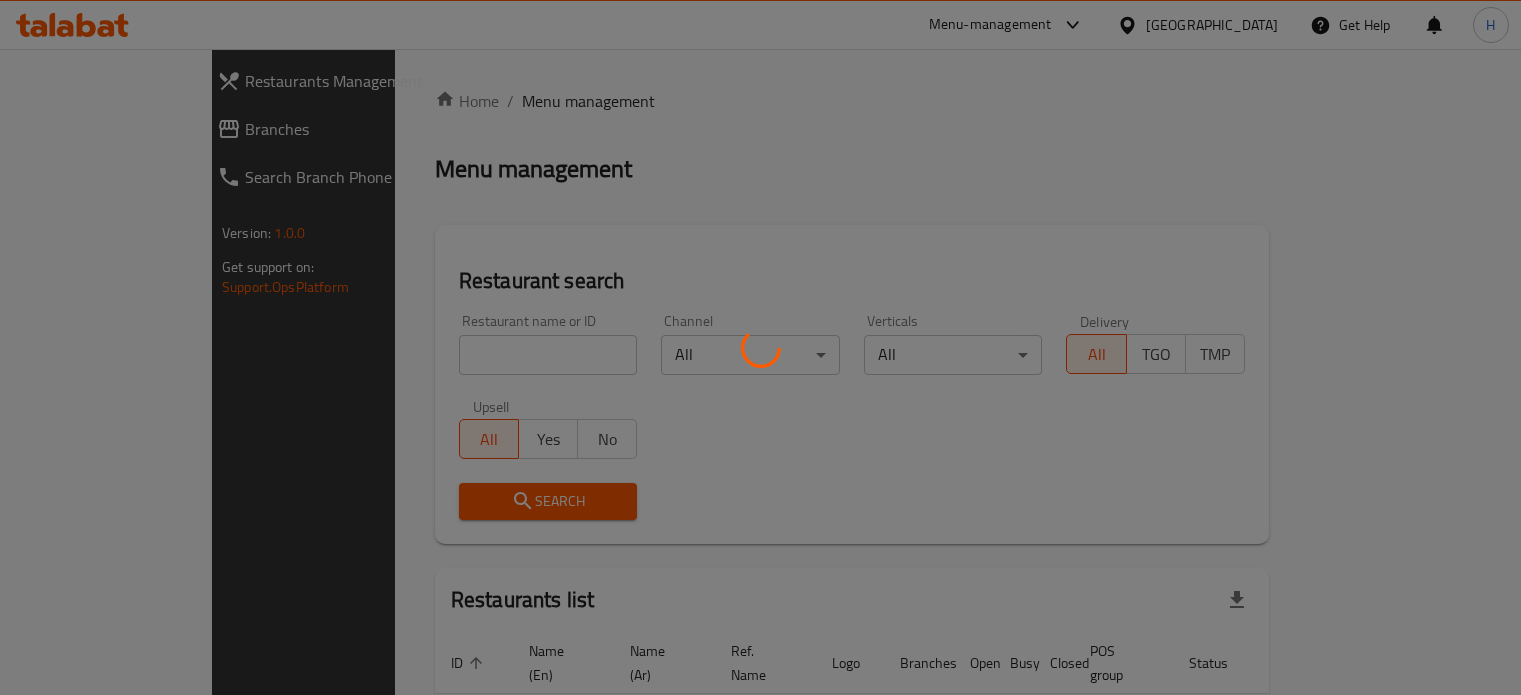 scroll, scrollTop: 0, scrollLeft: 0, axis: both 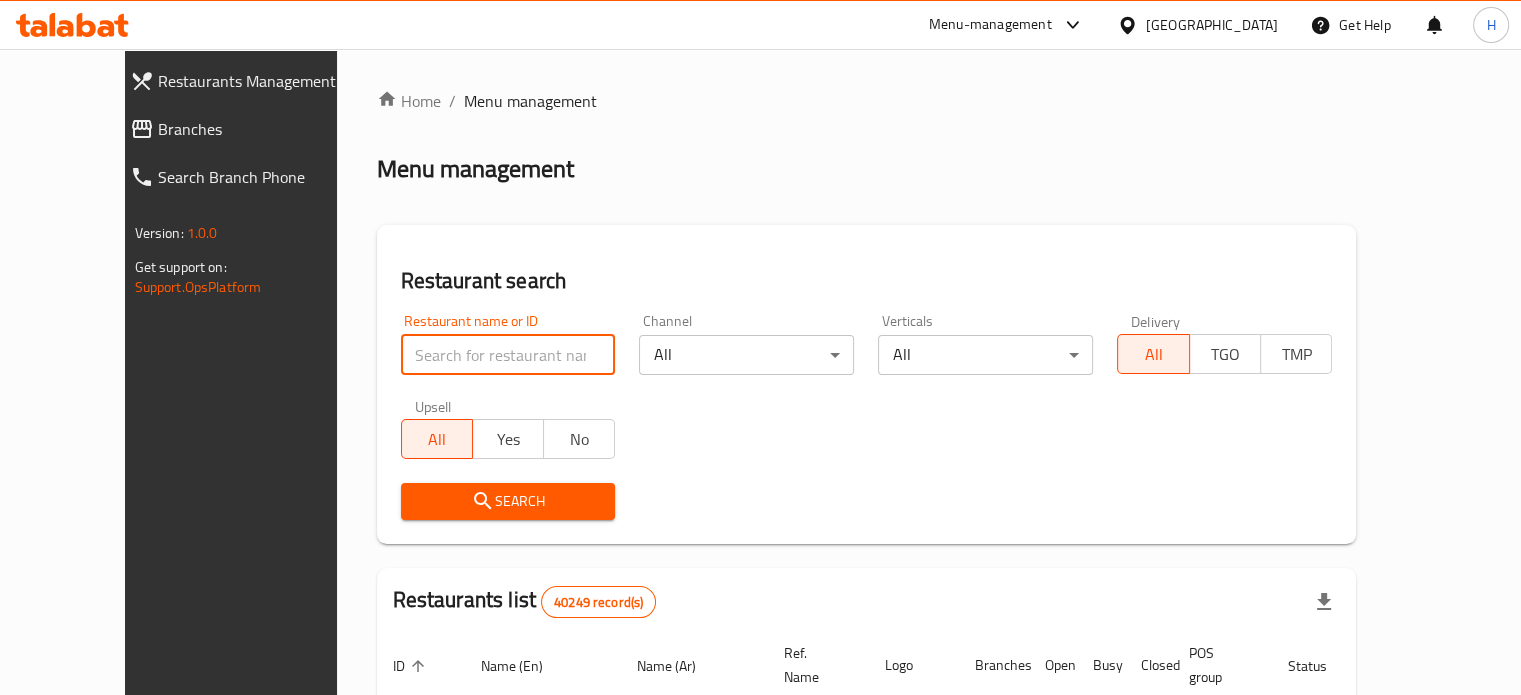 click at bounding box center (508, 355) 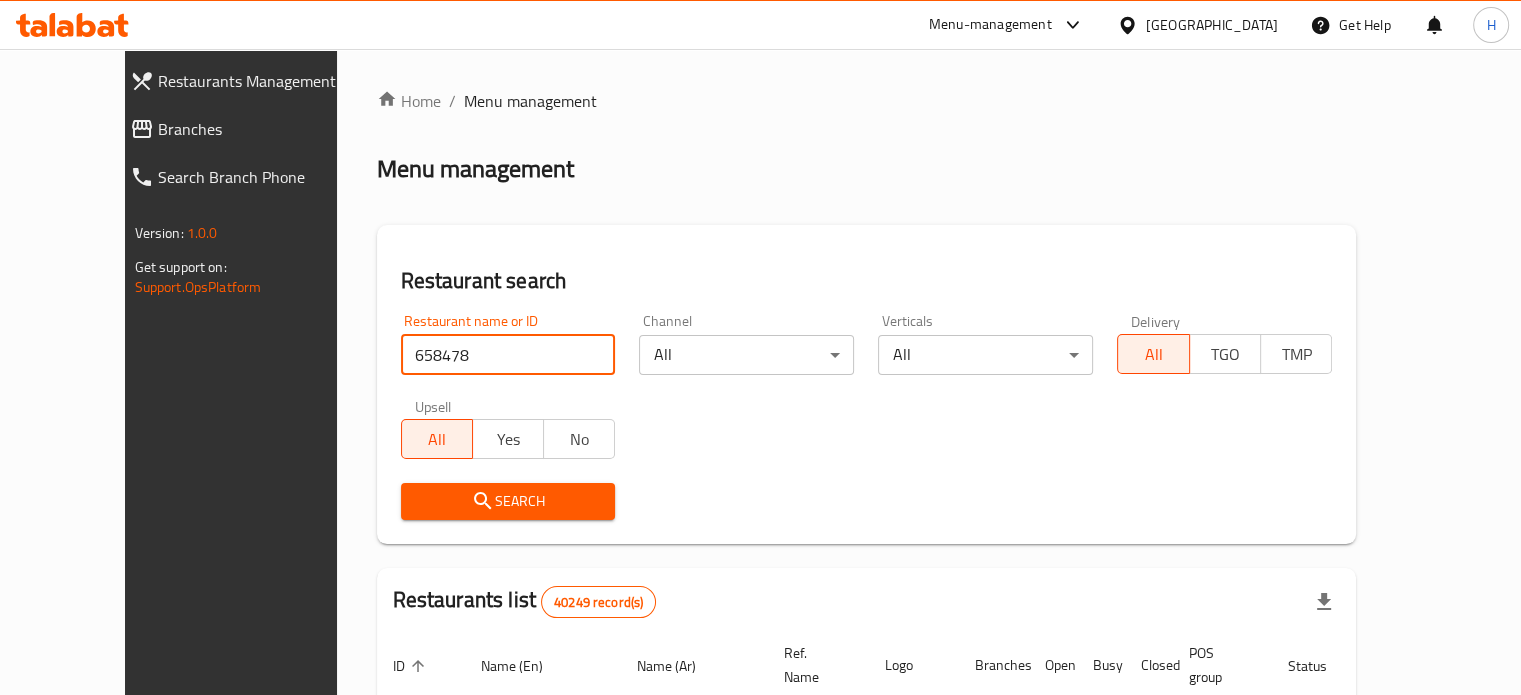 type on "658478" 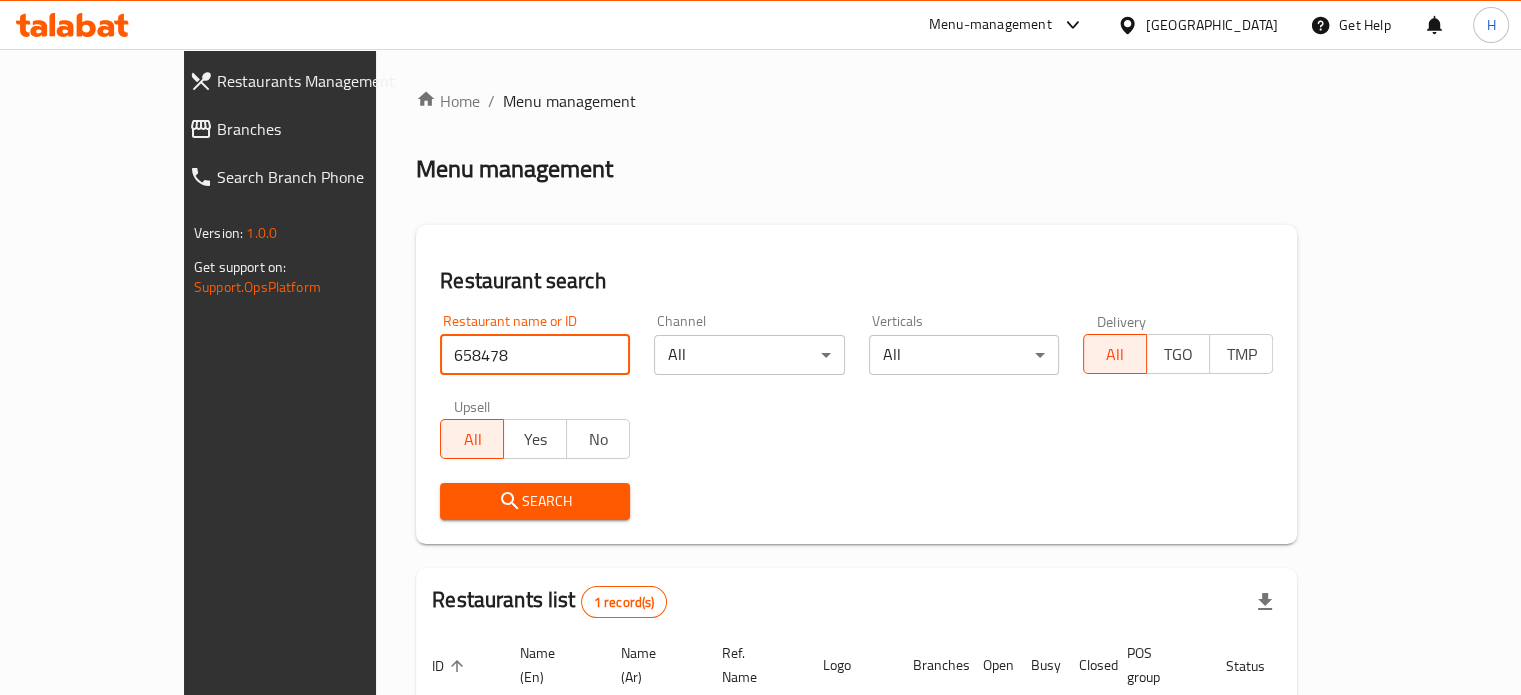 scroll, scrollTop: 156, scrollLeft: 0, axis: vertical 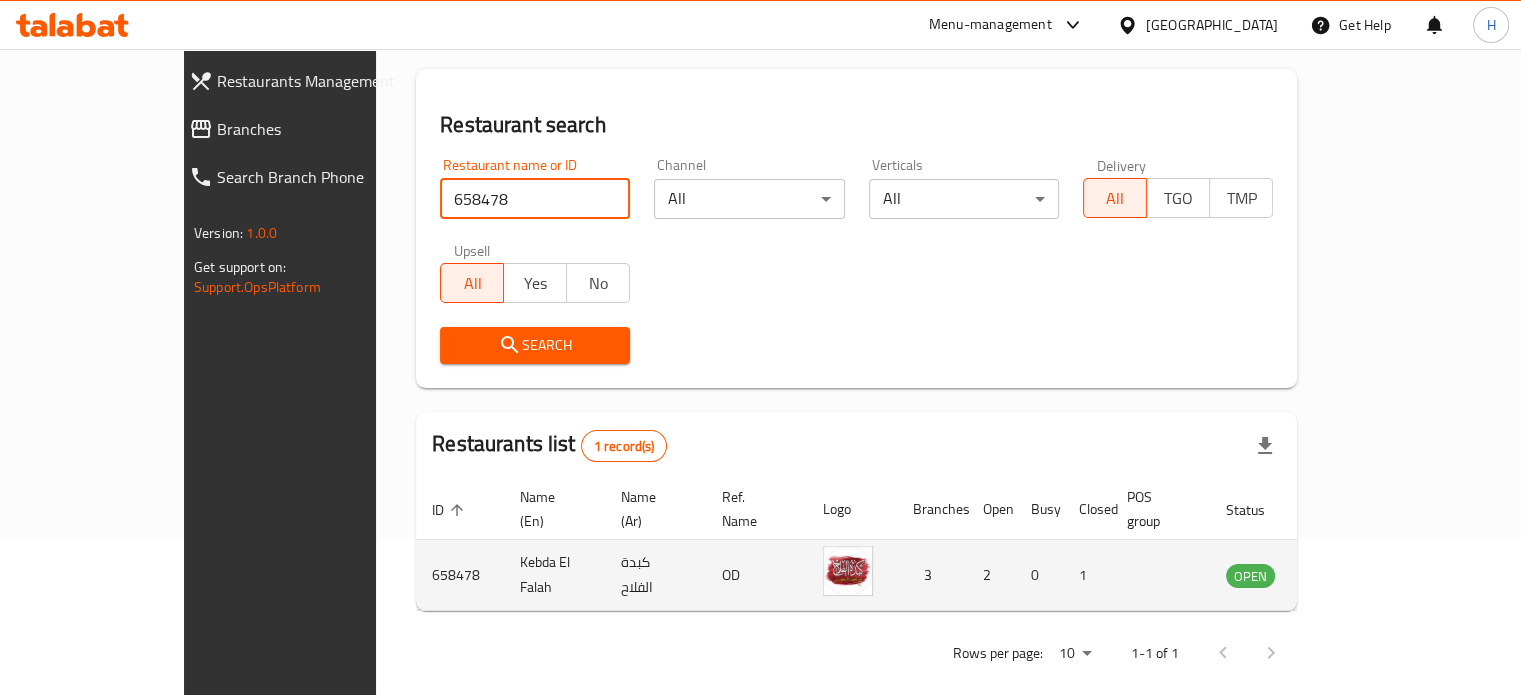 click 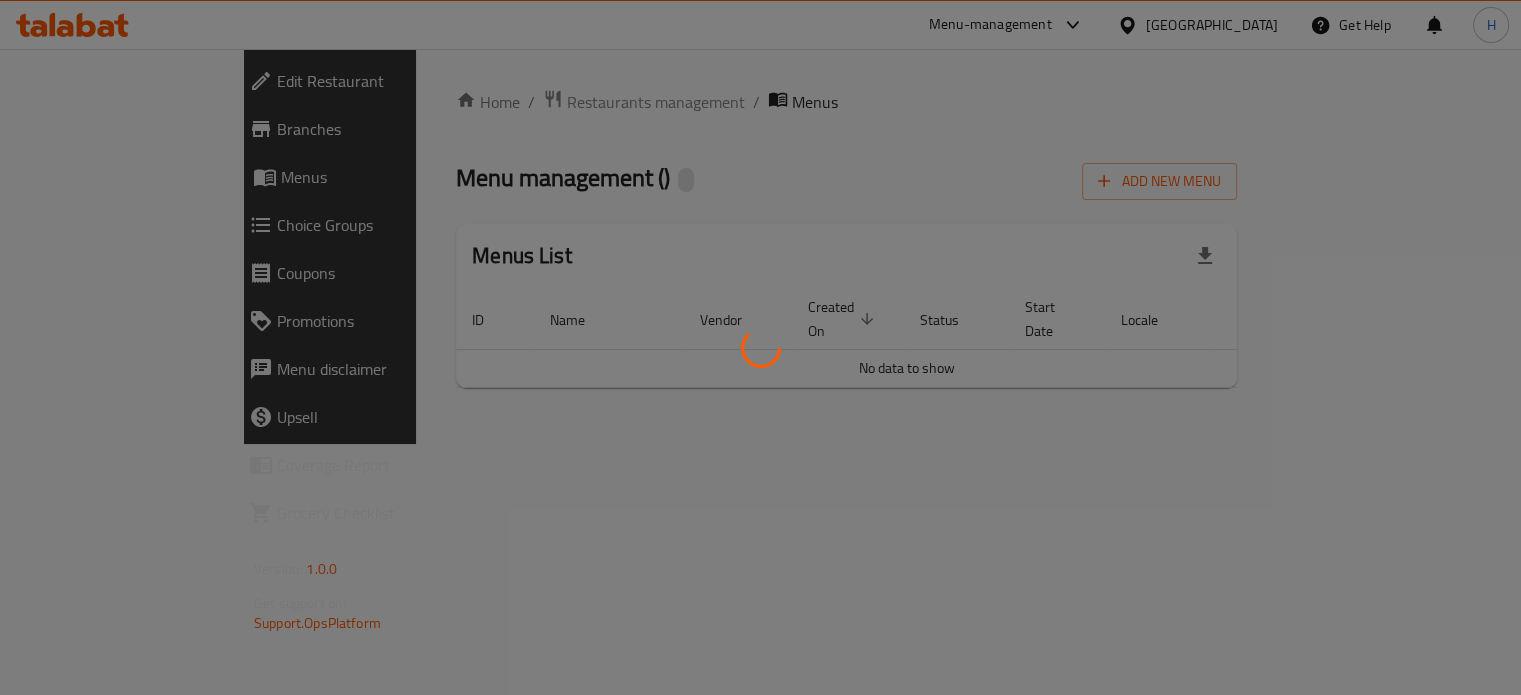scroll, scrollTop: 0, scrollLeft: 0, axis: both 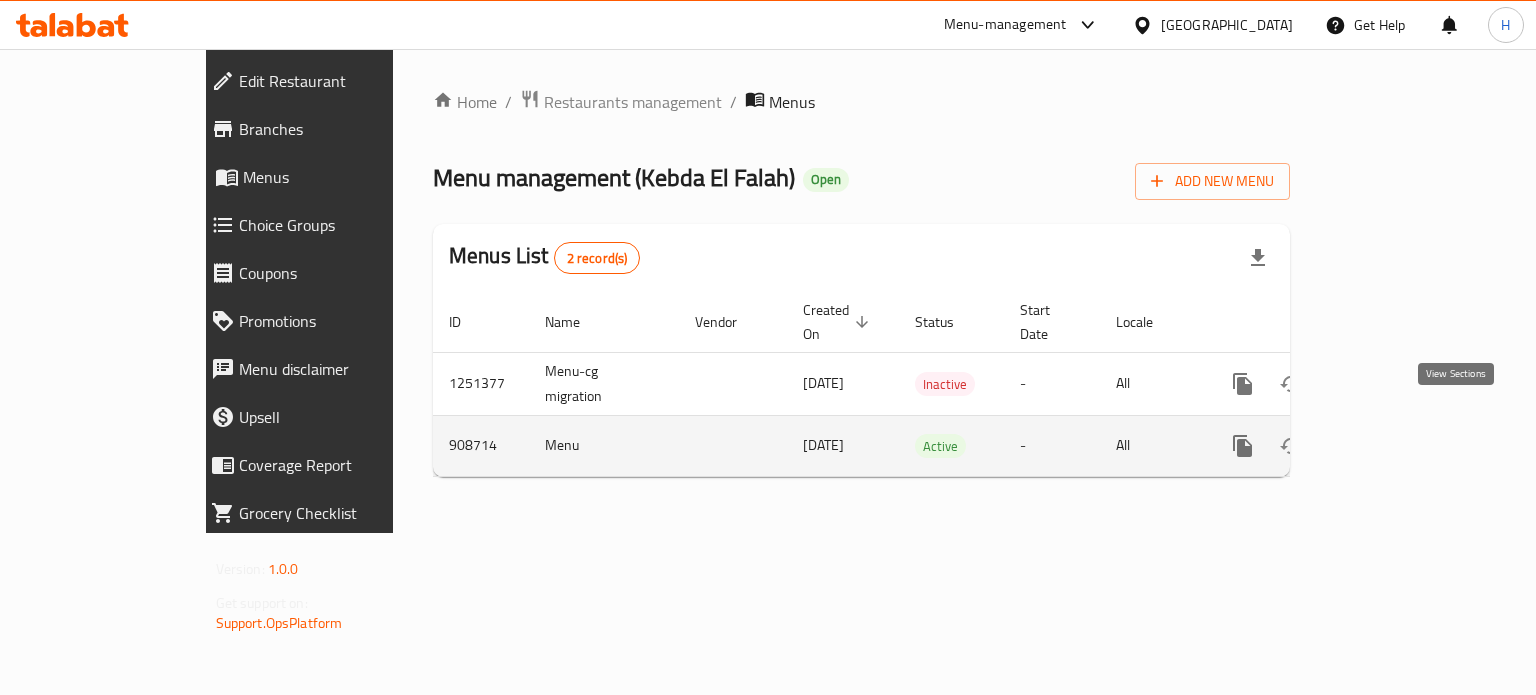 click 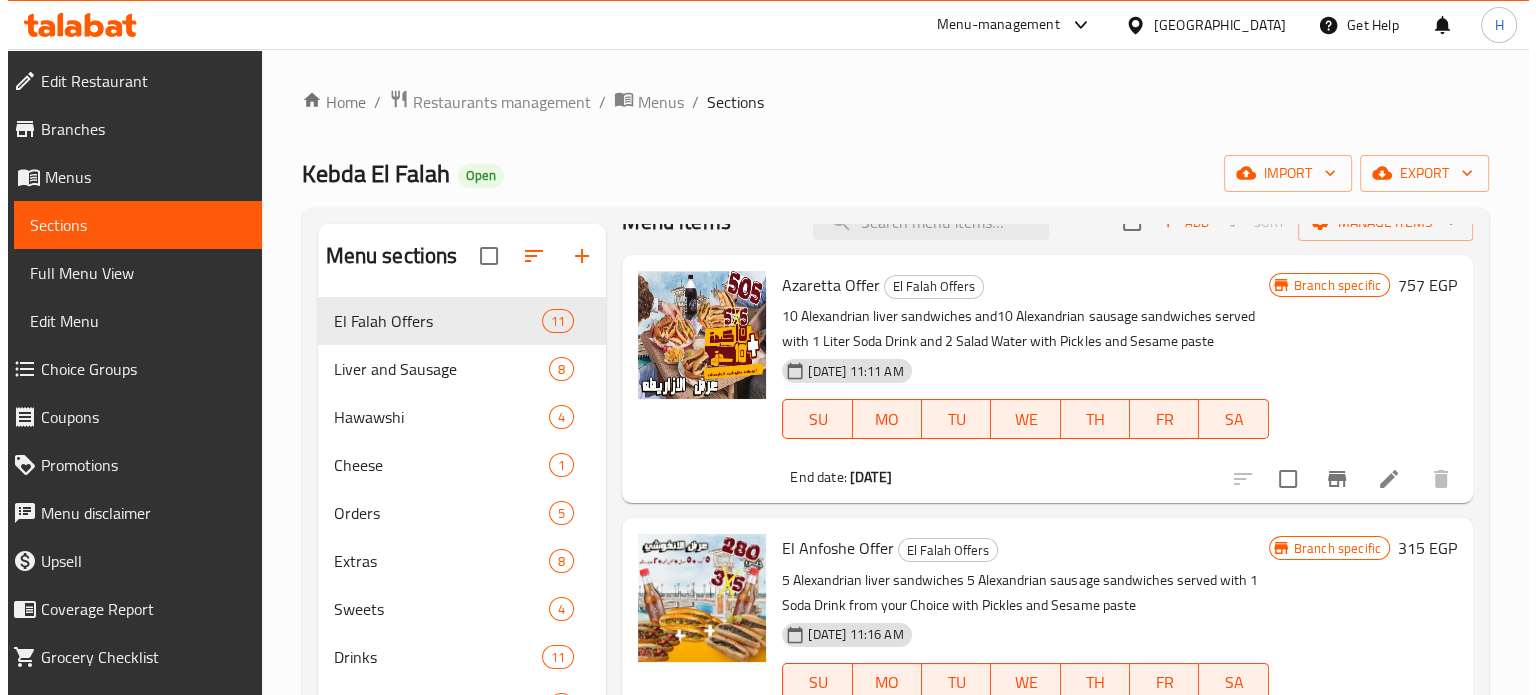 scroll, scrollTop: 0, scrollLeft: 0, axis: both 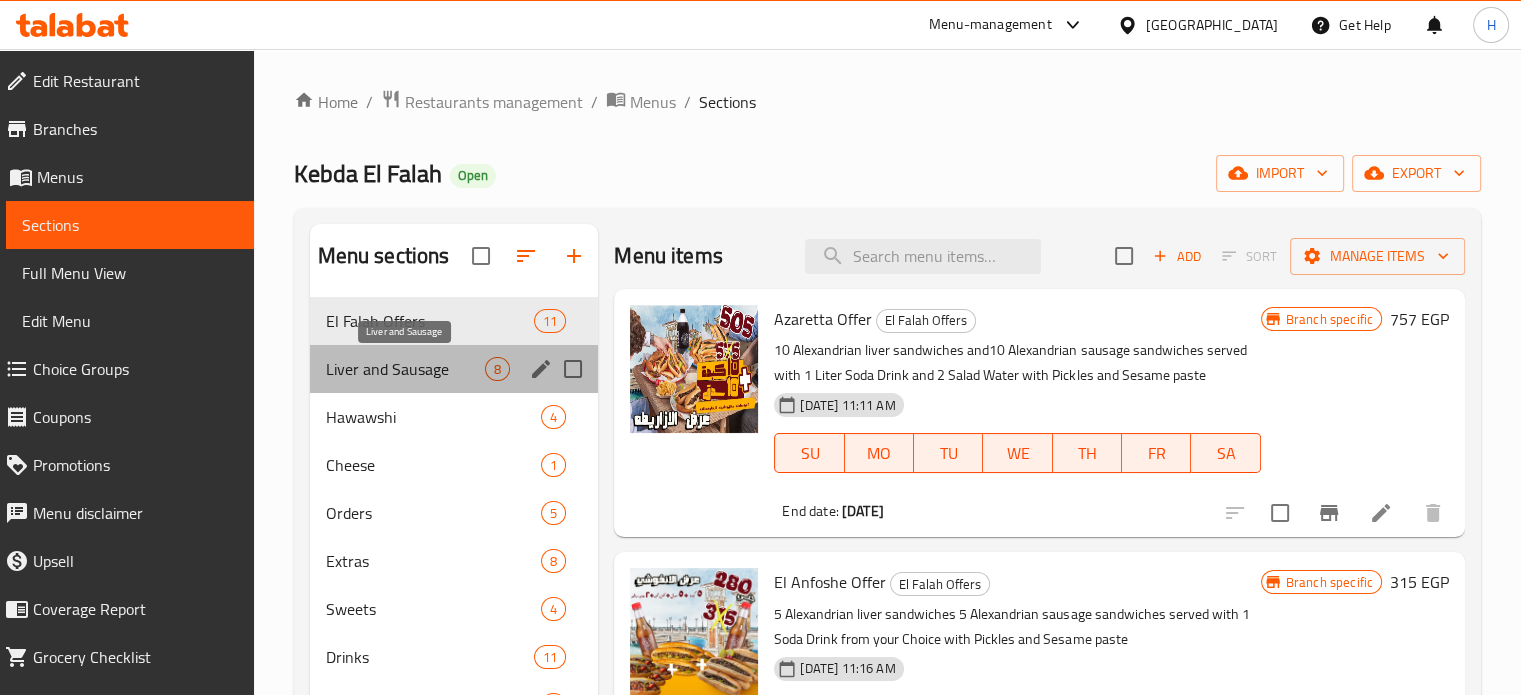 click on "Liver and Sausage" at bounding box center [406, 369] 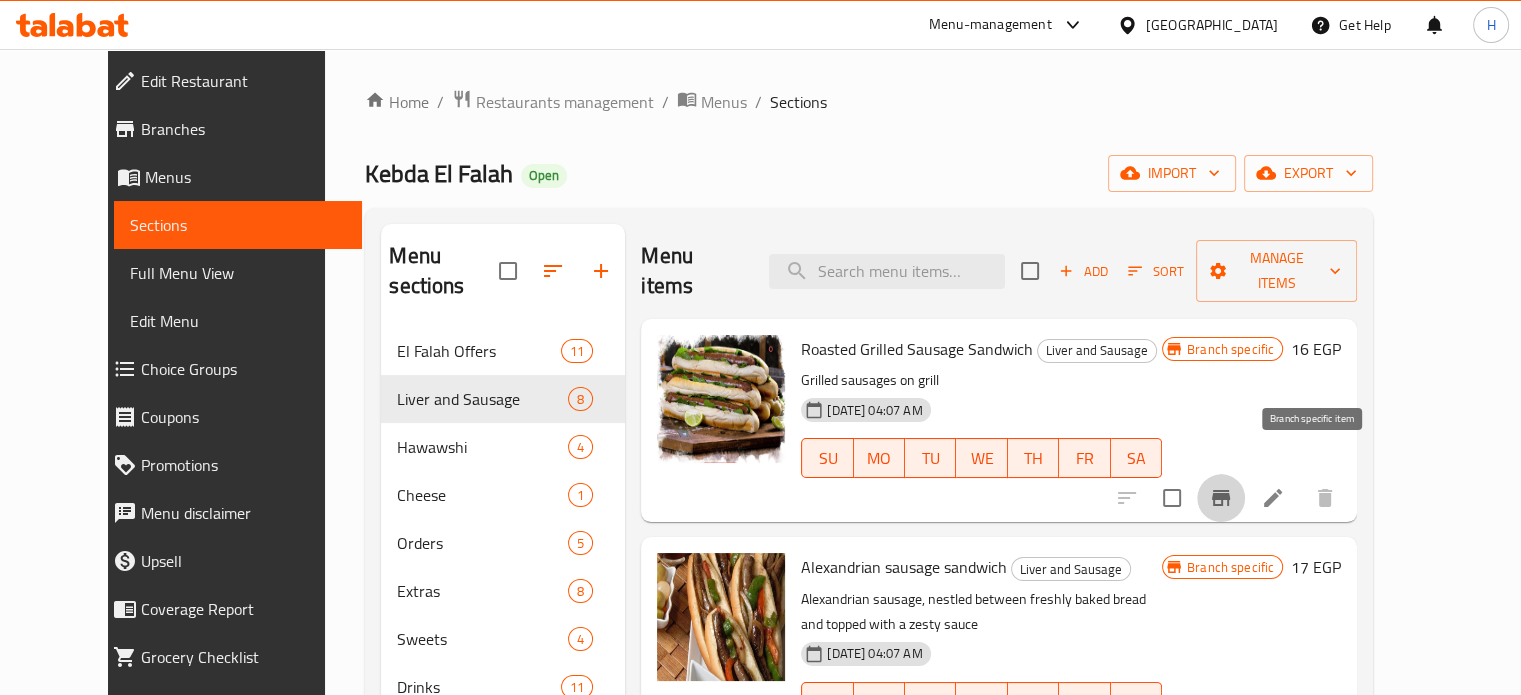 click 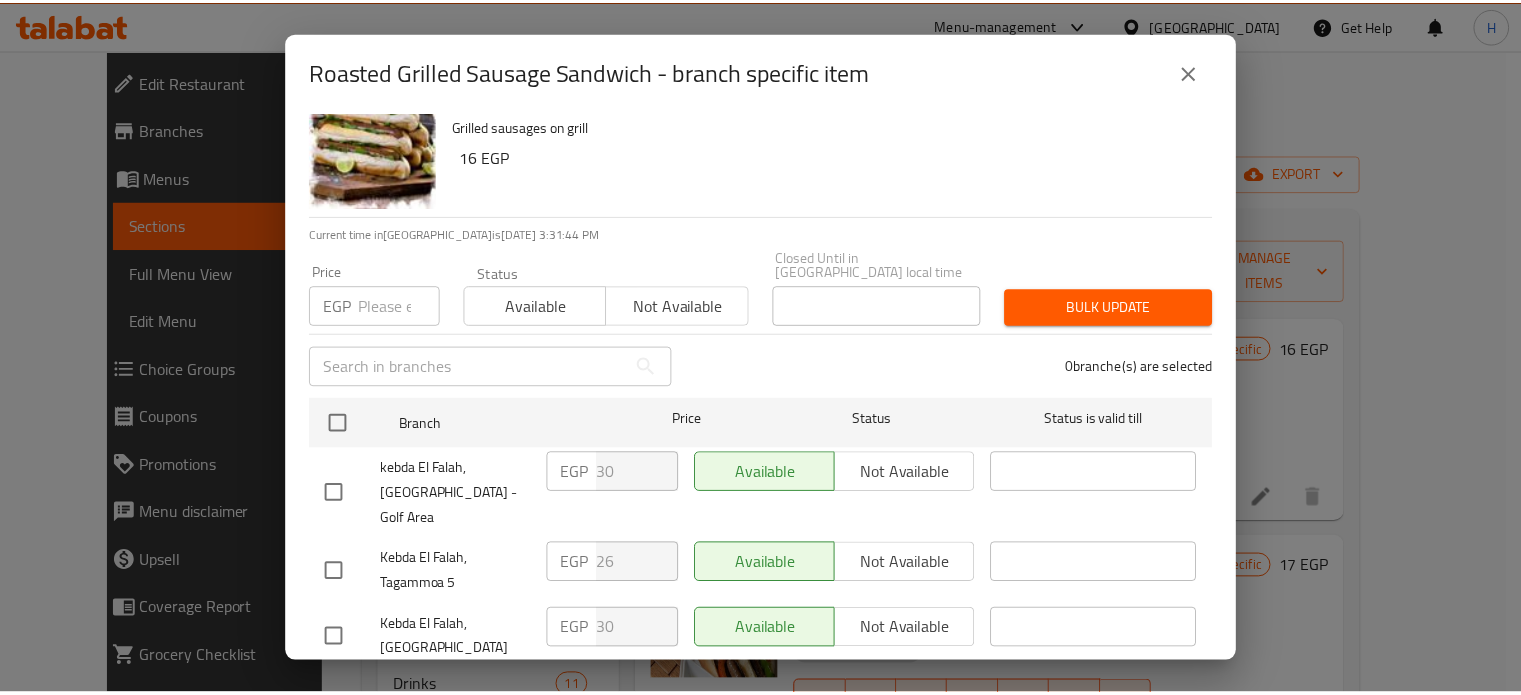 scroll, scrollTop: 62, scrollLeft: 0, axis: vertical 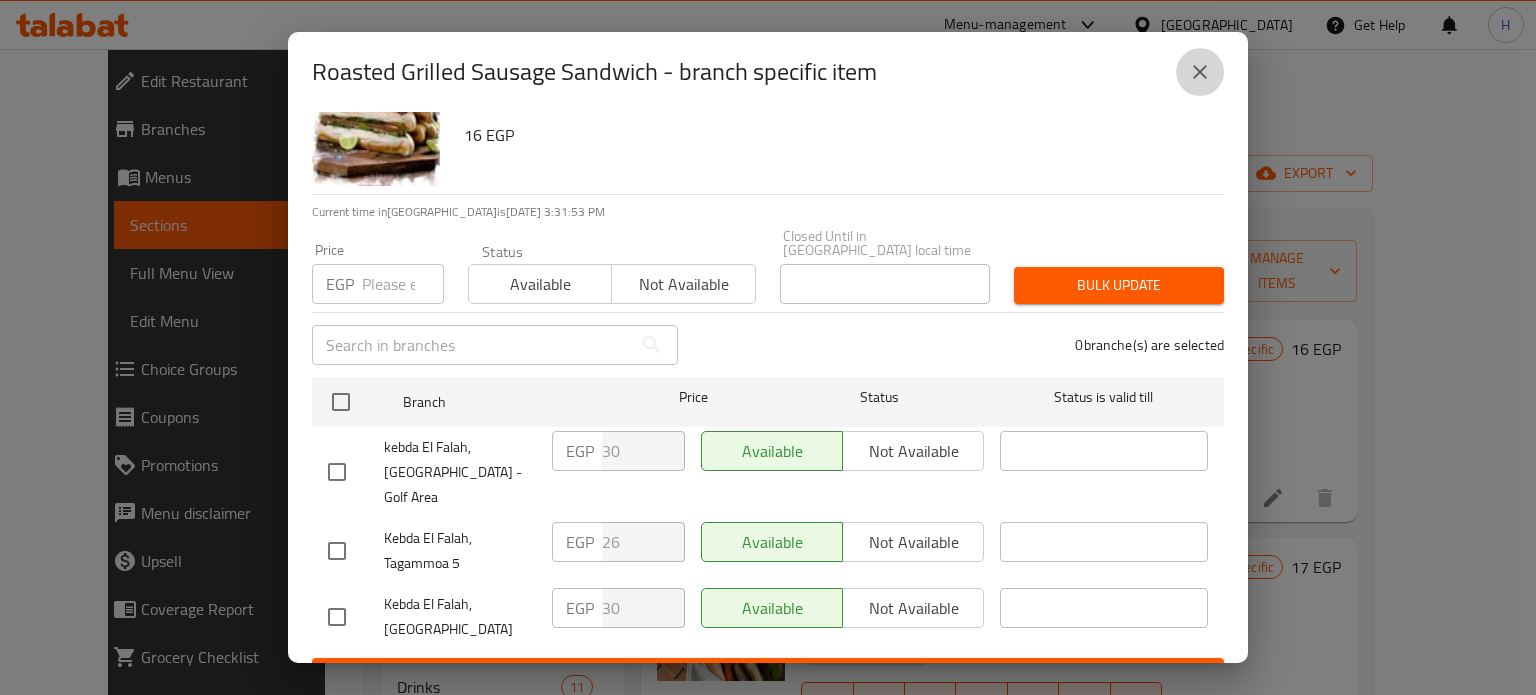 click 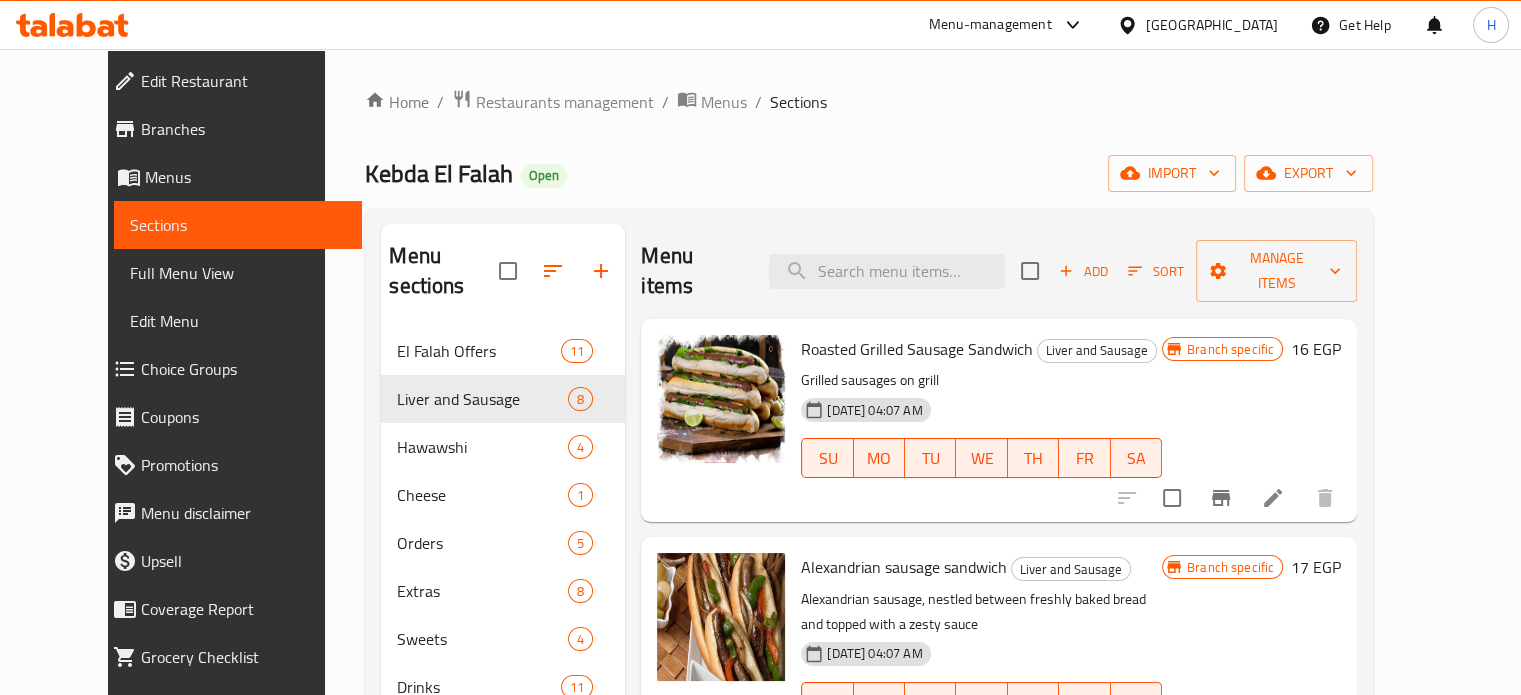 scroll, scrollTop: 200, scrollLeft: 0, axis: vertical 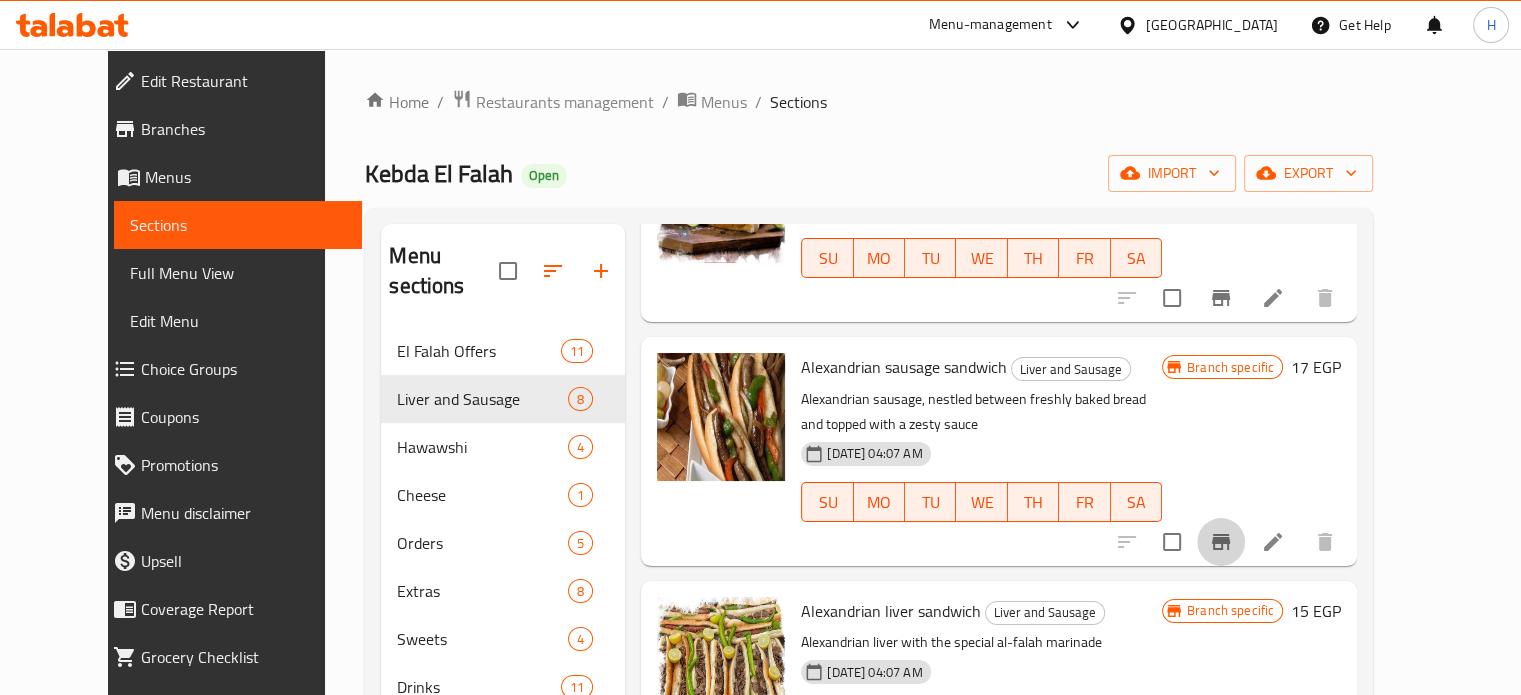 click 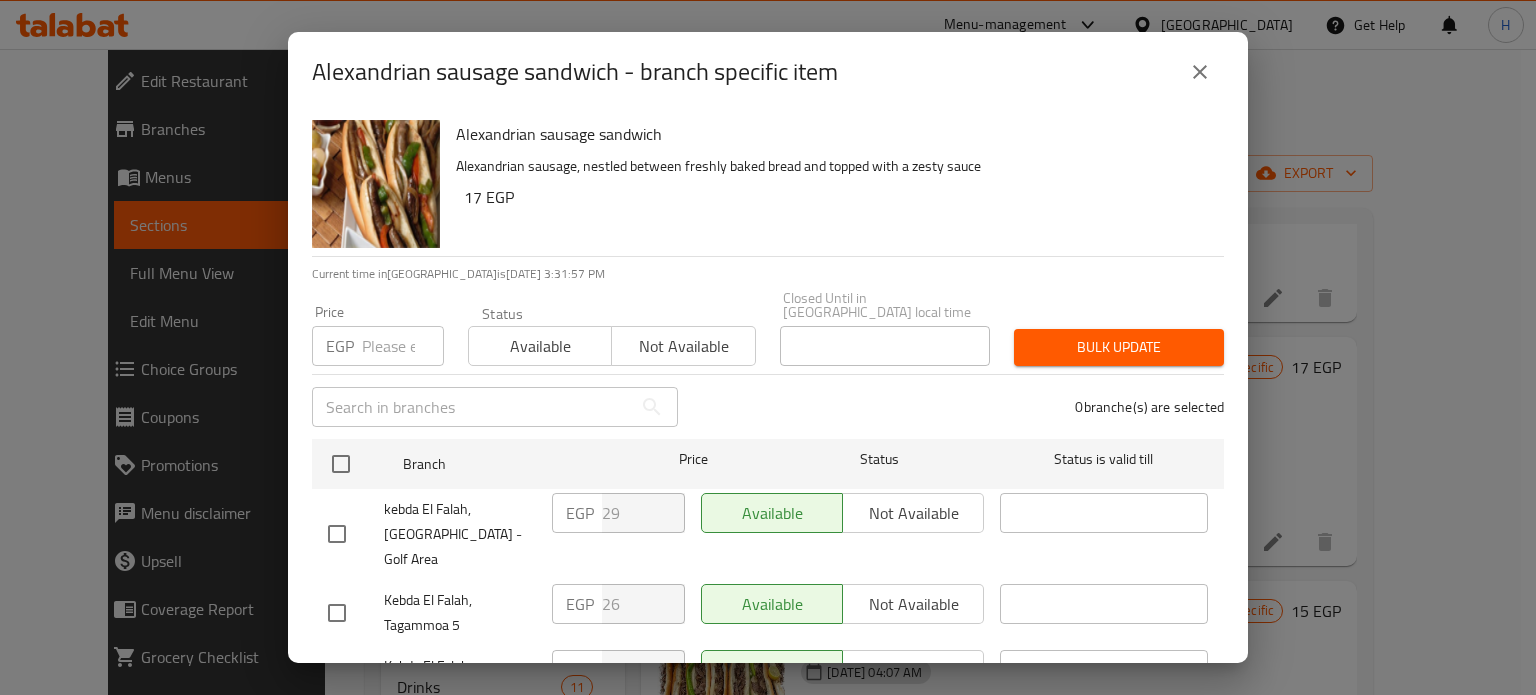 click at bounding box center [1200, 72] 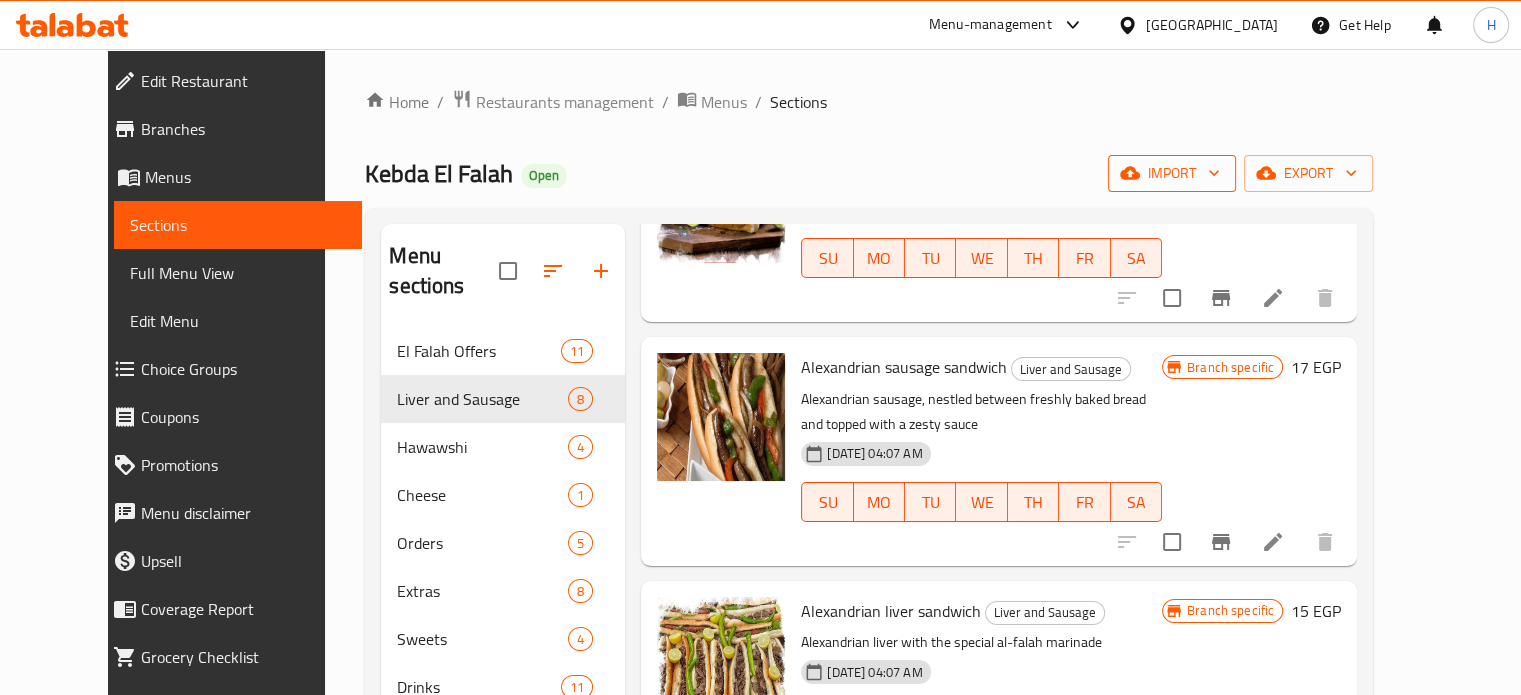 click on "import" at bounding box center (1172, 173) 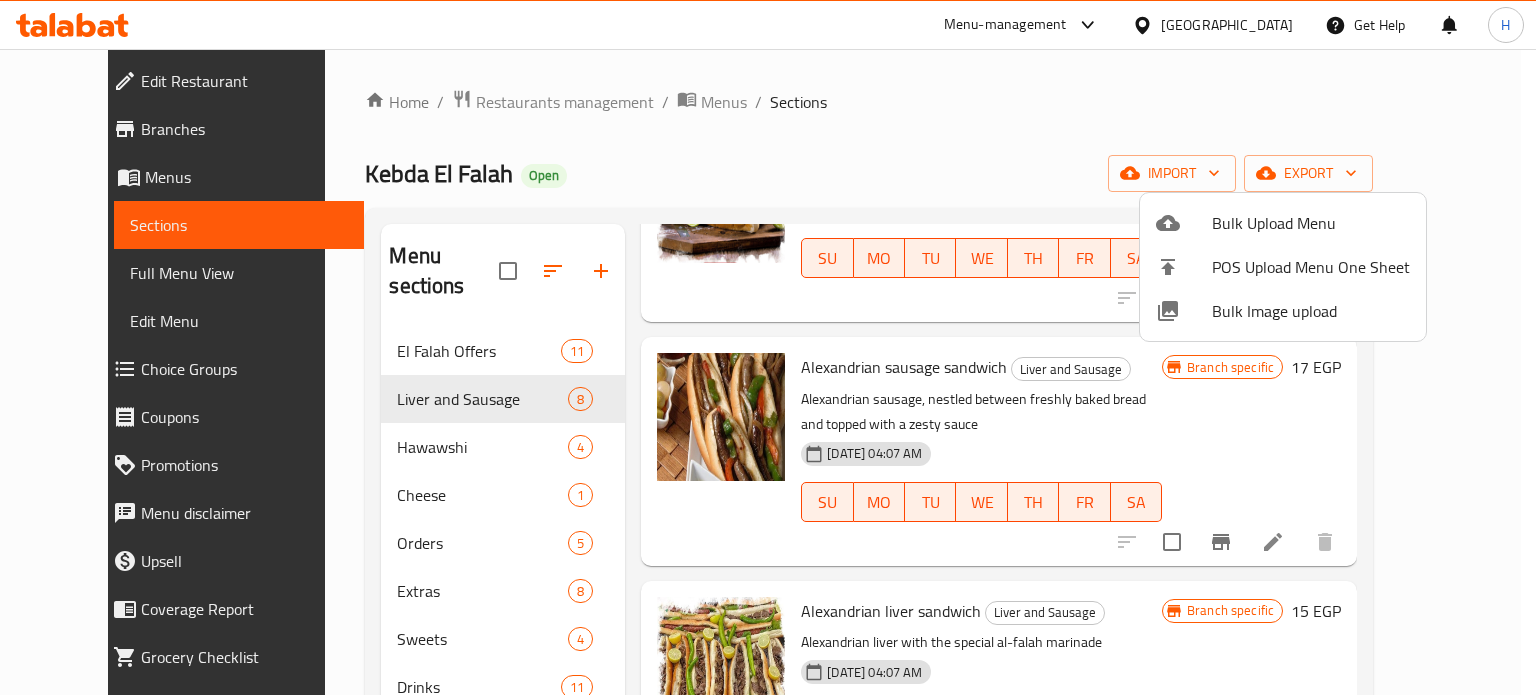 click at bounding box center (768, 347) 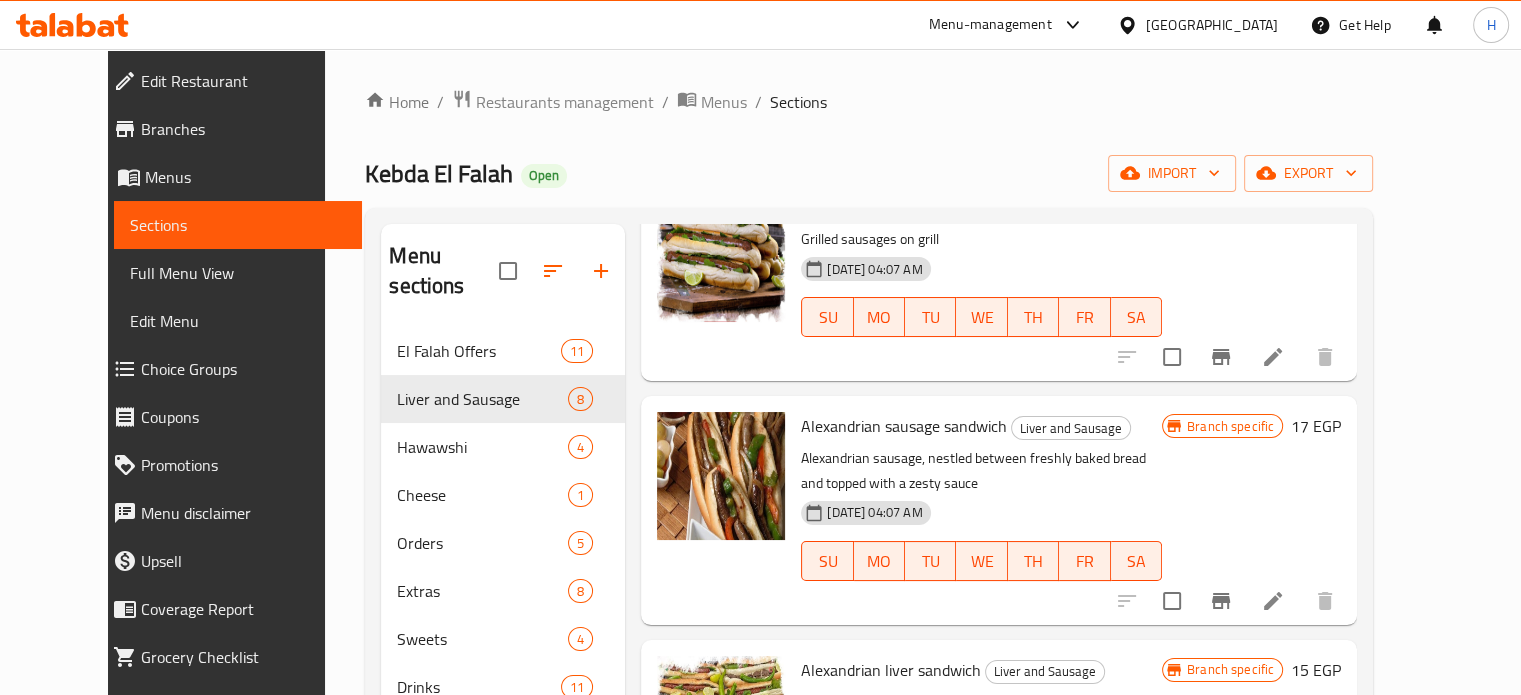 scroll, scrollTop: 0, scrollLeft: 0, axis: both 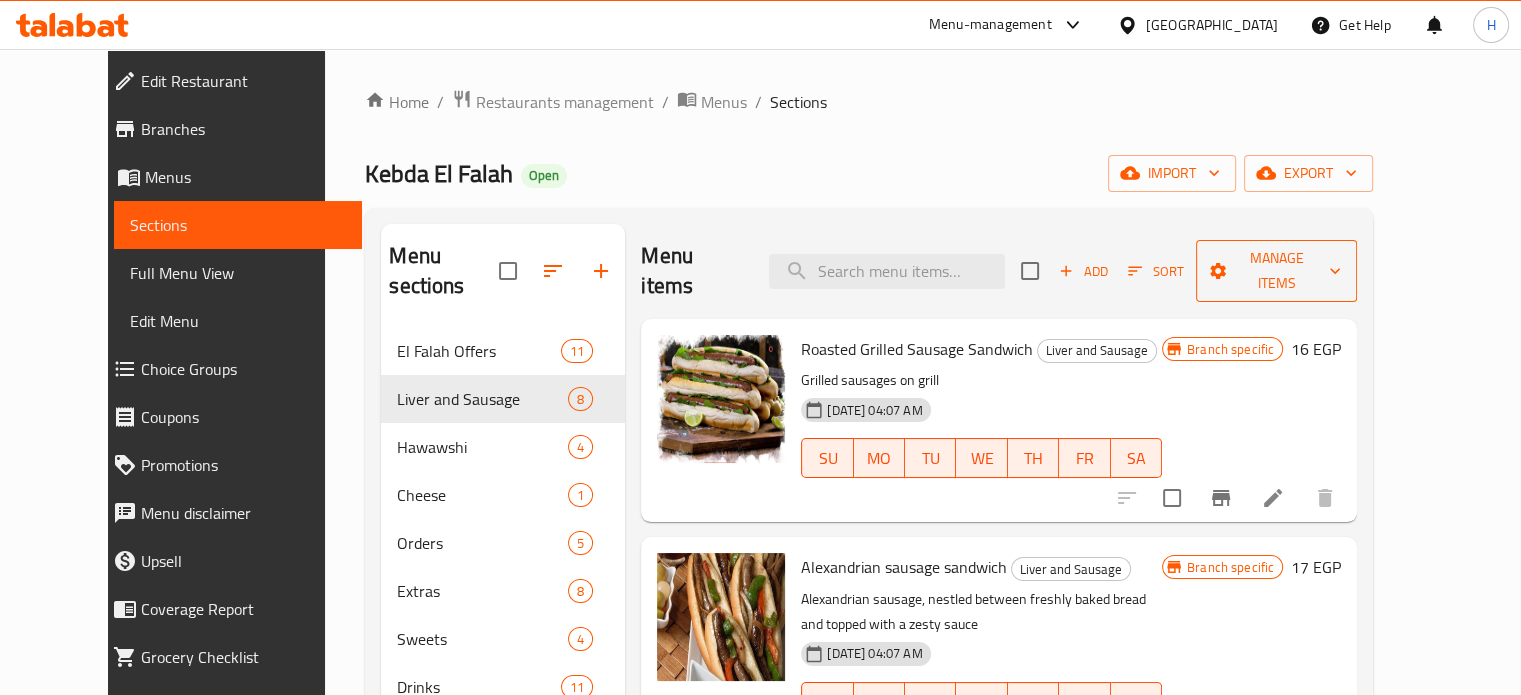 click on "Manage items" at bounding box center [1276, 271] 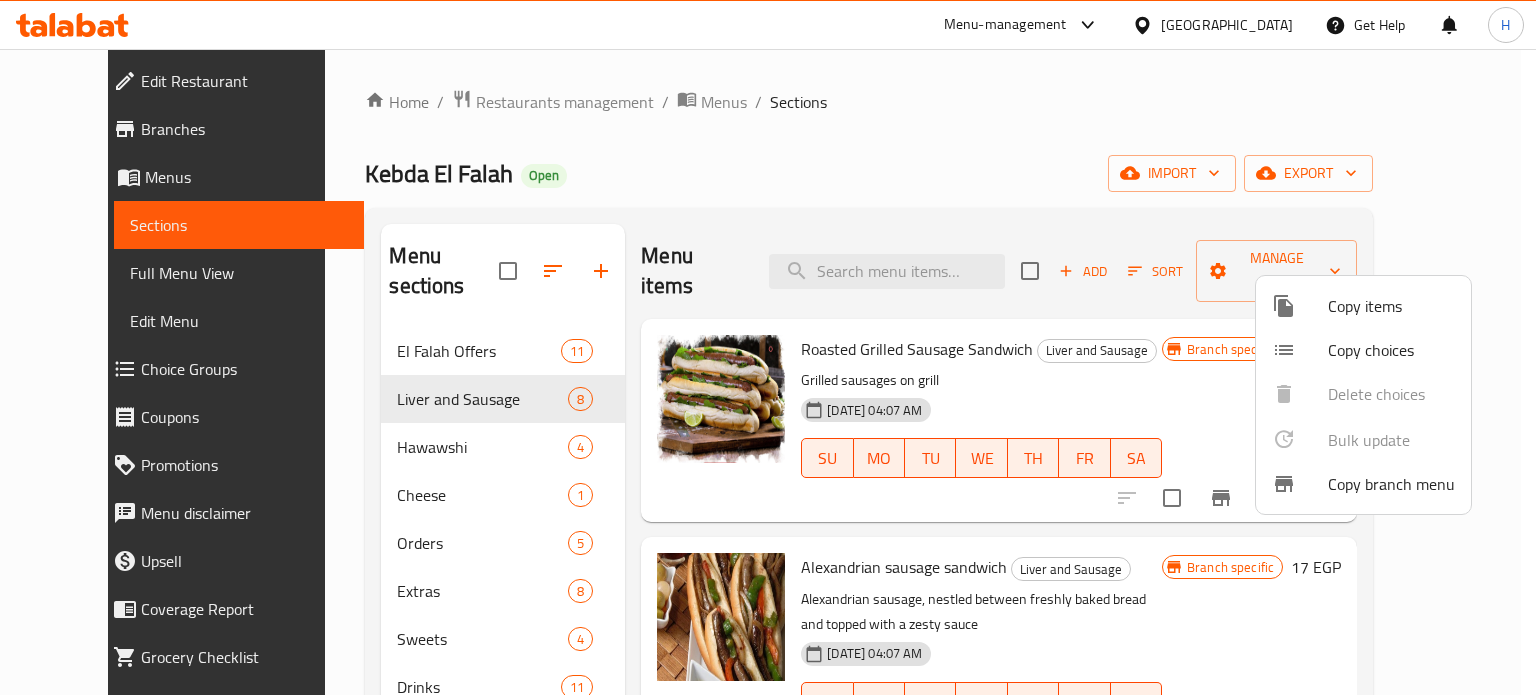 click on "Copy branch menu" at bounding box center [1391, 484] 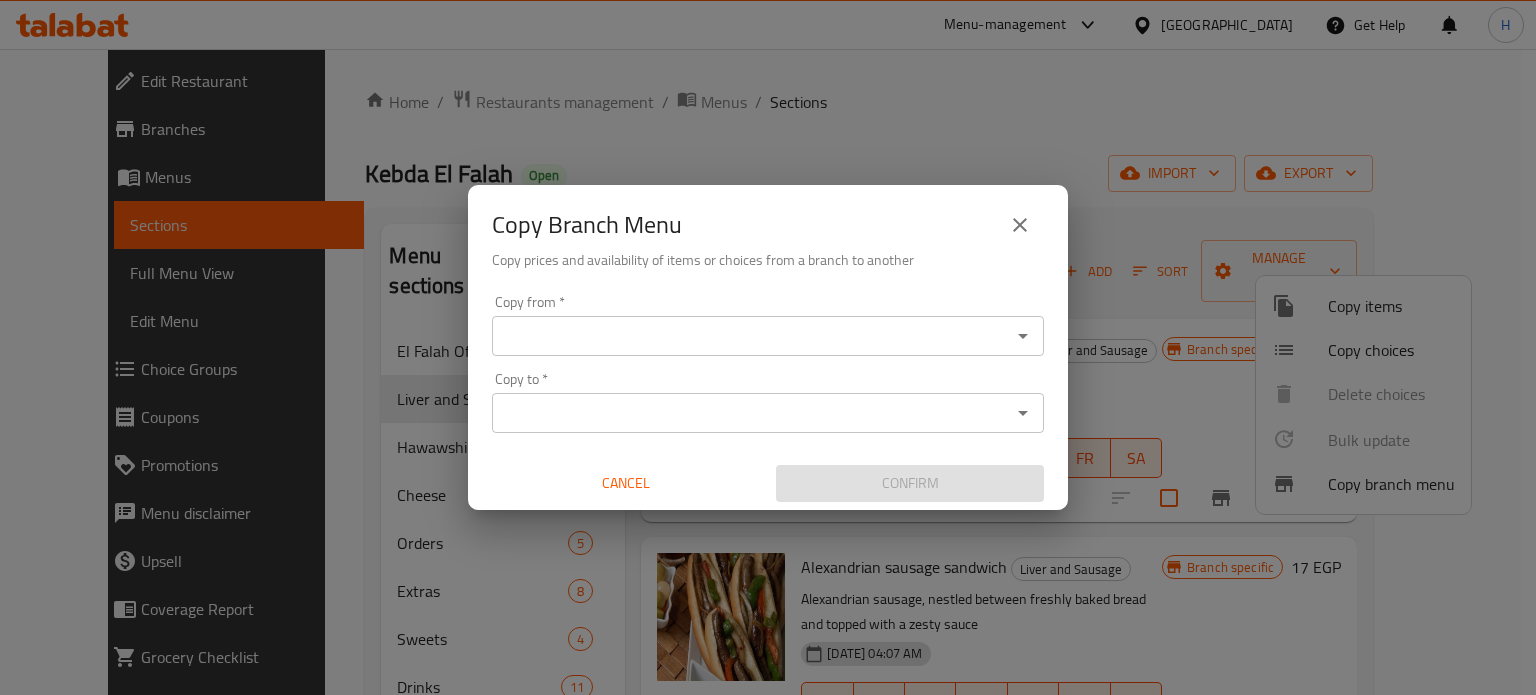click on "Copy from   *" at bounding box center [751, 336] 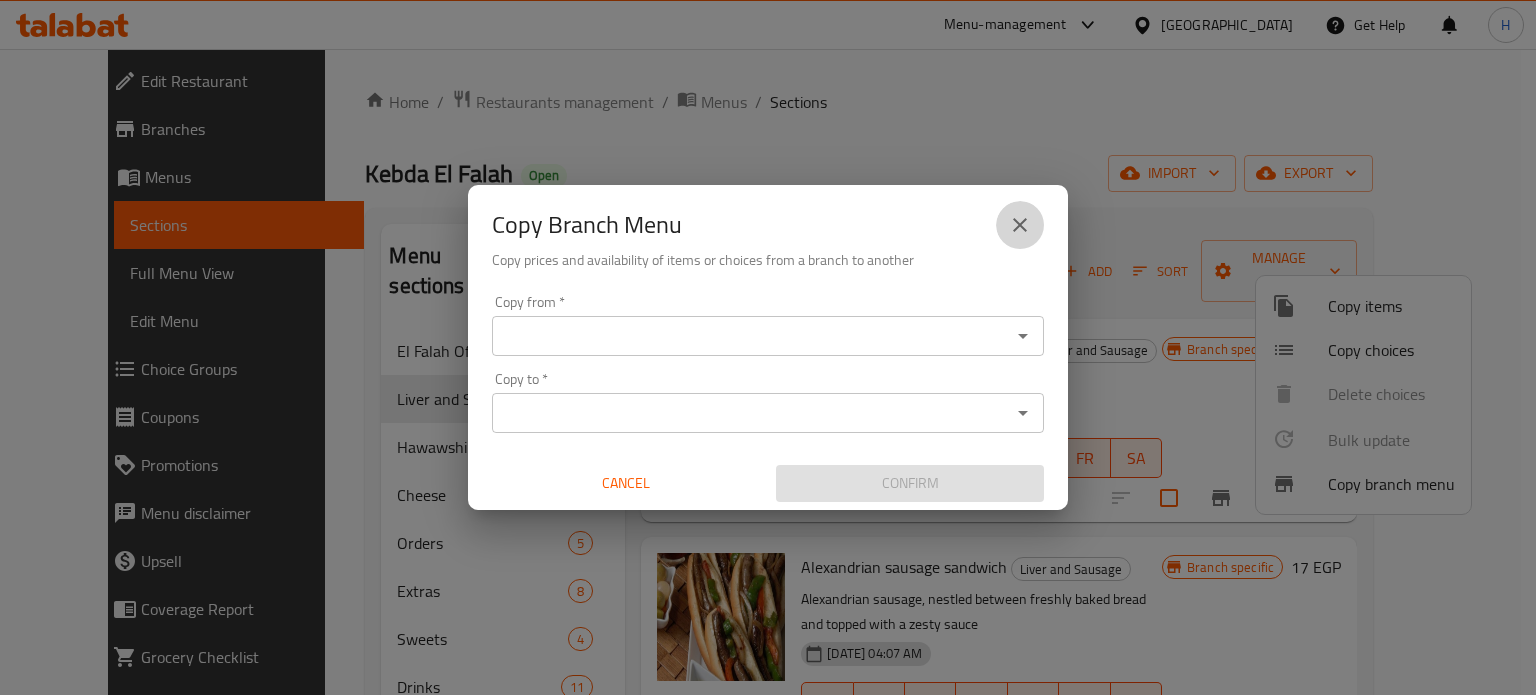 click 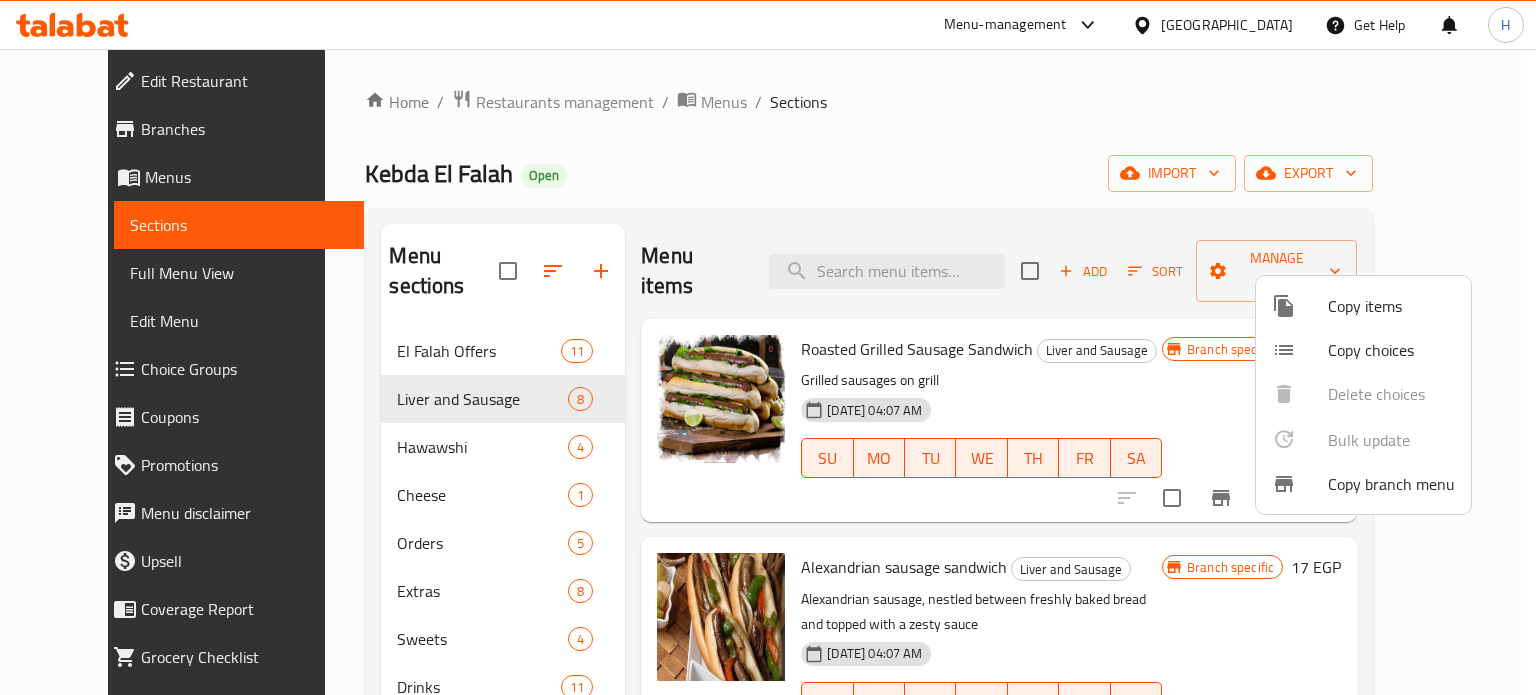 click at bounding box center (768, 347) 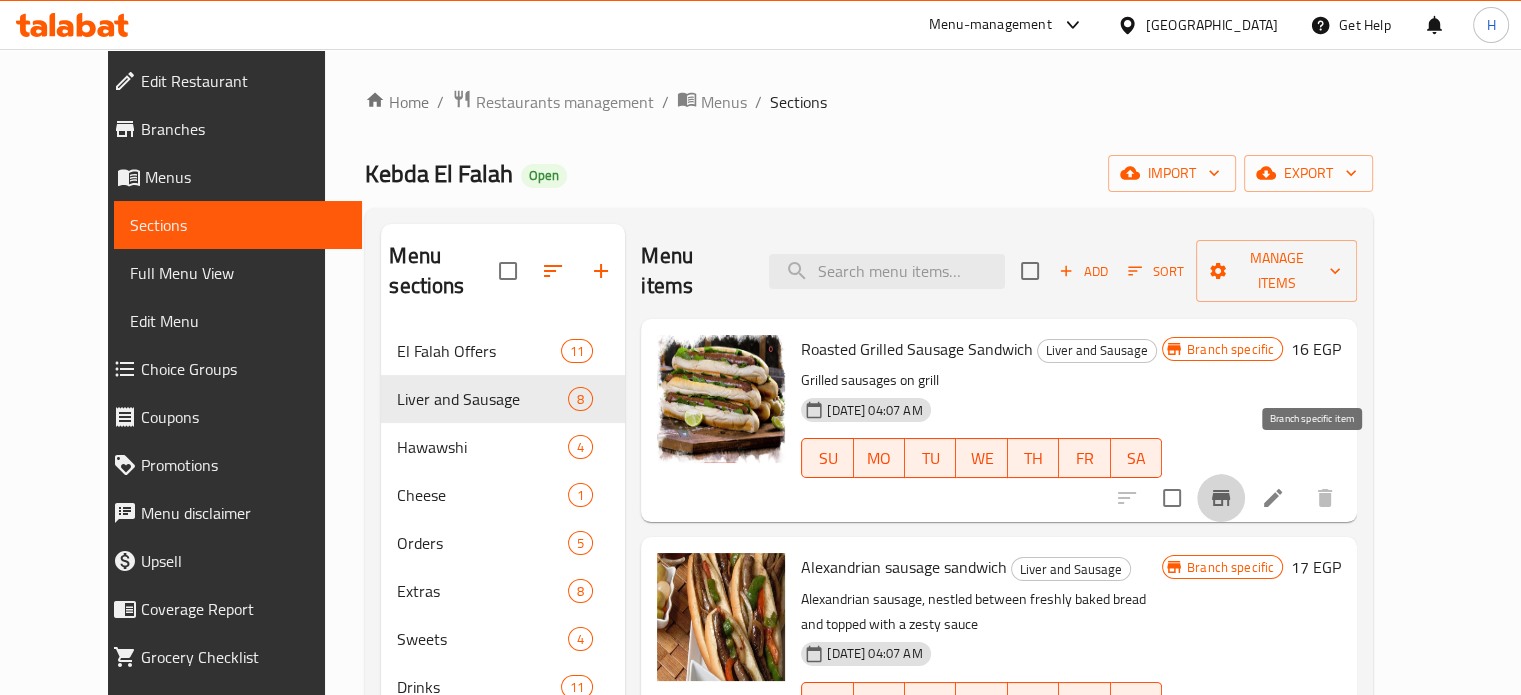 click 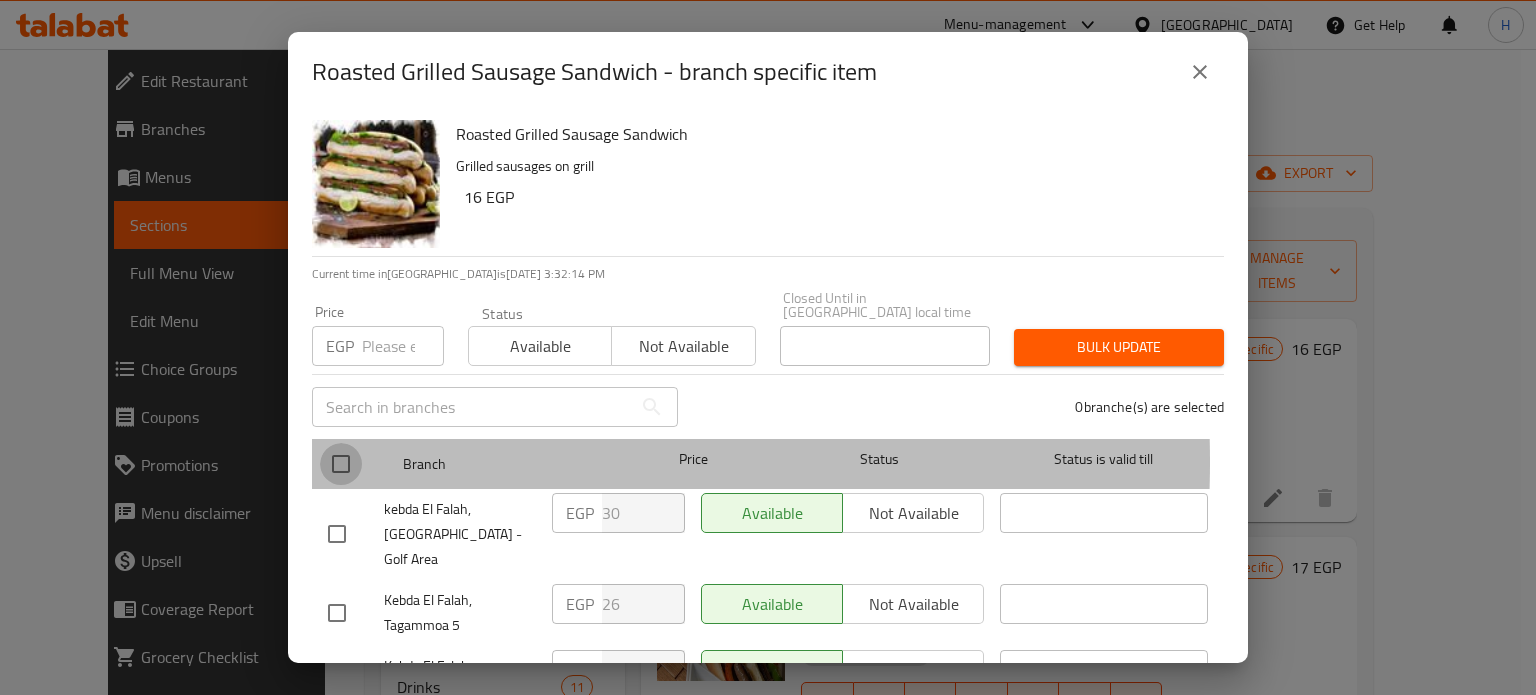 click at bounding box center (341, 464) 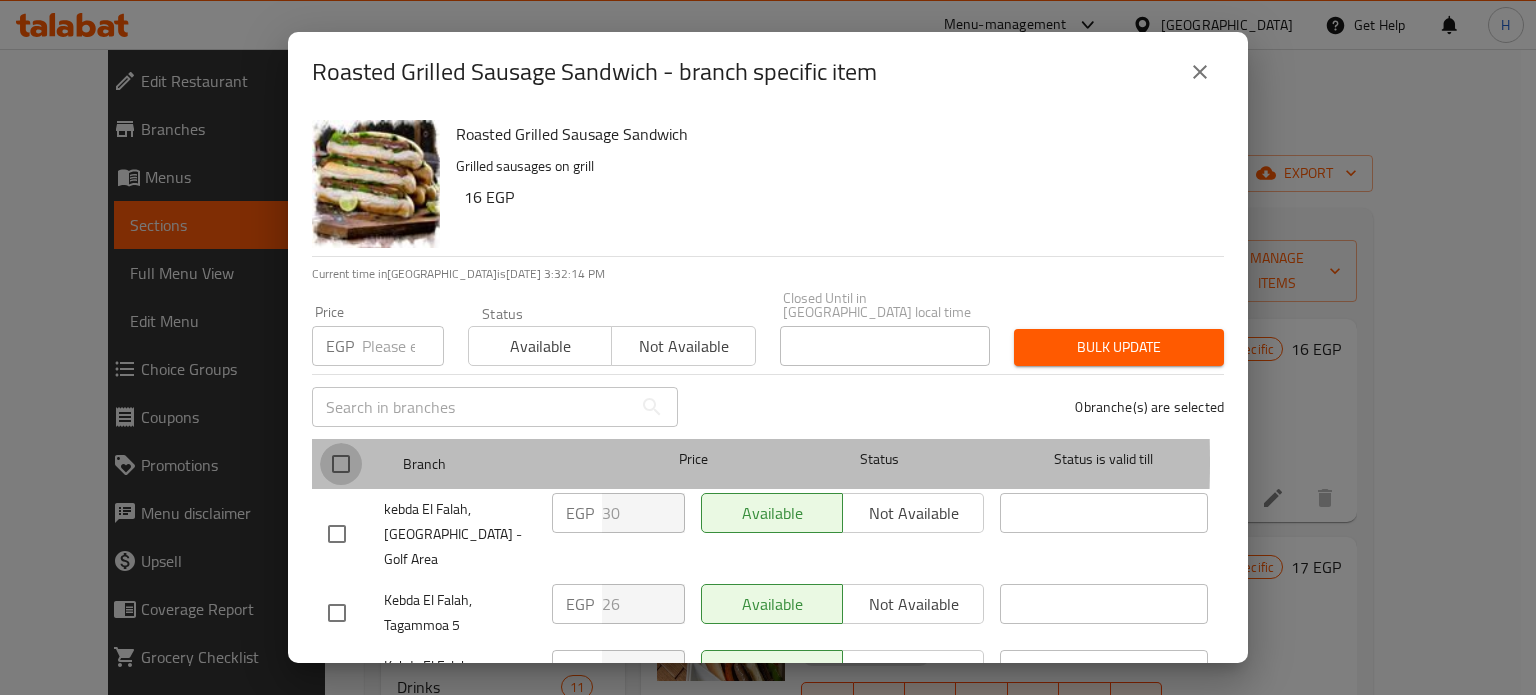checkbox on "true" 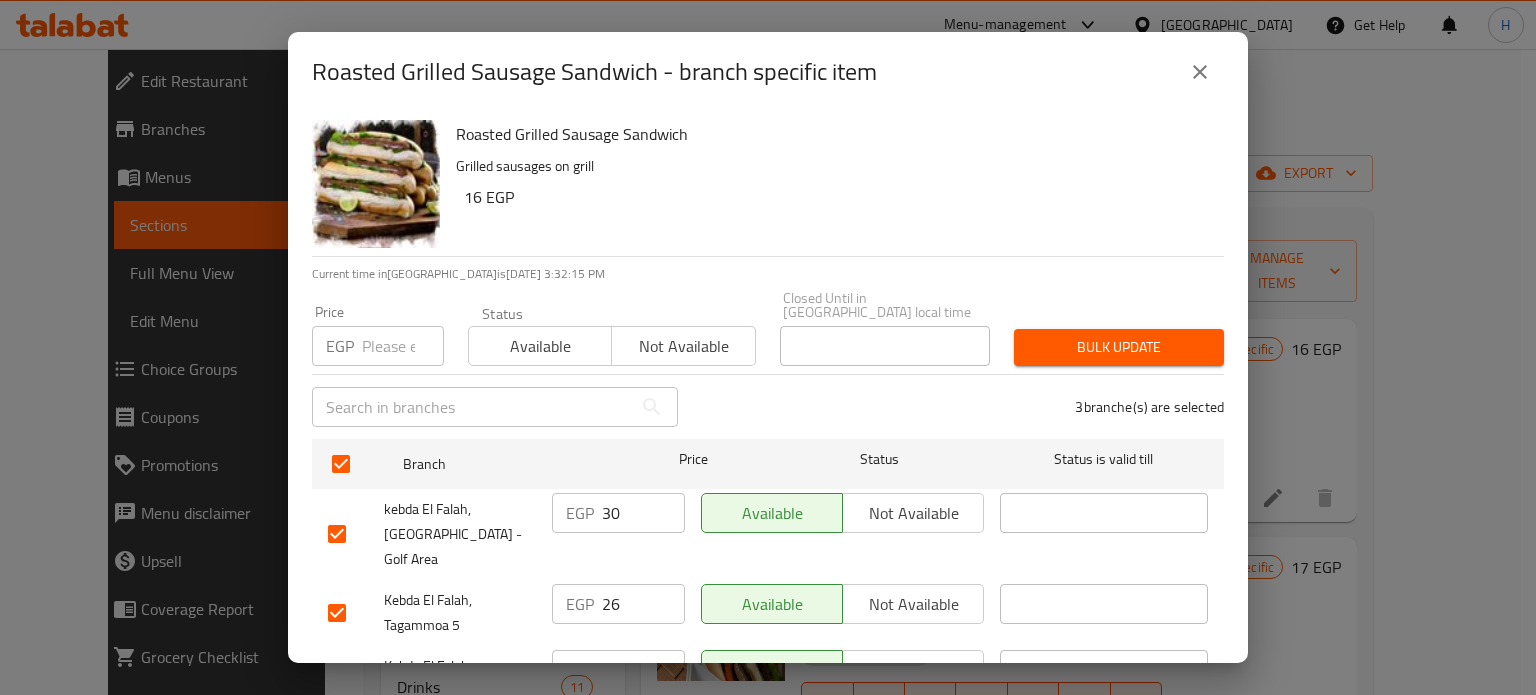 click at bounding box center [403, 346] 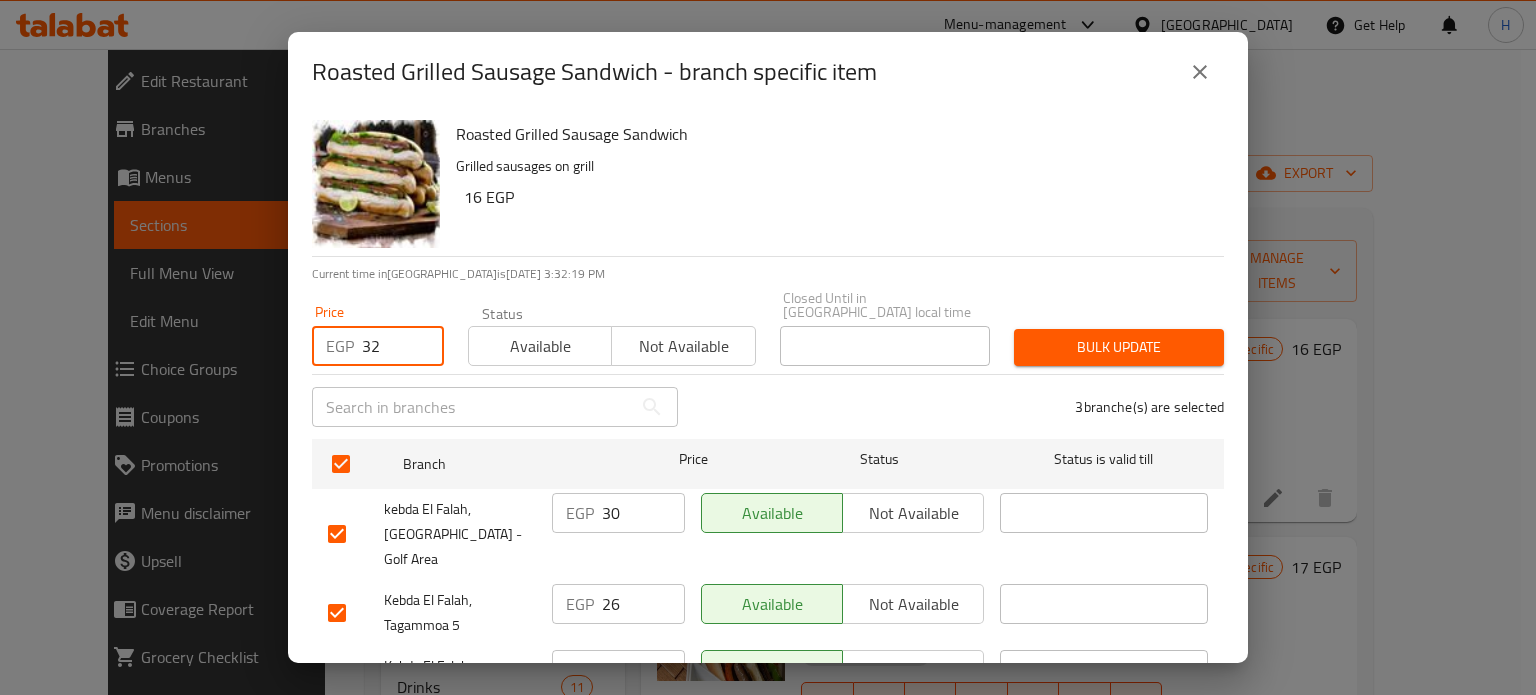 type on "32" 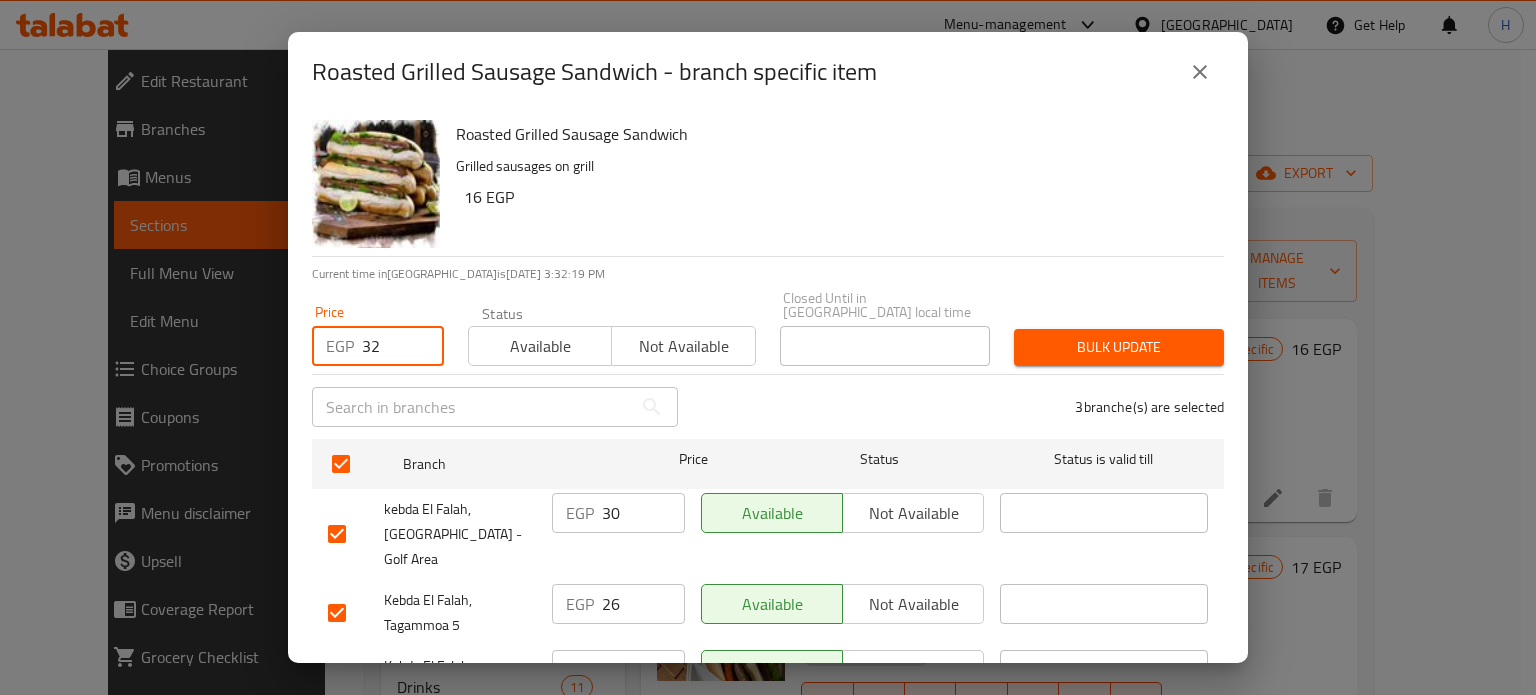 click 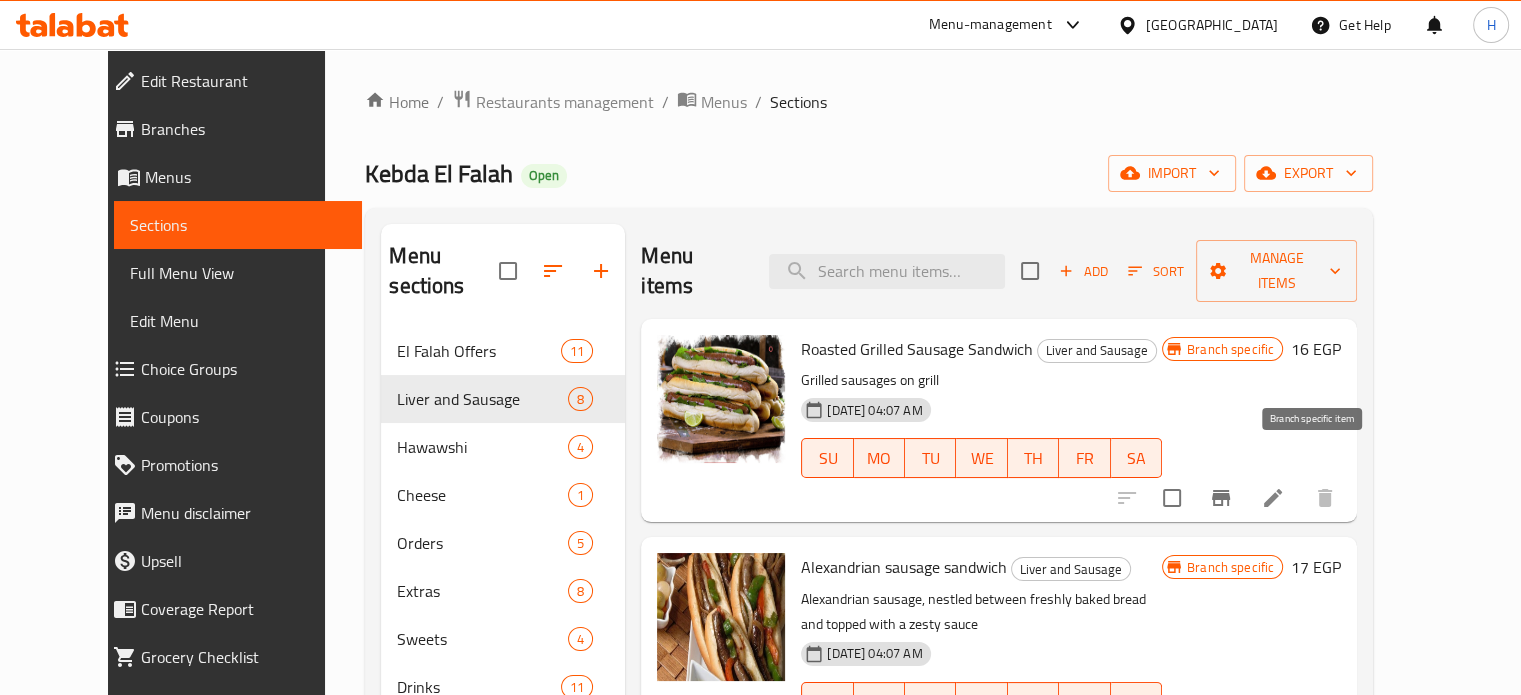 click 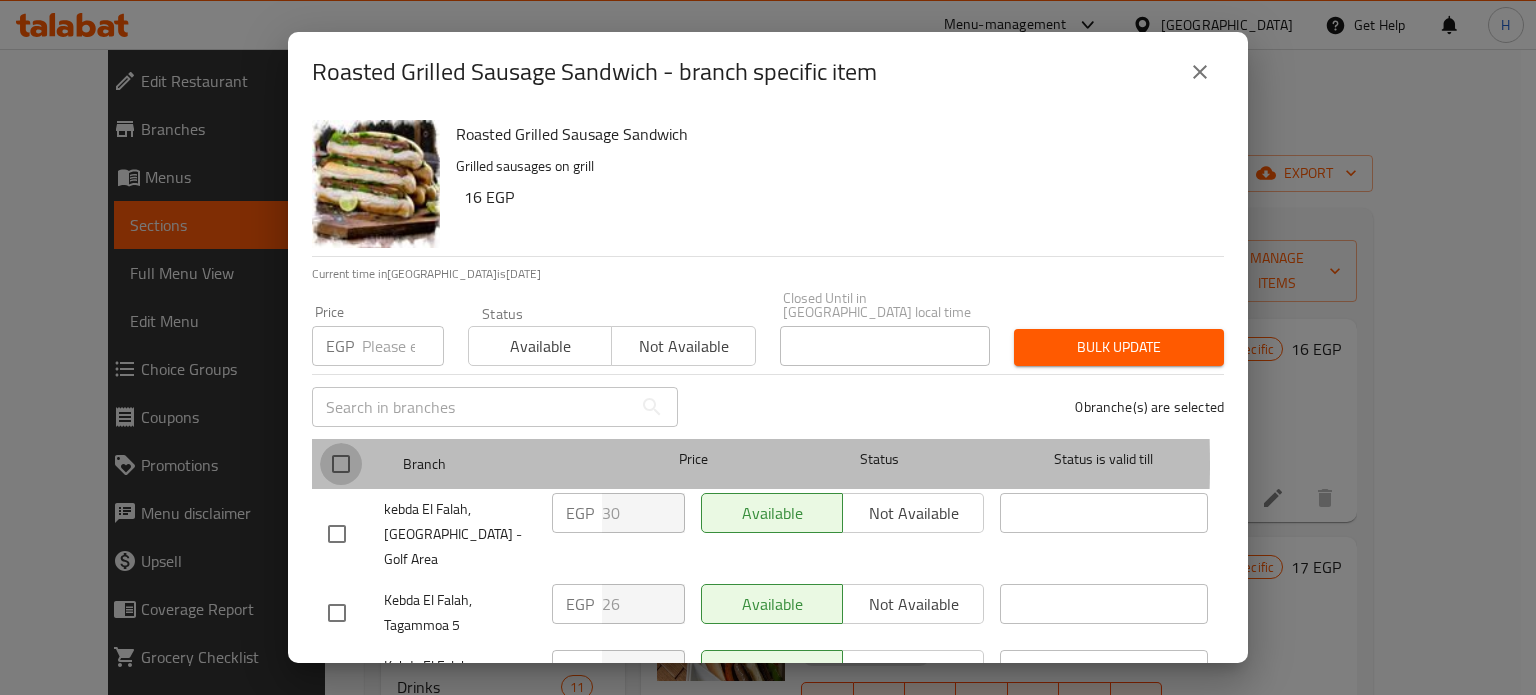 click at bounding box center [341, 464] 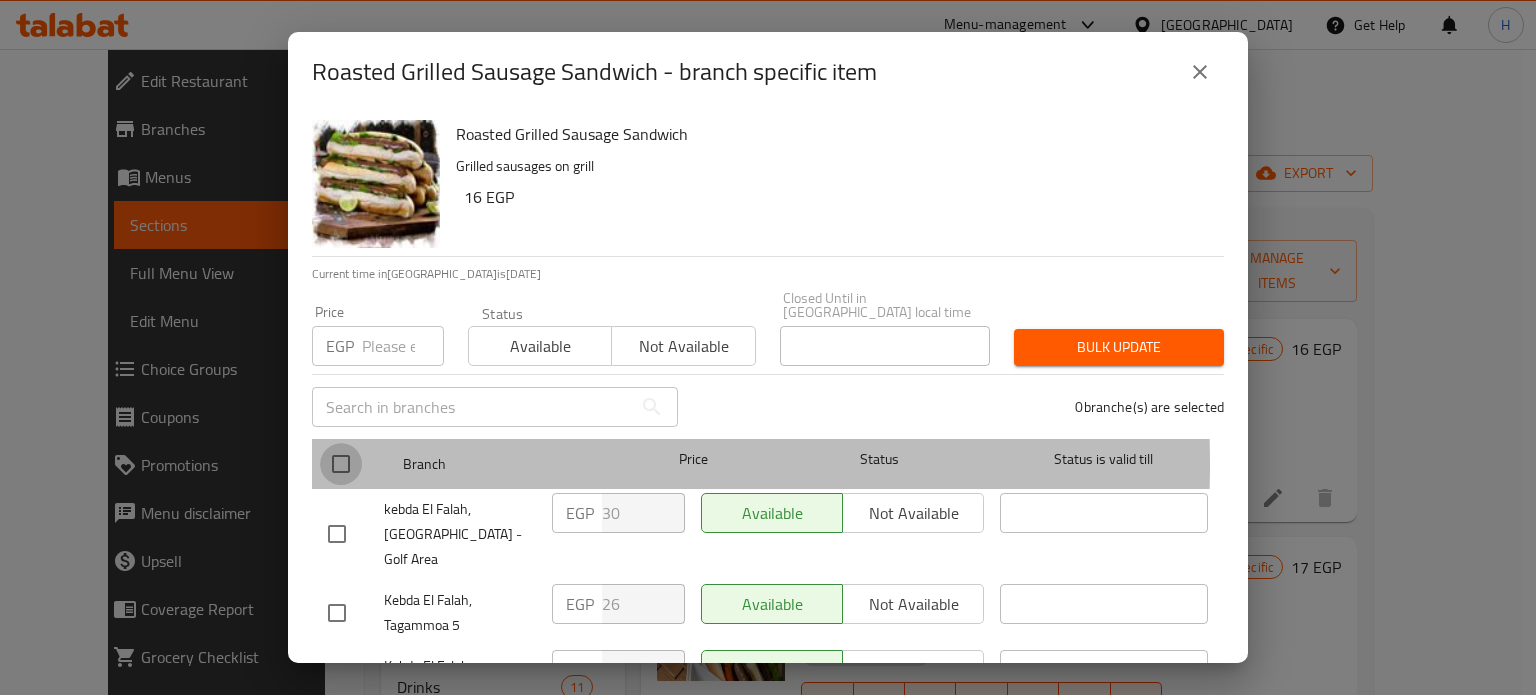 checkbox on "true" 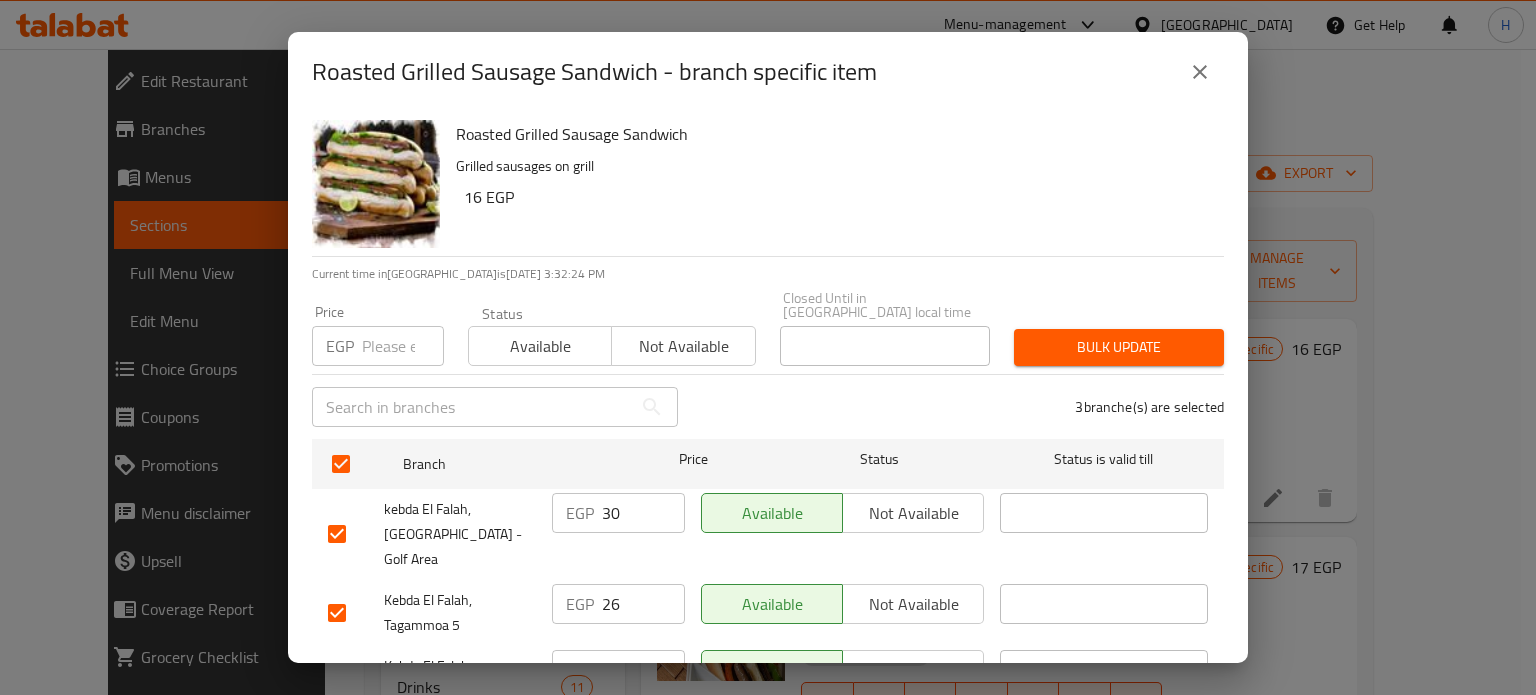 click at bounding box center (403, 346) 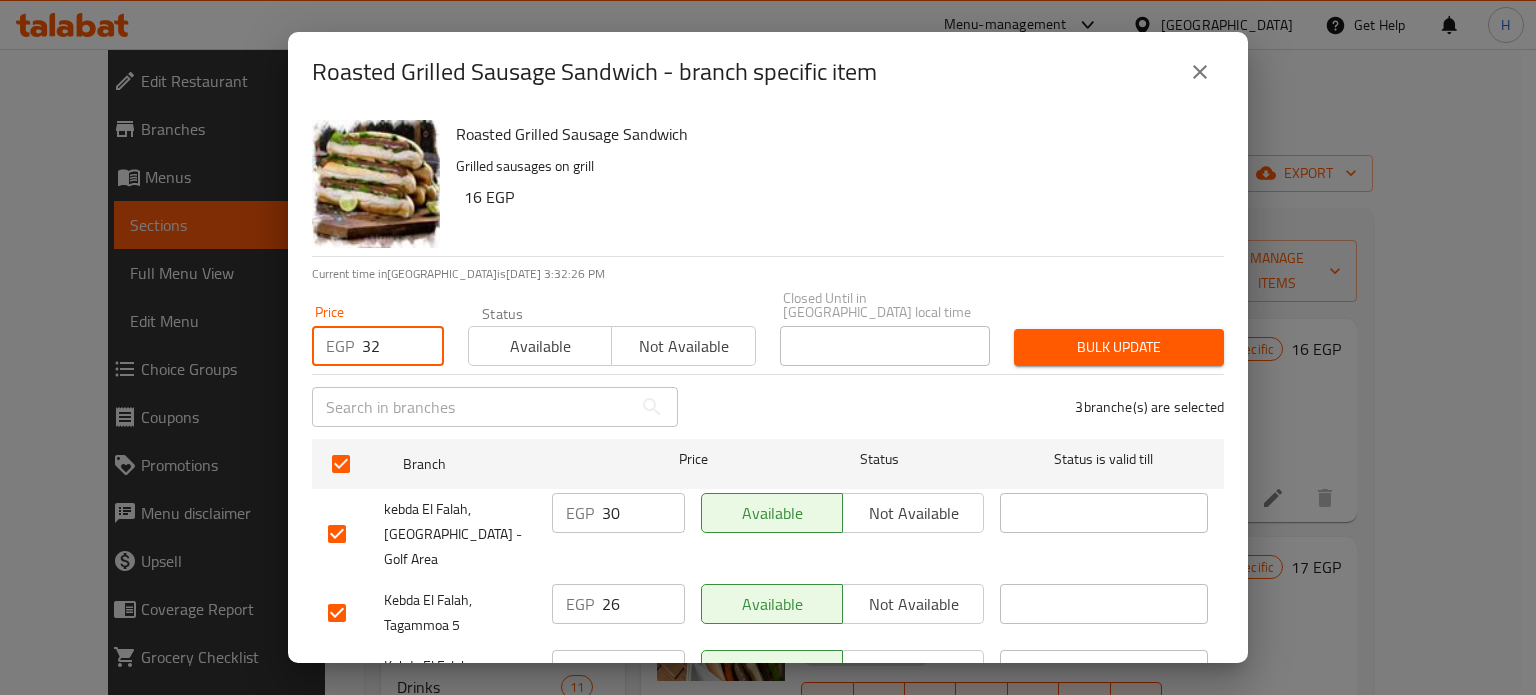 type on "32" 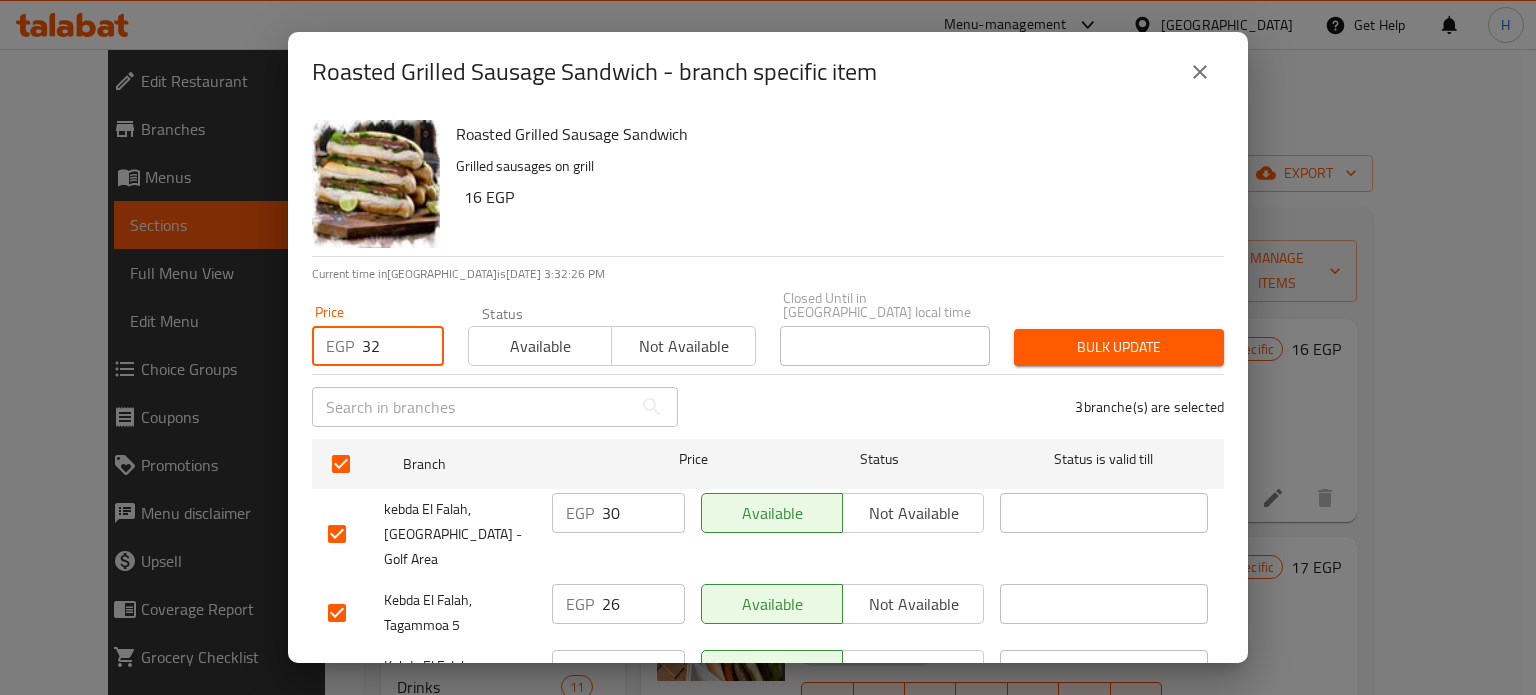 click on "Bulk update" at bounding box center [1119, 347] 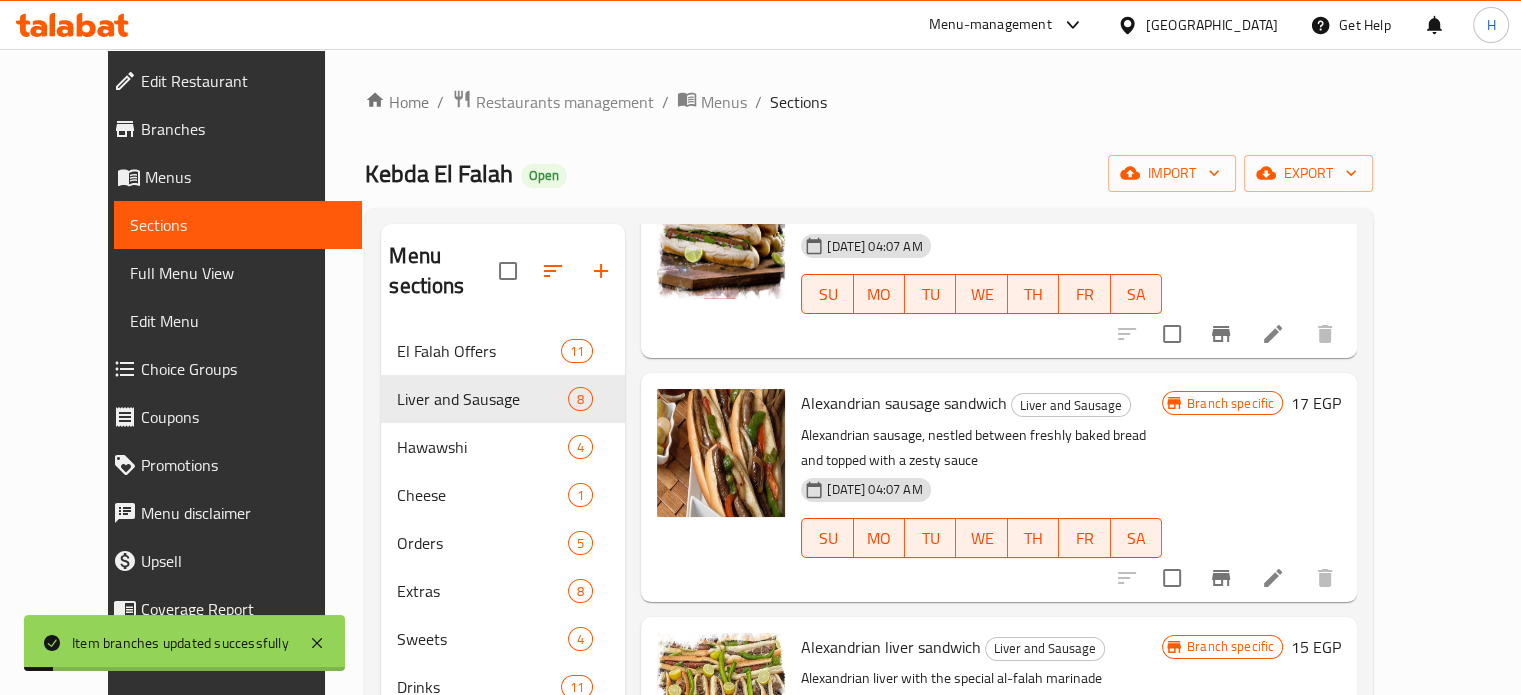 scroll, scrollTop: 200, scrollLeft: 0, axis: vertical 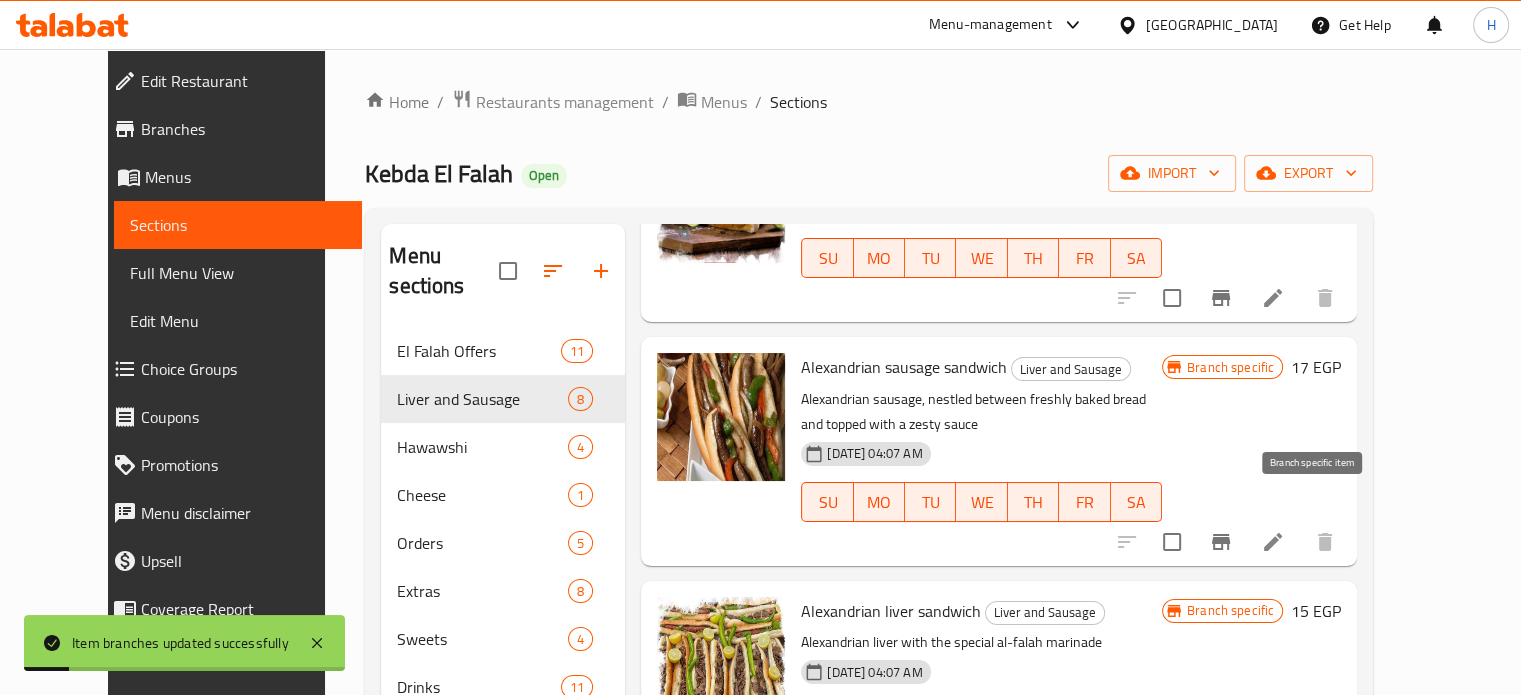 click 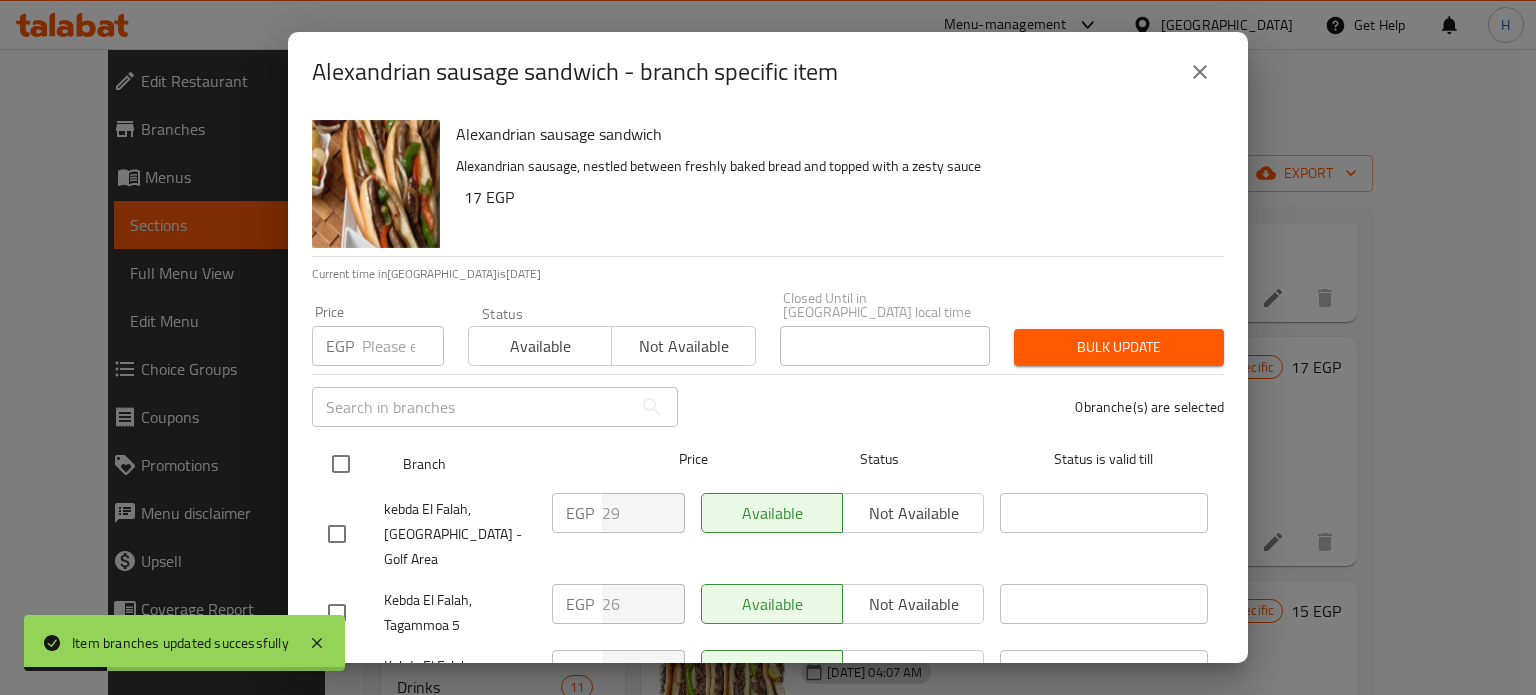 click at bounding box center [341, 464] 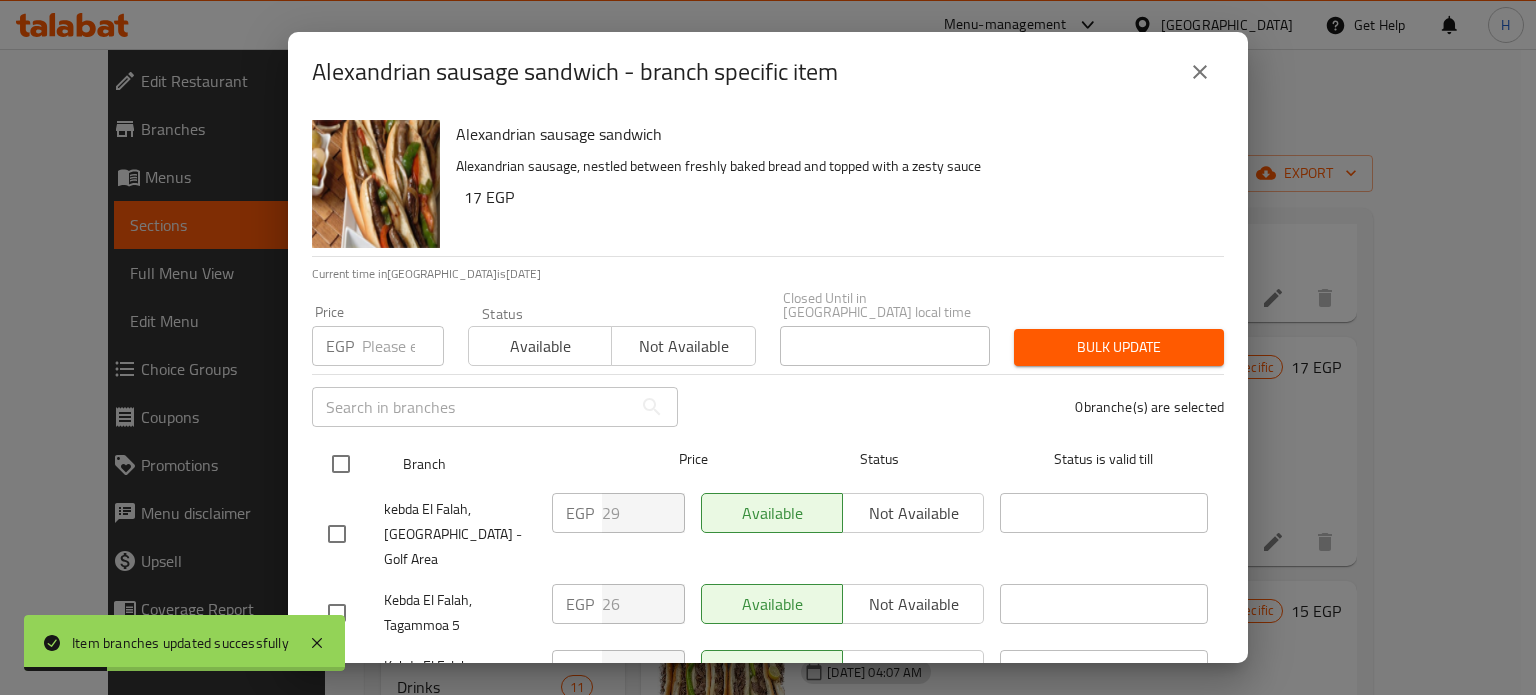 checkbox on "true" 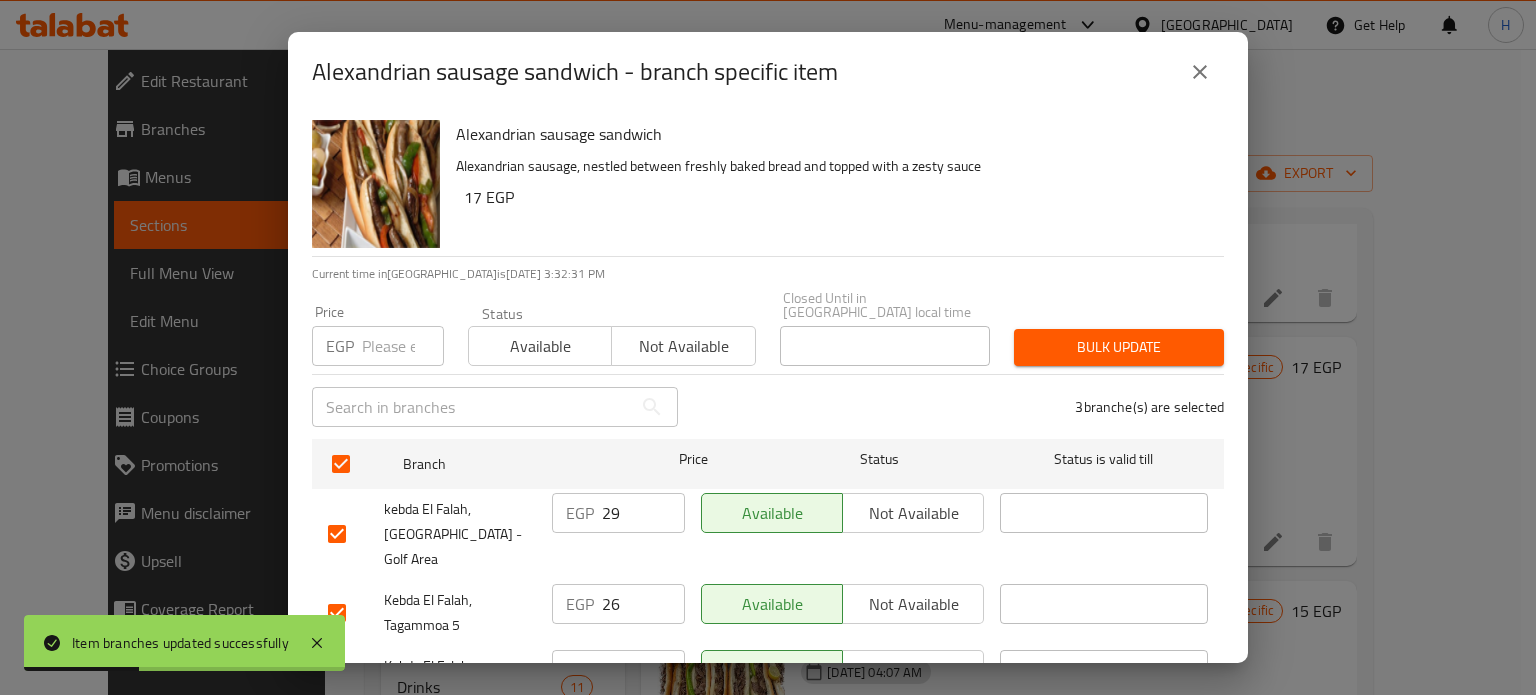 click at bounding box center (403, 346) 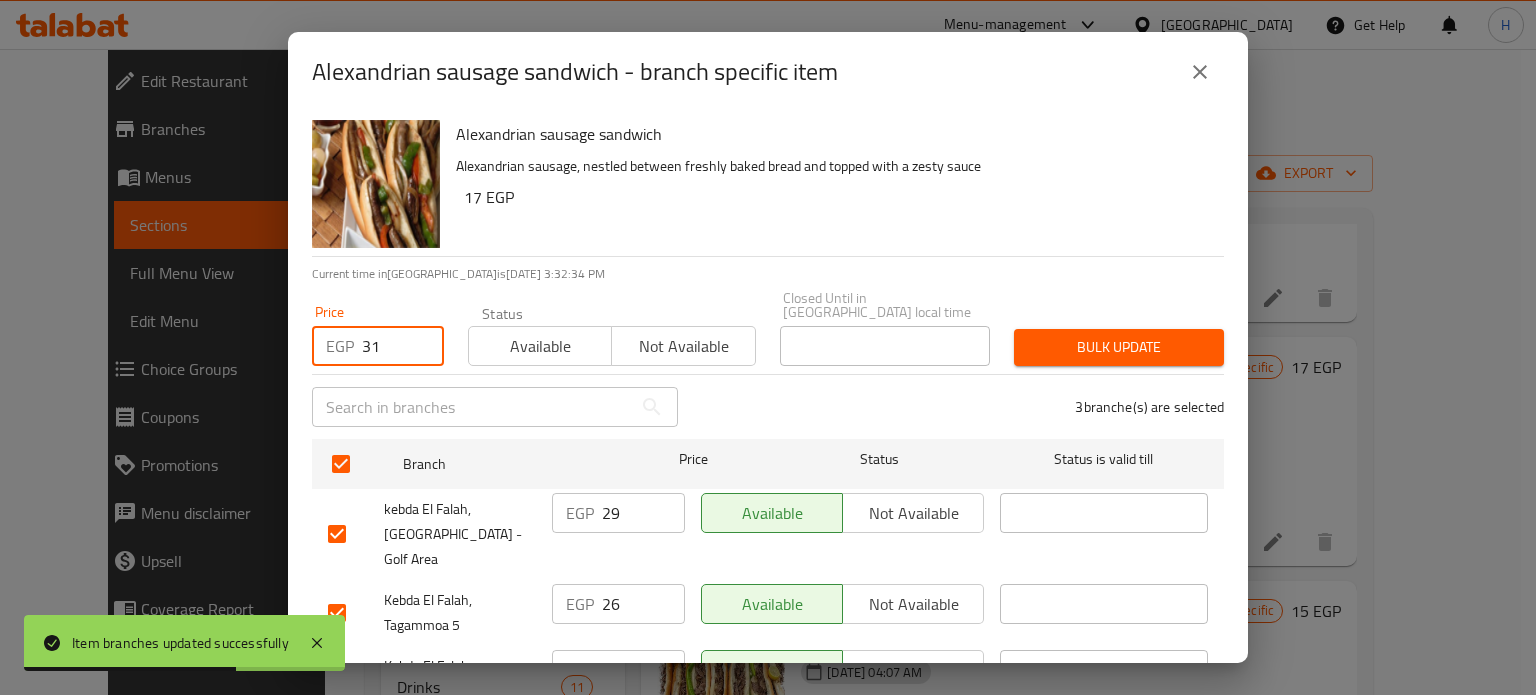 type on "31" 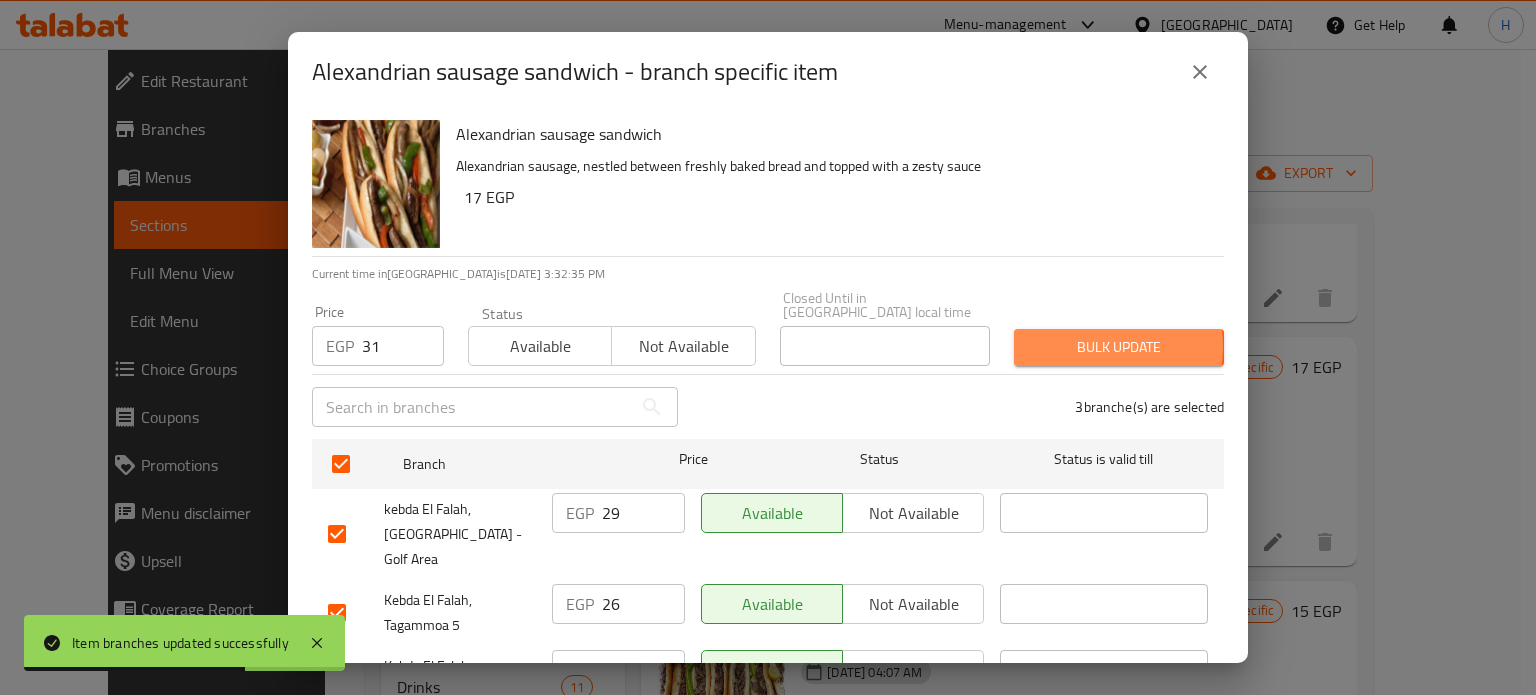 click on "Bulk update" at bounding box center (1119, 347) 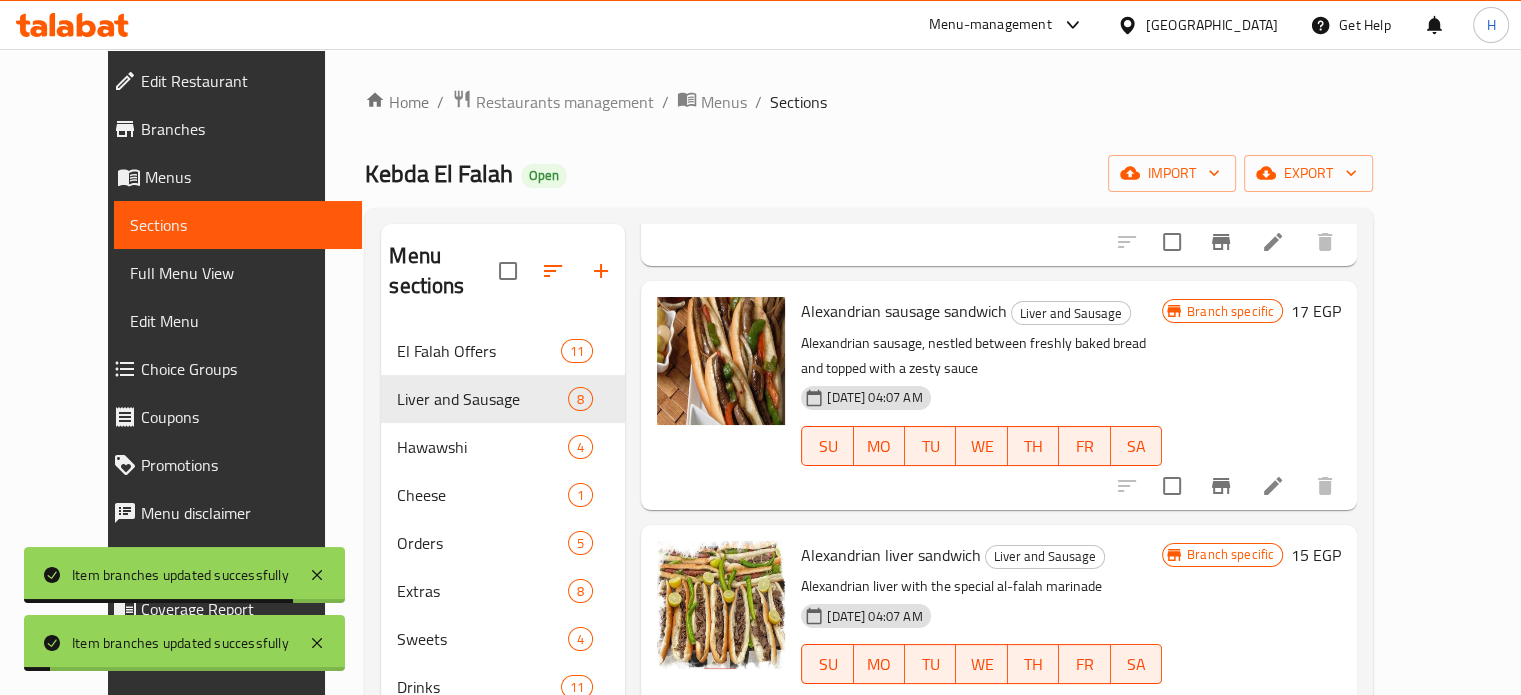 scroll, scrollTop: 300, scrollLeft: 0, axis: vertical 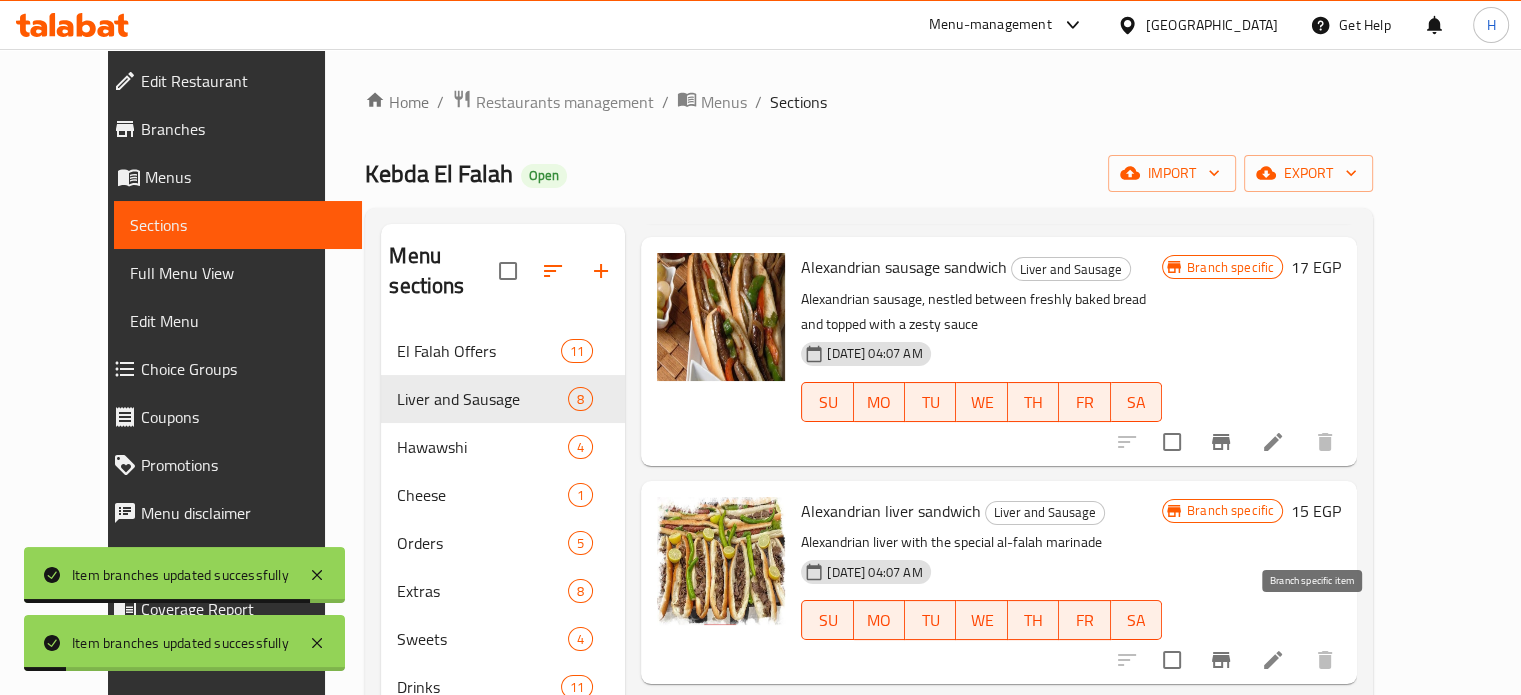 click 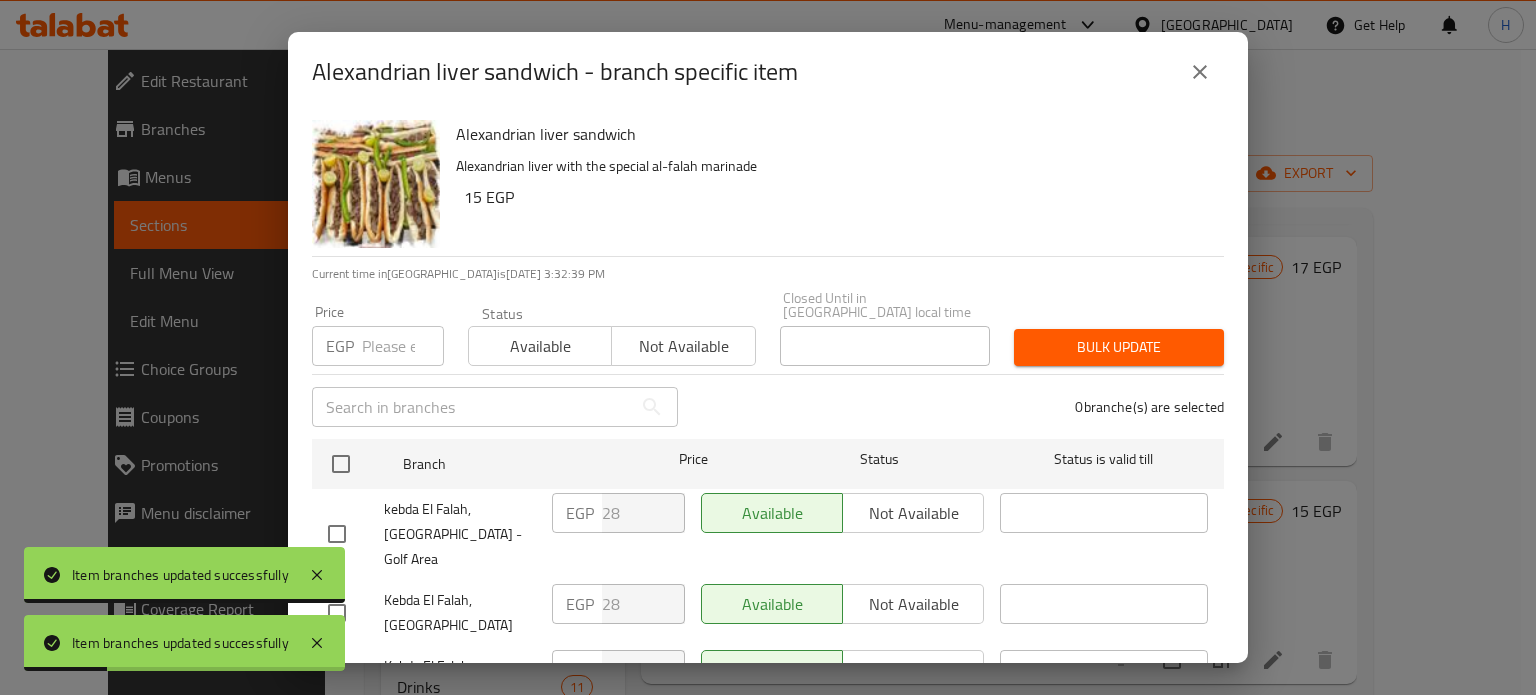 click on "Alexandrian liver sandwich - branch specific item" at bounding box center [768, 72] 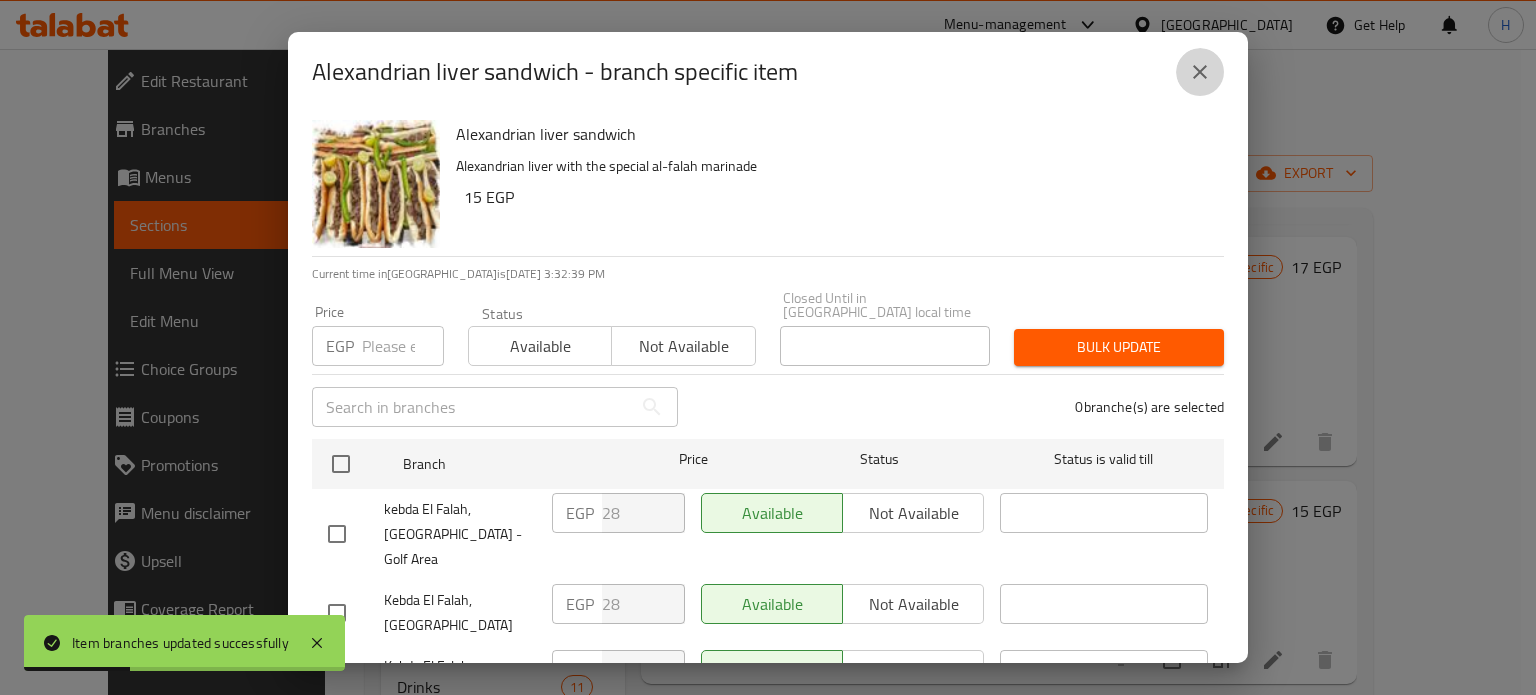 click 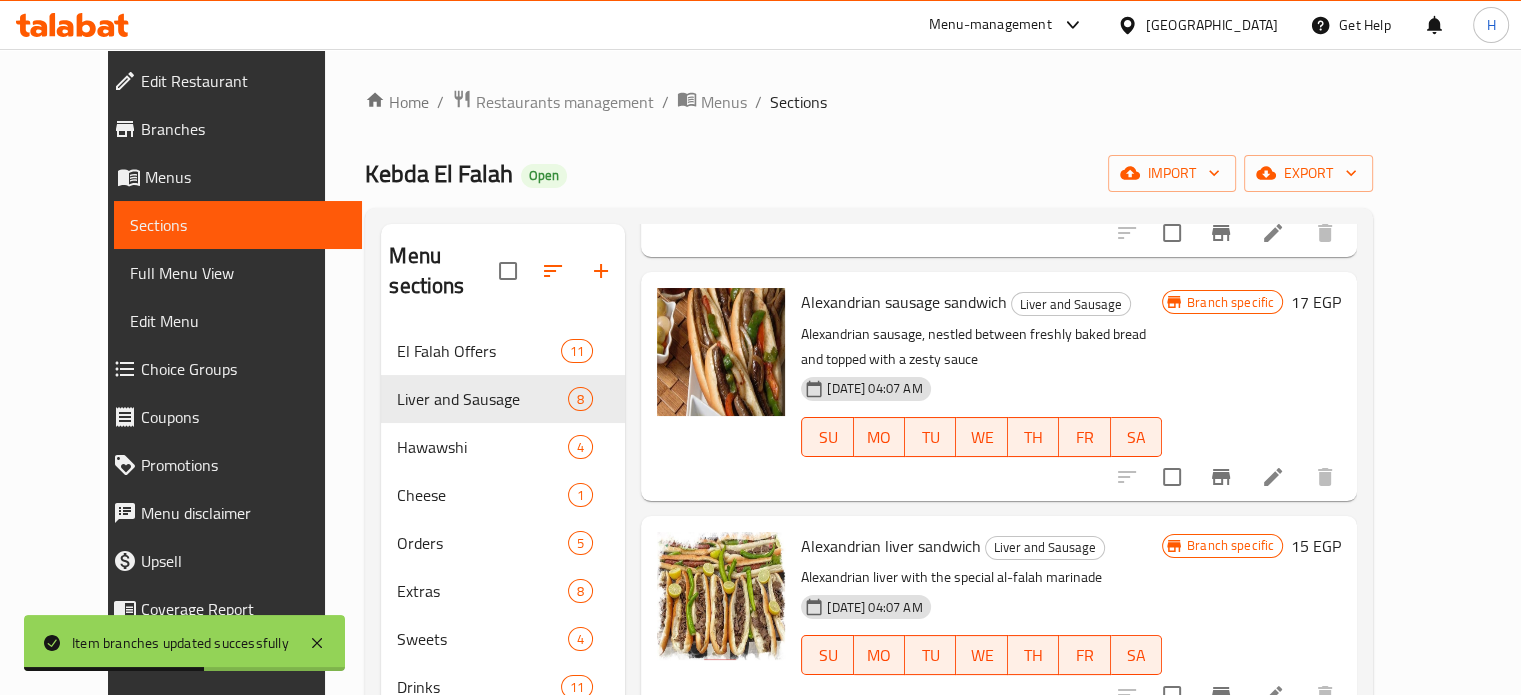 scroll, scrollTop: 300, scrollLeft: 0, axis: vertical 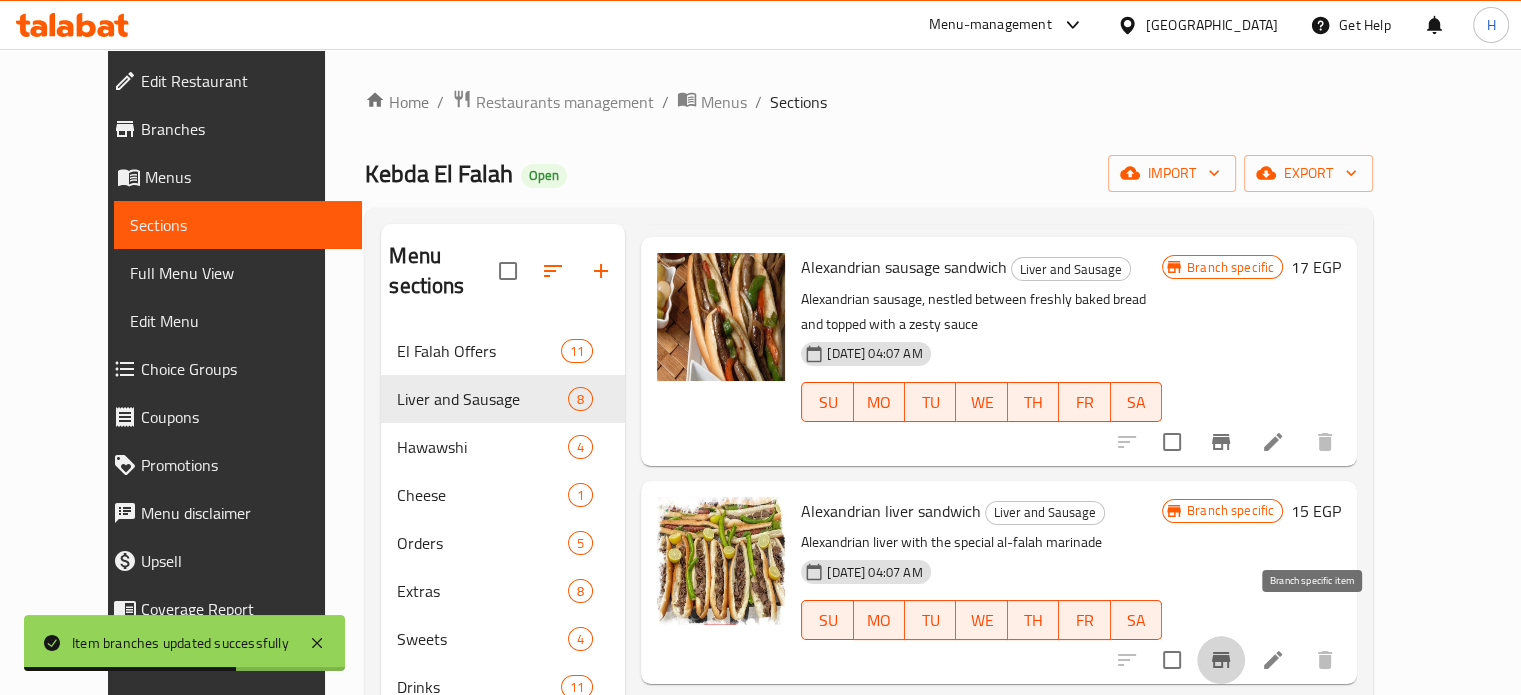 click 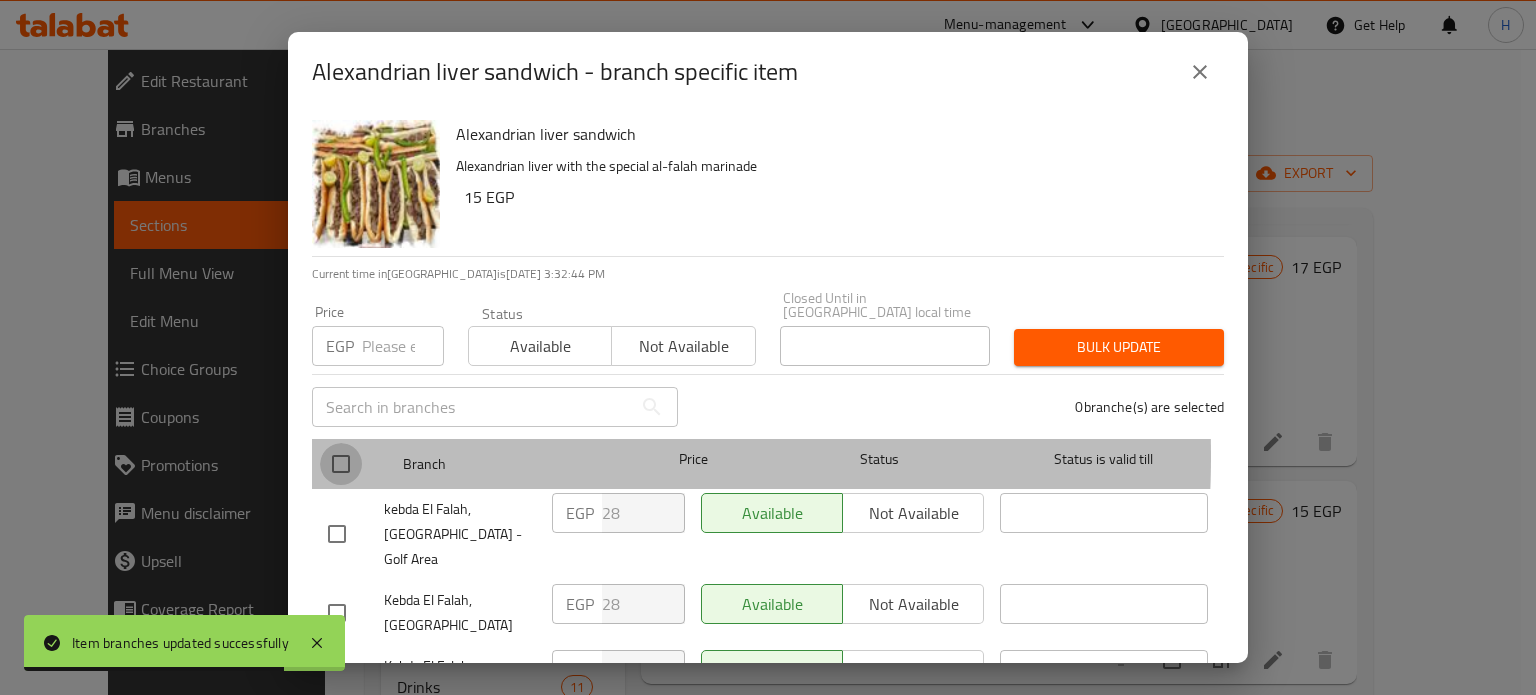 click at bounding box center (341, 464) 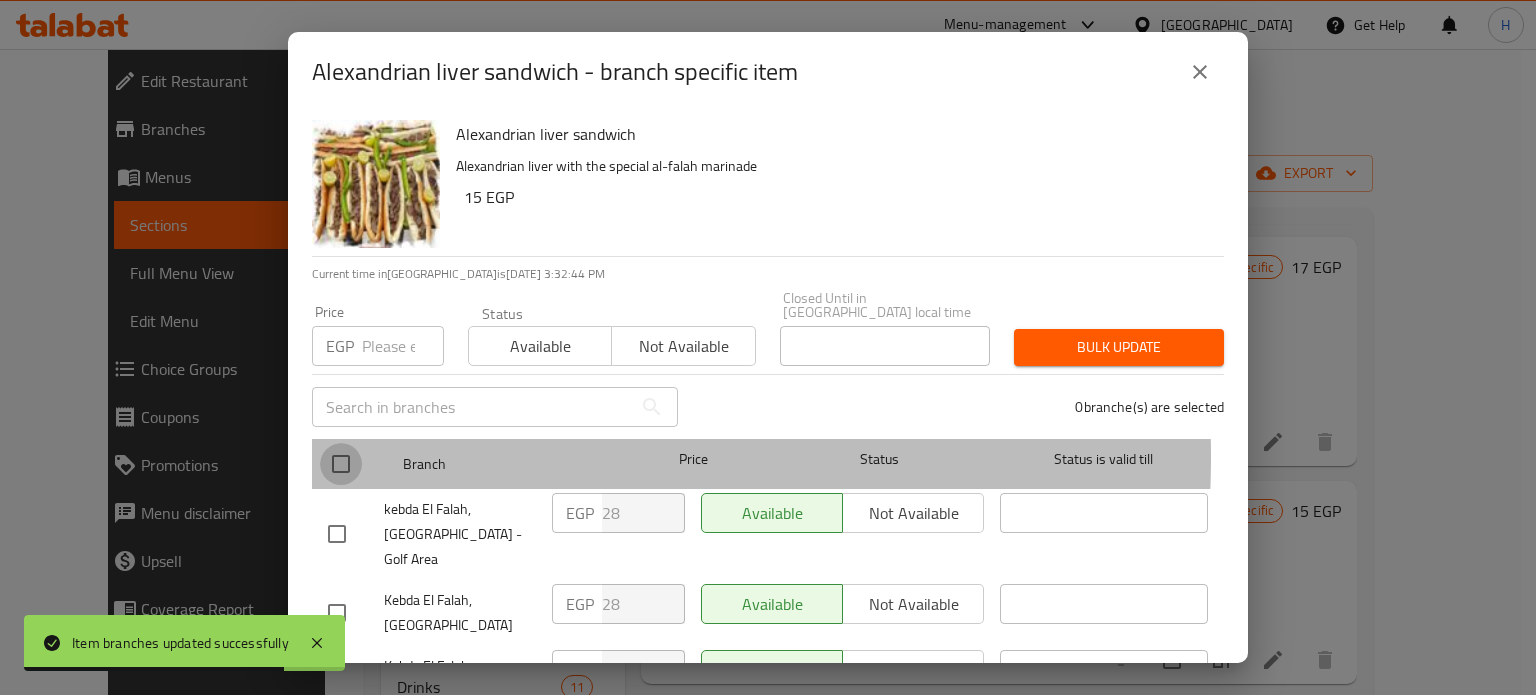 checkbox on "true" 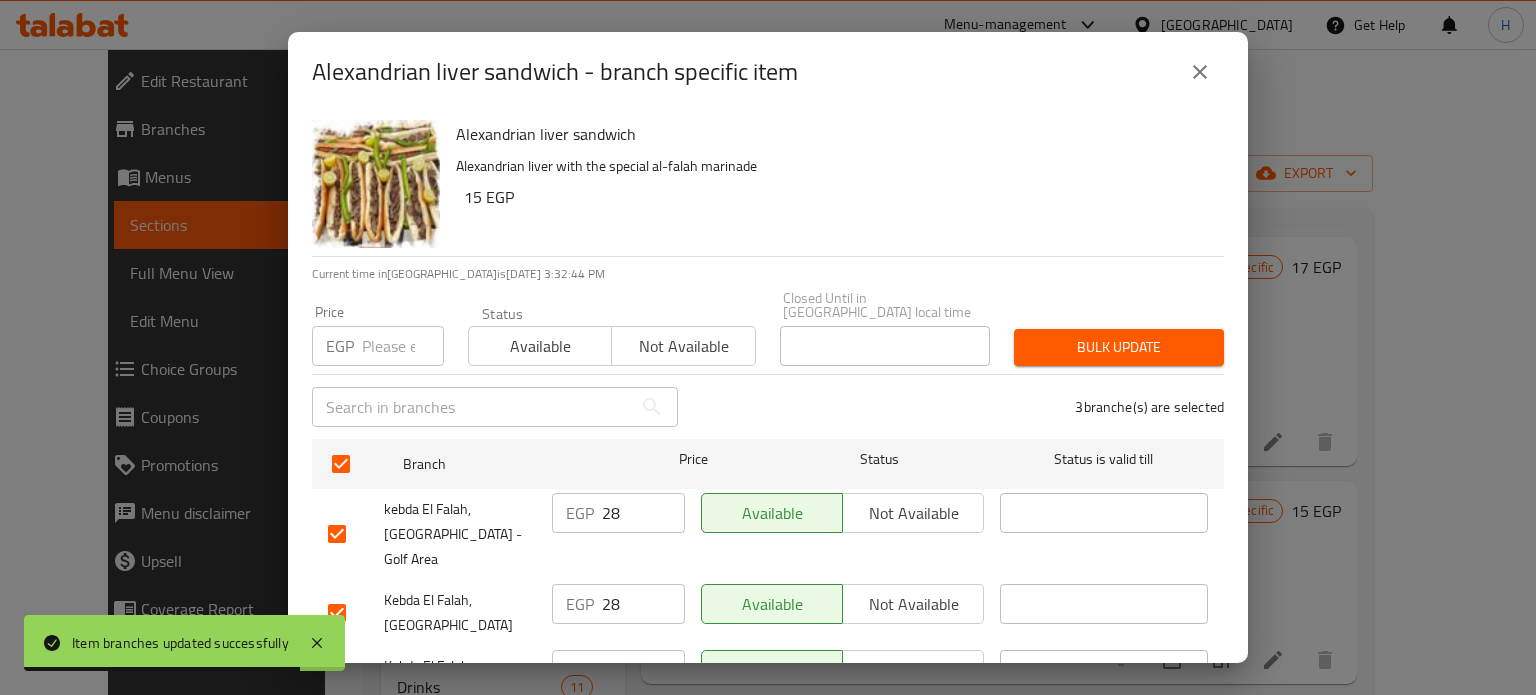 click at bounding box center [403, 346] 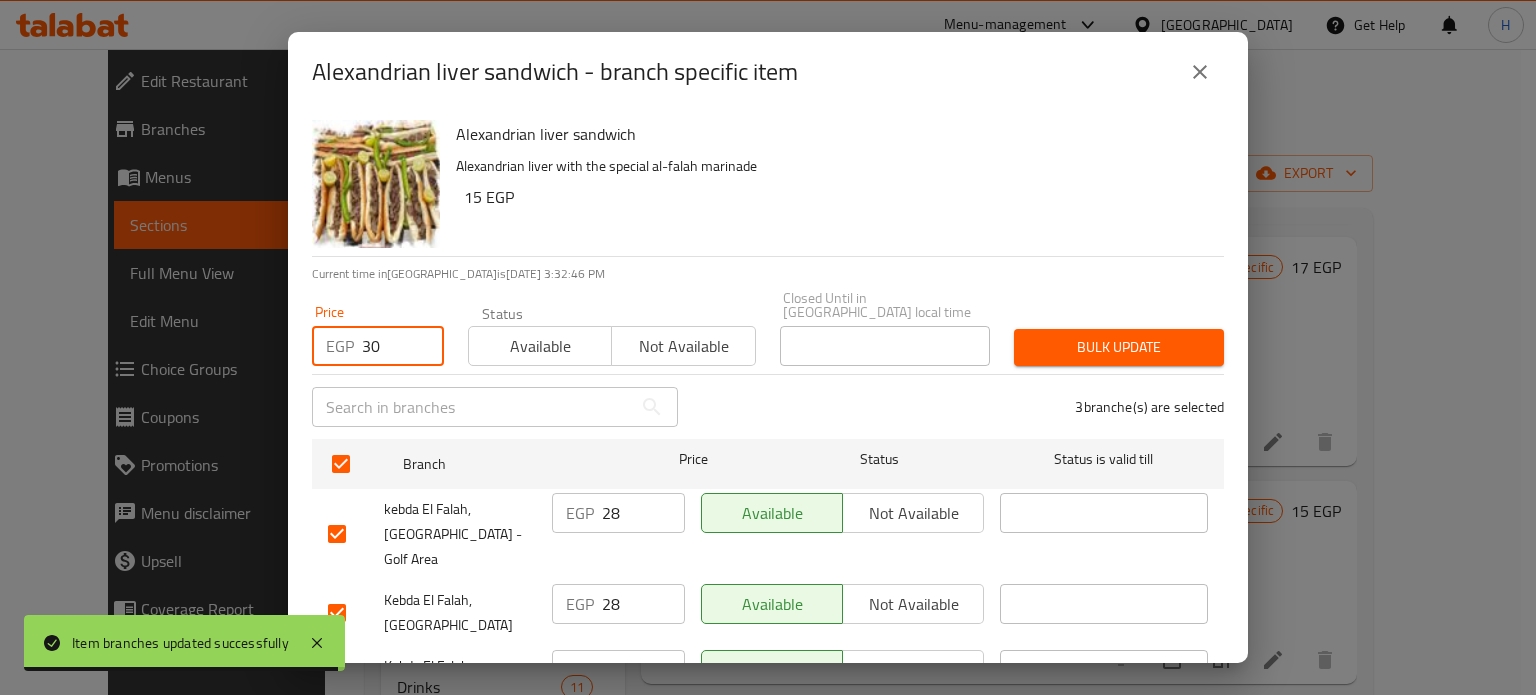 type on "30" 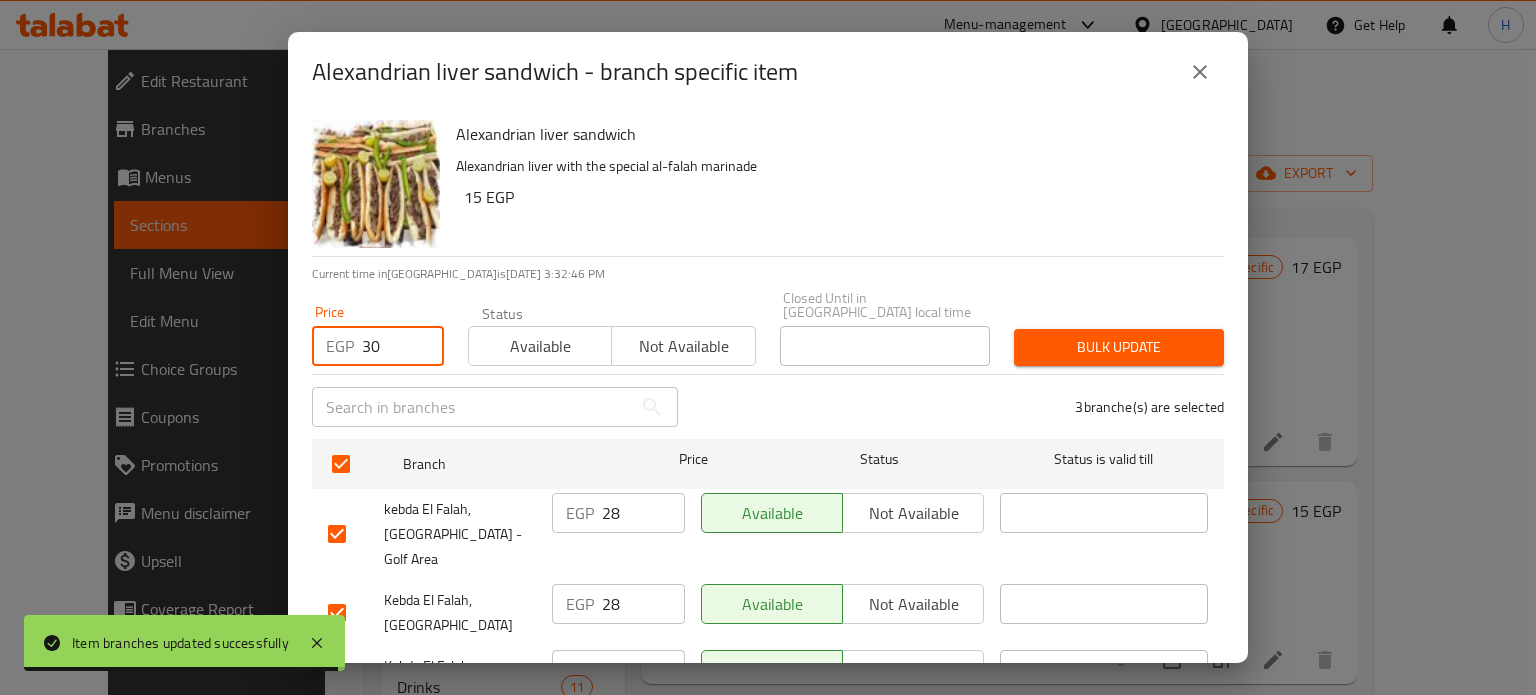 click on "Bulk update" at bounding box center (1119, 347) 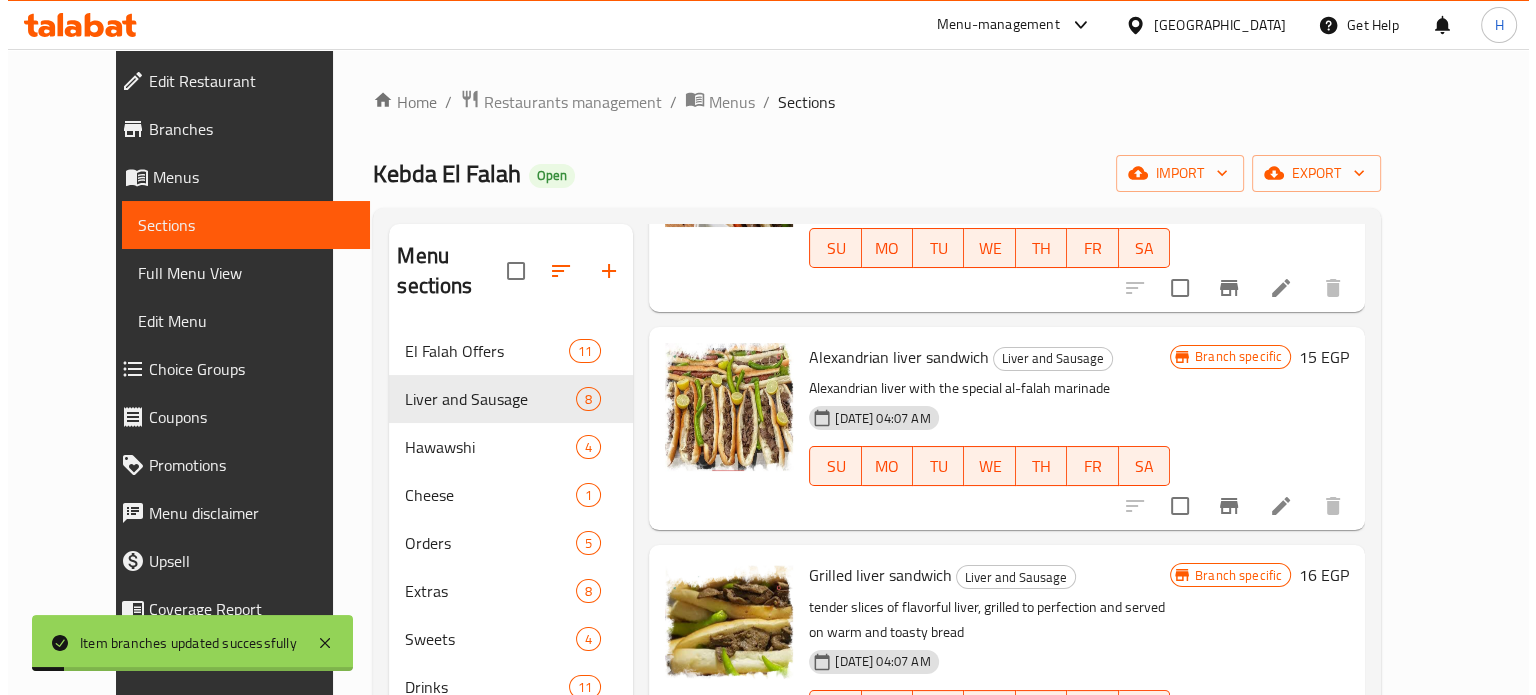 scroll, scrollTop: 500, scrollLeft: 0, axis: vertical 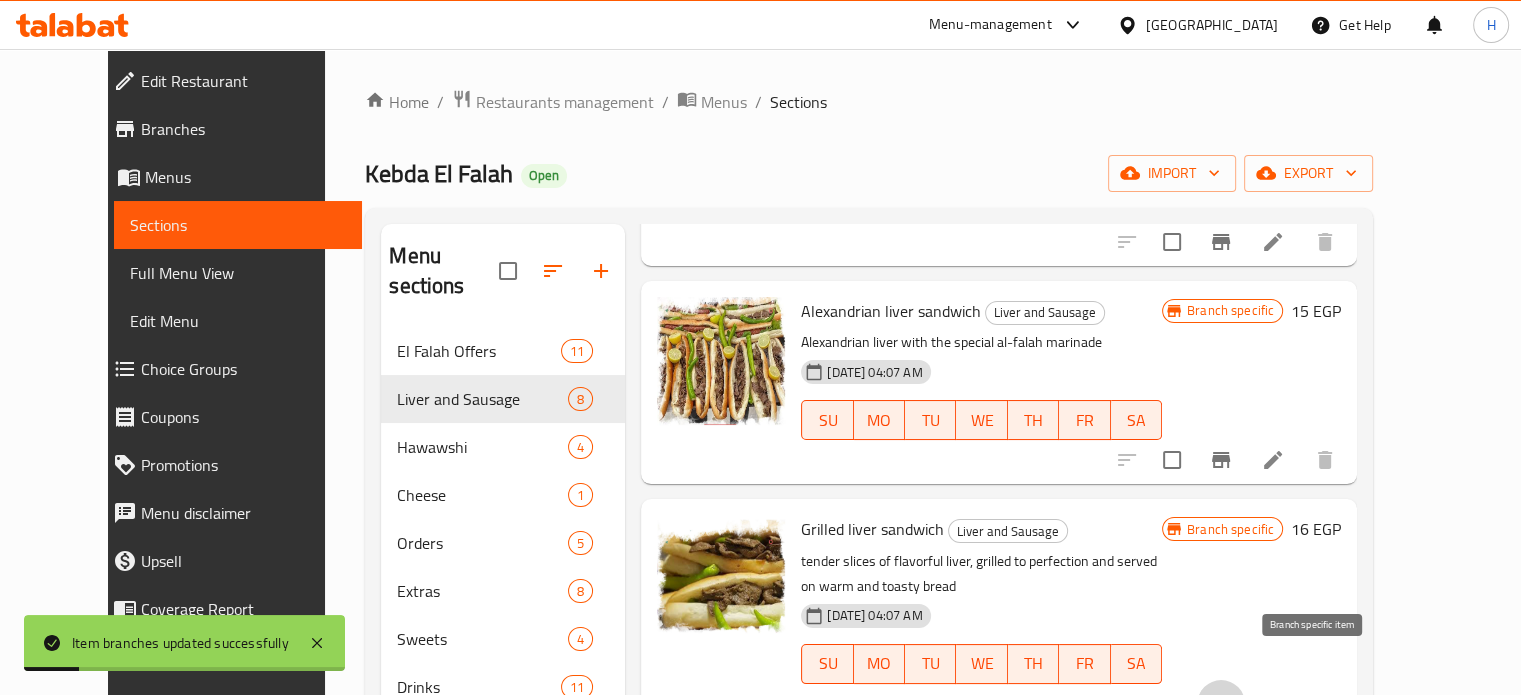 click 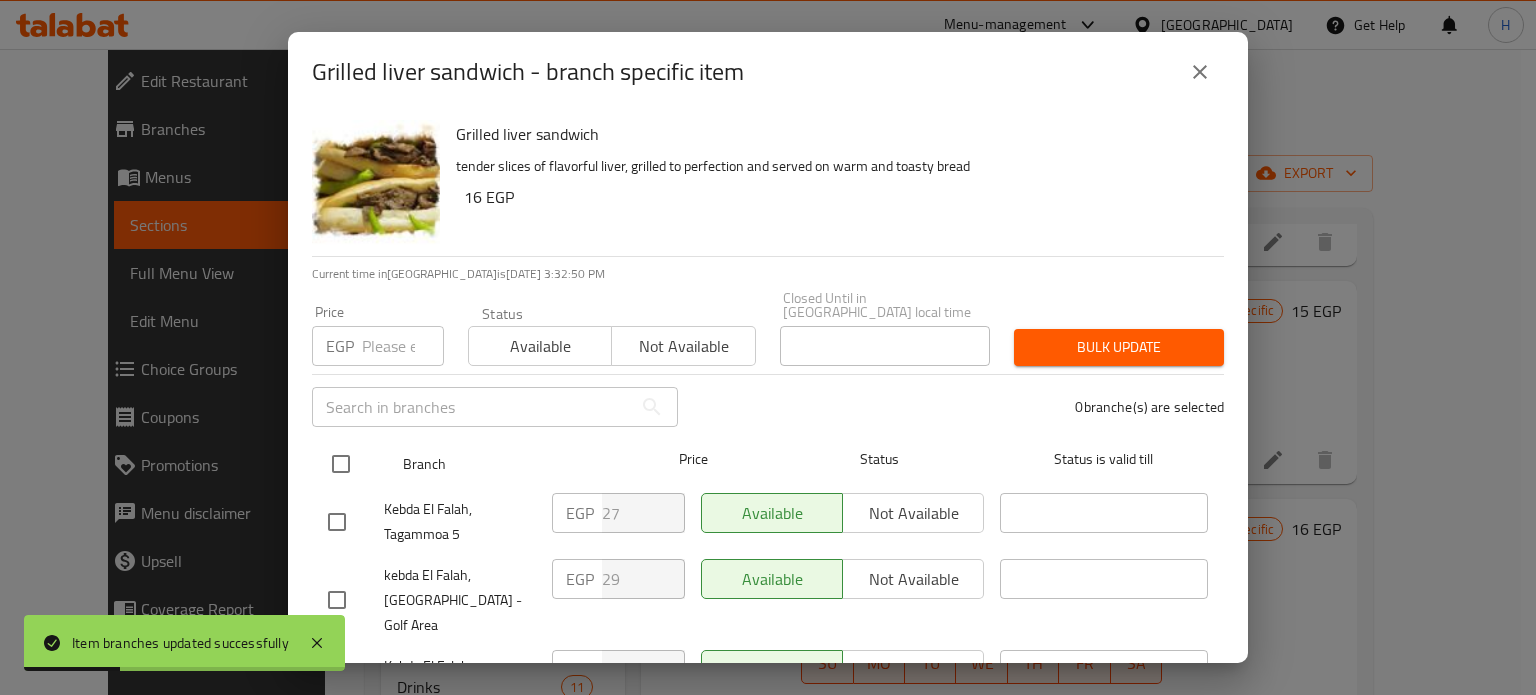 click at bounding box center (341, 464) 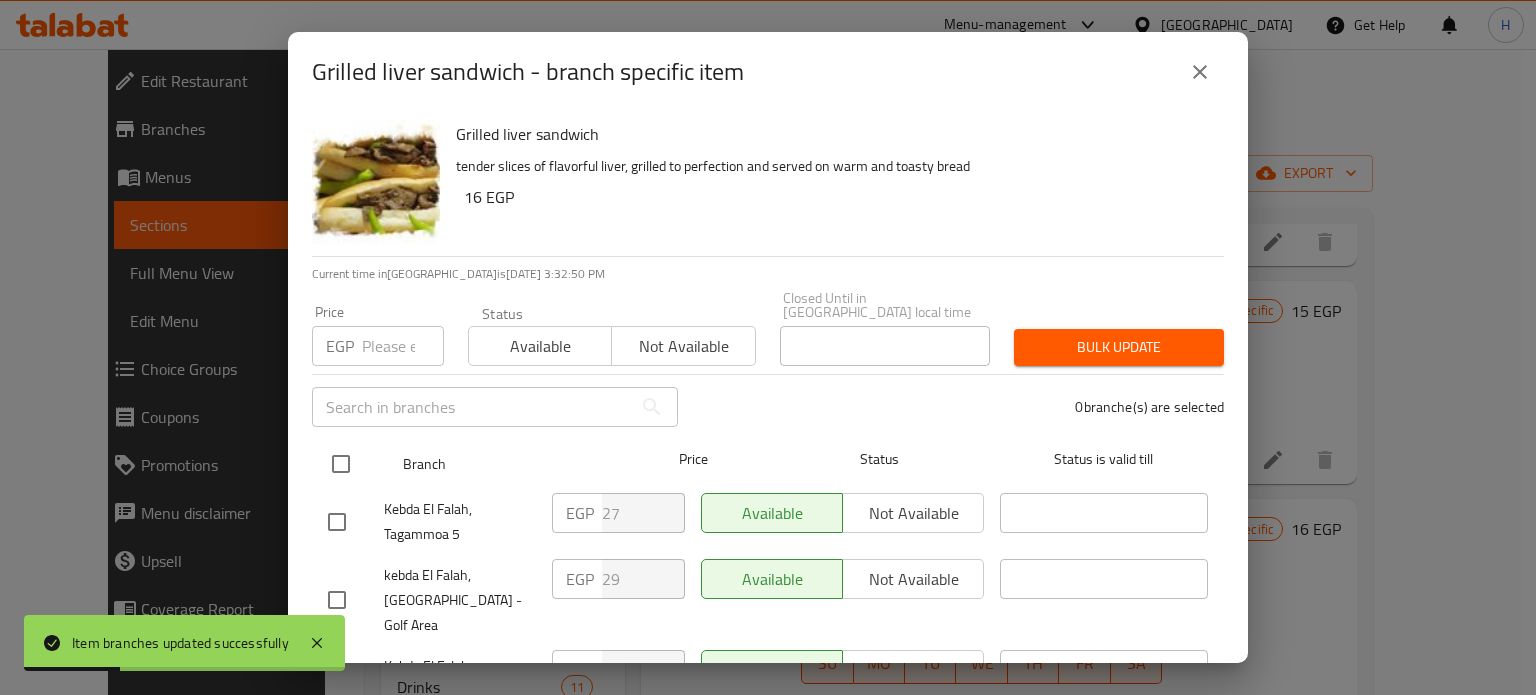 checkbox on "true" 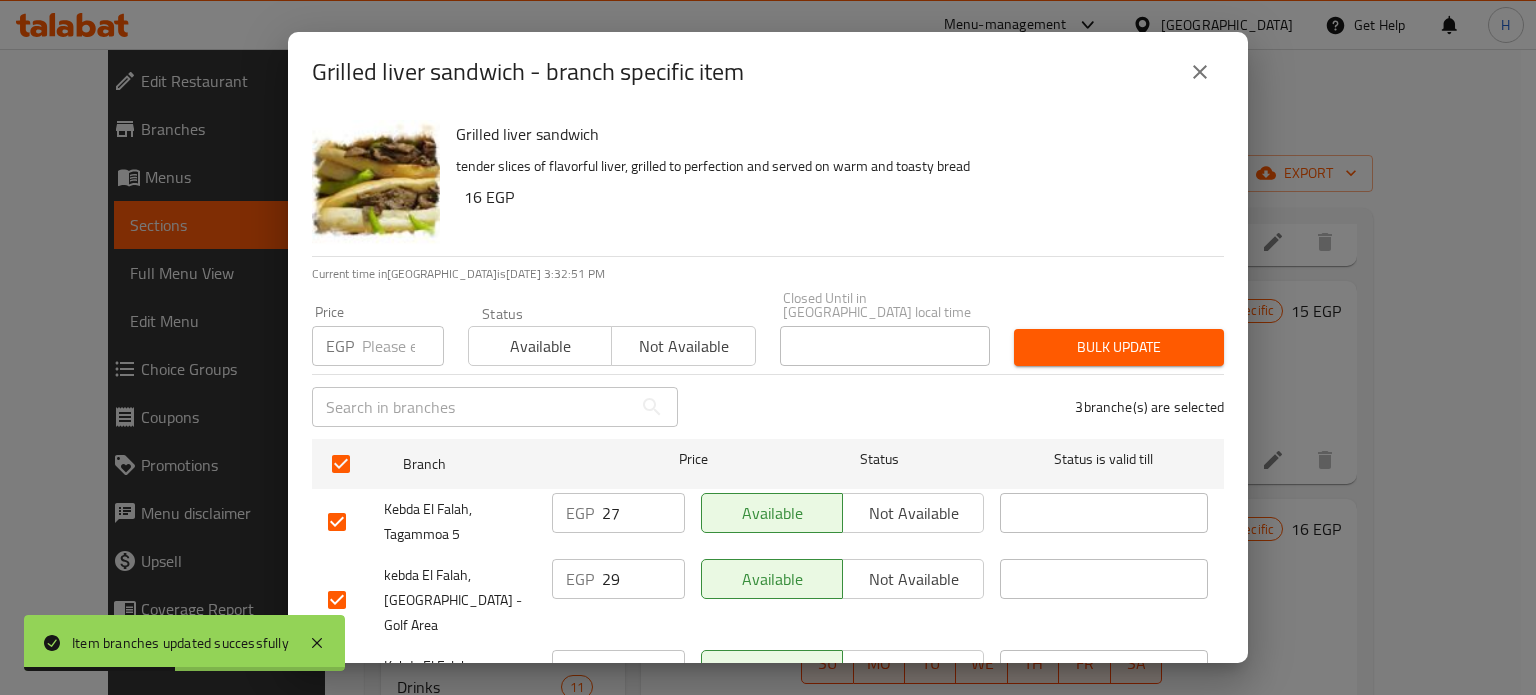 click at bounding box center [403, 346] 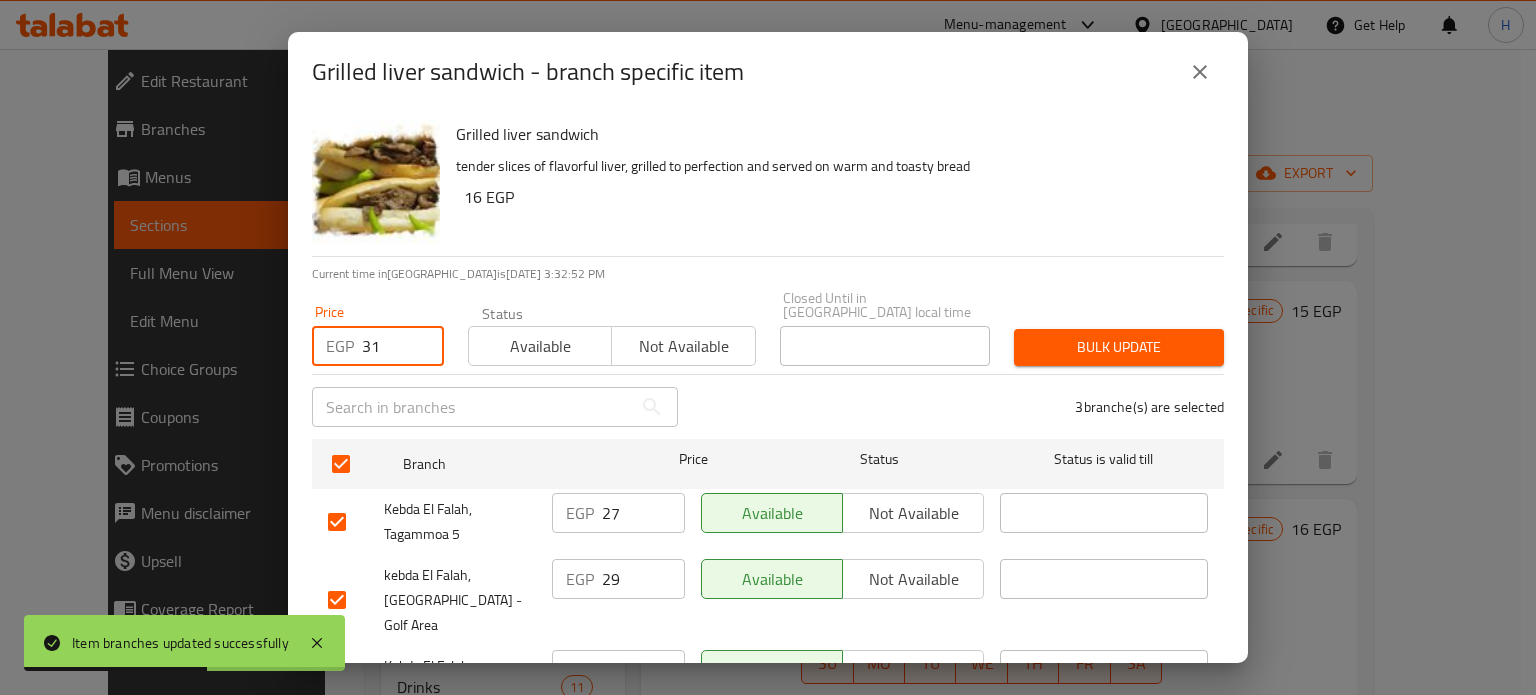 type on "31" 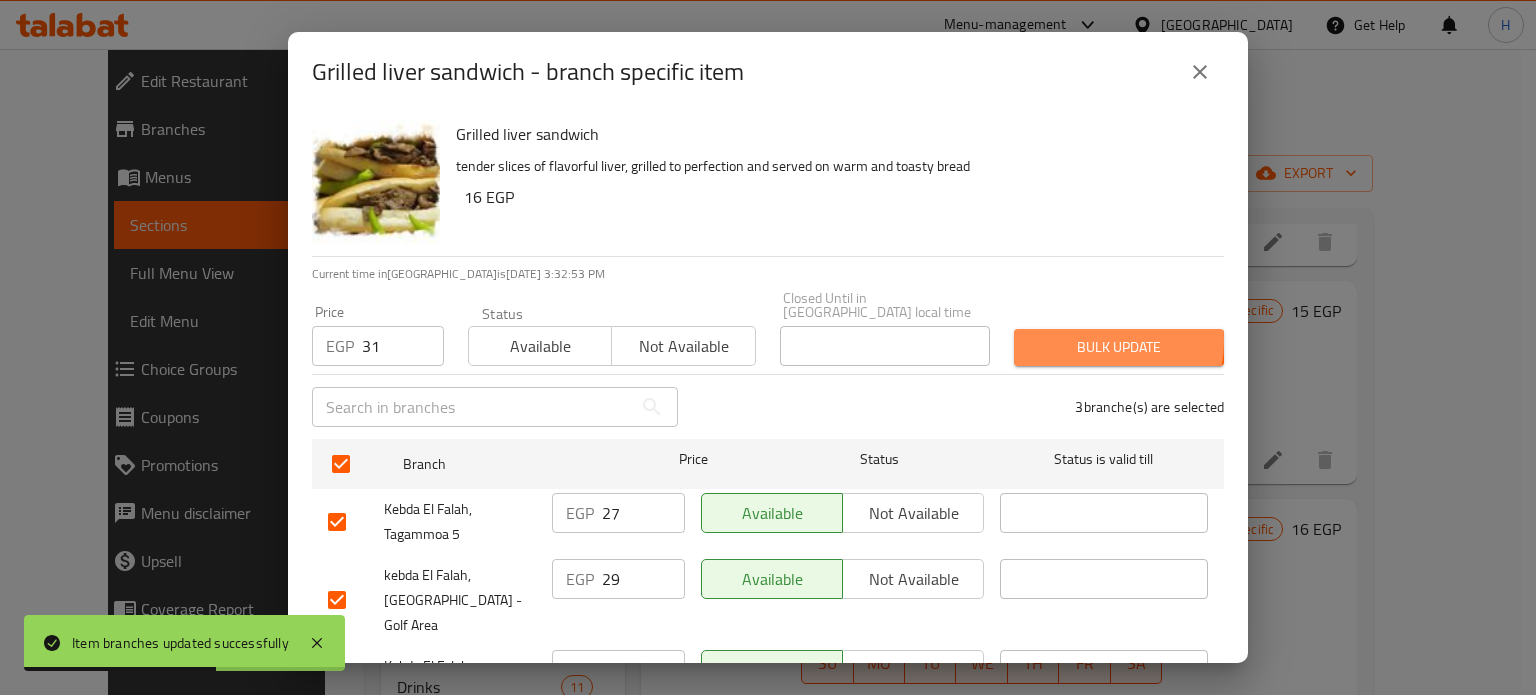 click on "Bulk update" at bounding box center [1119, 347] 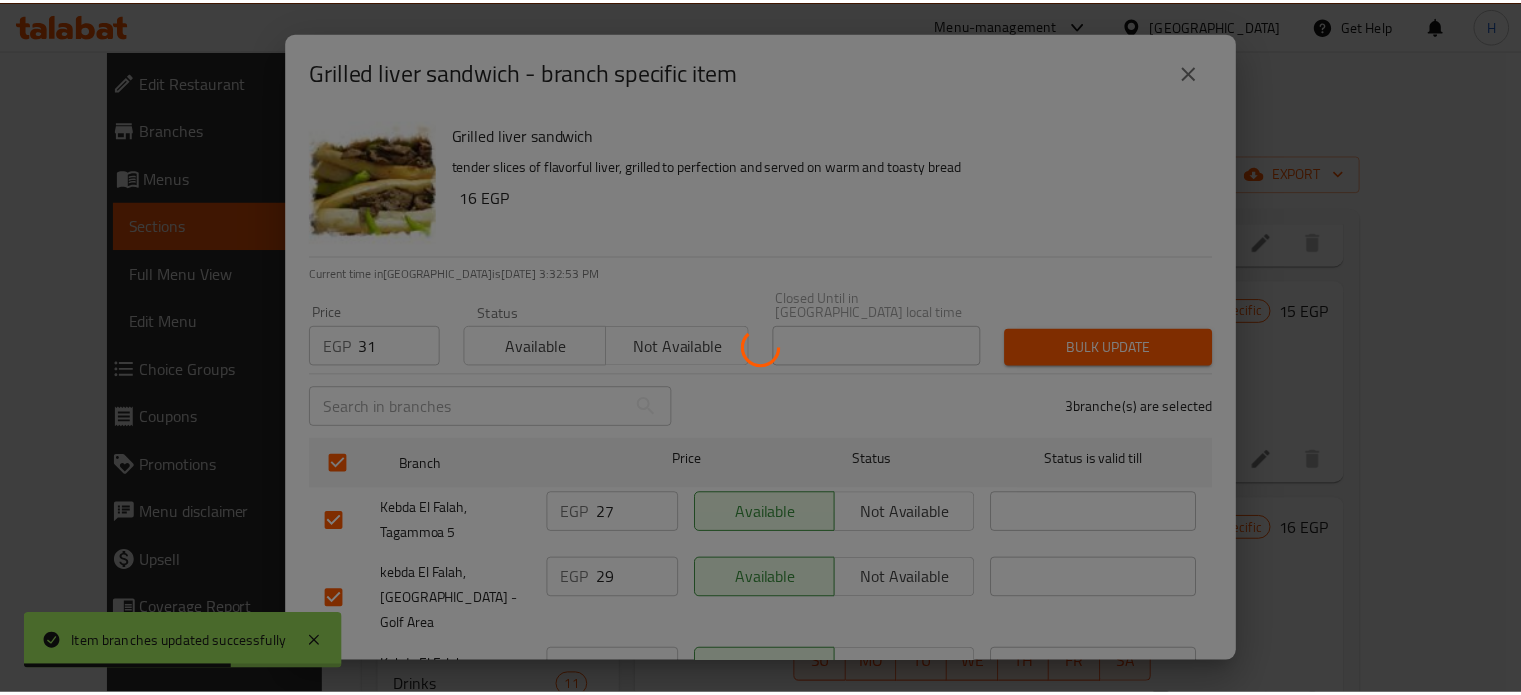 scroll, scrollTop: 2, scrollLeft: 0, axis: vertical 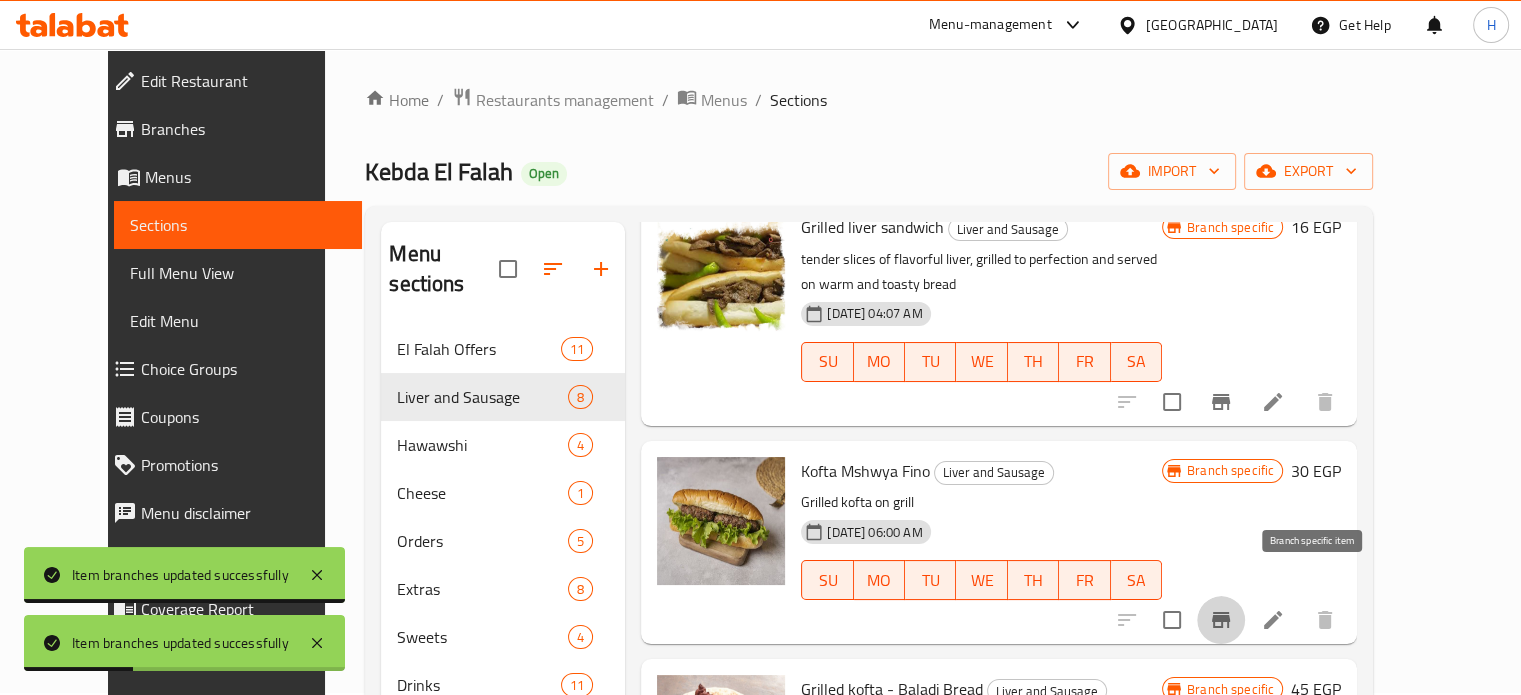 click at bounding box center (1221, 620) 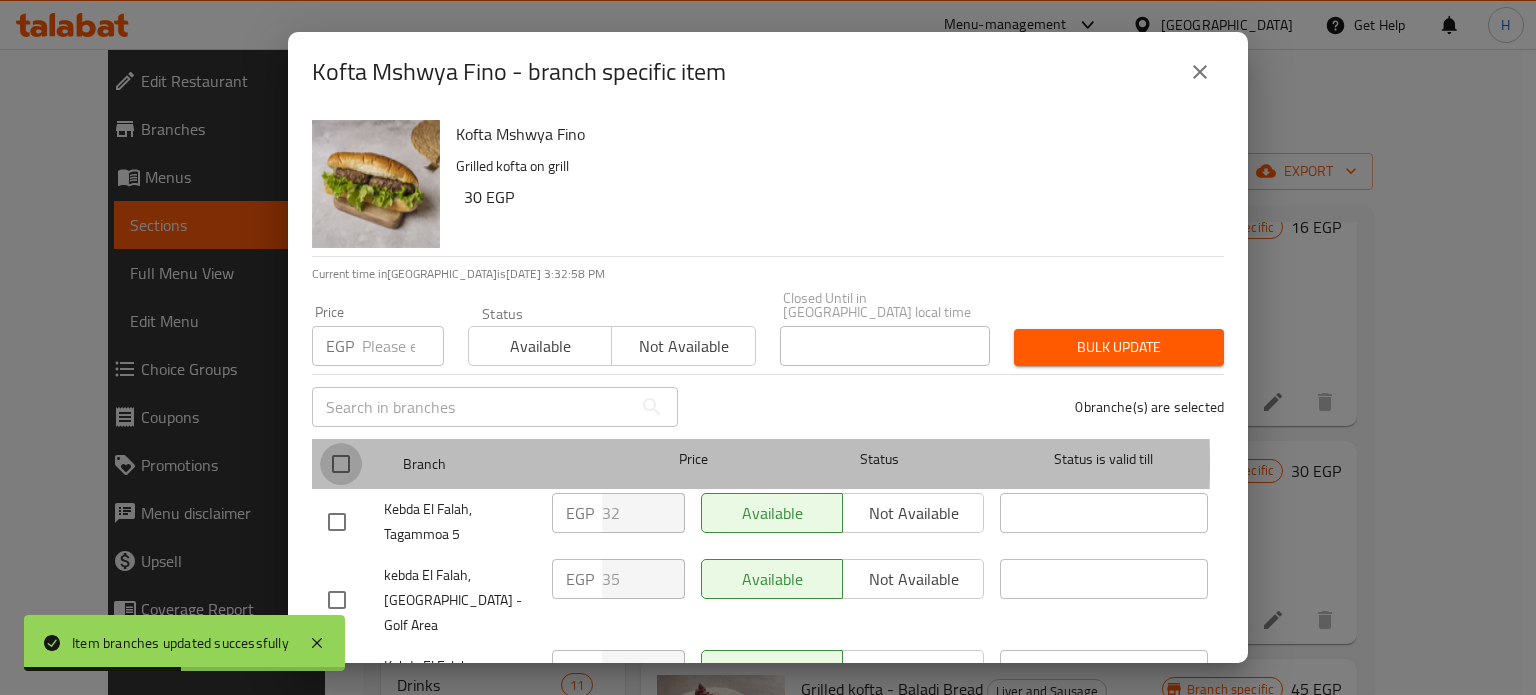 click at bounding box center [341, 464] 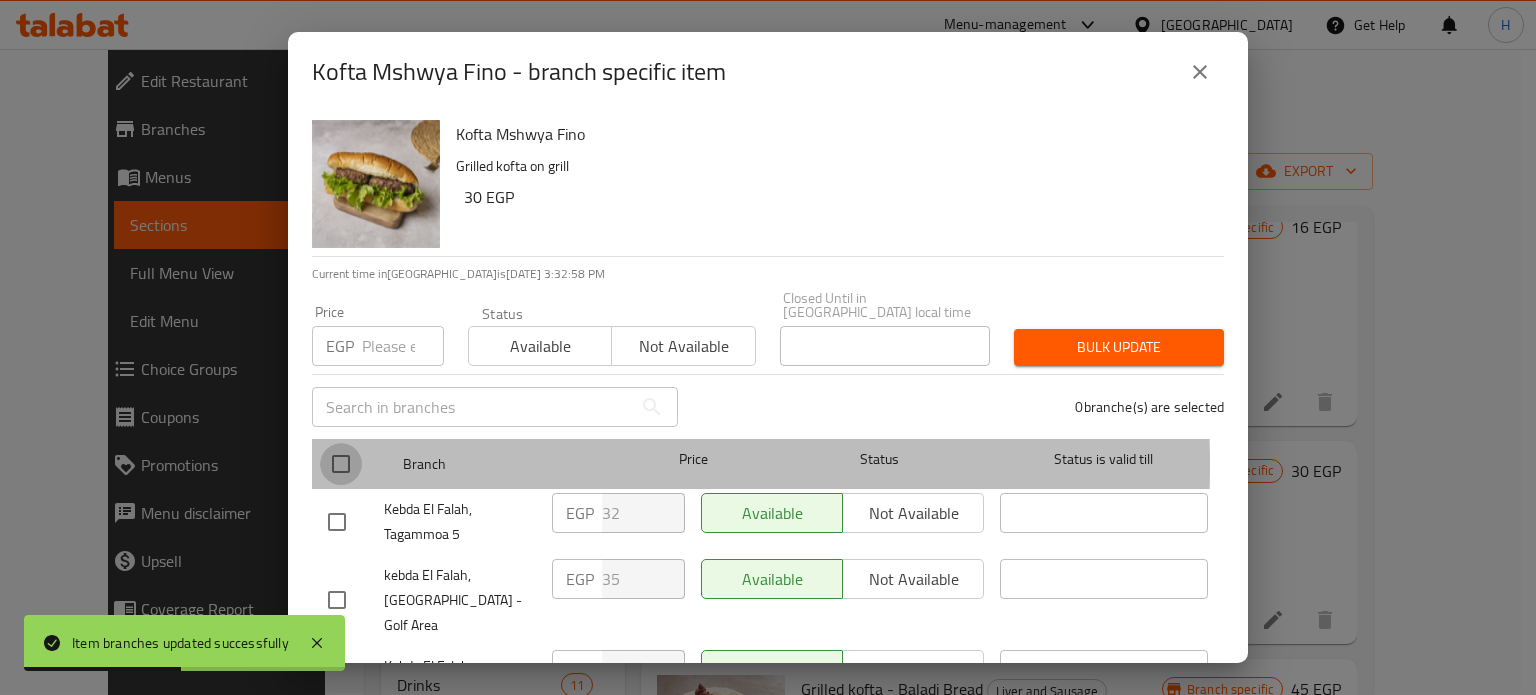 checkbox on "true" 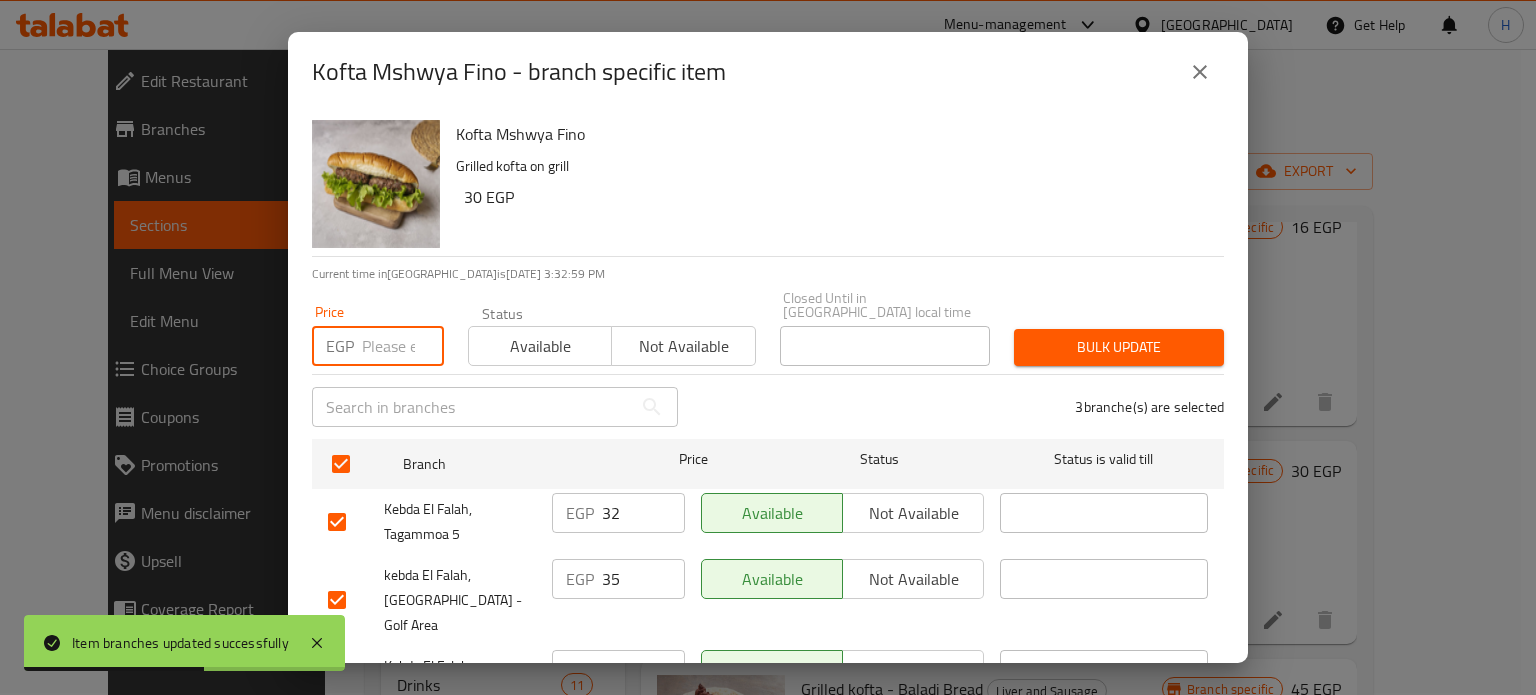 click at bounding box center (403, 346) 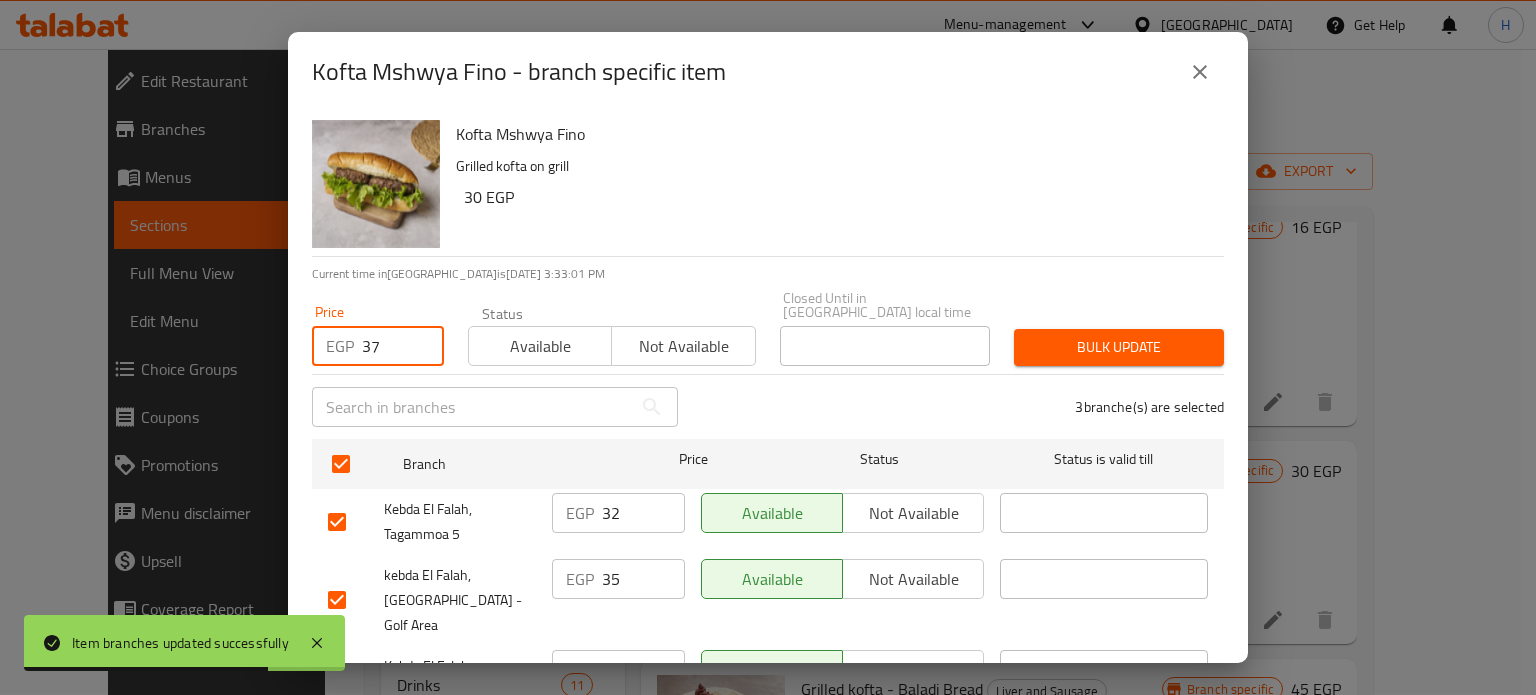 type on "37" 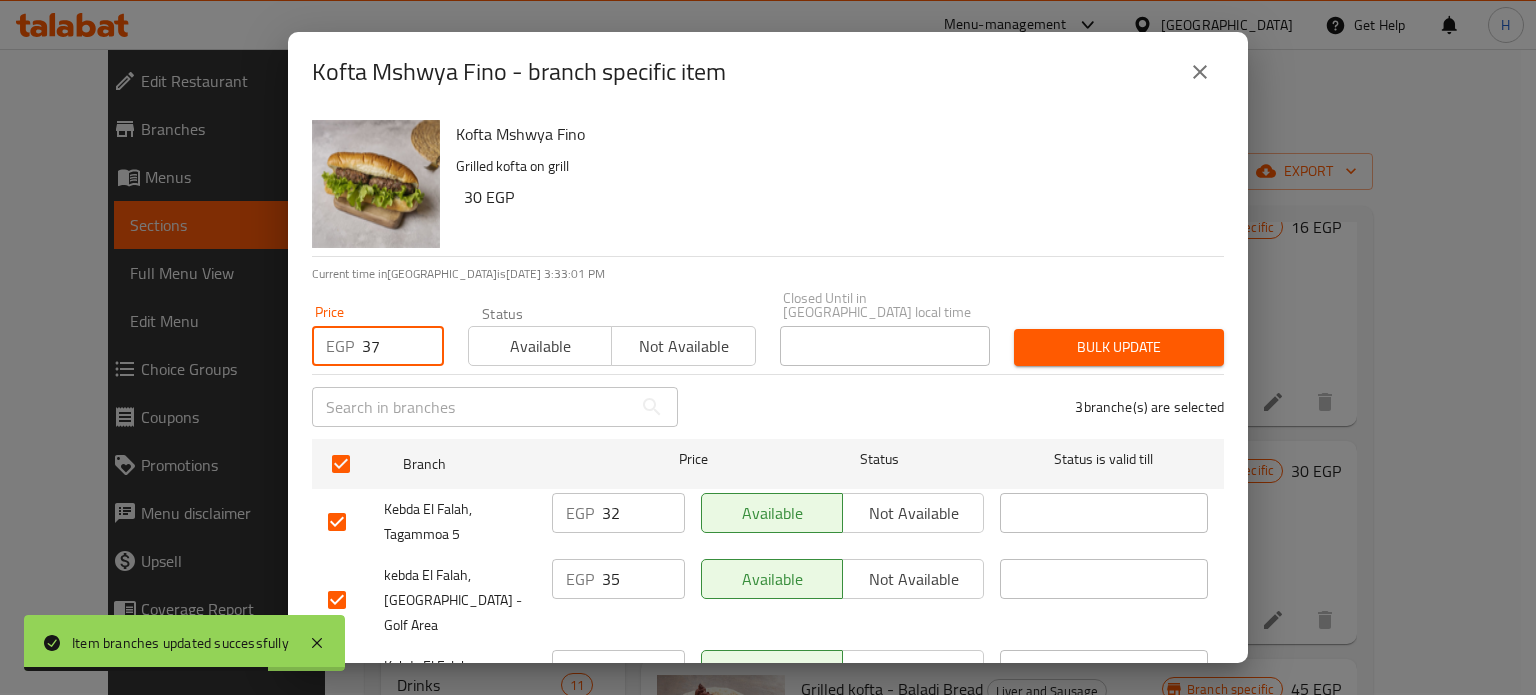 click on "Bulk update" at bounding box center [1119, 347] 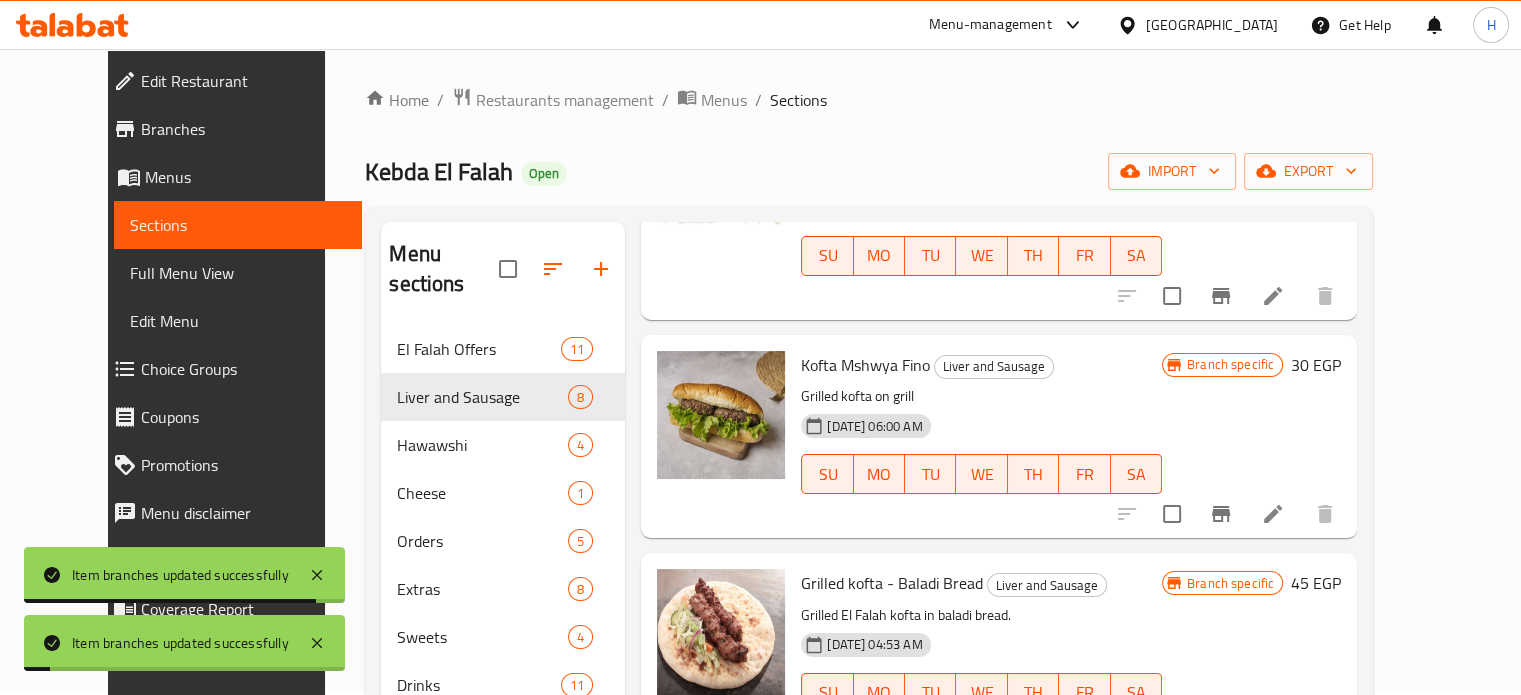 scroll, scrollTop: 1000, scrollLeft: 0, axis: vertical 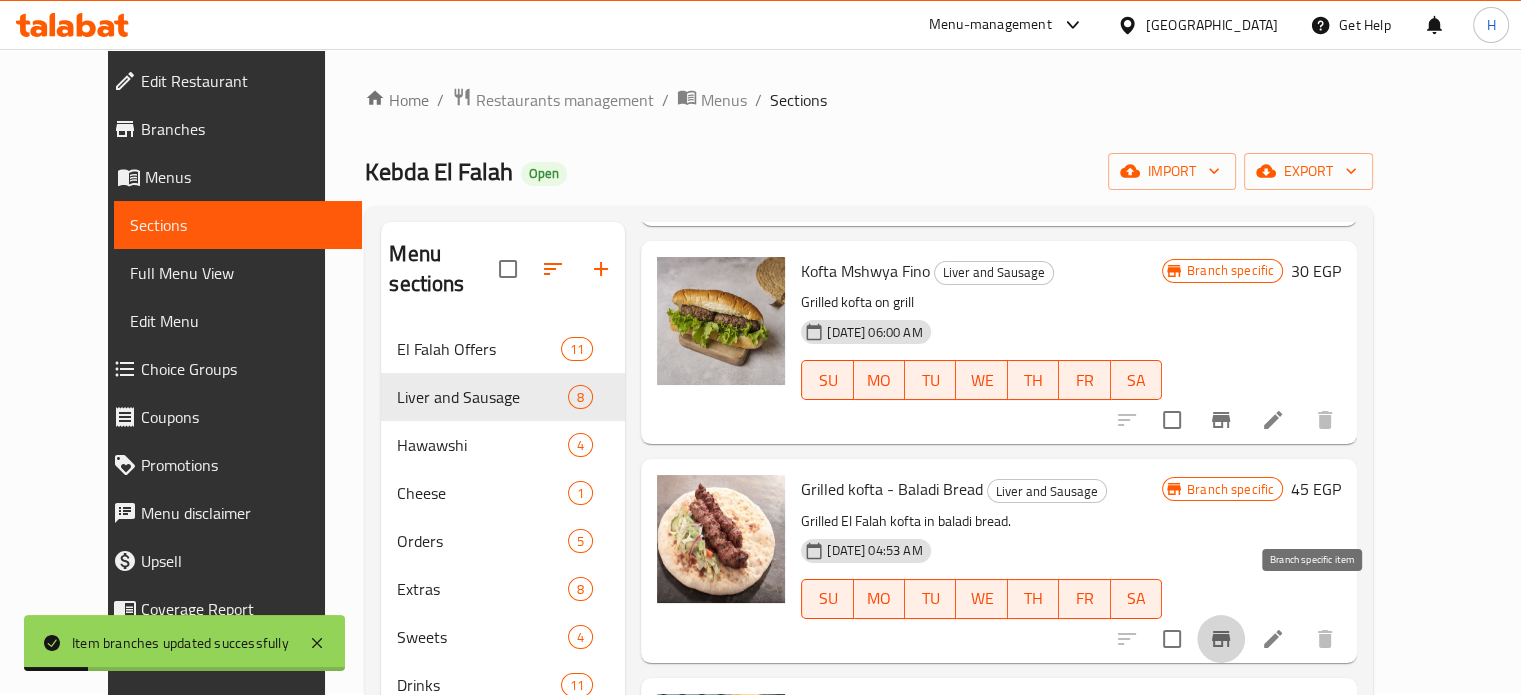 click 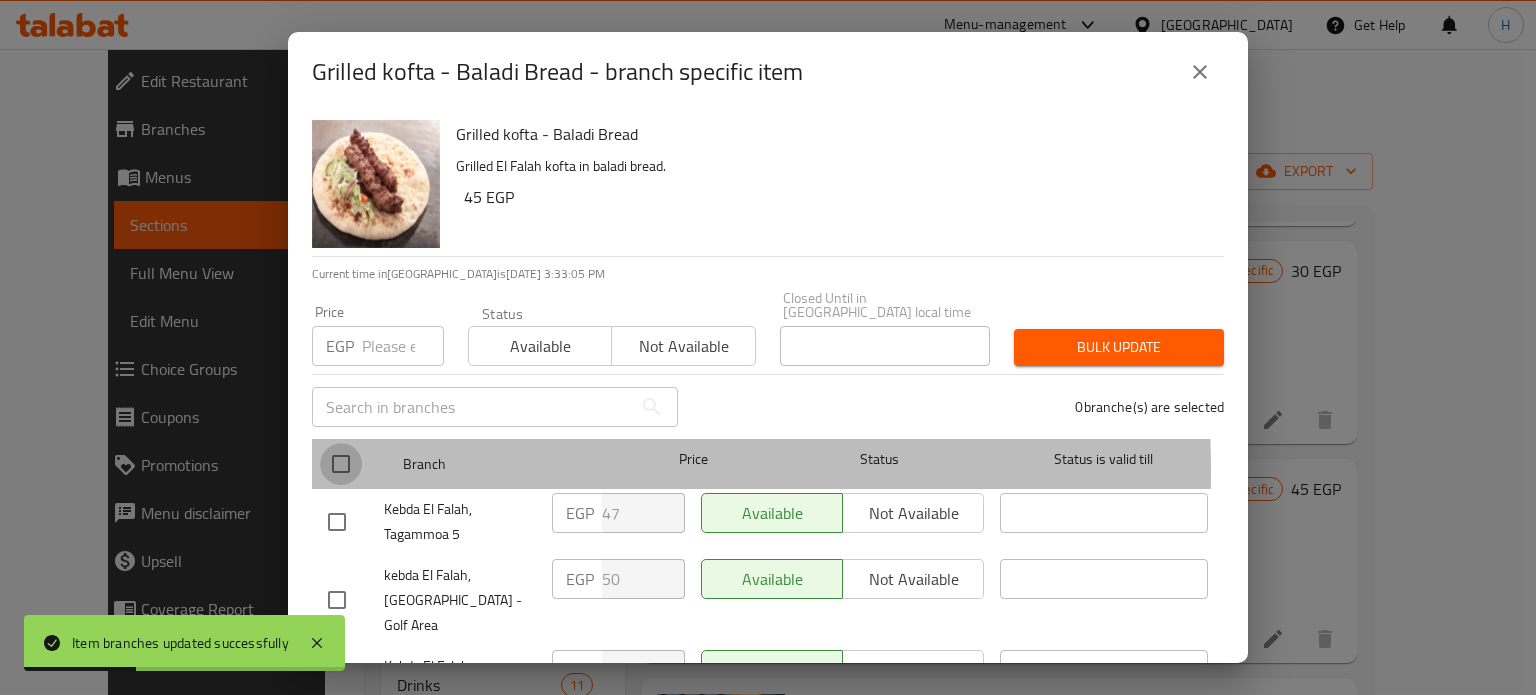 click at bounding box center [341, 464] 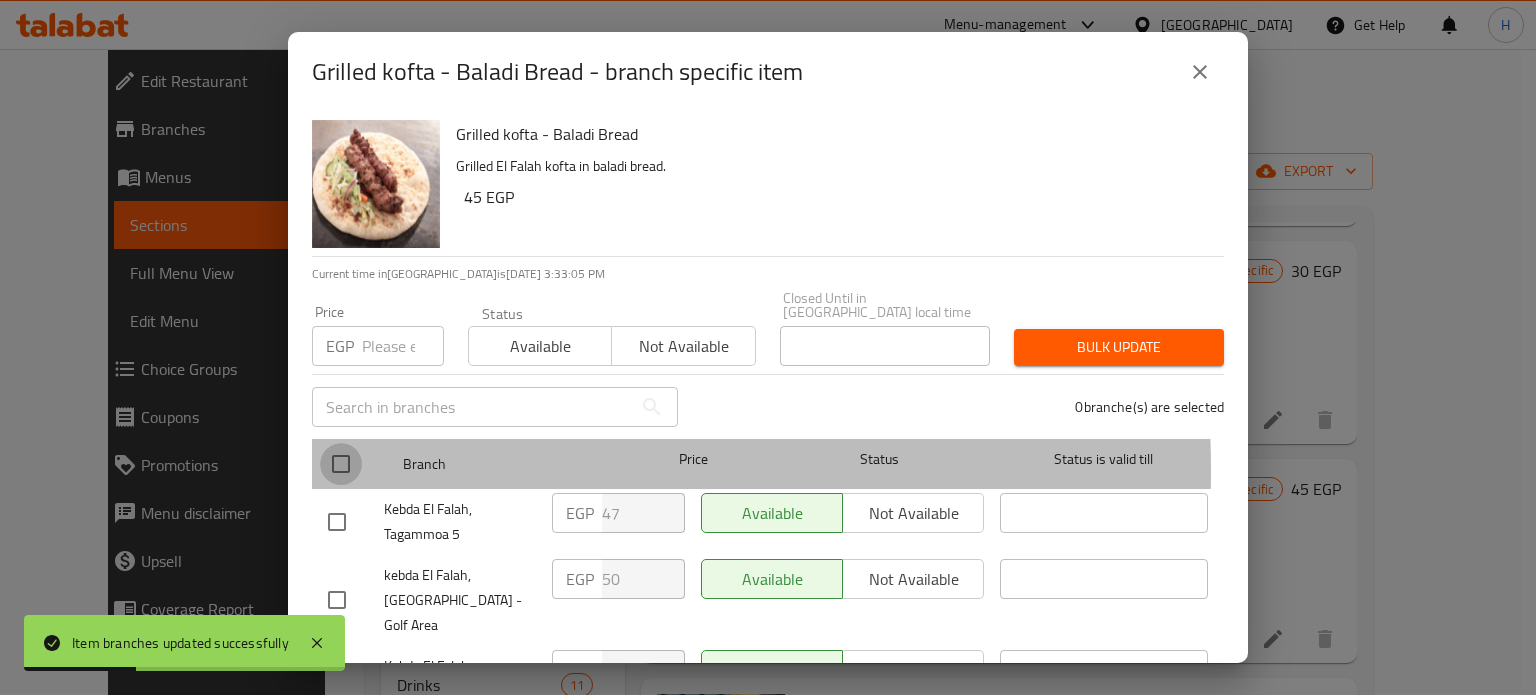 checkbox on "true" 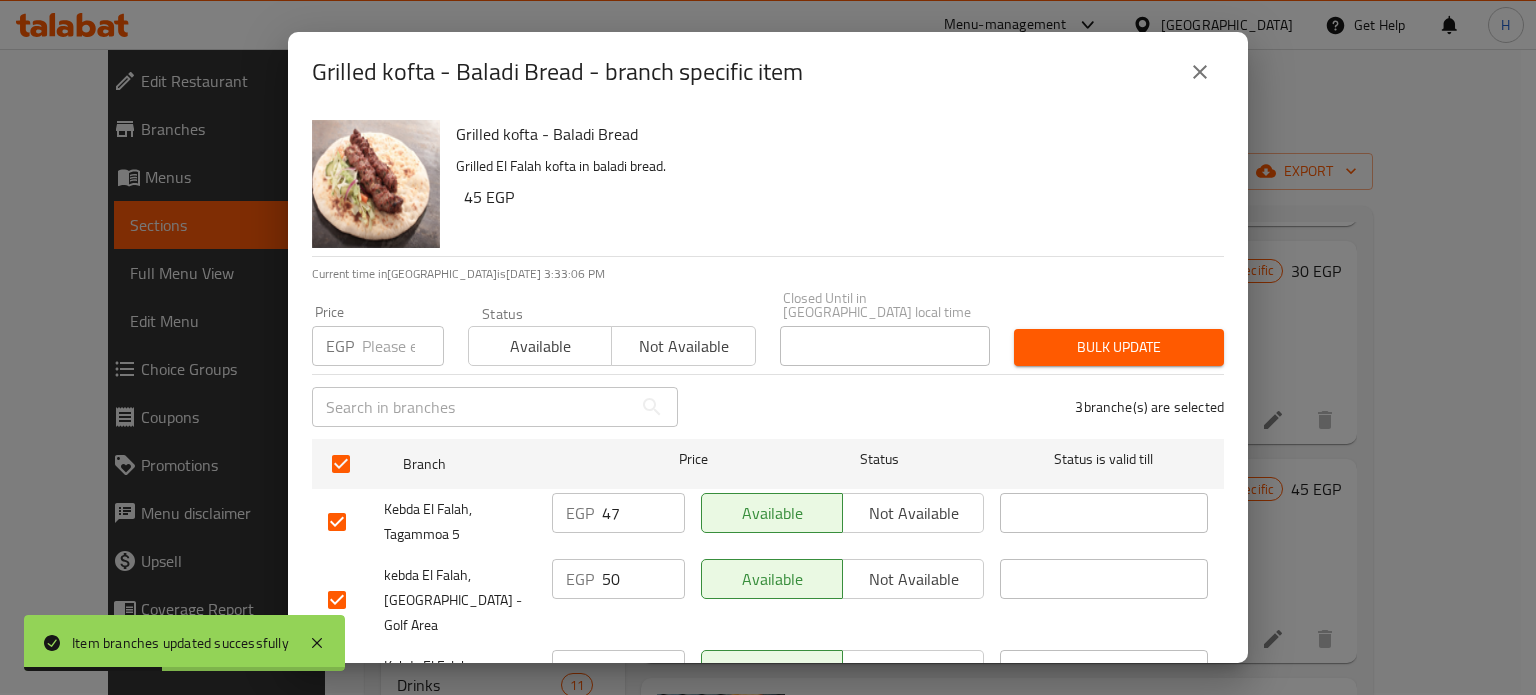 click at bounding box center (403, 346) 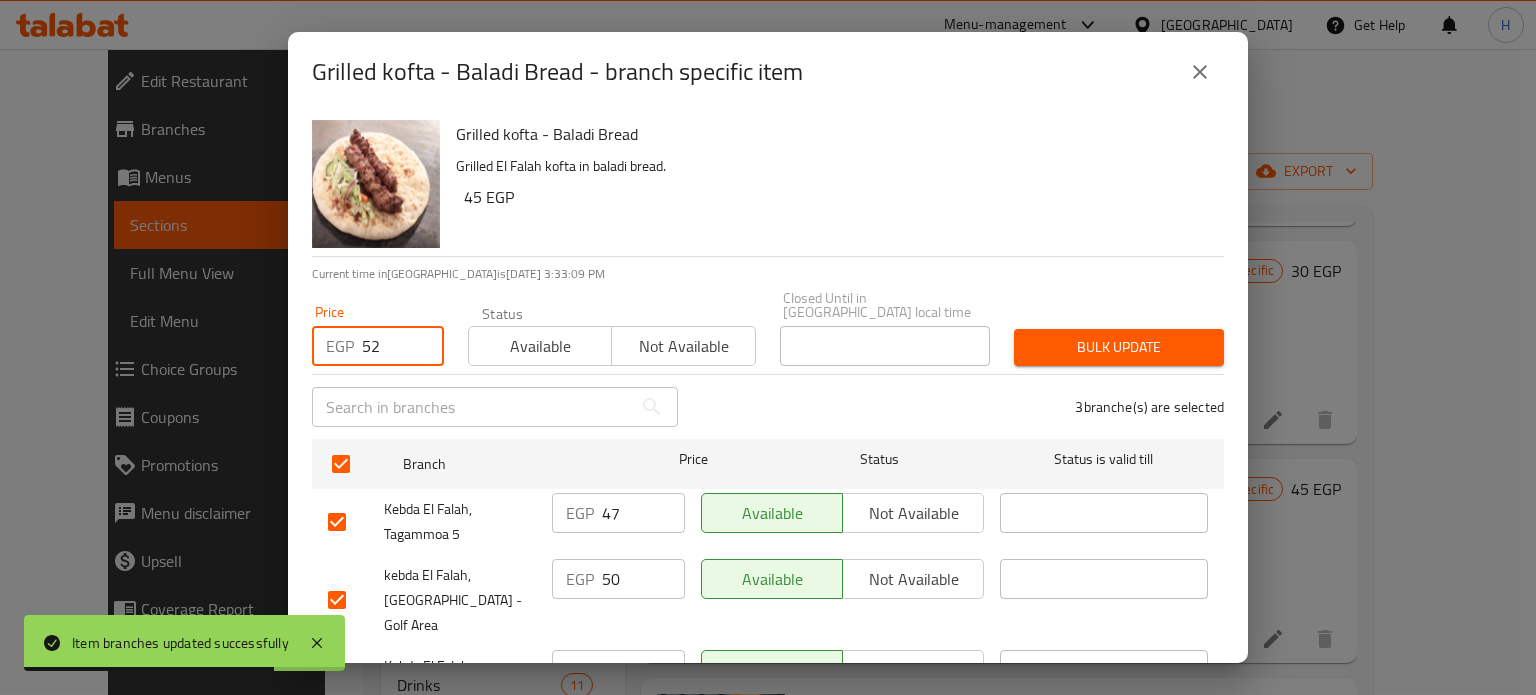 type on "52" 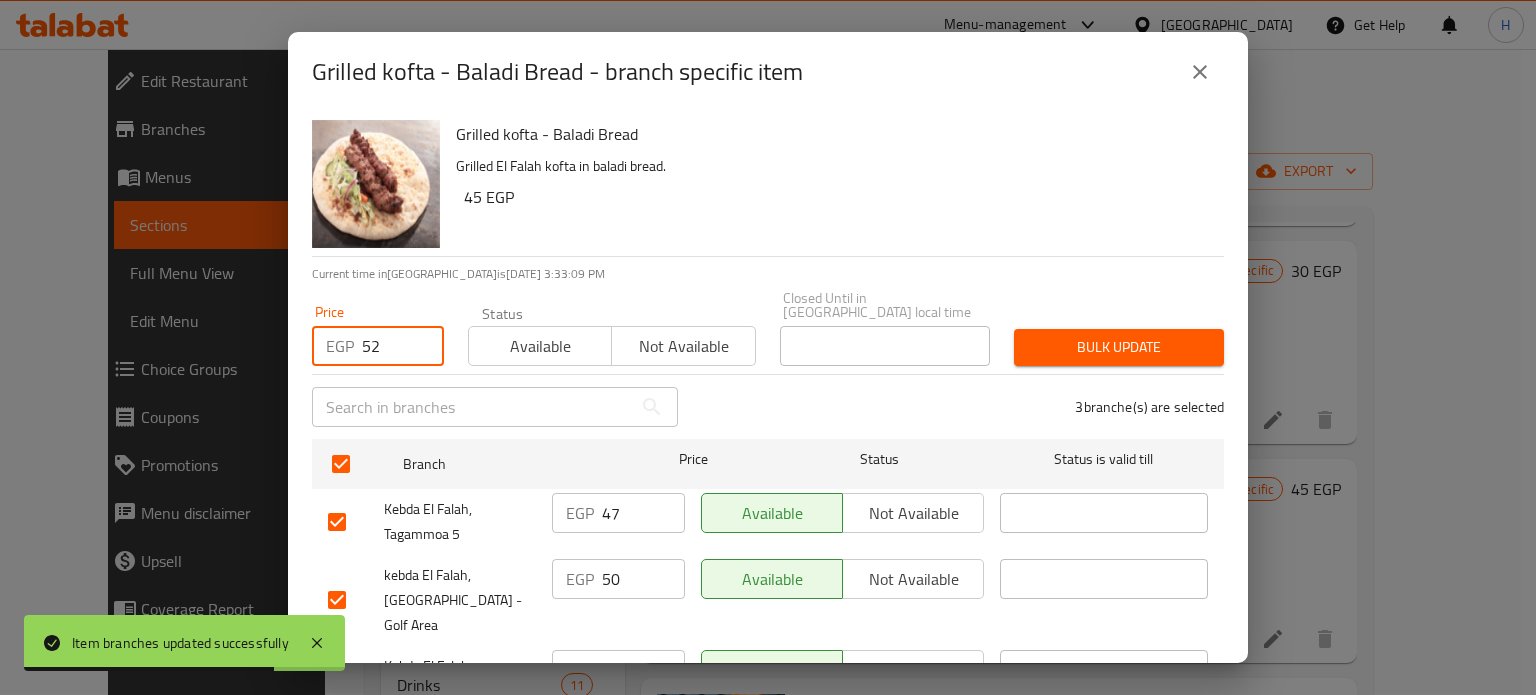click on "Bulk update" at bounding box center [1119, 347] 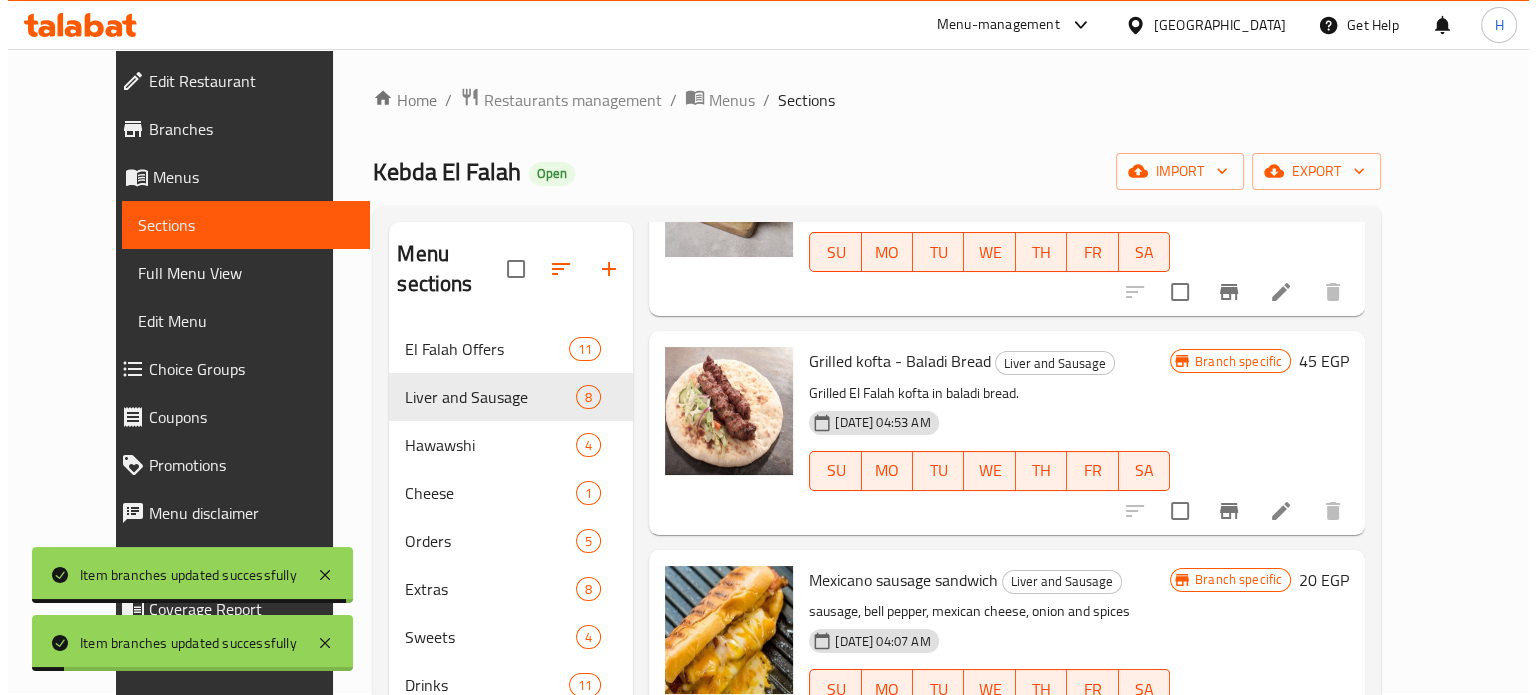 scroll, scrollTop: 1152, scrollLeft: 0, axis: vertical 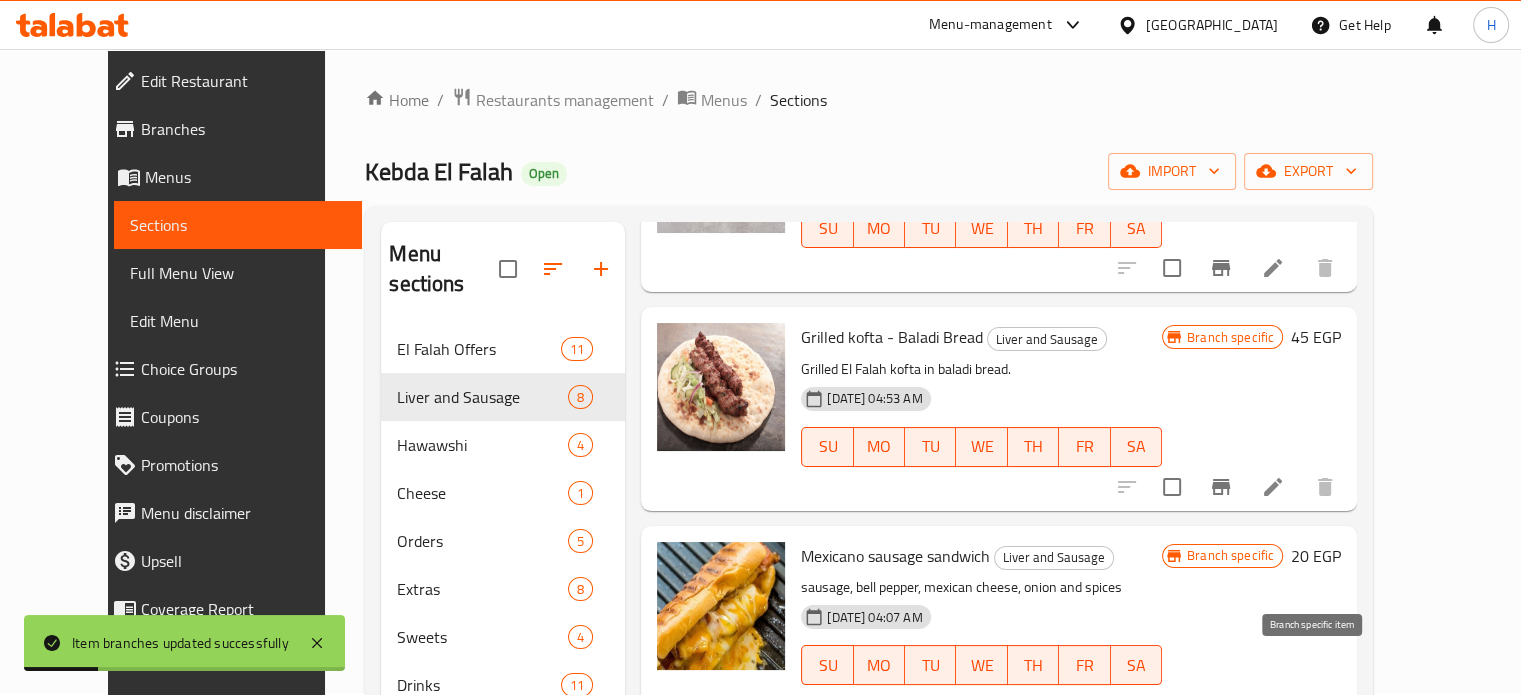 click 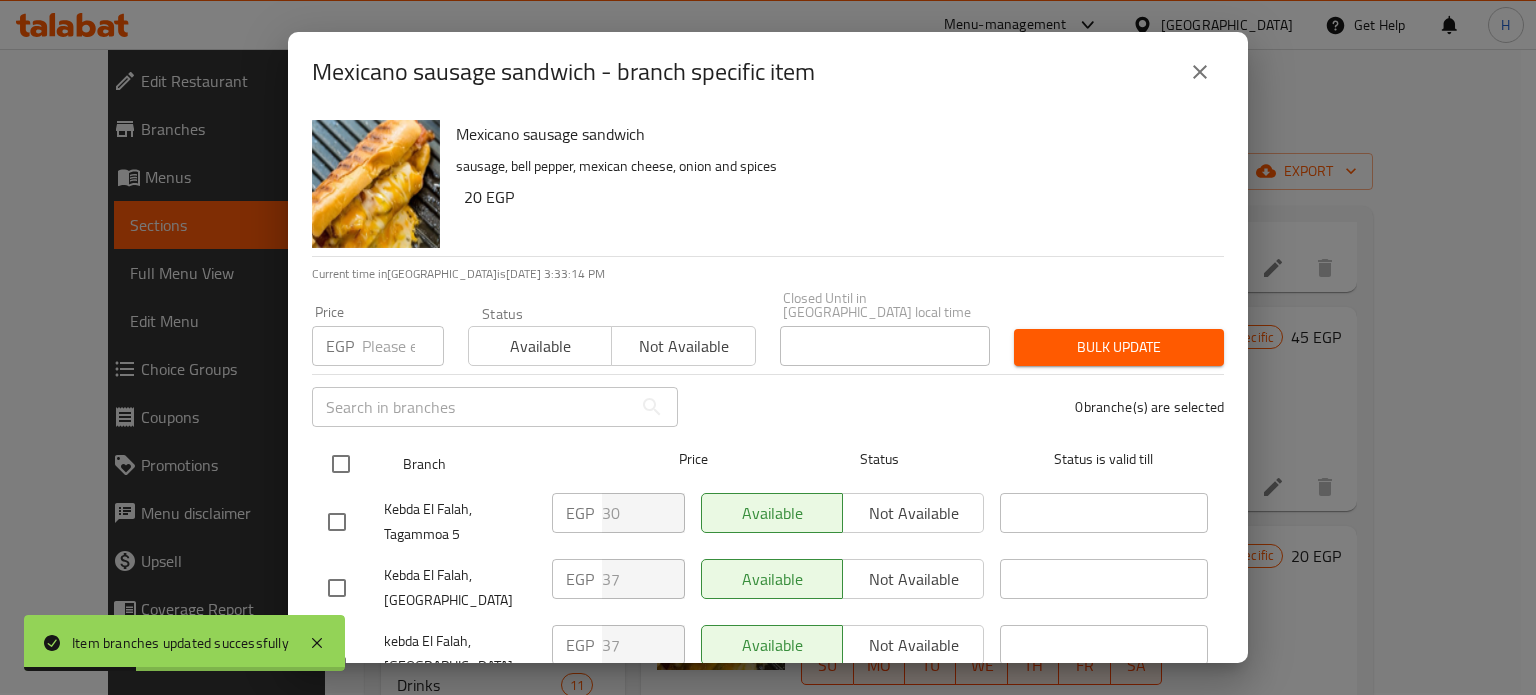 click at bounding box center [341, 464] 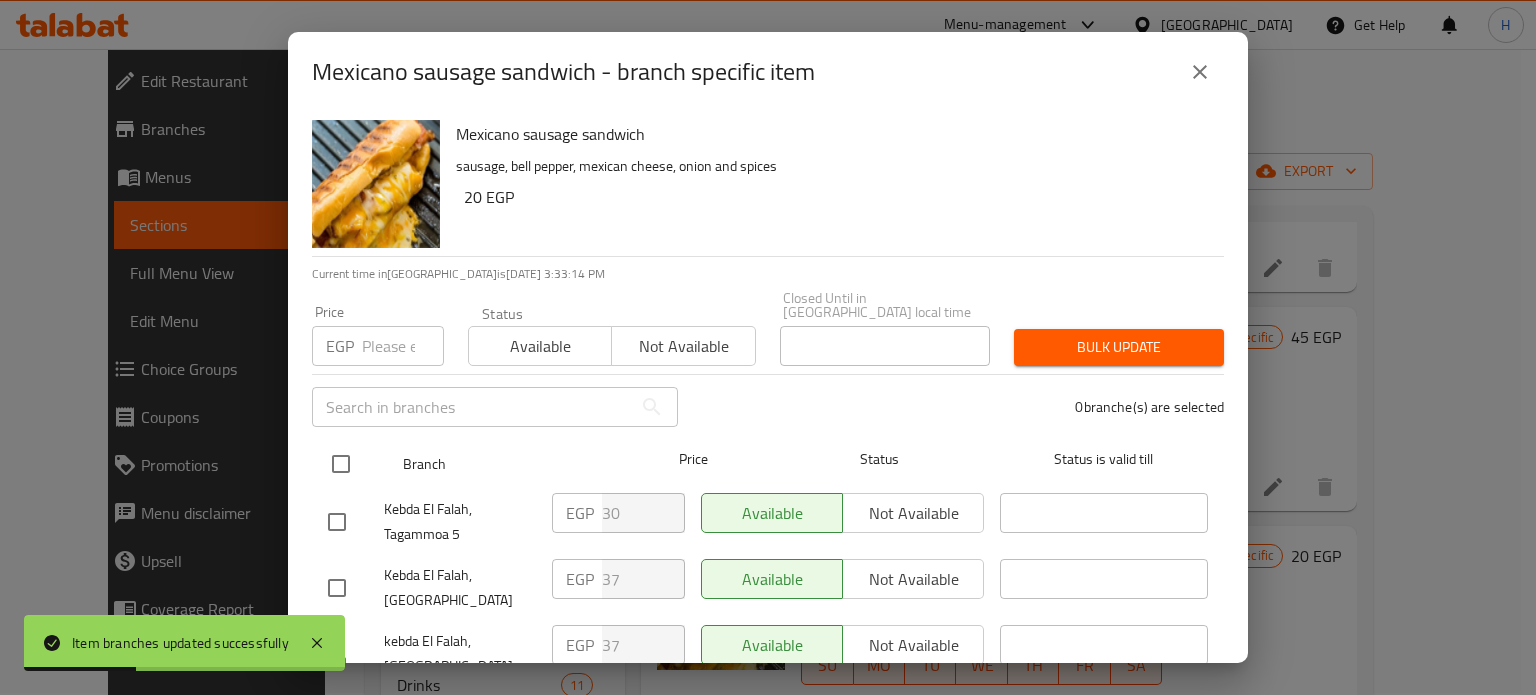 checkbox on "true" 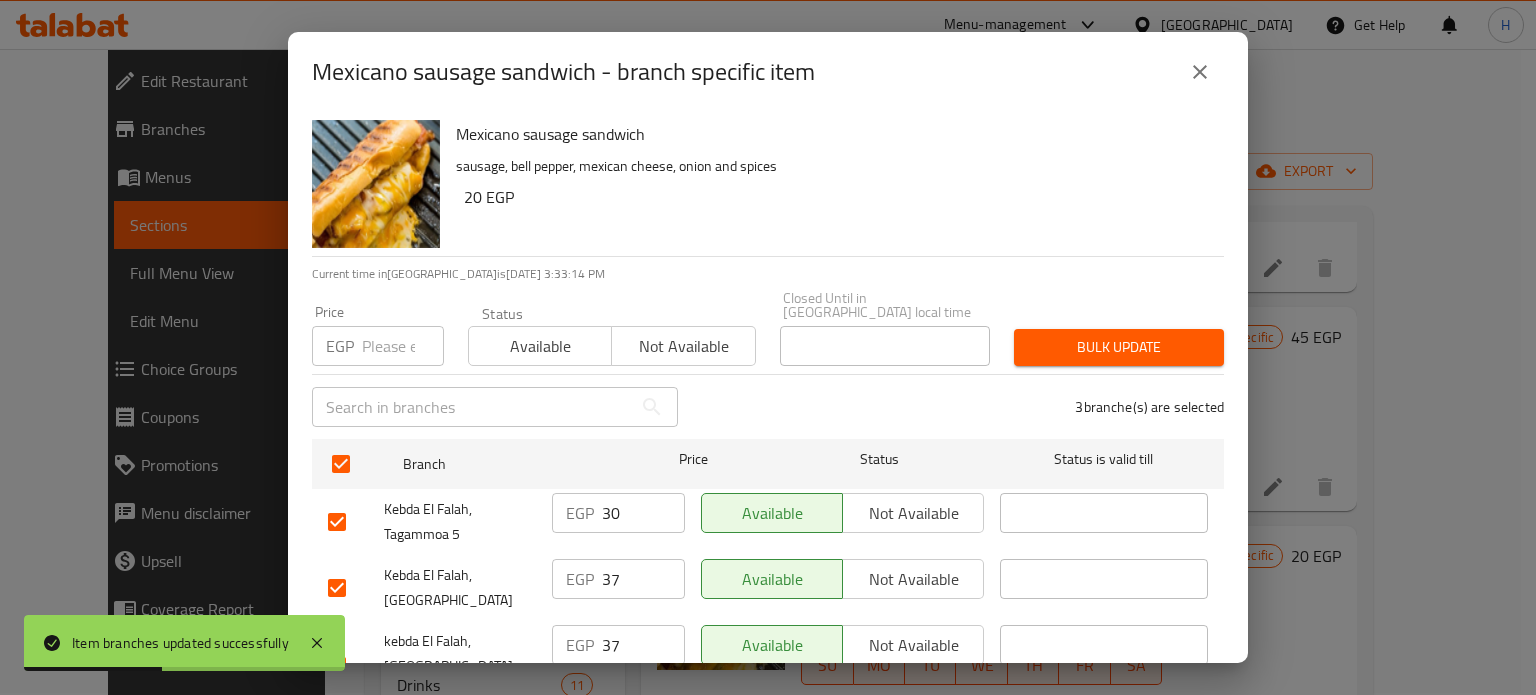 click at bounding box center [403, 346] 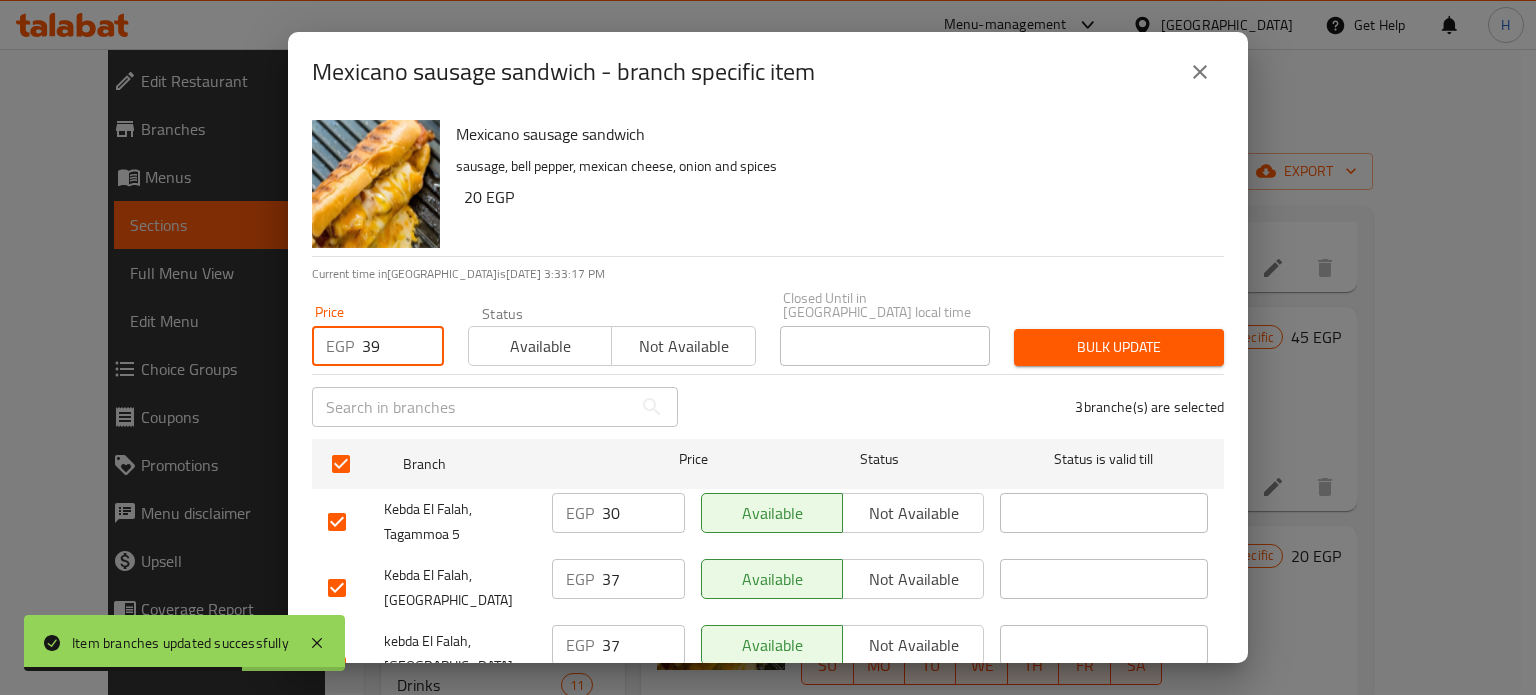 type on "39" 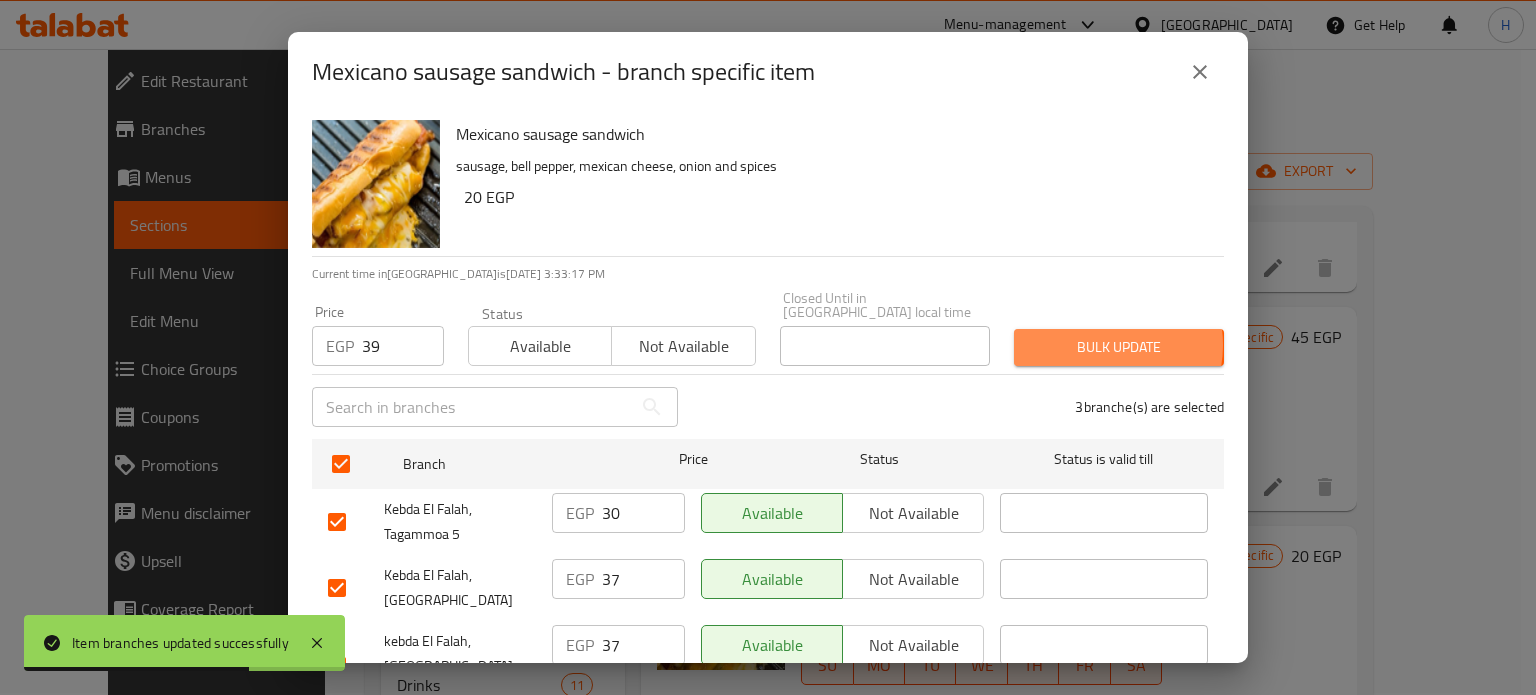 click on "Bulk update" at bounding box center [1119, 347] 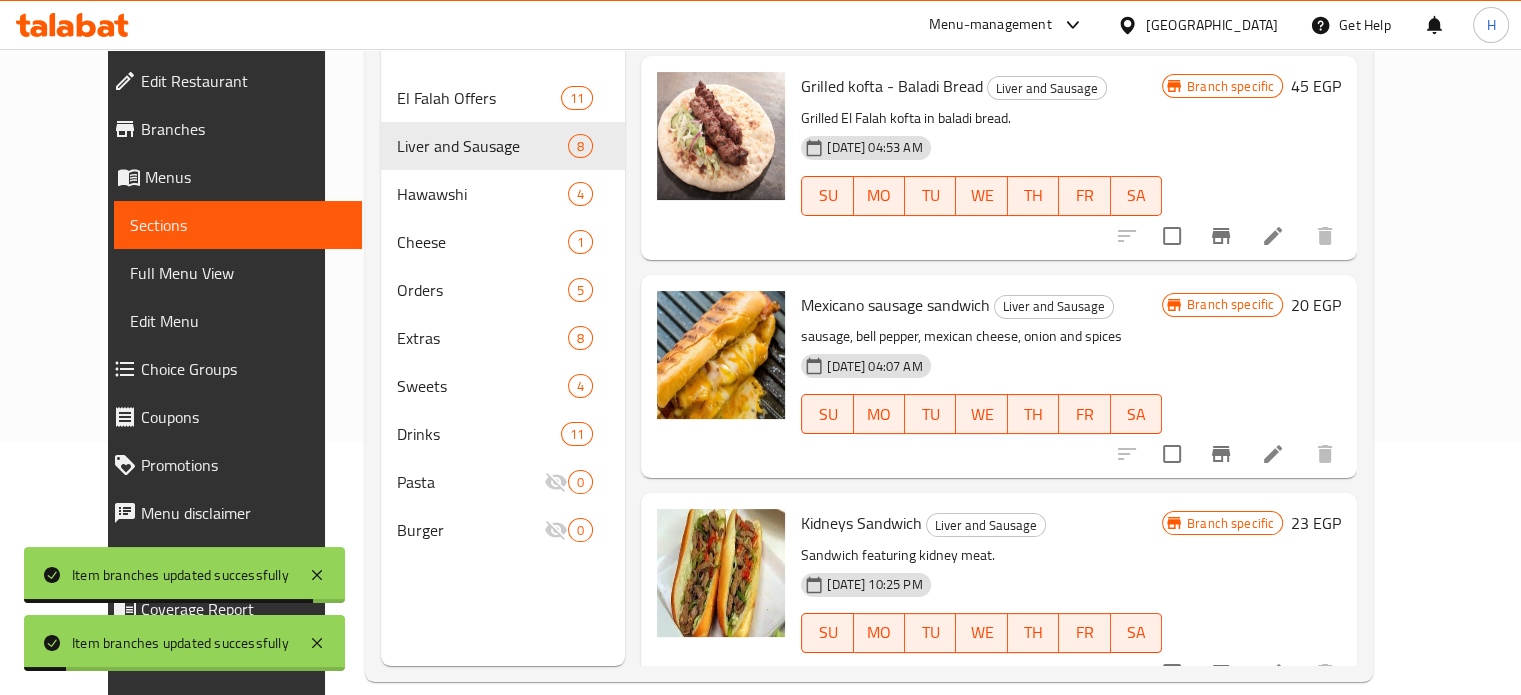 scroll, scrollTop: 280, scrollLeft: 0, axis: vertical 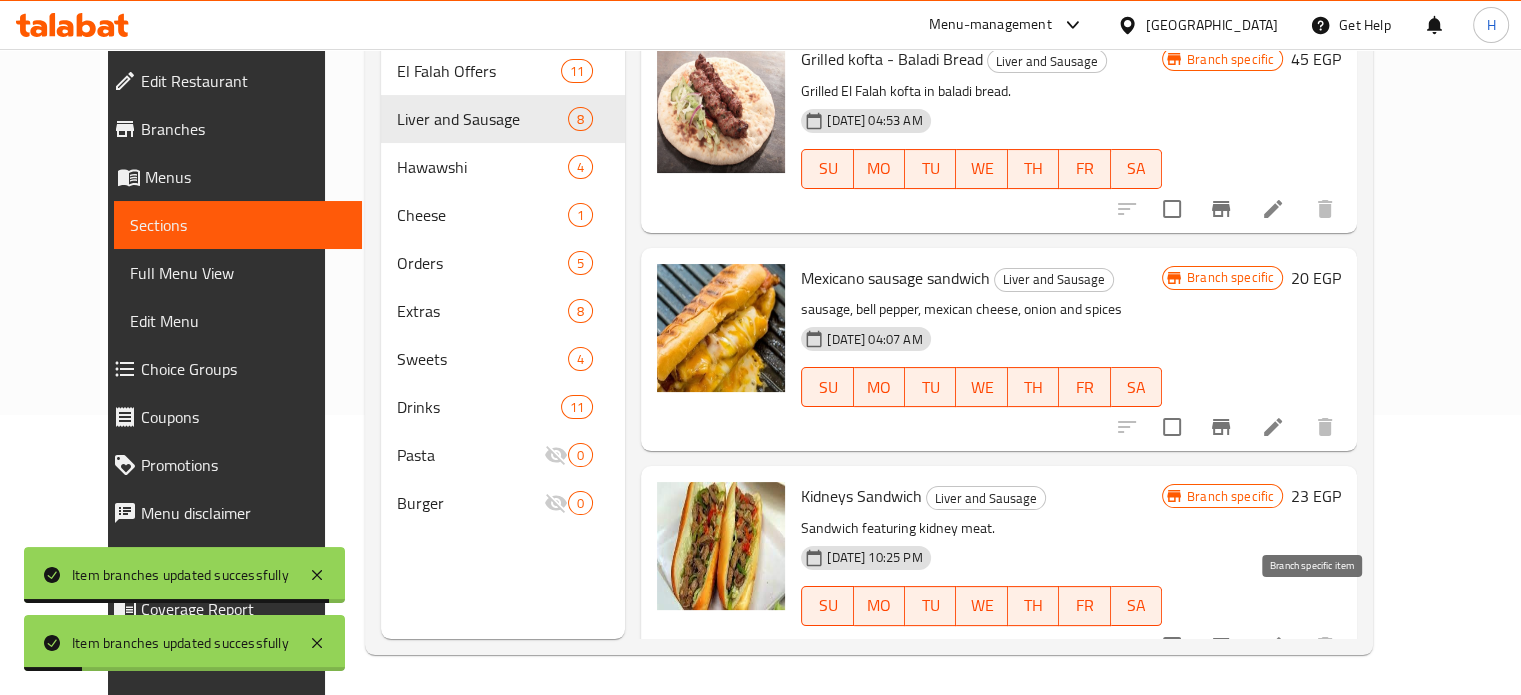 click 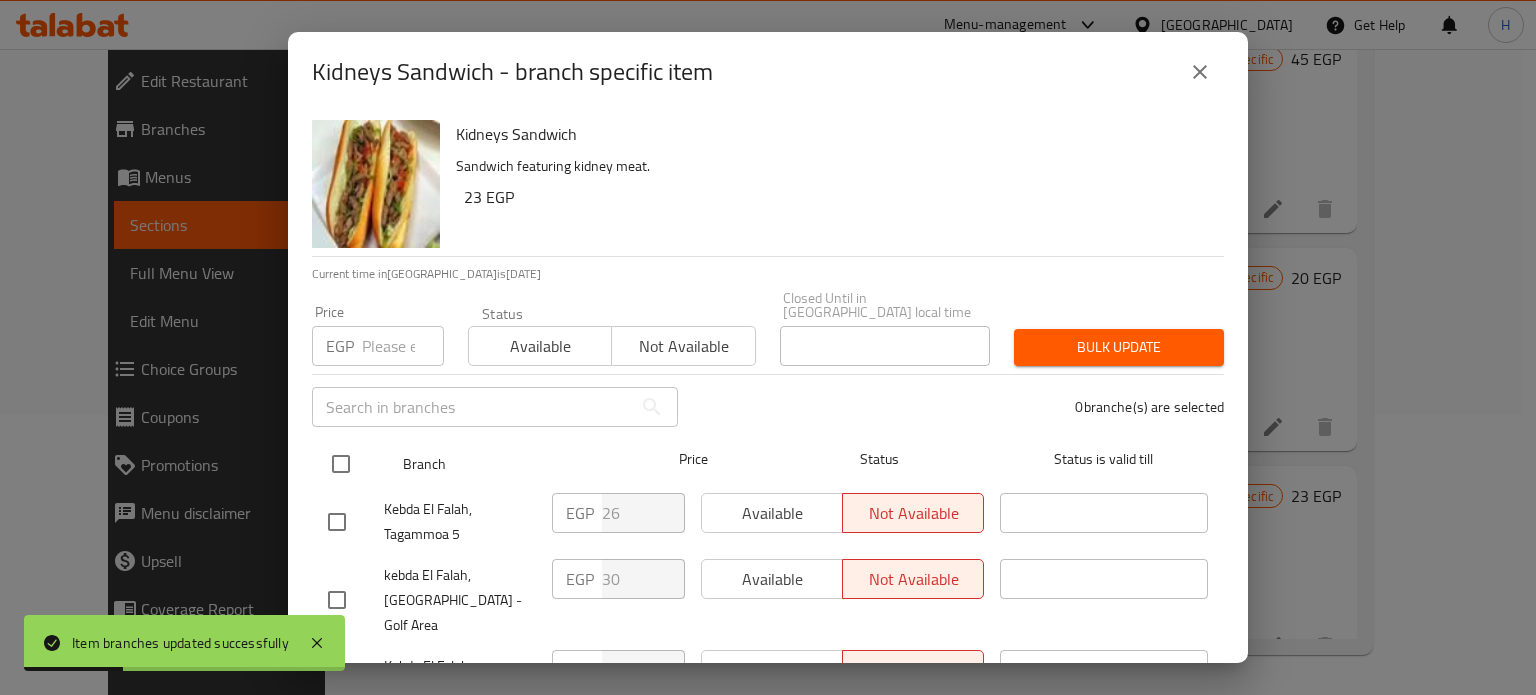 click at bounding box center [341, 464] 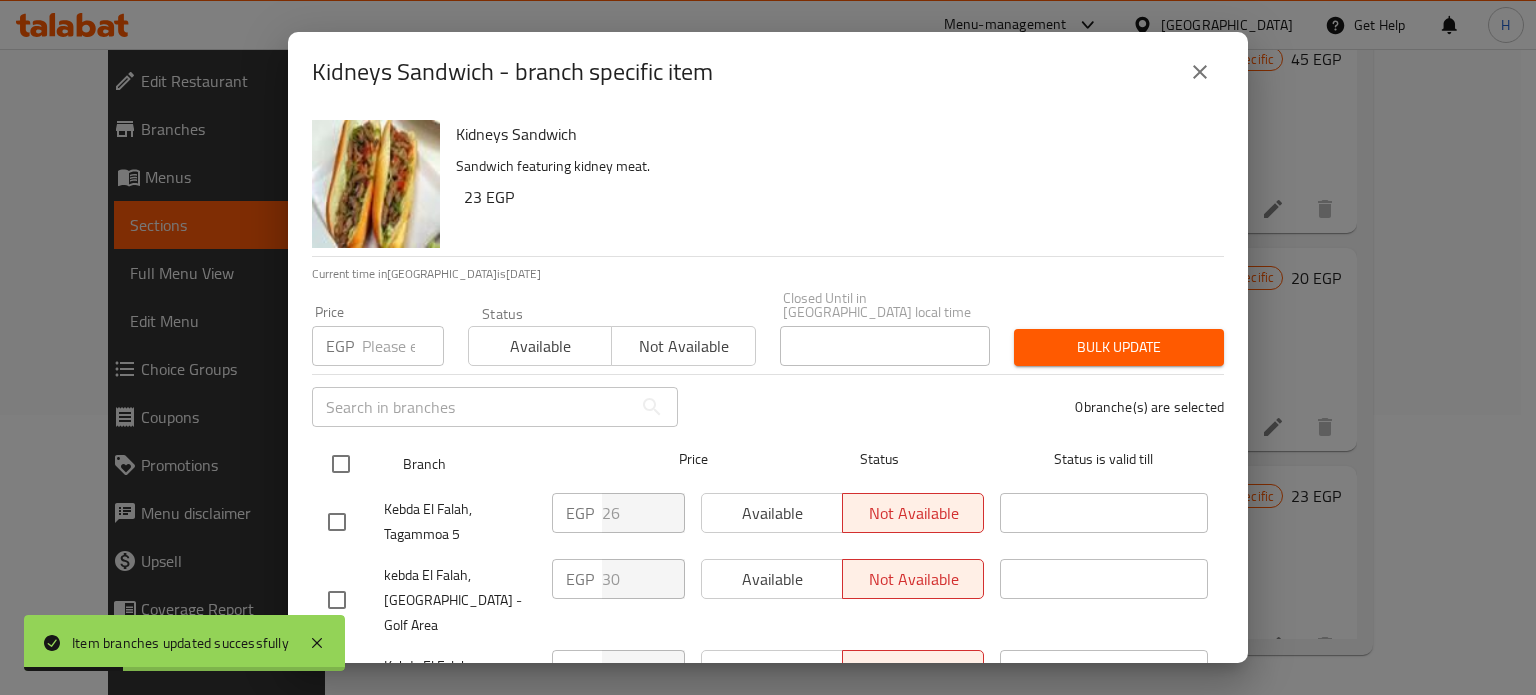 checkbox on "true" 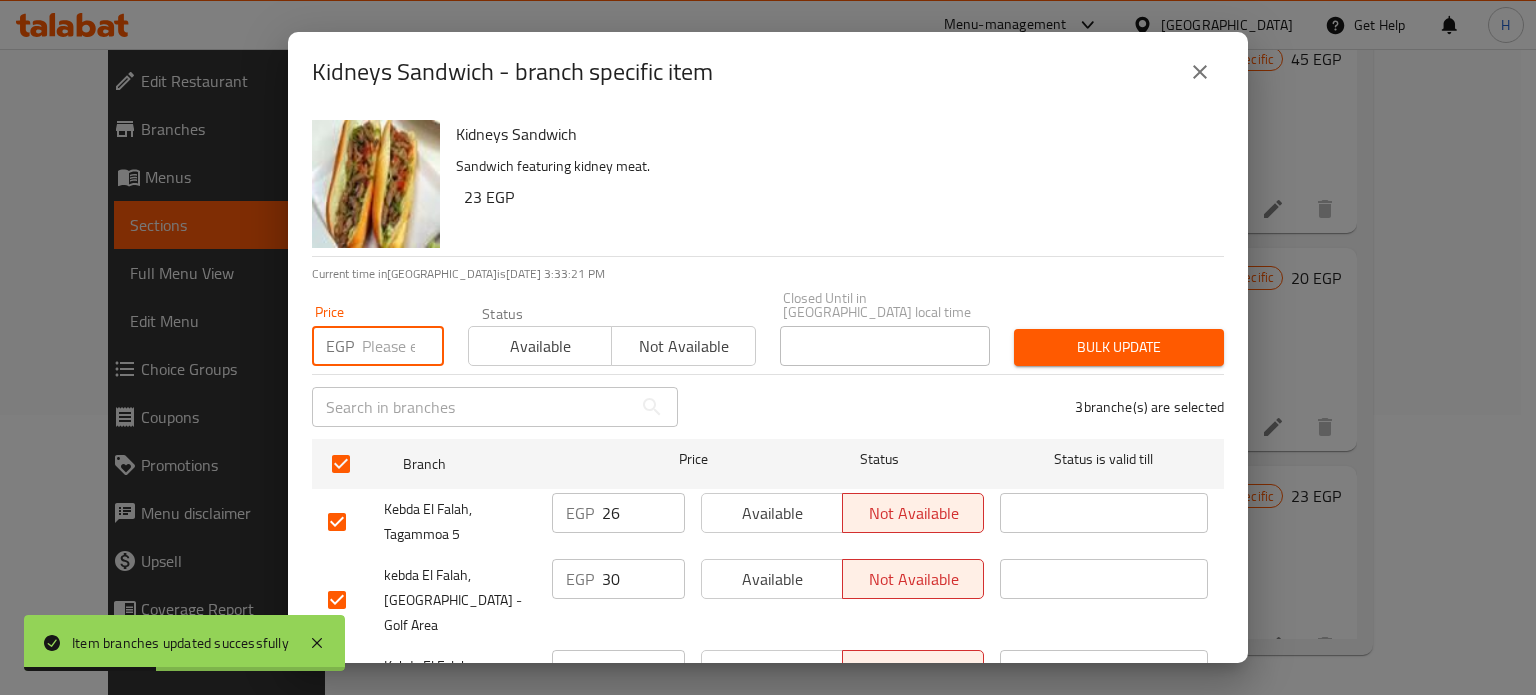 click at bounding box center (403, 346) 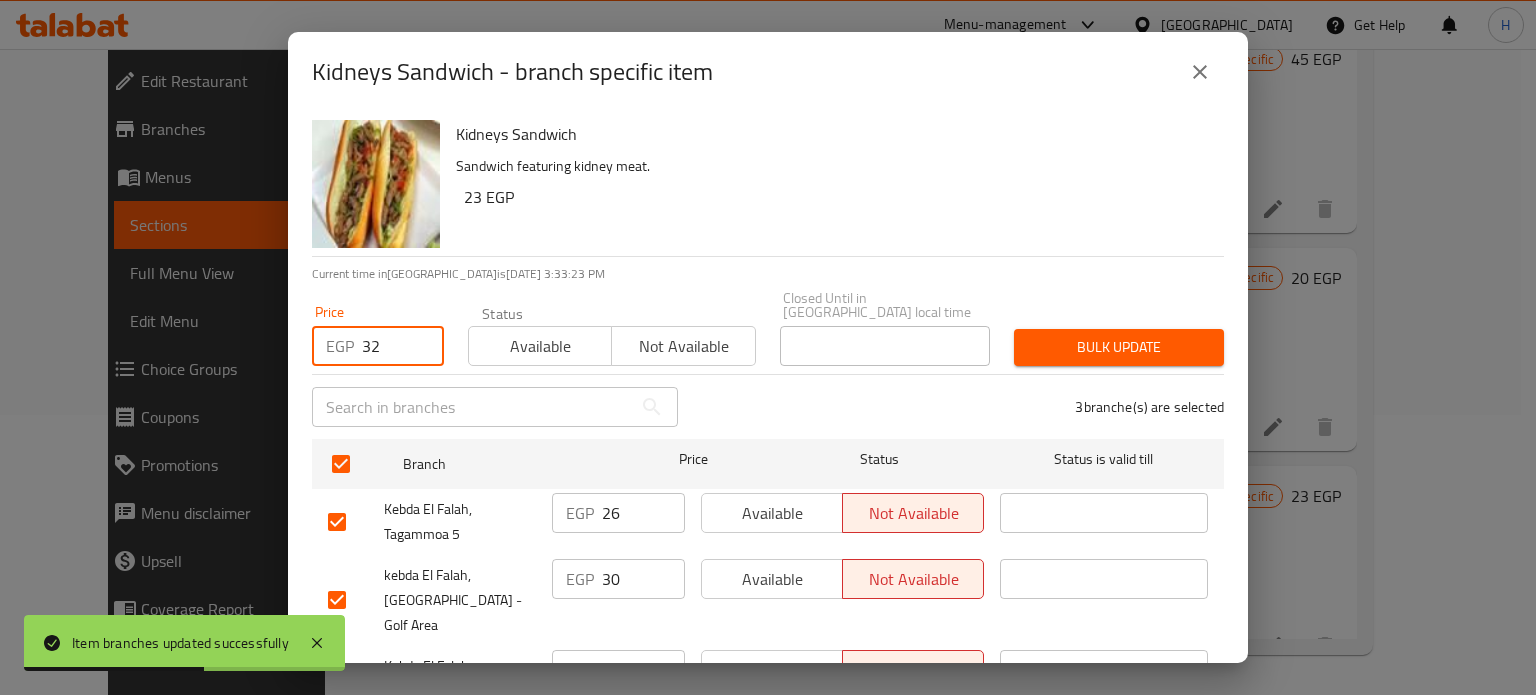 type on "32" 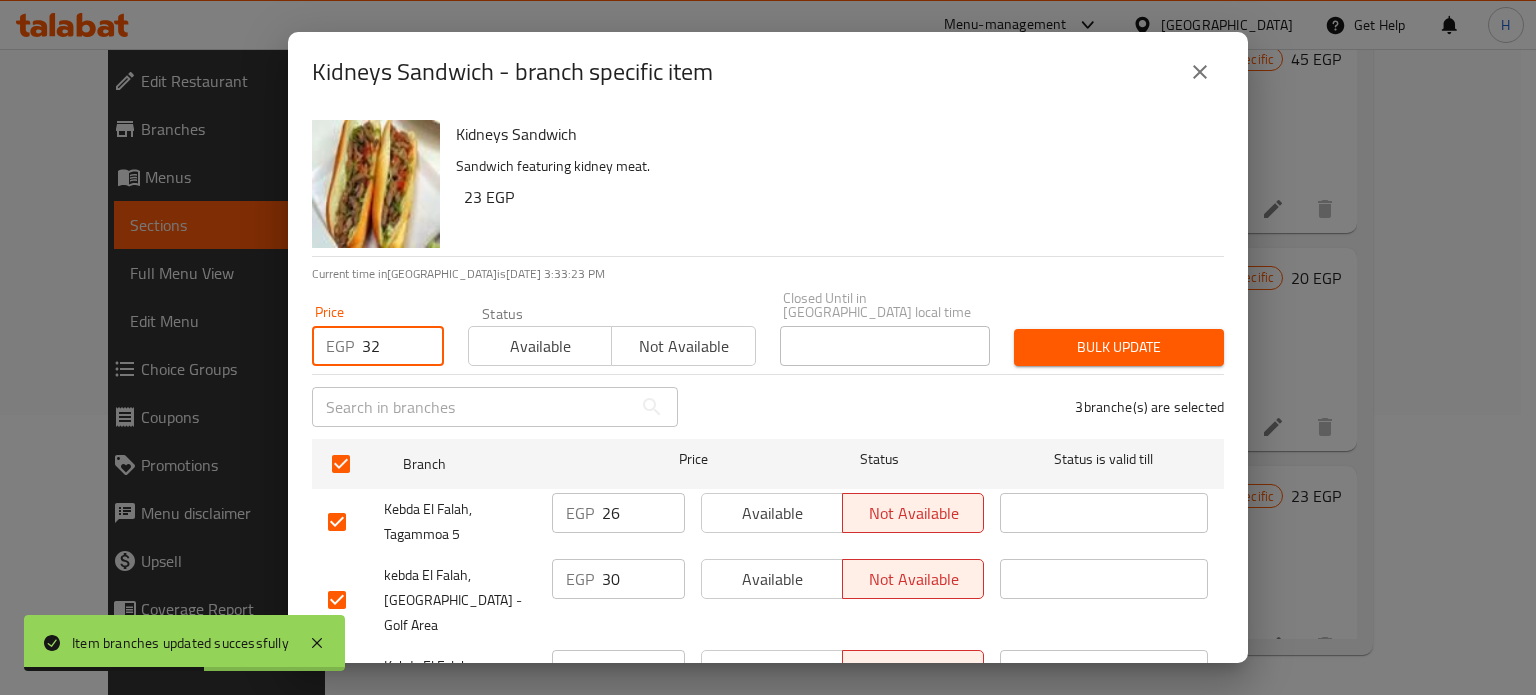 click on "Bulk update" at bounding box center [1119, 347] 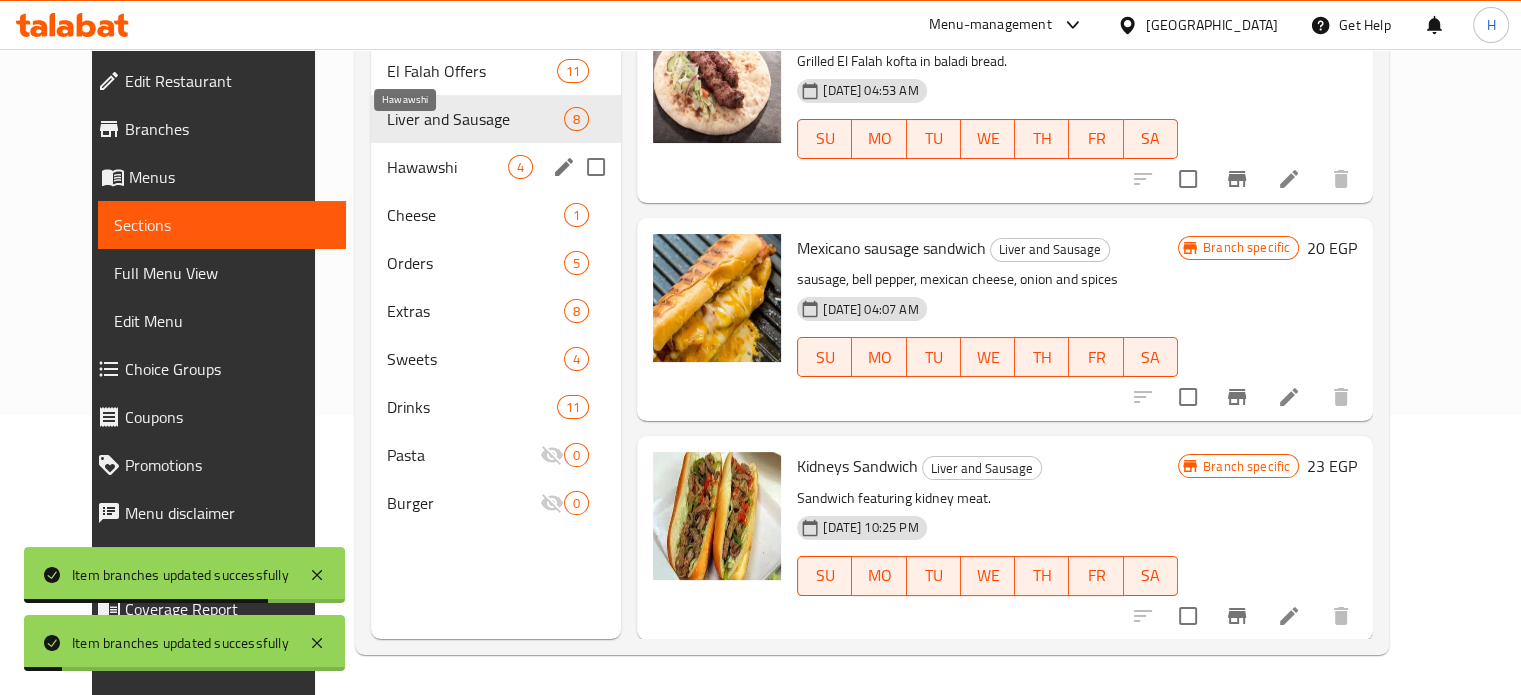 click on "Hawawshi" at bounding box center [447, 167] 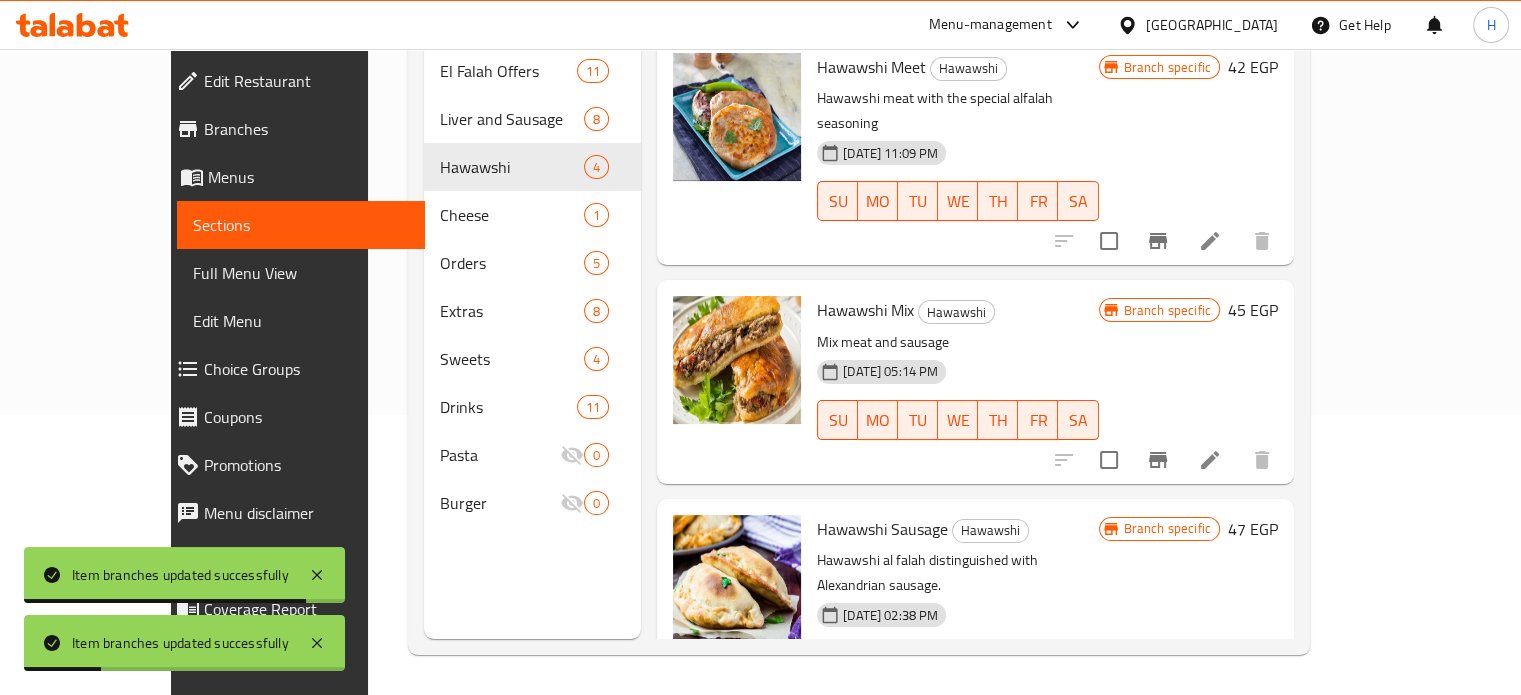 scroll, scrollTop: 0, scrollLeft: 0, axis: both 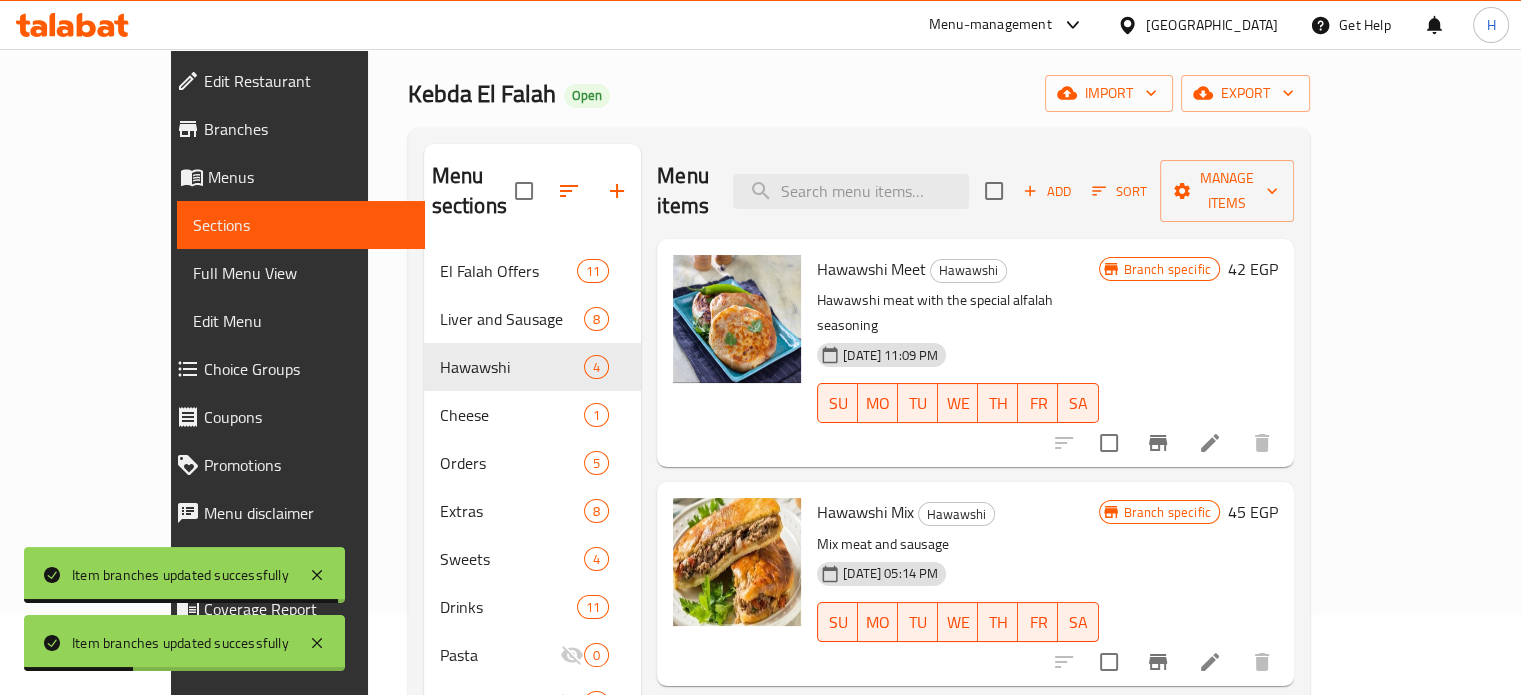 click 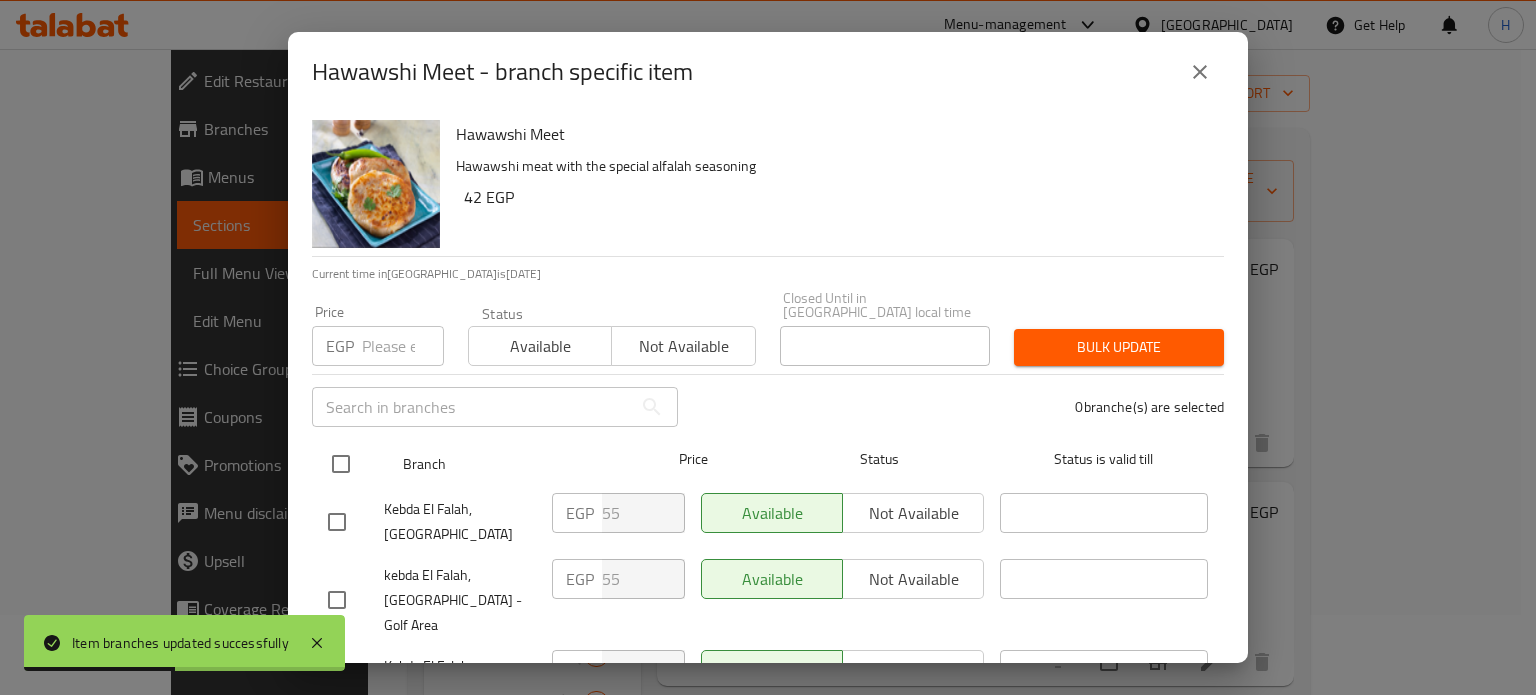 click at bounding box center (341, 464) 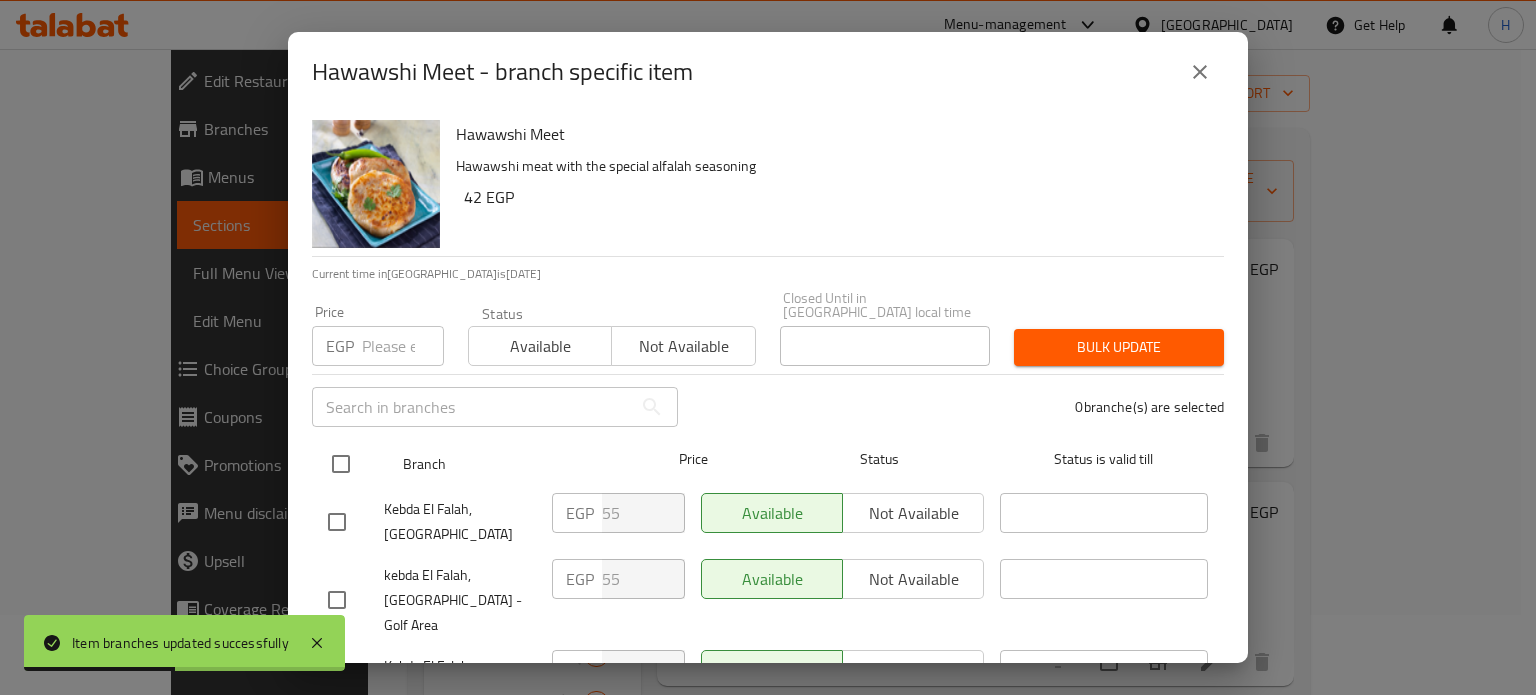 checkbox on "true" 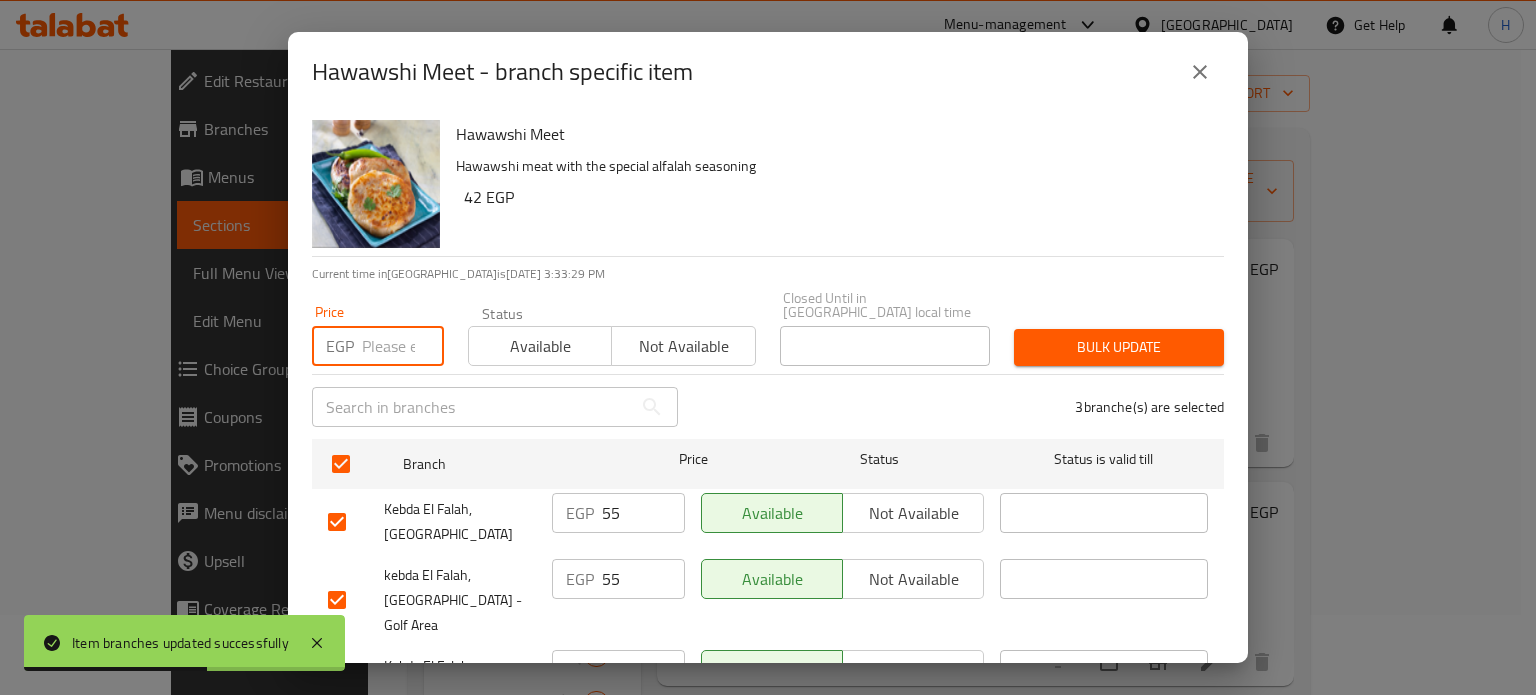 click at bounding box center [403, 346] 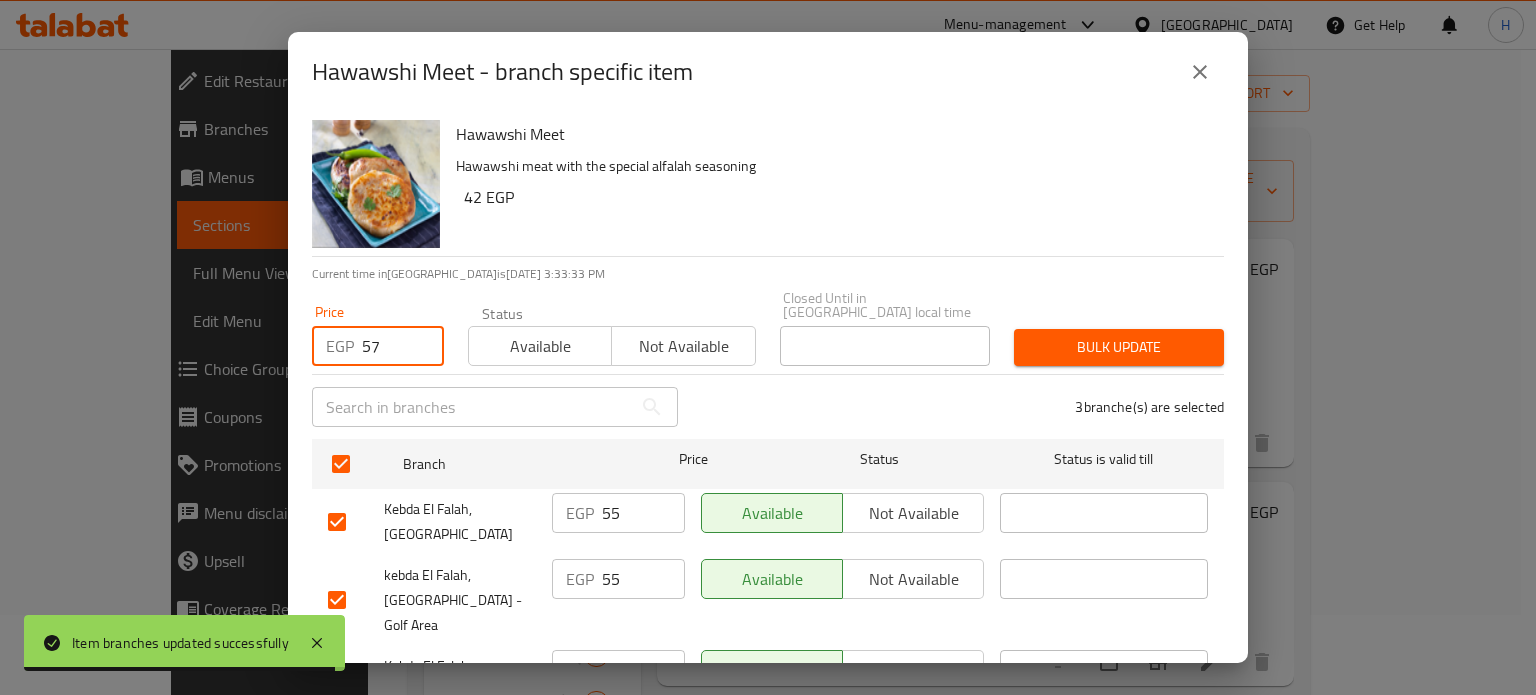 type on "57" 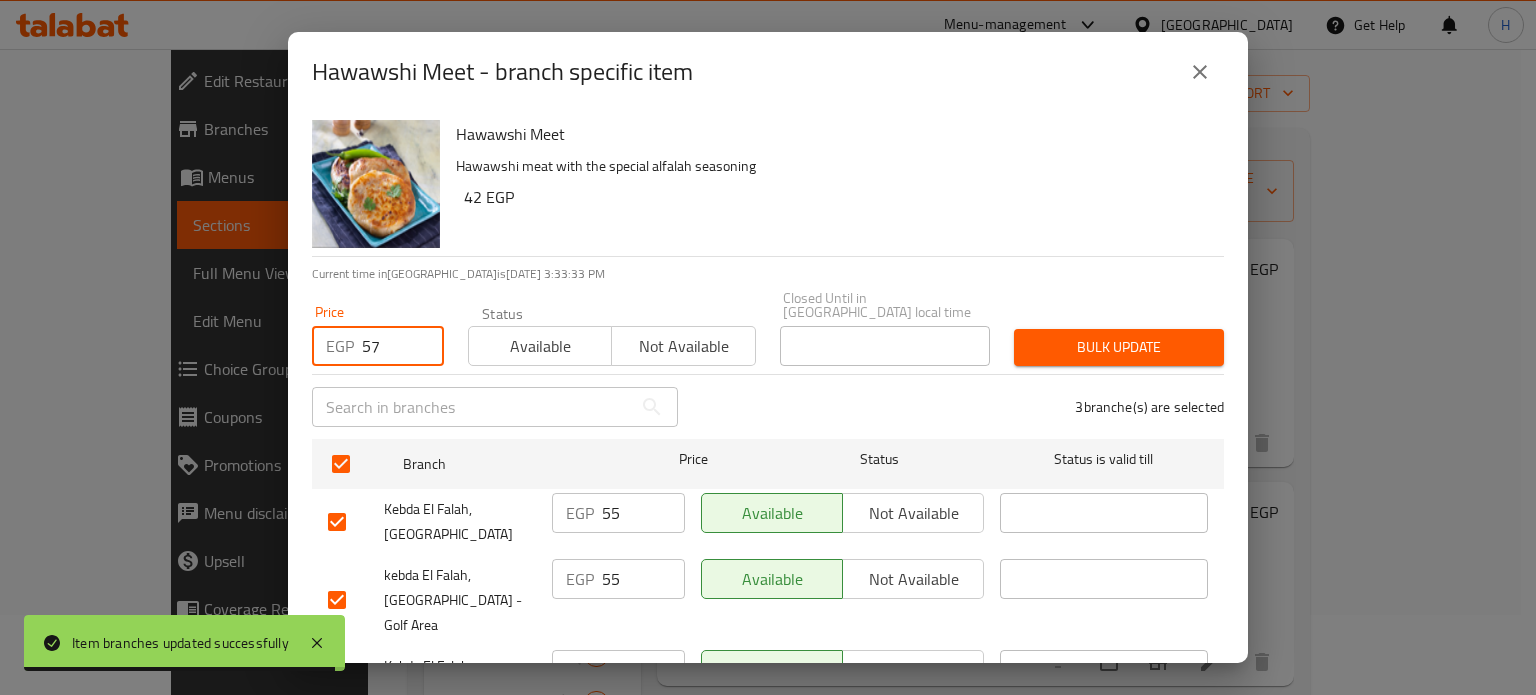 click on "Bulk update" at bounding box center [1119, 347] 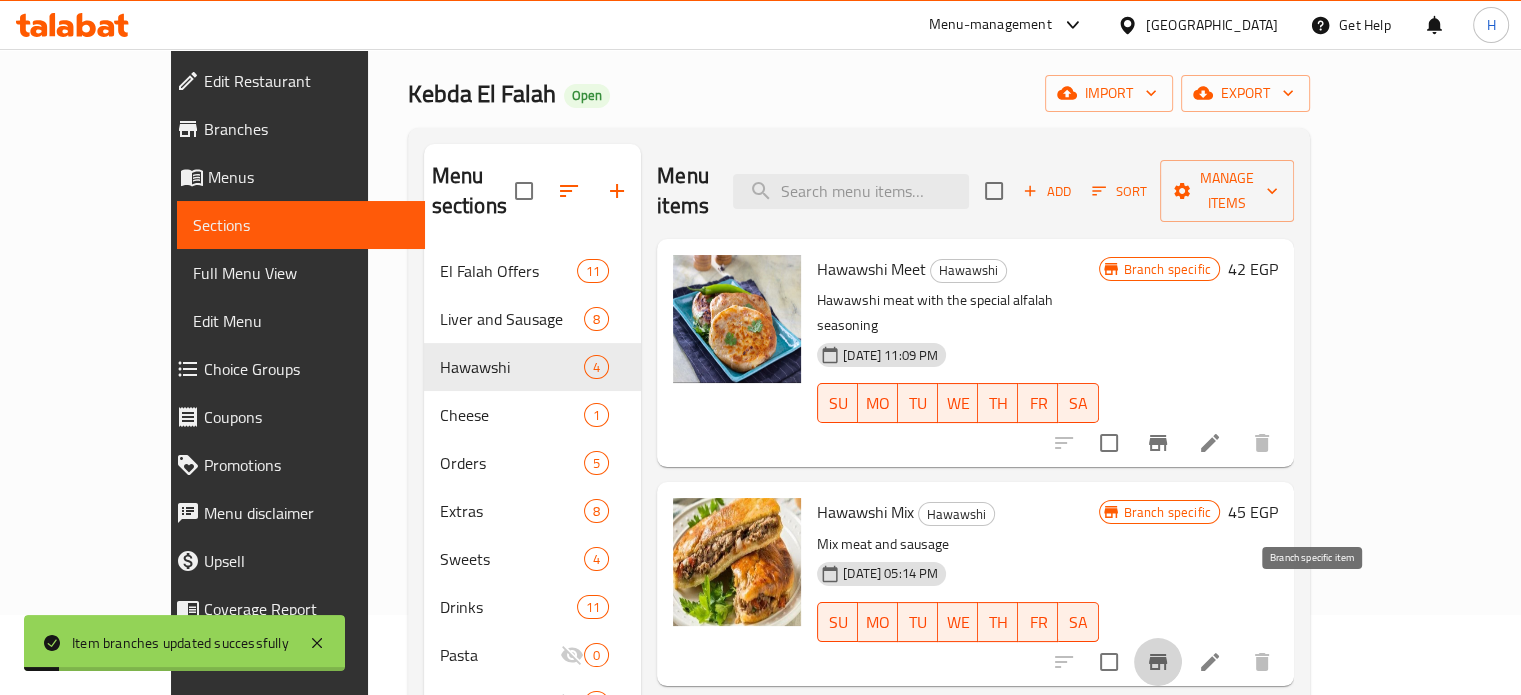 click 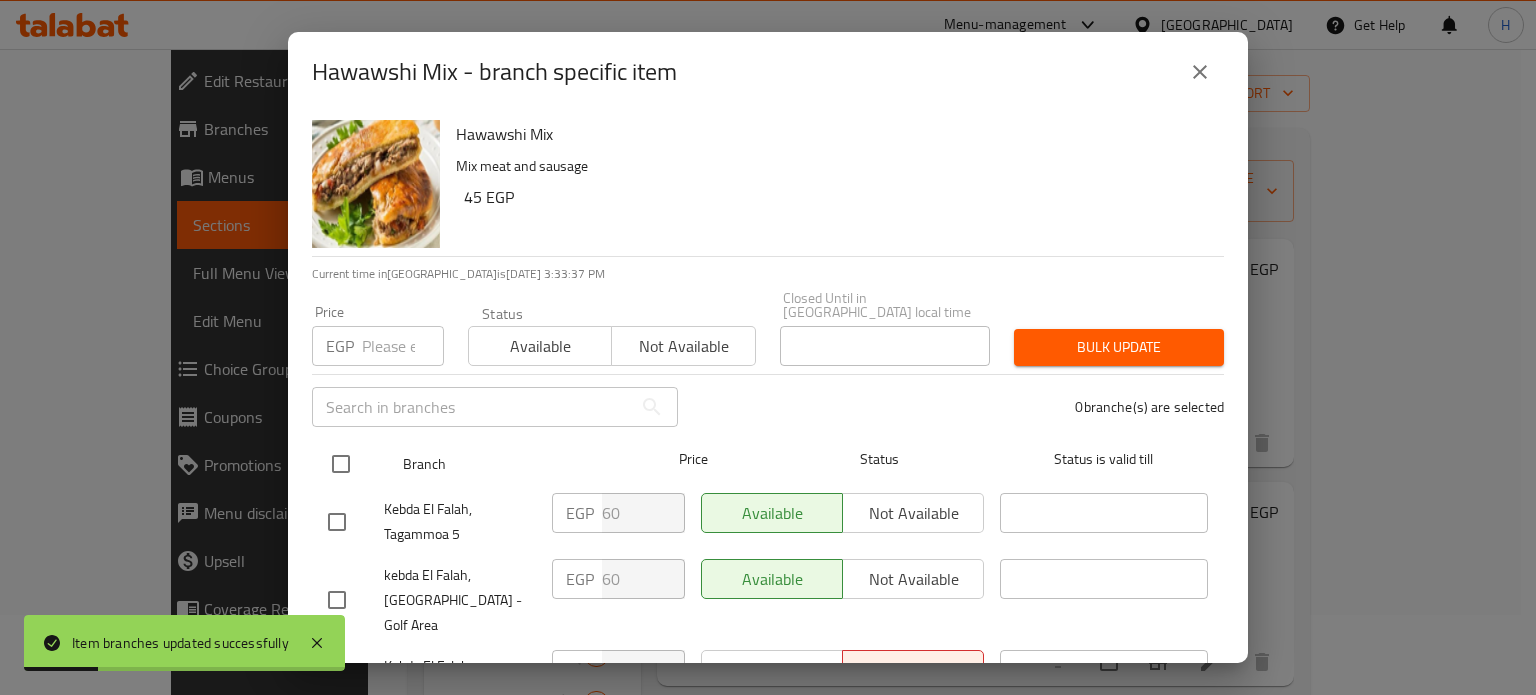 click at bounding box center (341, 464) 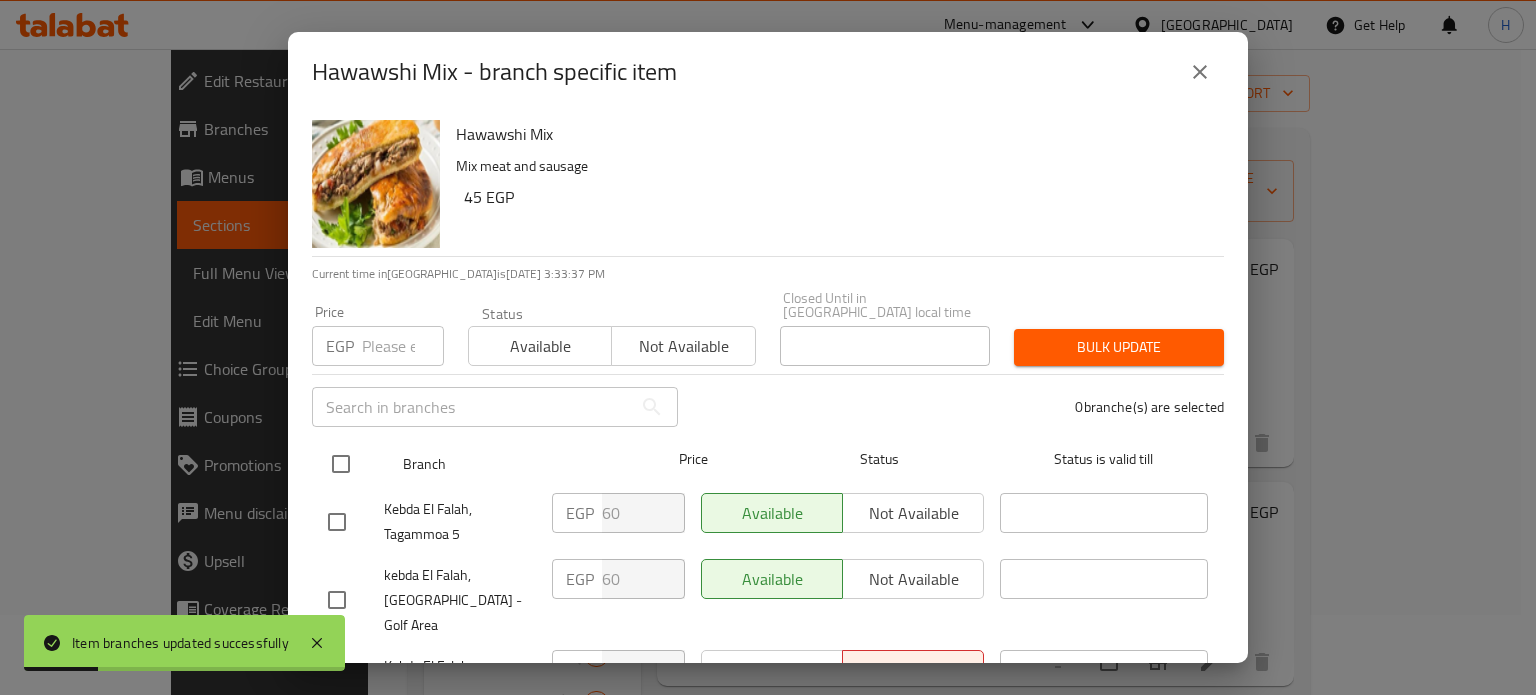 checkbox on "true" 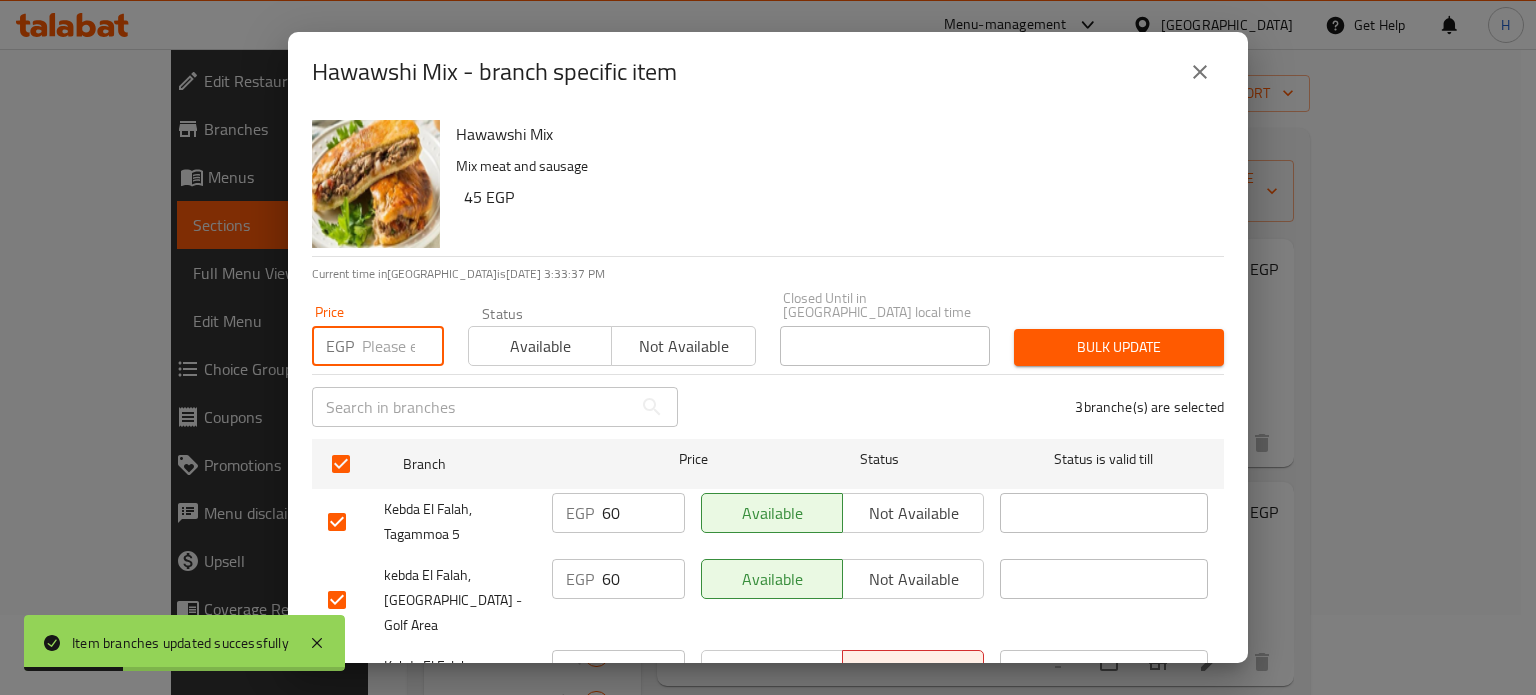 click at bounding box center [403, 346] 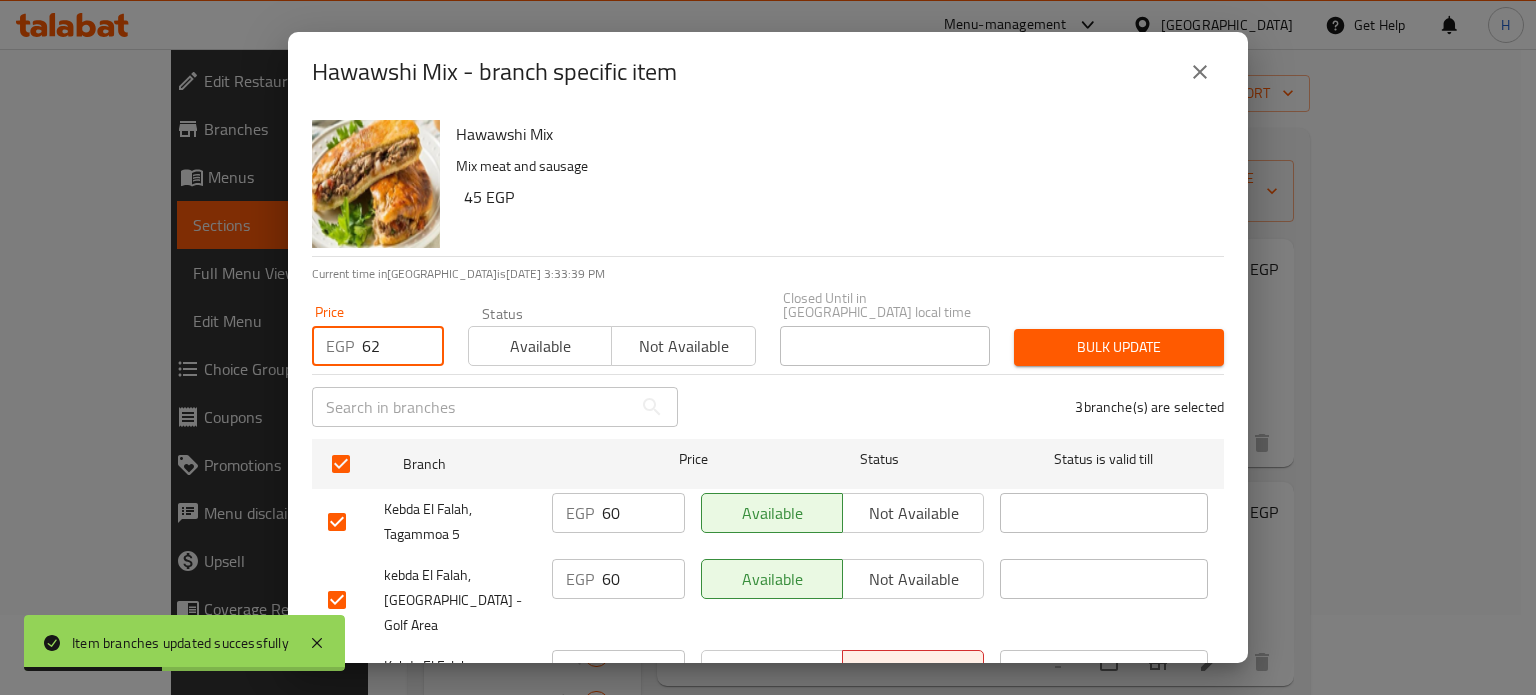 type on "62" 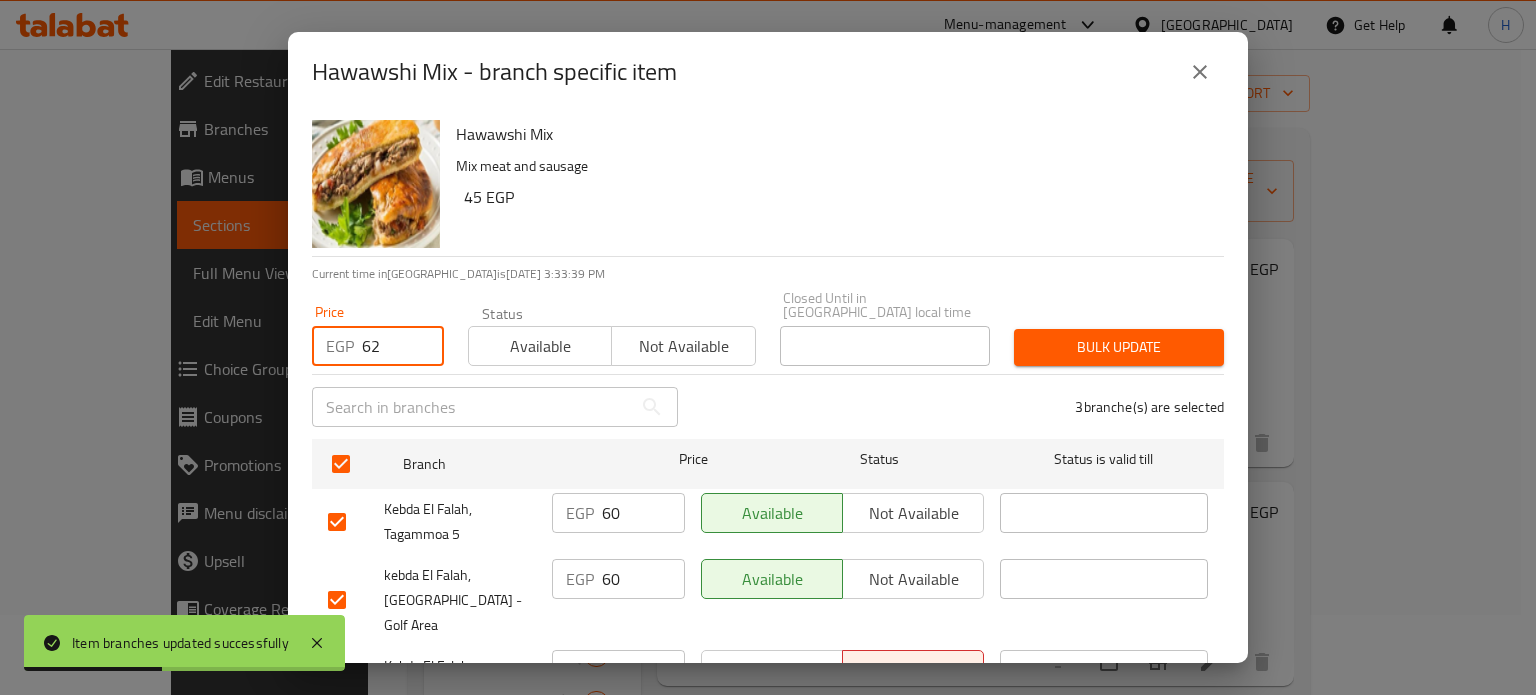 click on "Bulk update" at bounding box center (1119, 347) 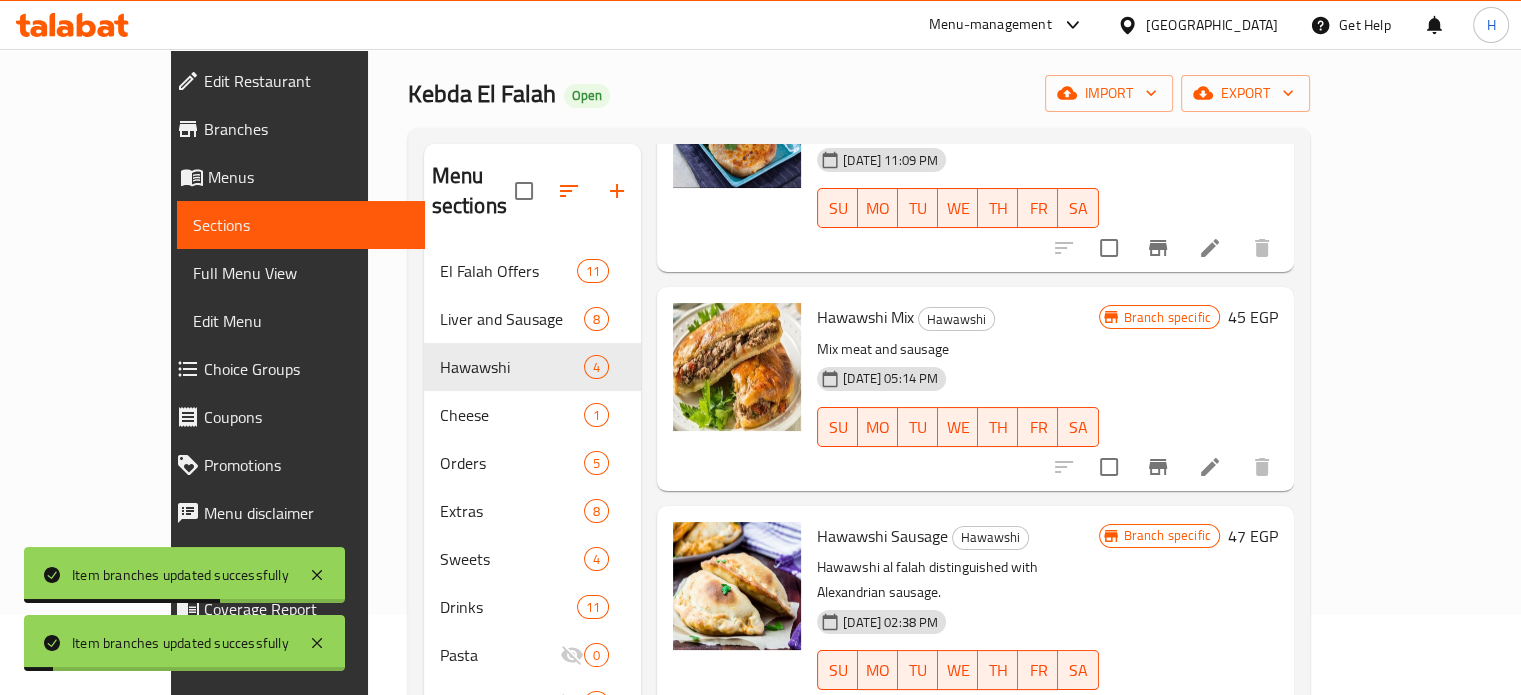 scroll, scrollTop: 200, scrollLeft: 0, axis: vertical 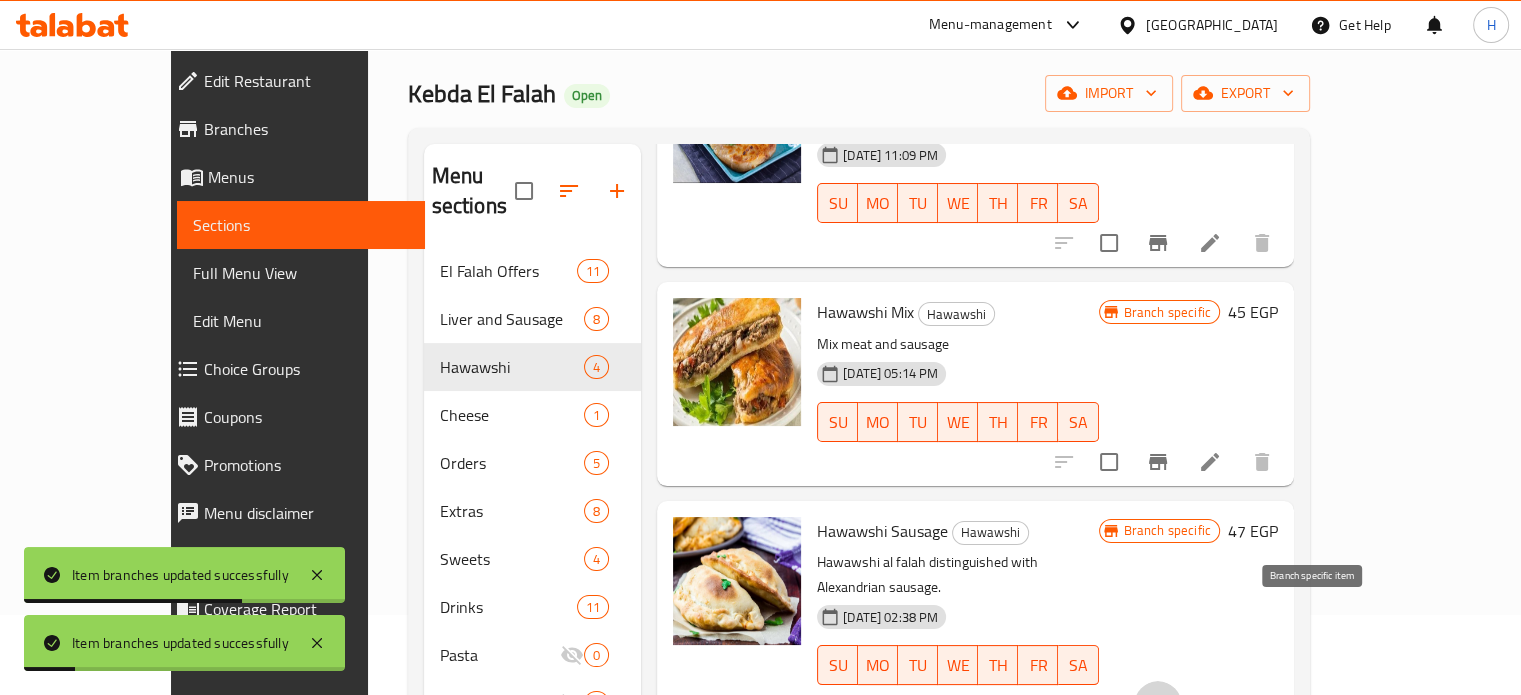 click 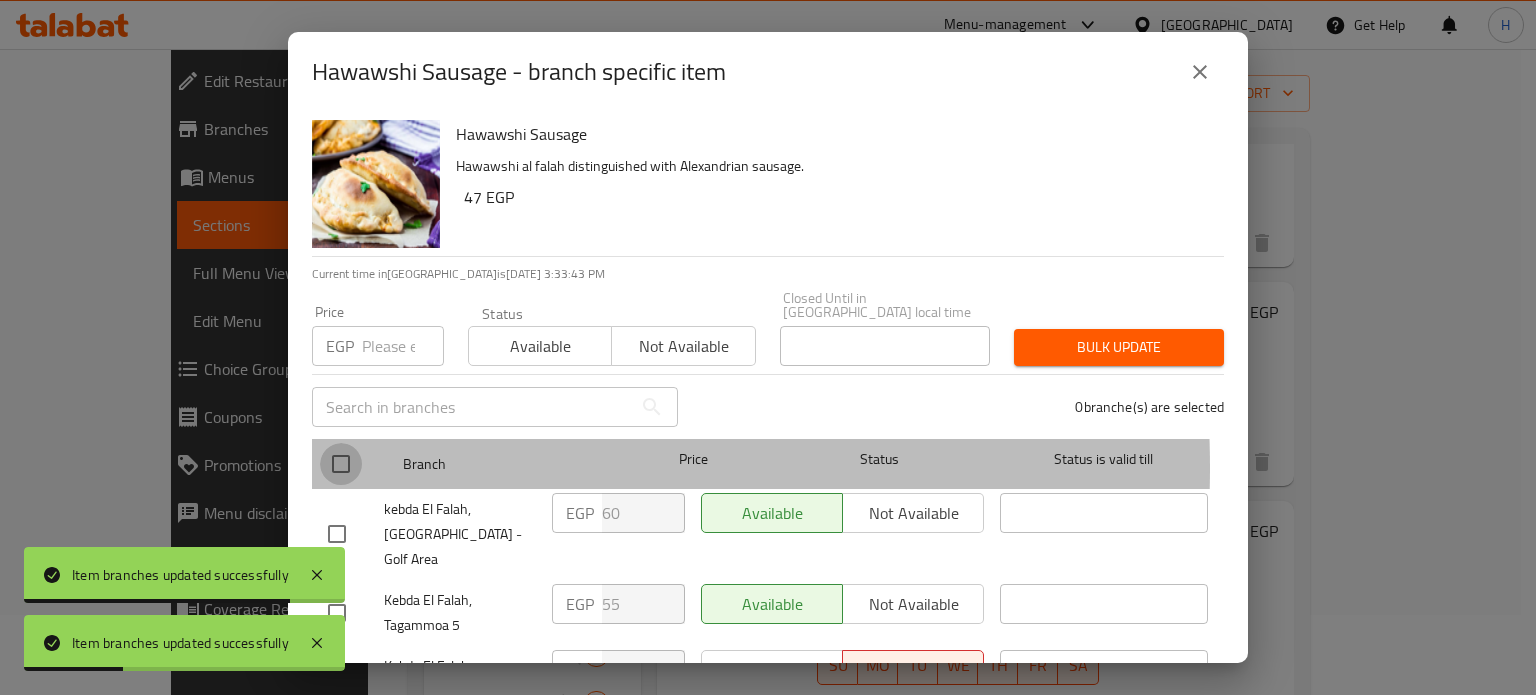 click at bounding box center [341, 464] 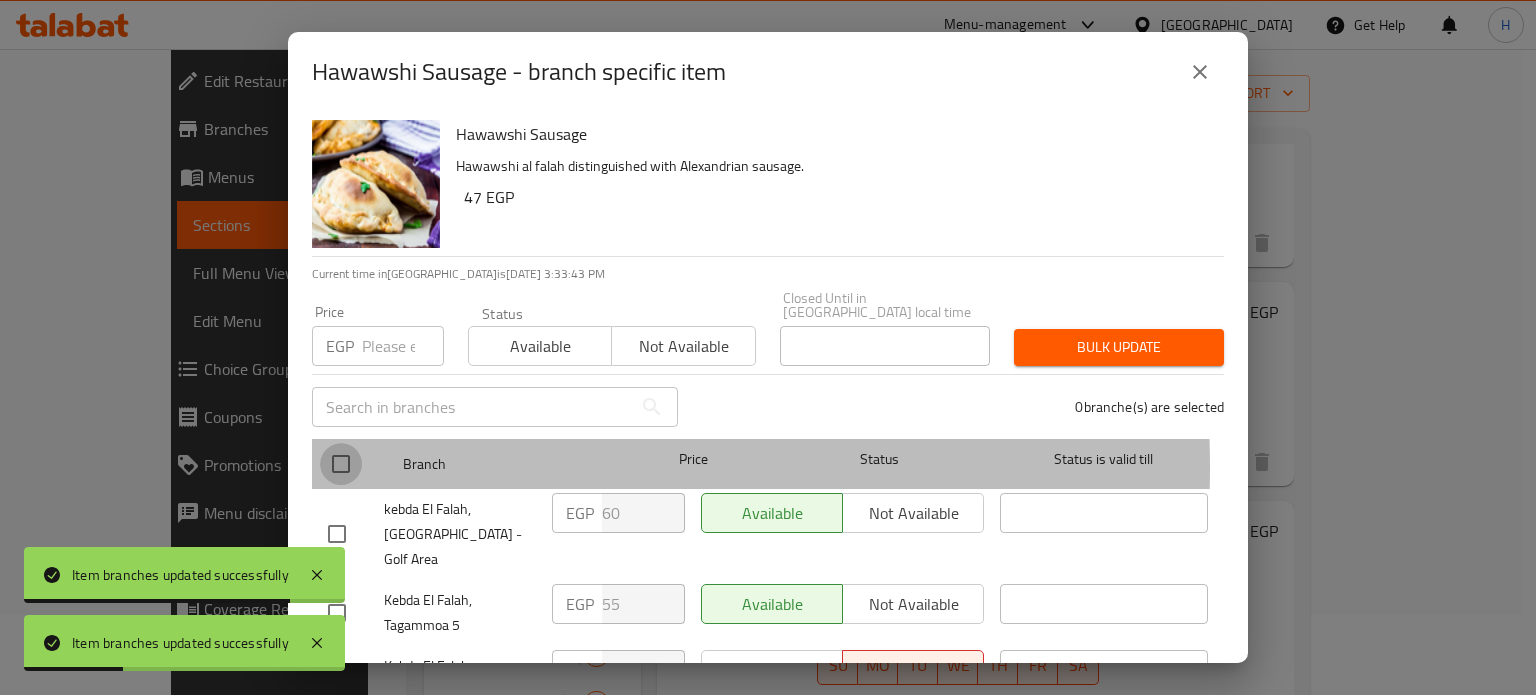 checkbox on "true" 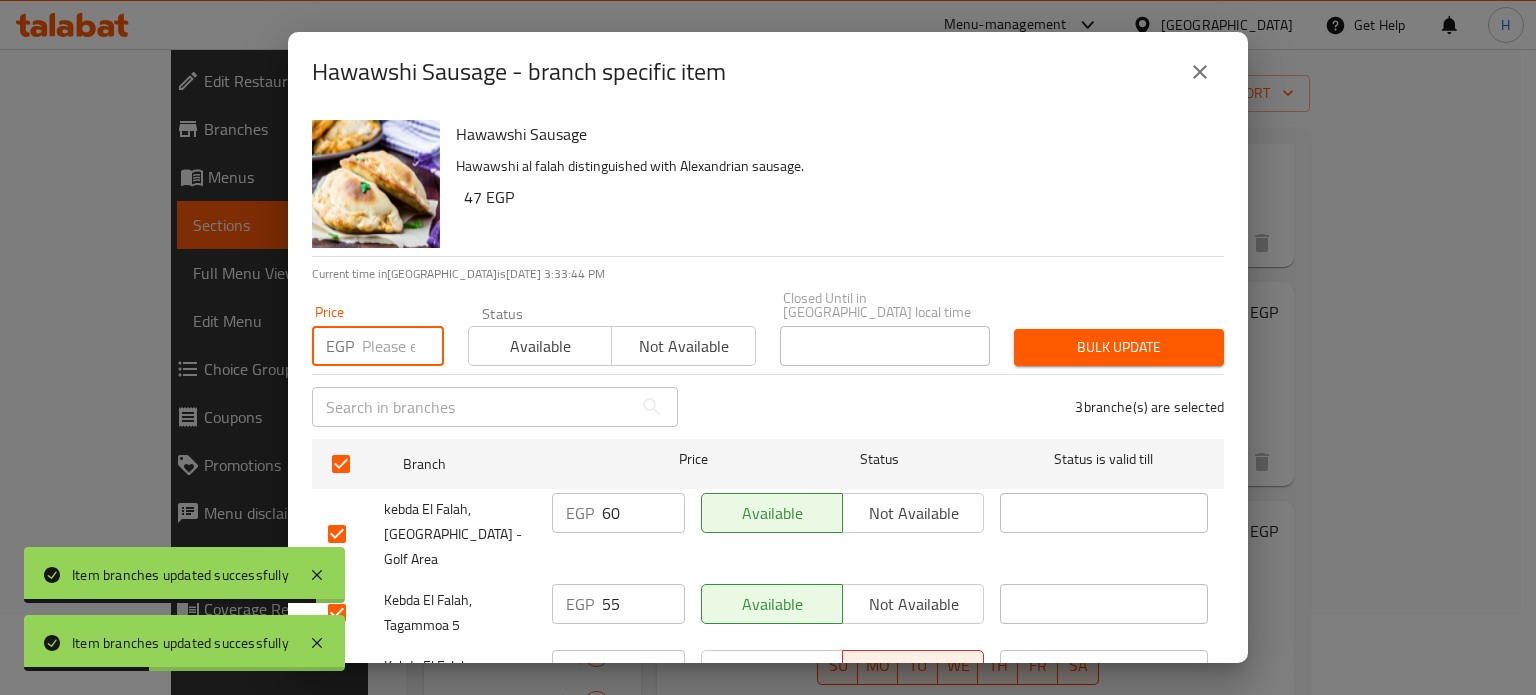 click at bounding box center [403, 346] 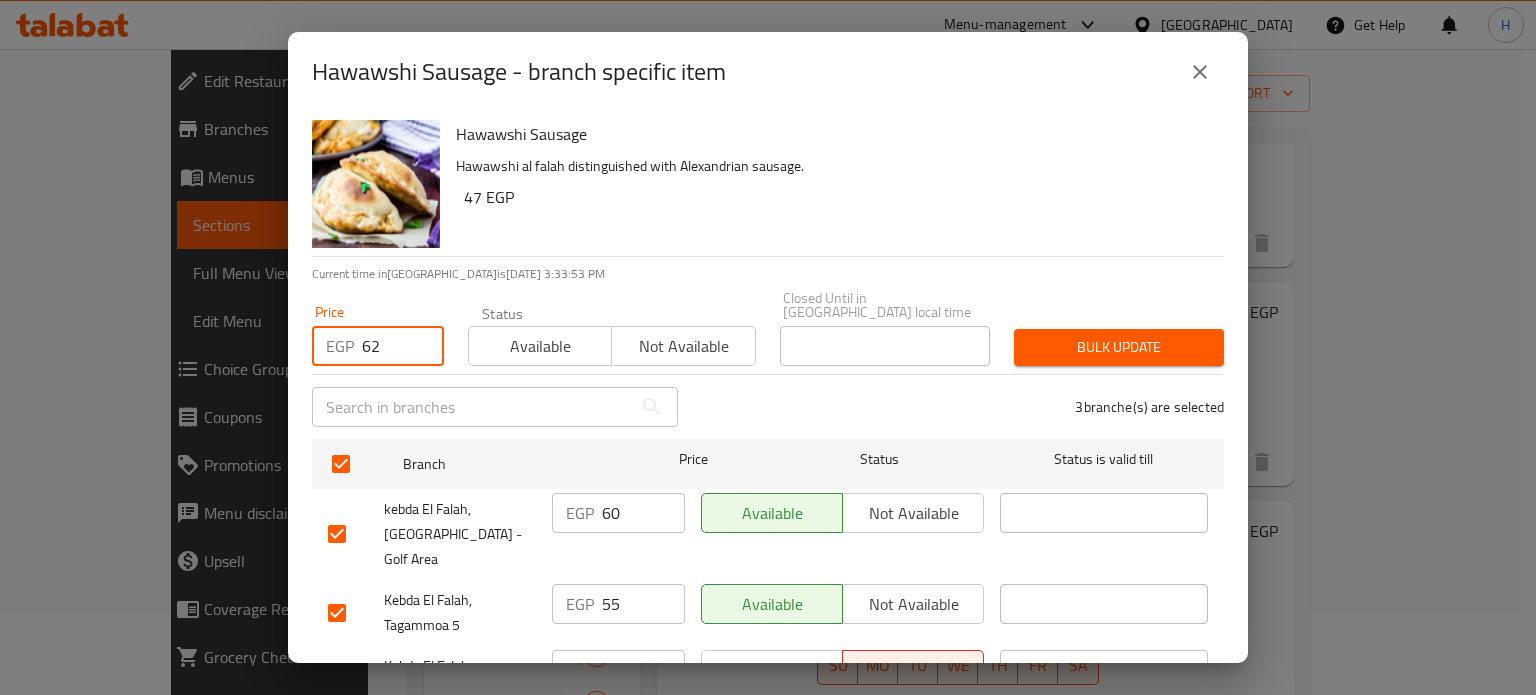 type on "62" 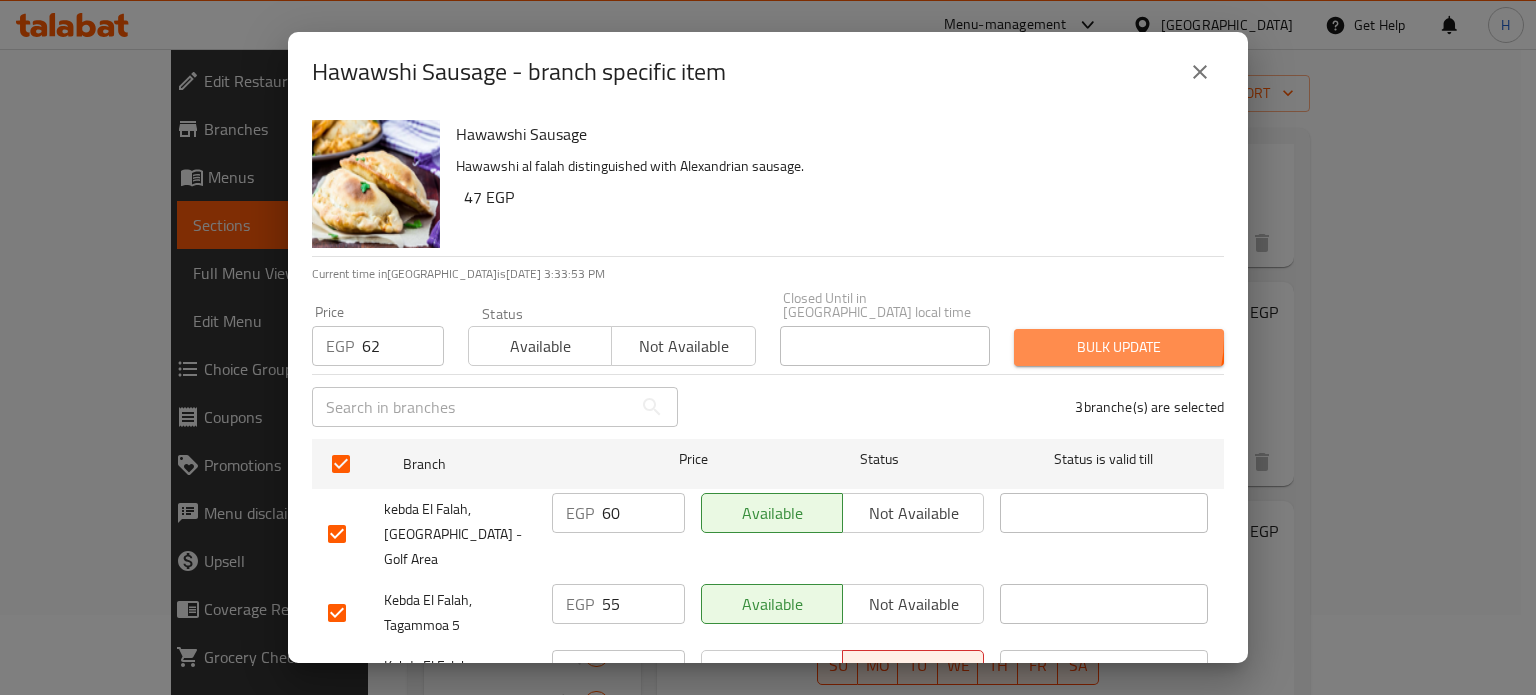 click on "Bulk update" at bounding box center [1119, 347] 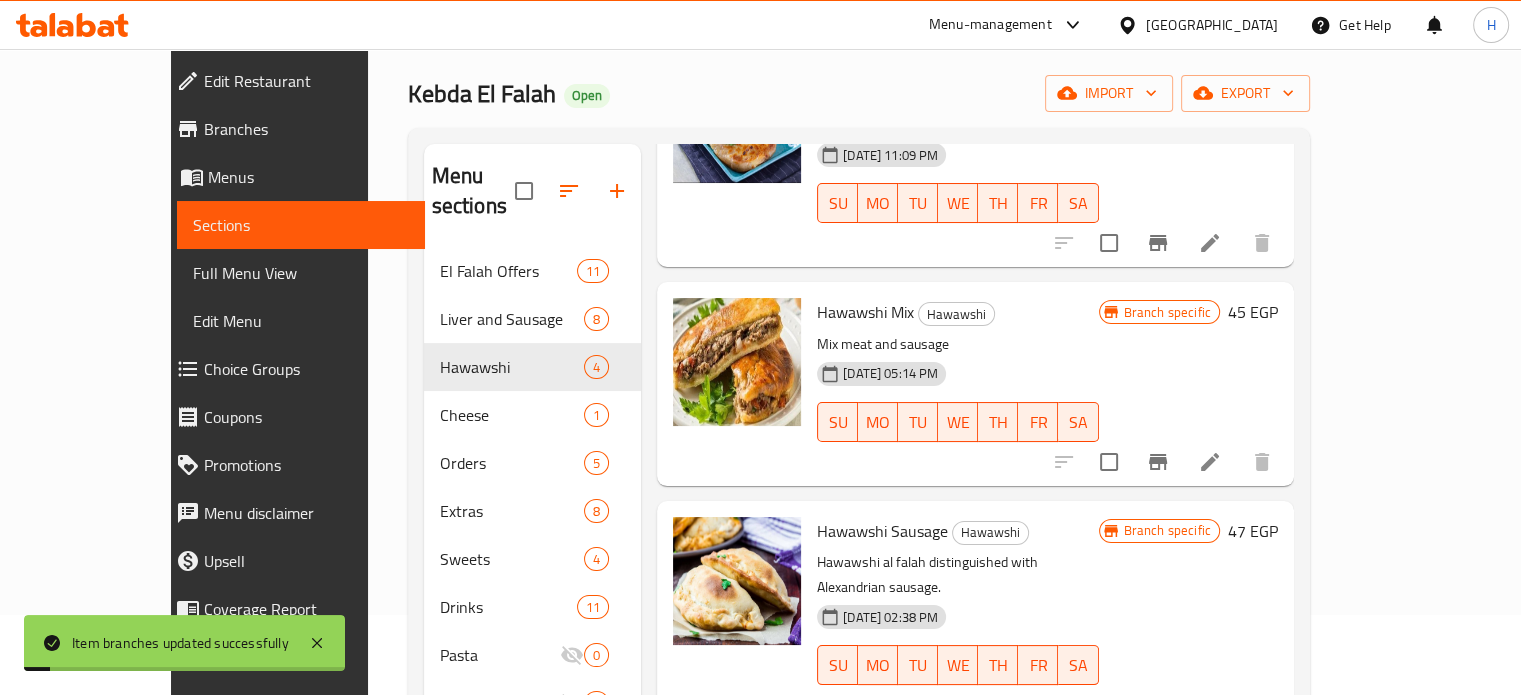 scroll, scrollTop: 228, scrollLeft: 0, axis: vertical 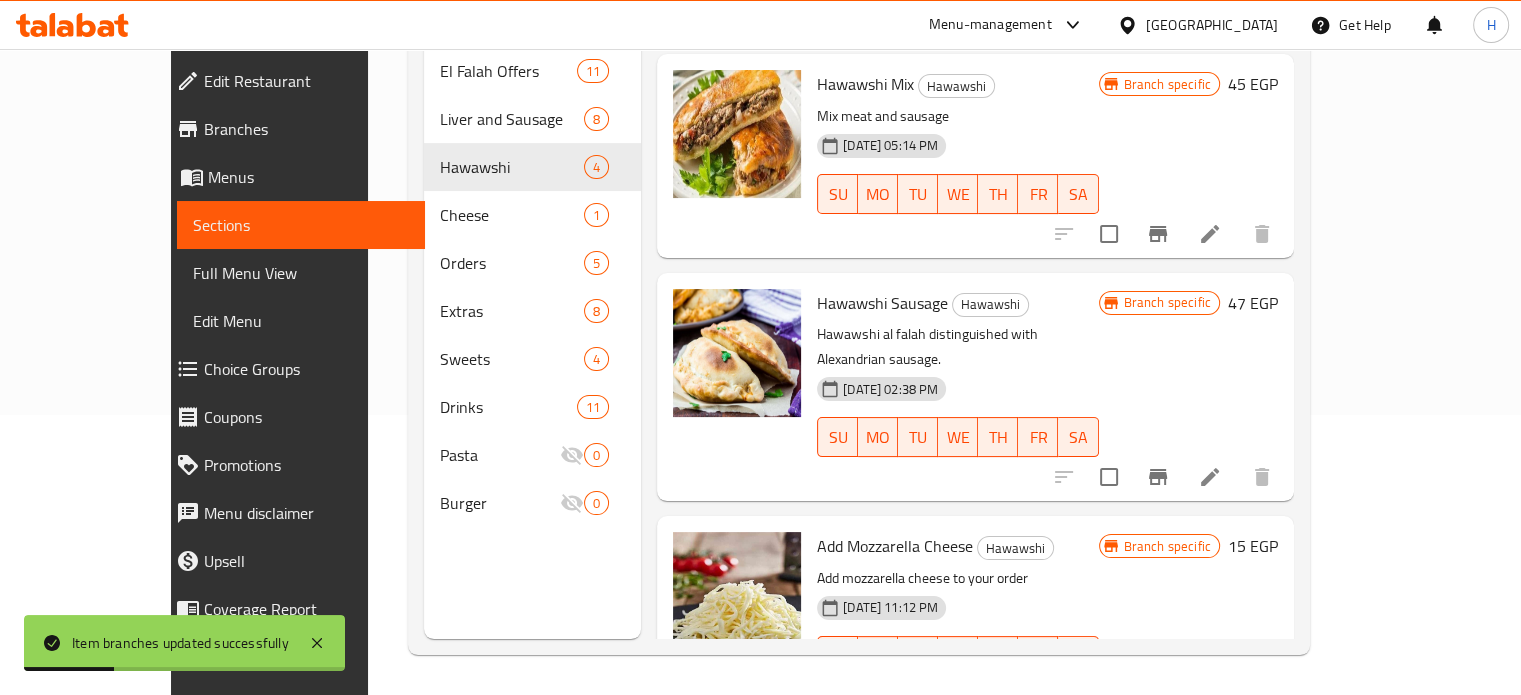 click 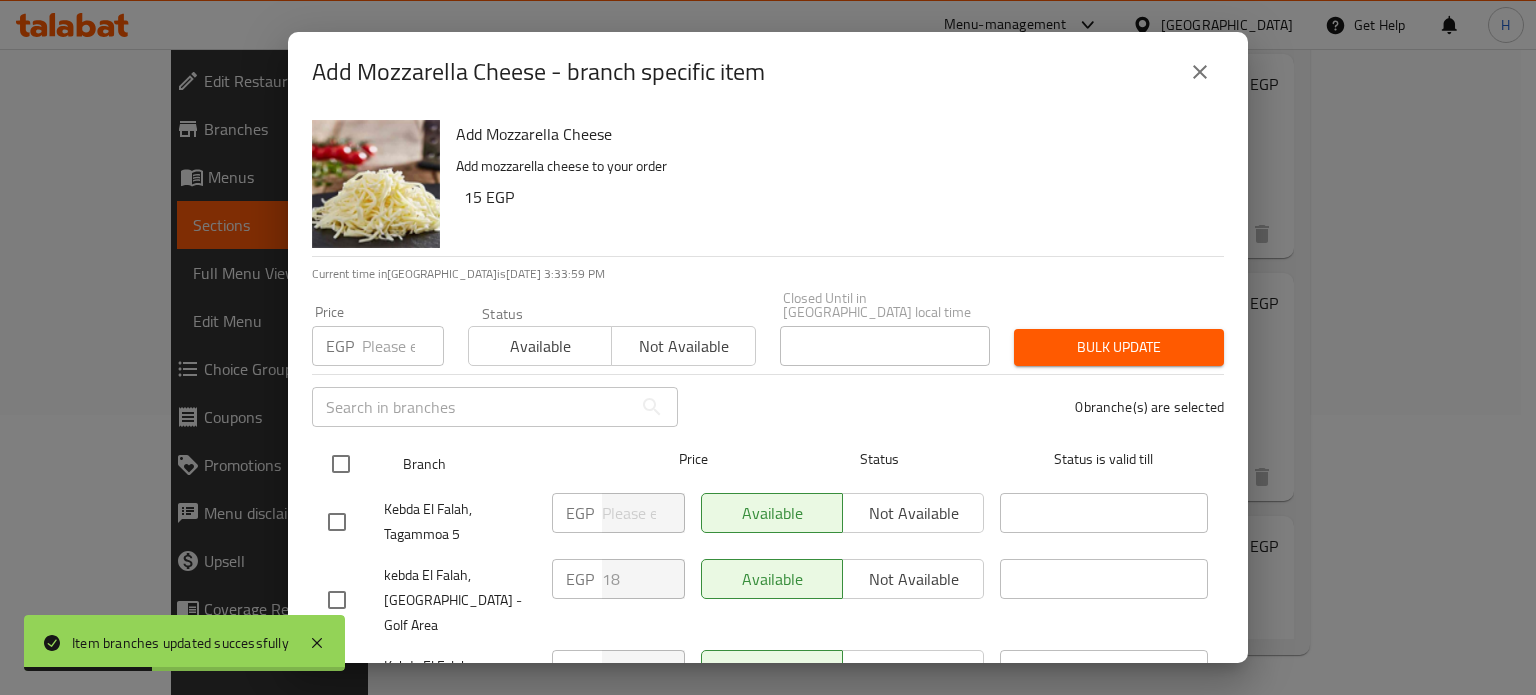 click at bounding box center [341, 464] 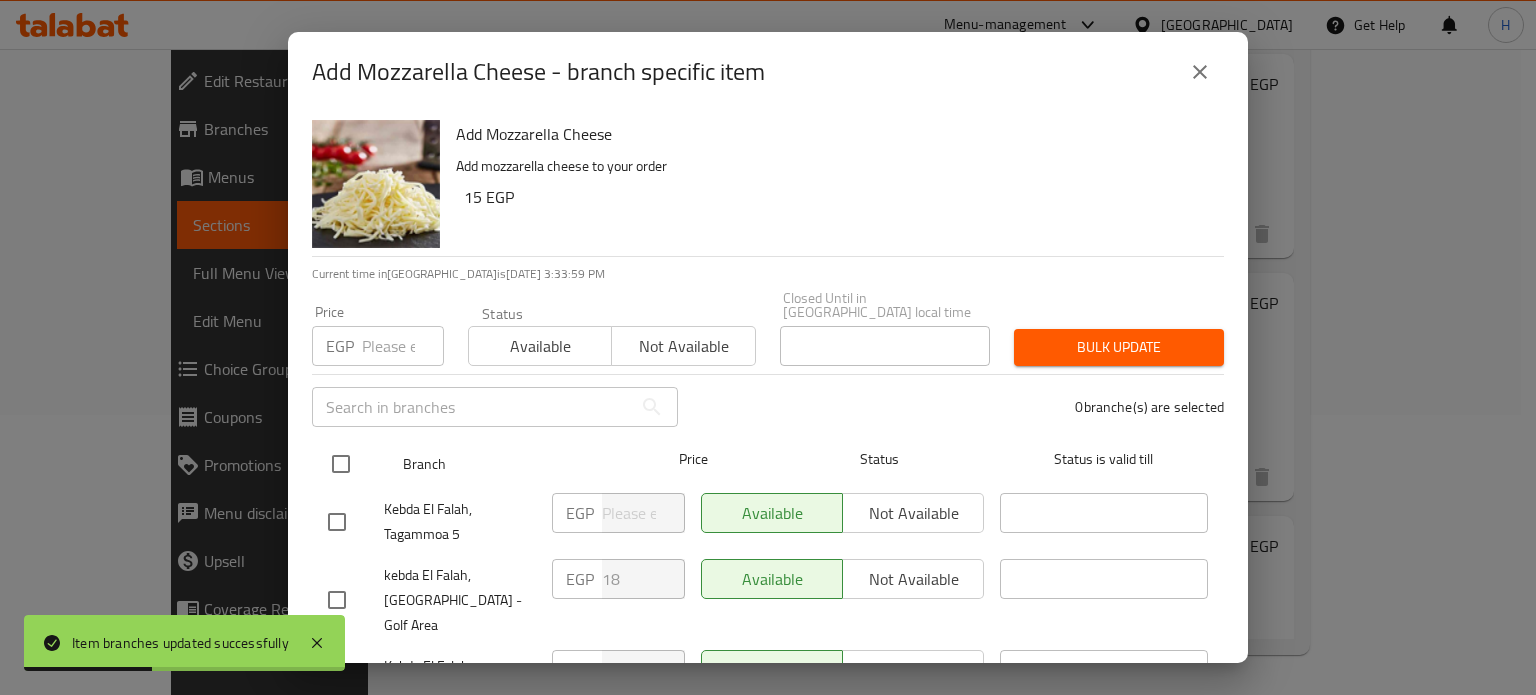 checkbox on "true" 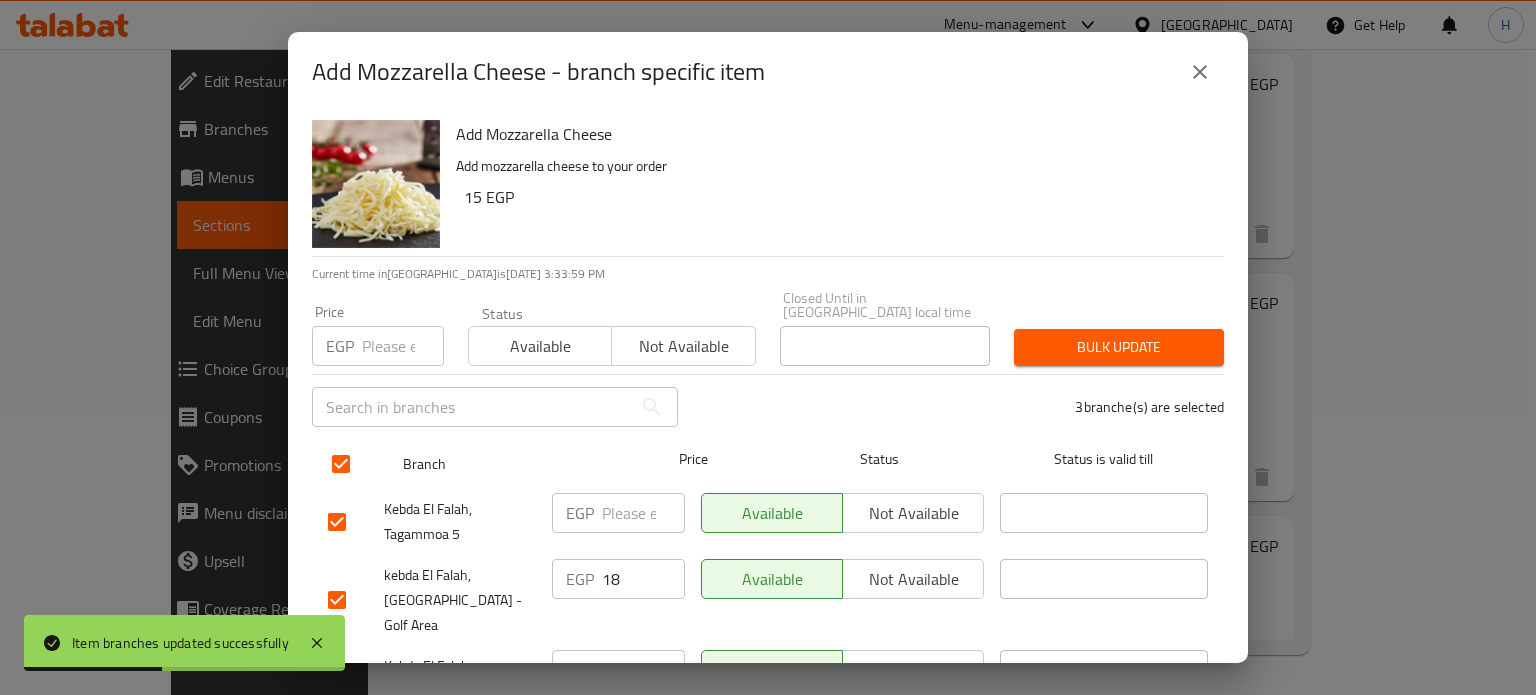checkbox on "true" 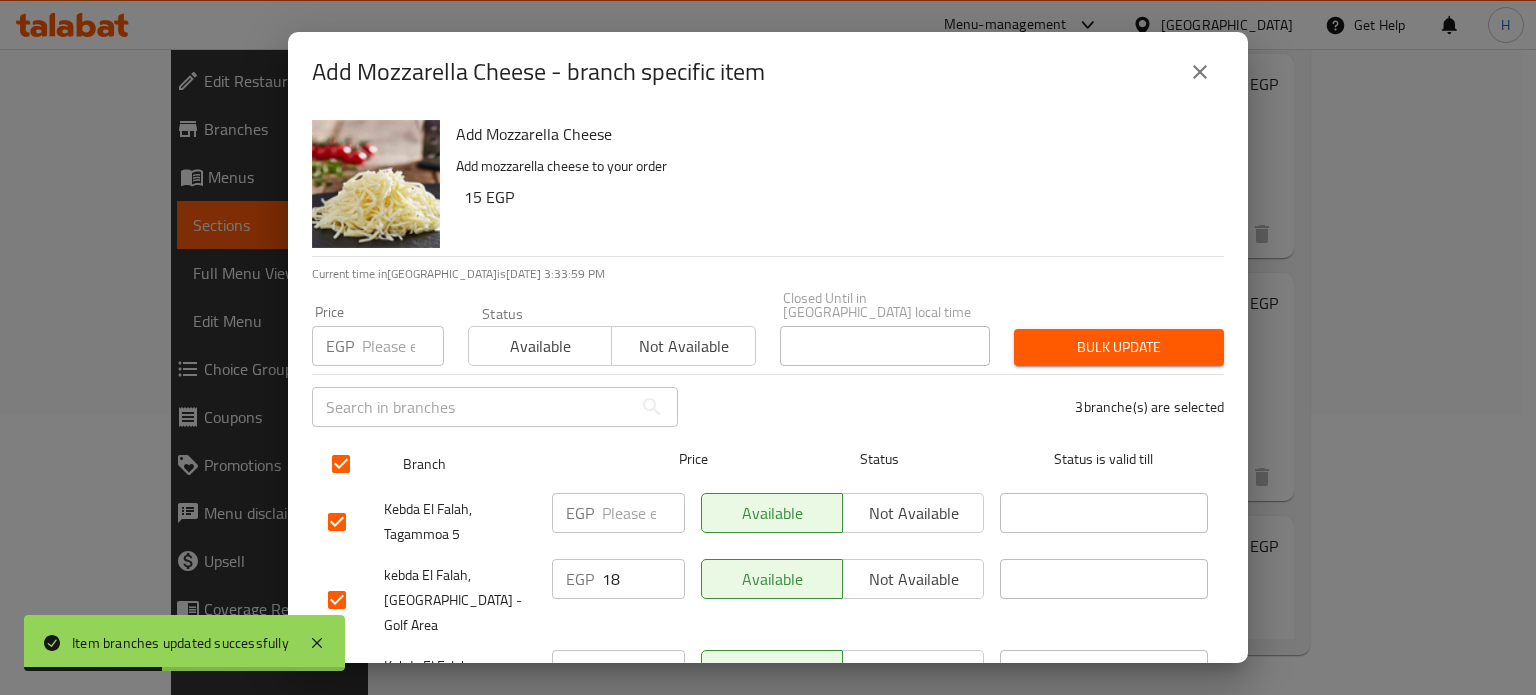 checkbox on "true" 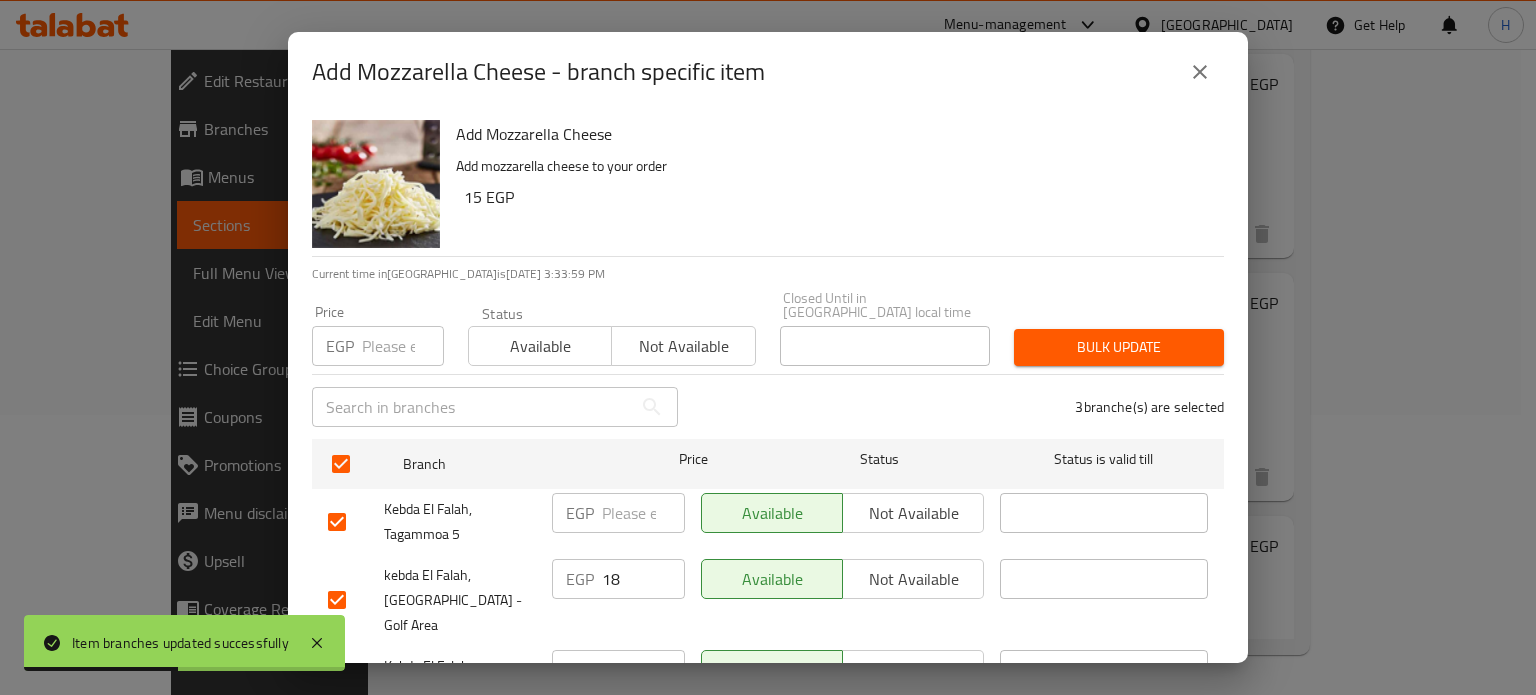 click at bounding box center [403, 346] 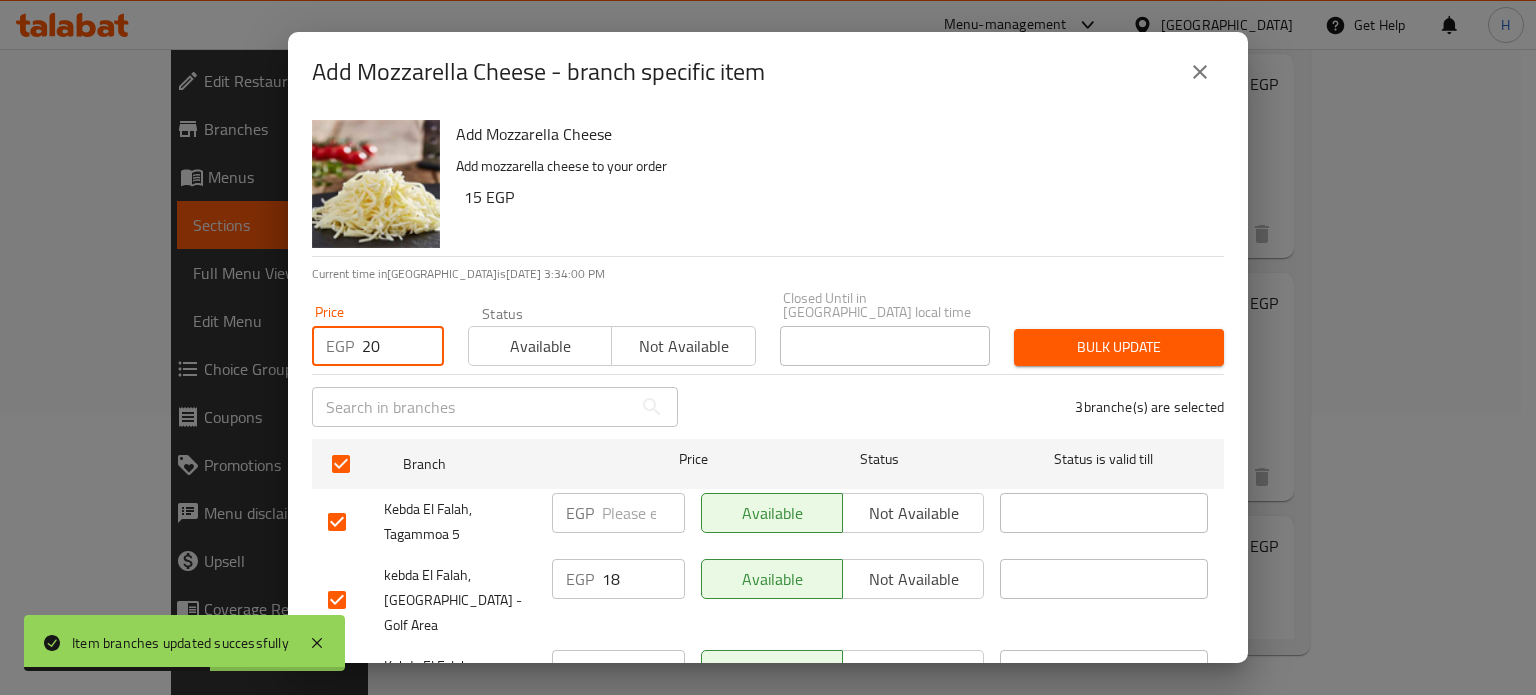 type on "20" 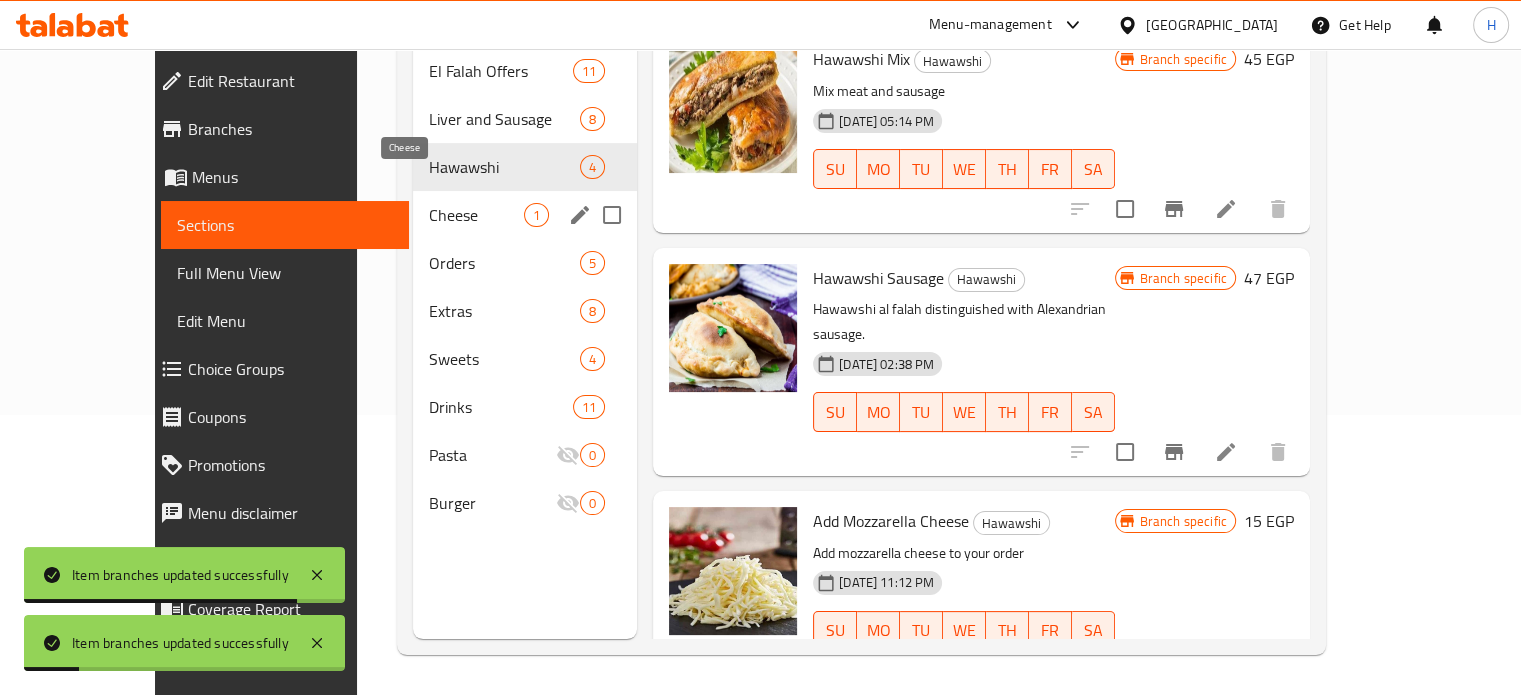 click on "Cheese" at bounding box center (476, 215) 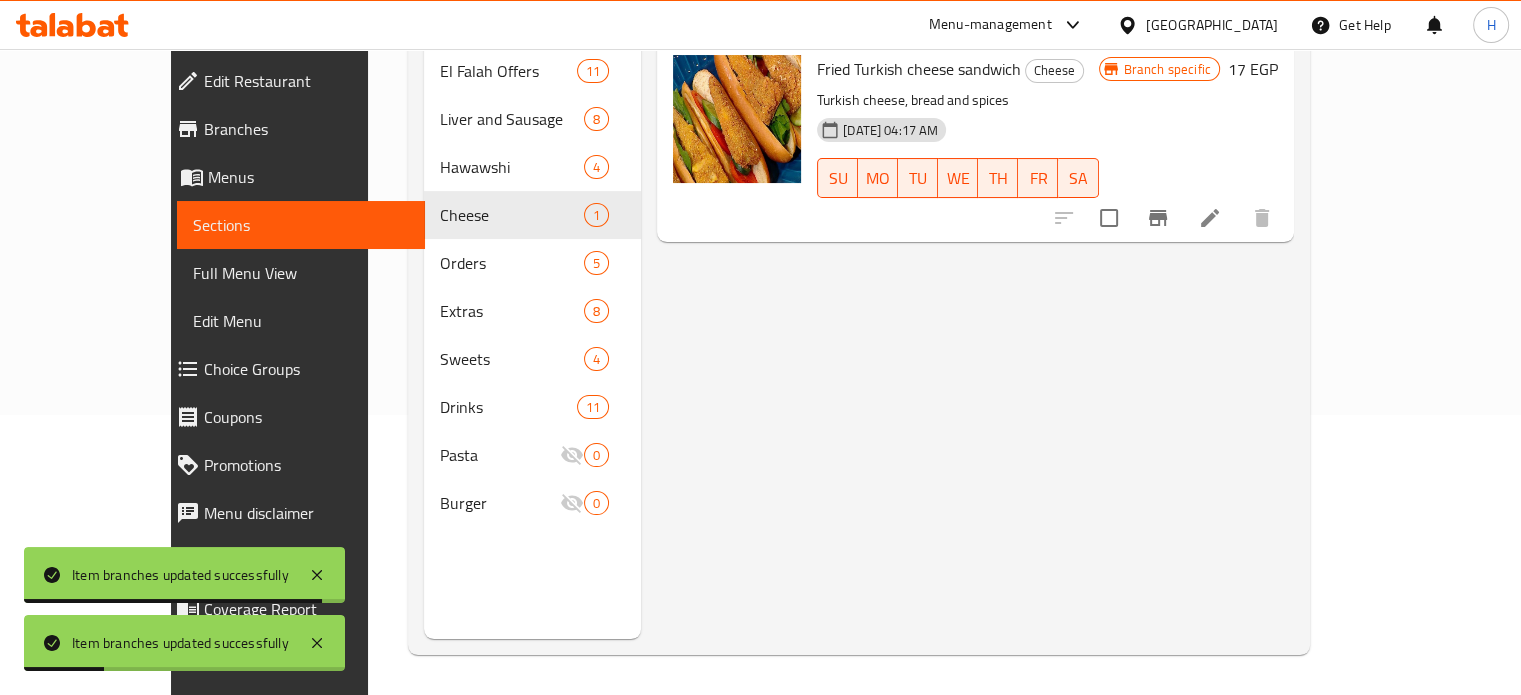 scroll, scrollTop: 80, scrollLeft: 0, axis: vertical 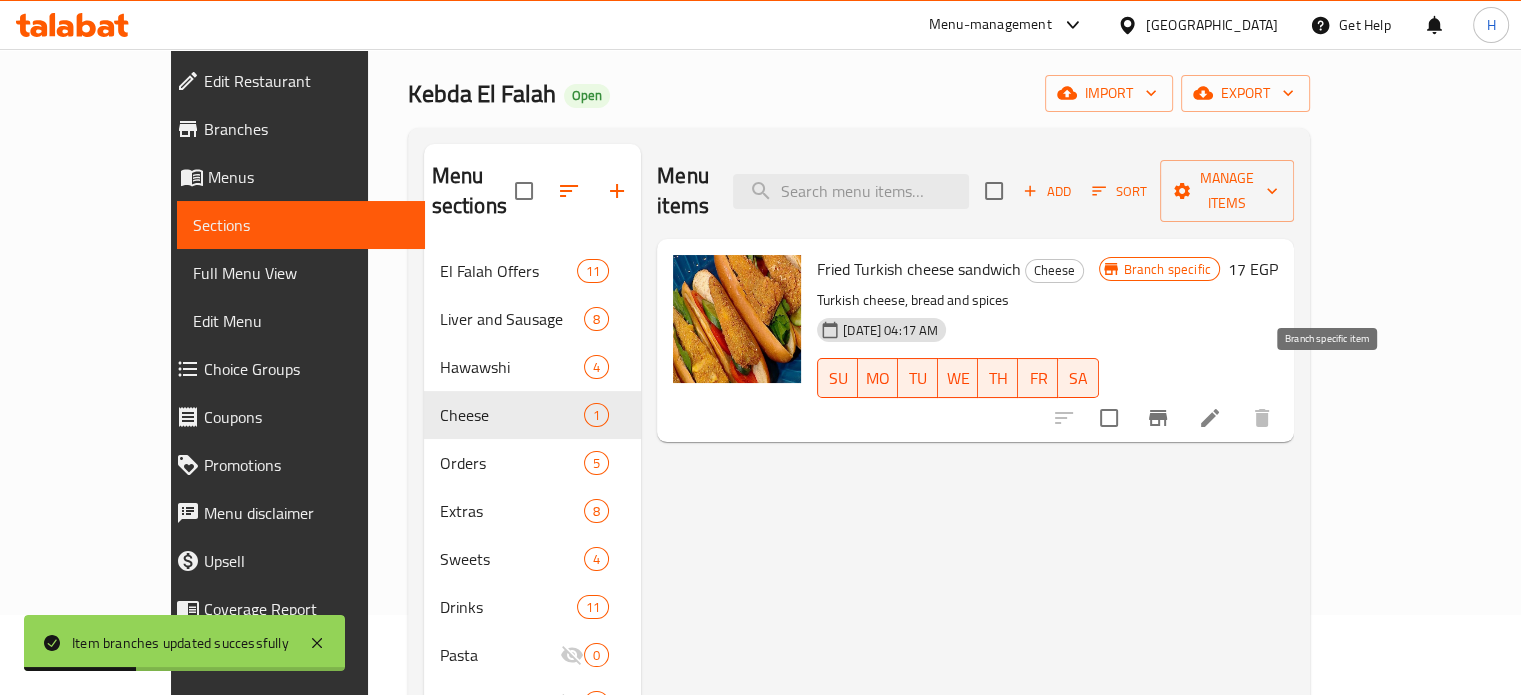 click 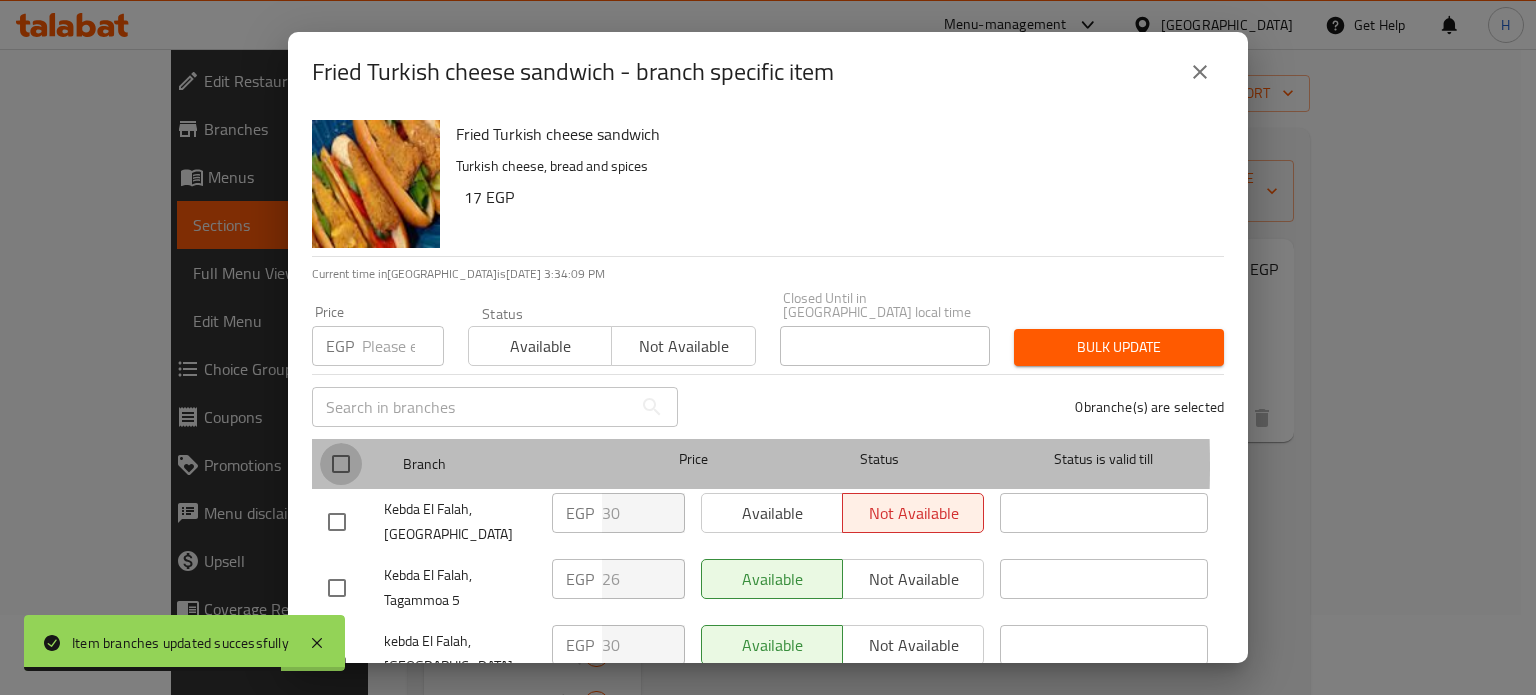 click at bounding box center (341, 464) 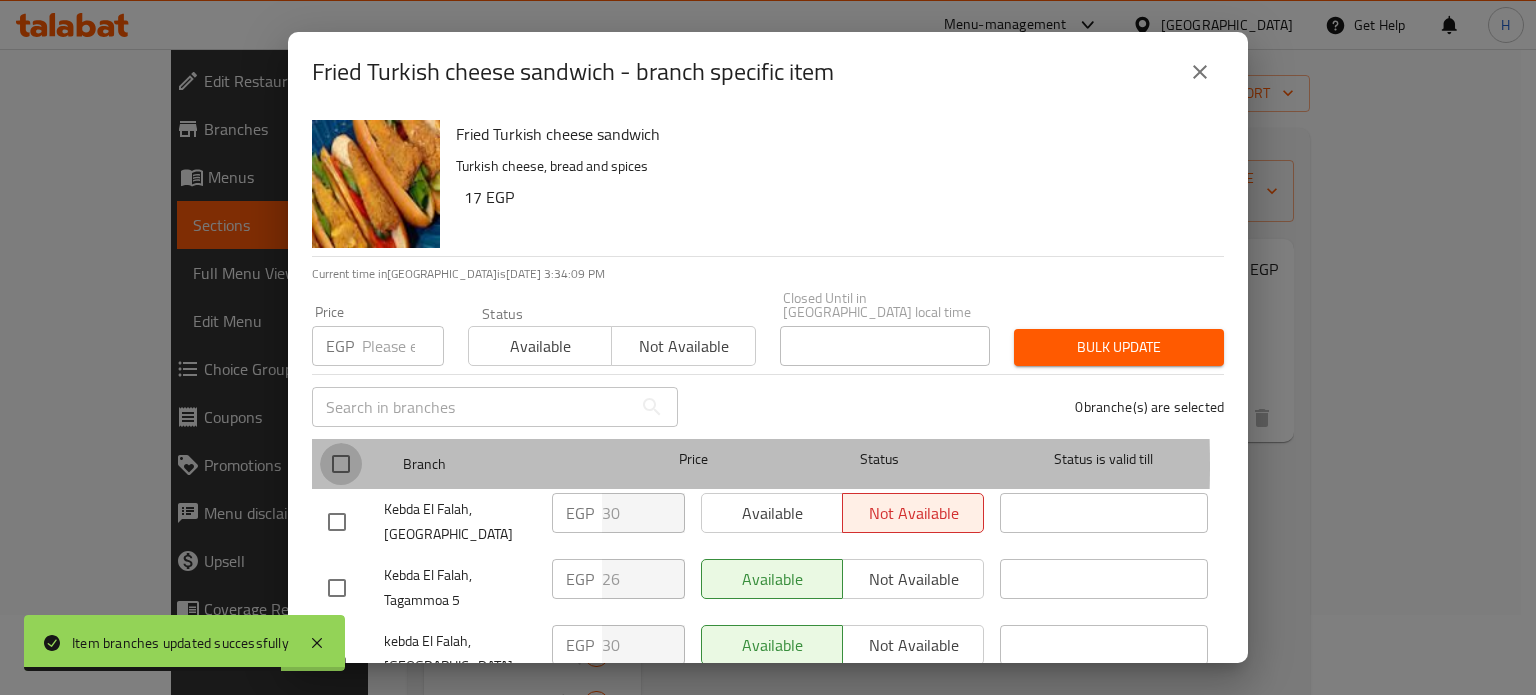 checkbox on "true" 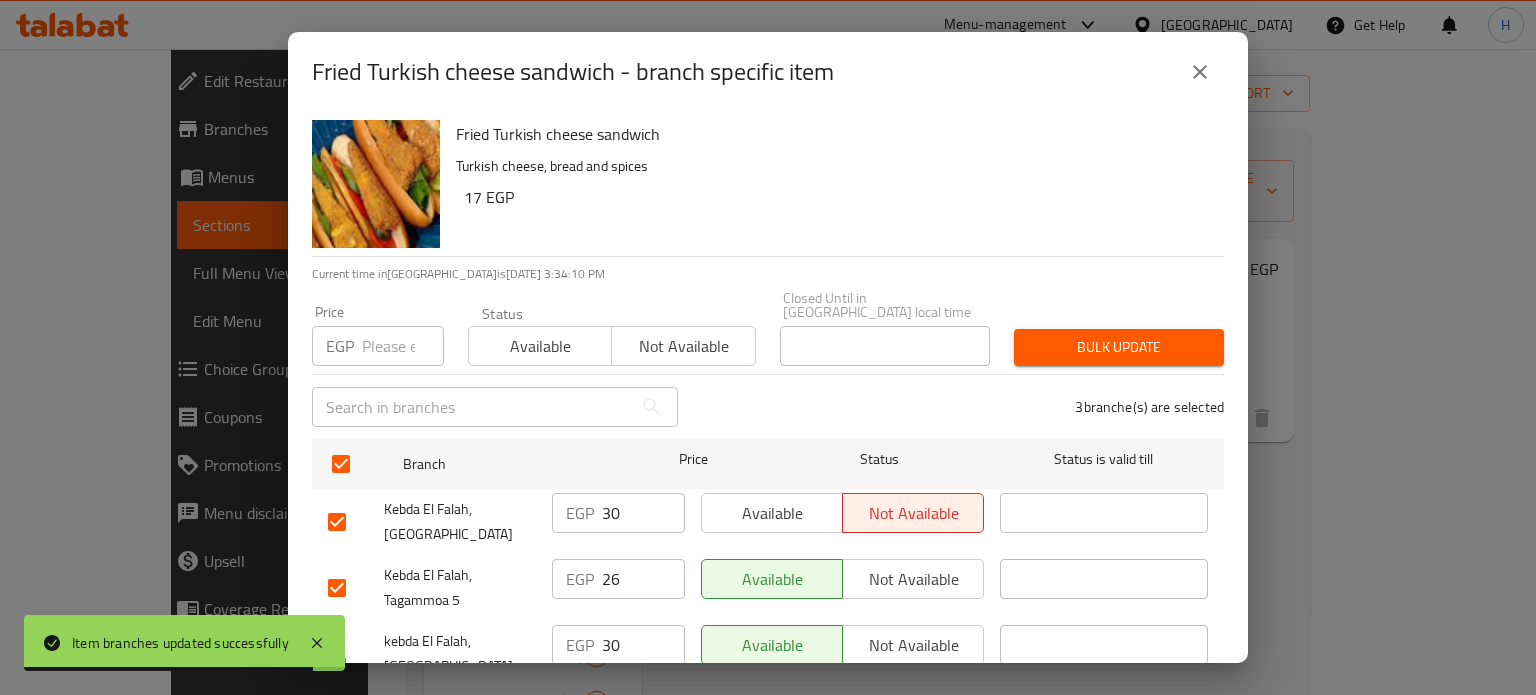 click at bounding box center [403, 346] 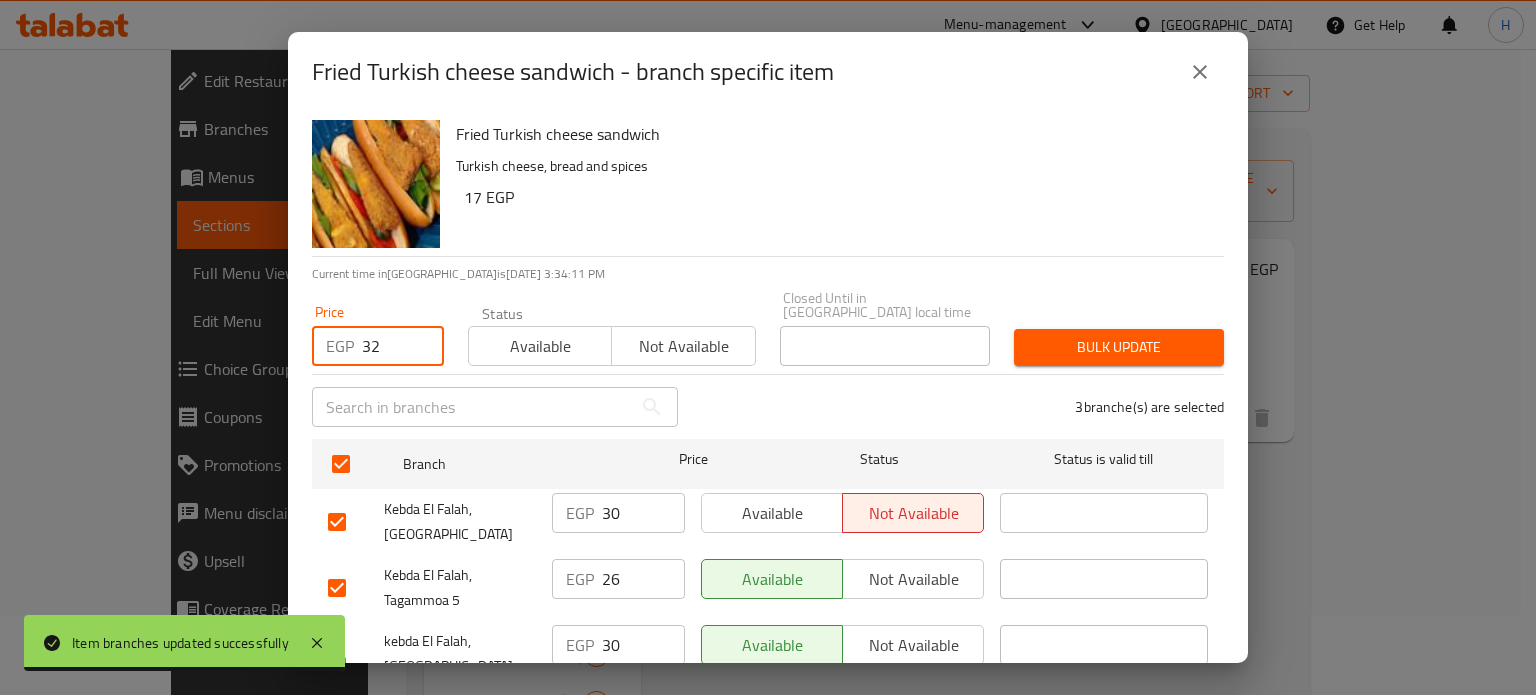 type on "32" 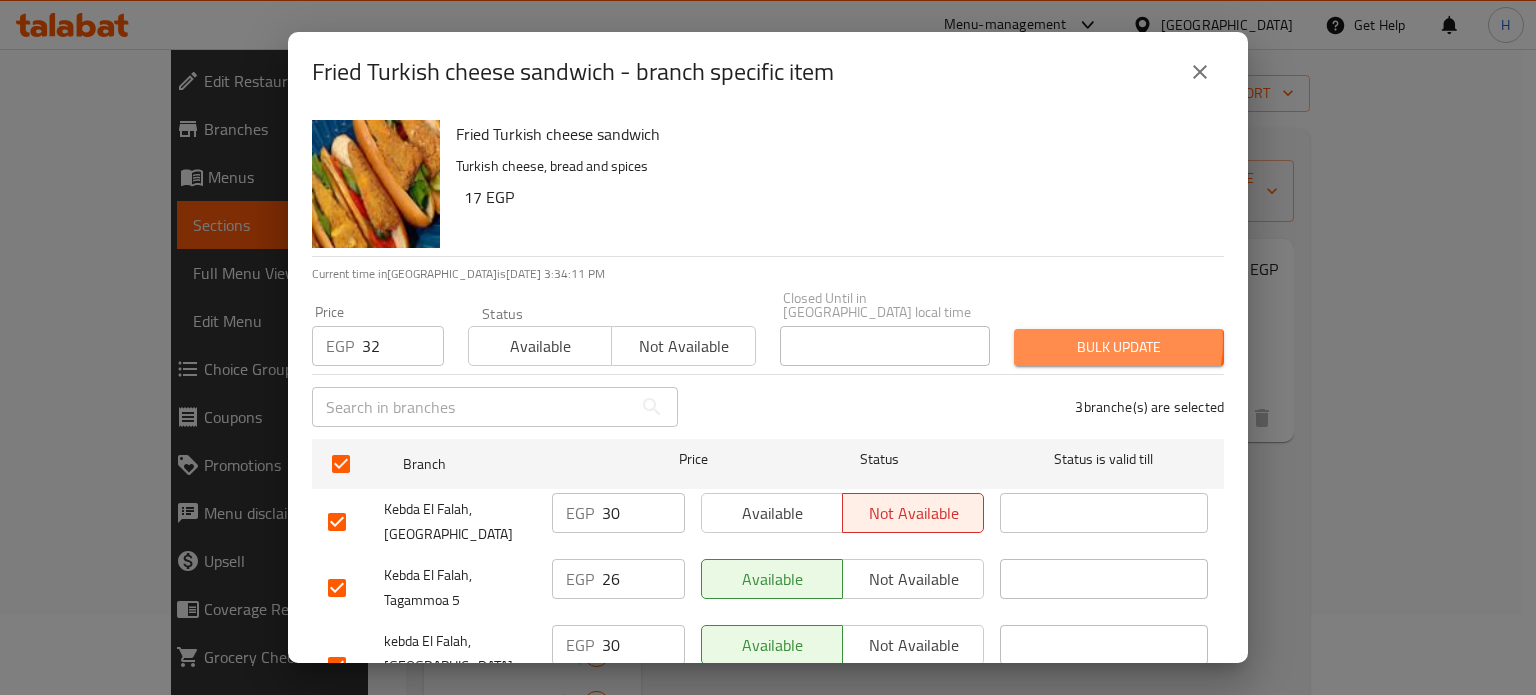 click on "Bulk update" at bounding box center [1119, 347] 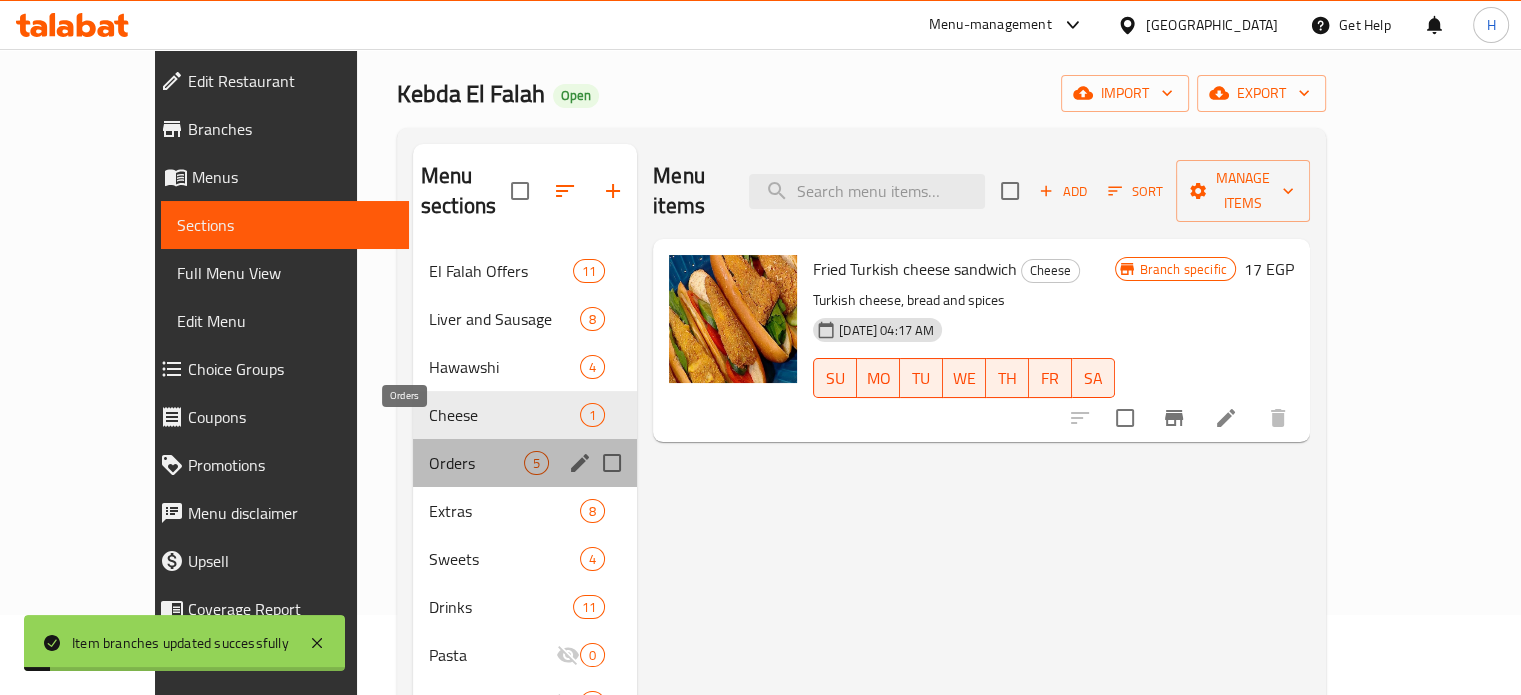 click on "Orders" at bounding box center [476, 463] 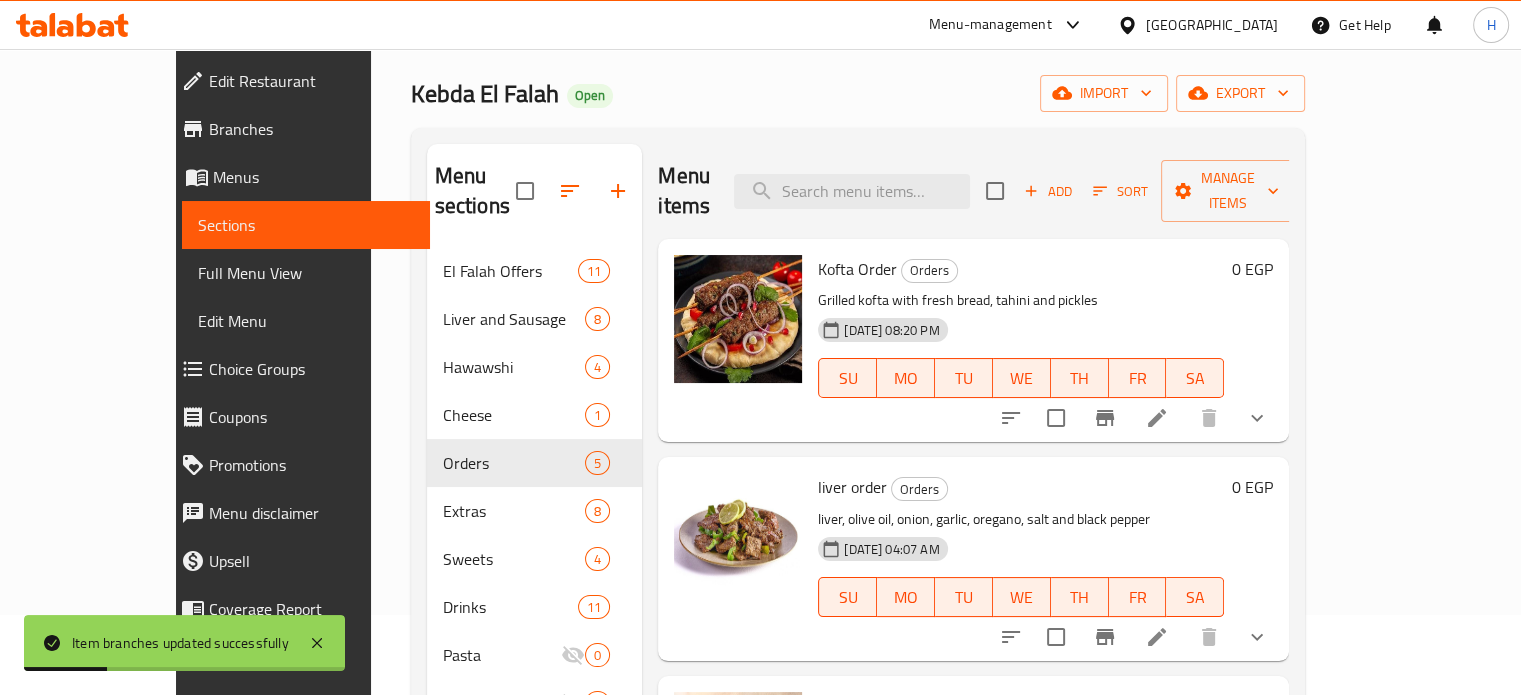 click 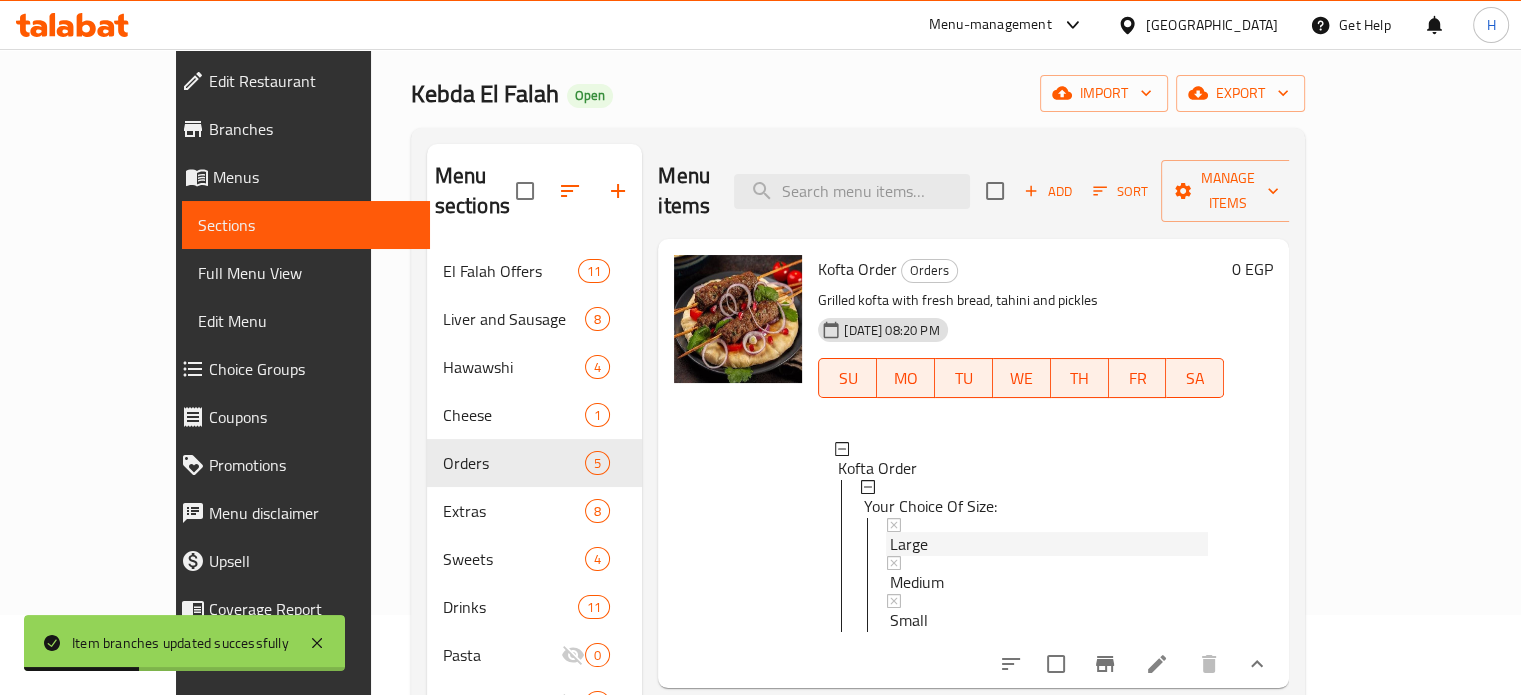 click on "Large" at bounding box center [909, 544] 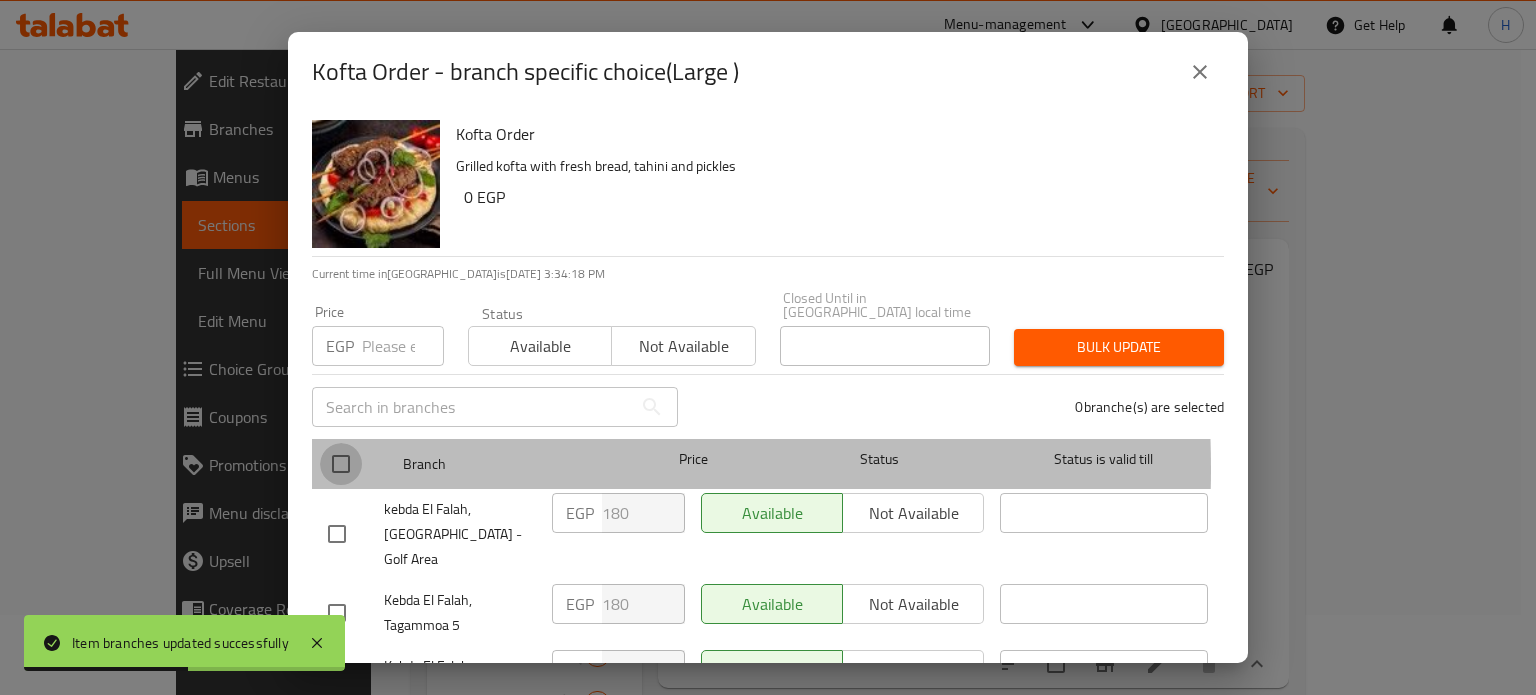 click at bounding box center [341, 464] 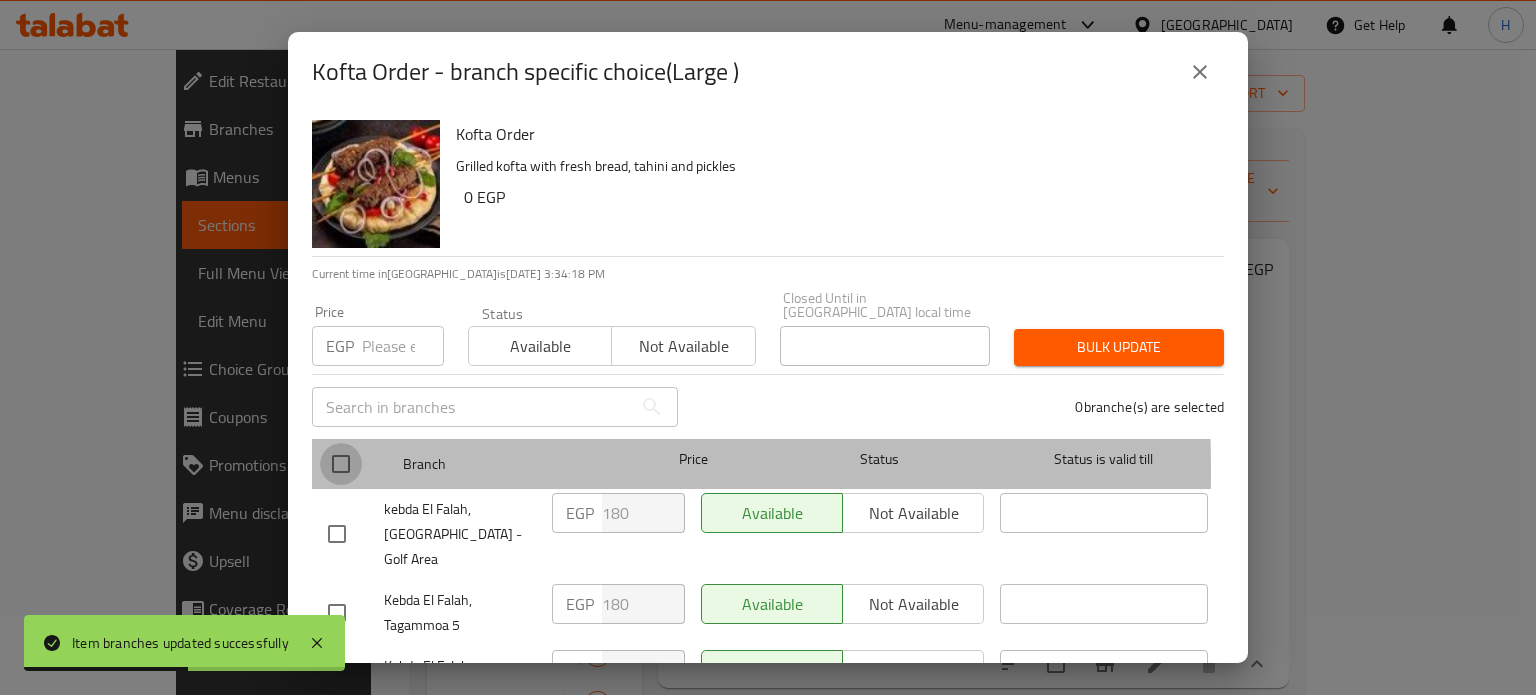 checkbox on "true" 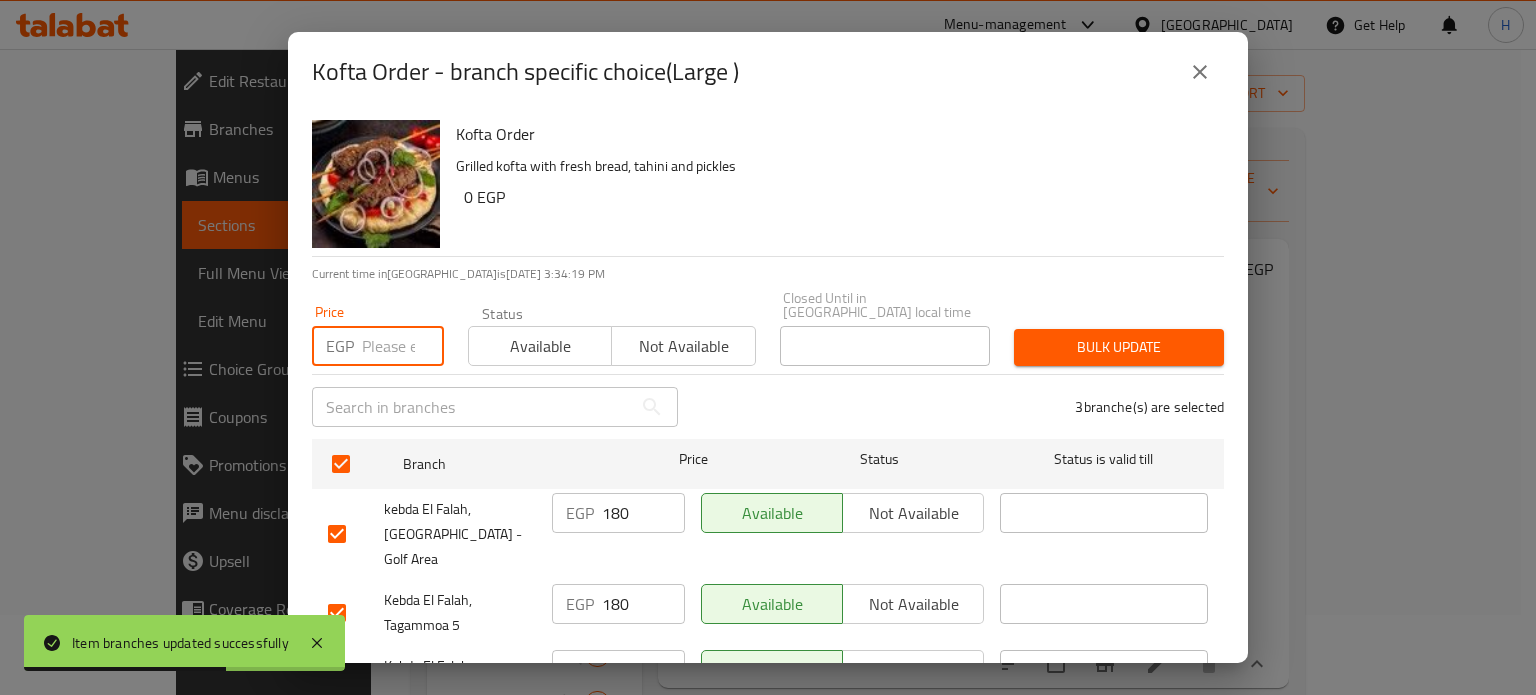click at bounding box center [403, 346] 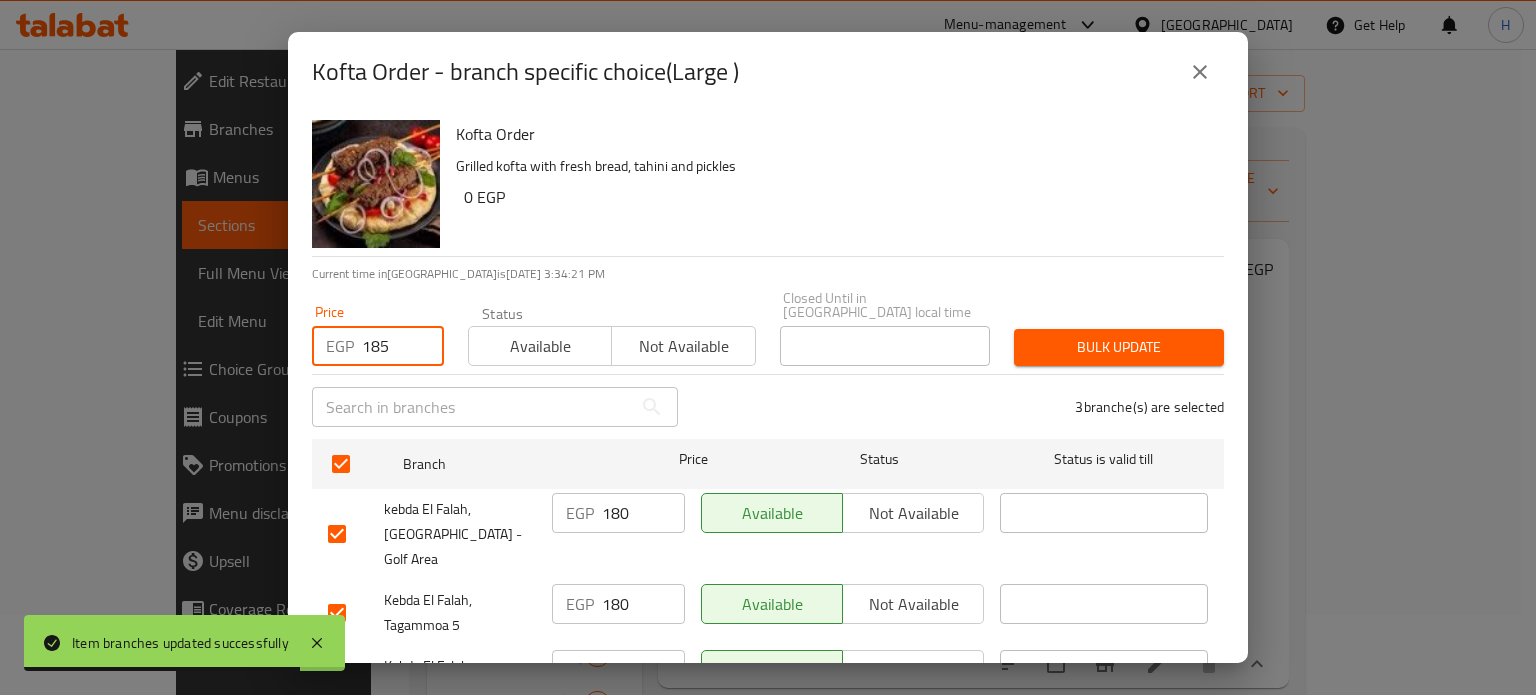type on "185" 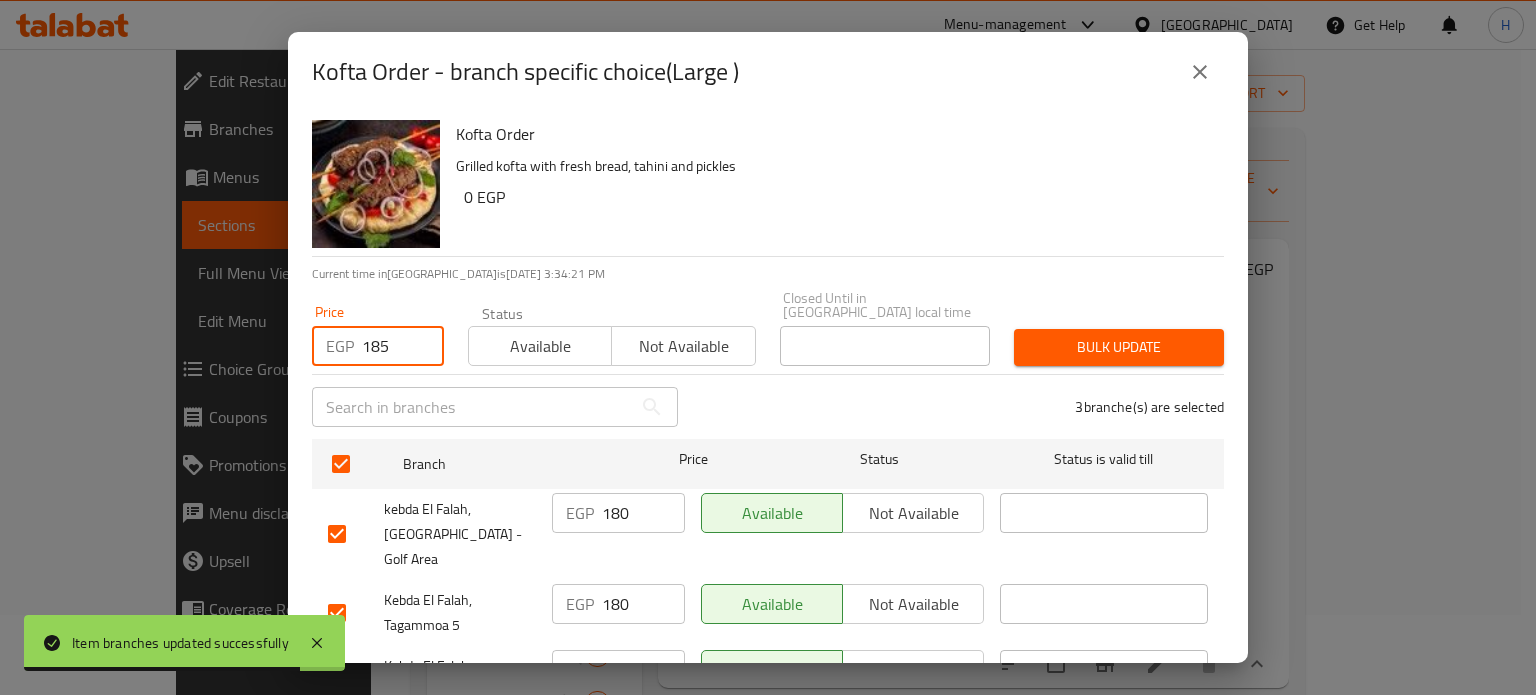 click on "Bulk update" at bounding box center (1119, 347) 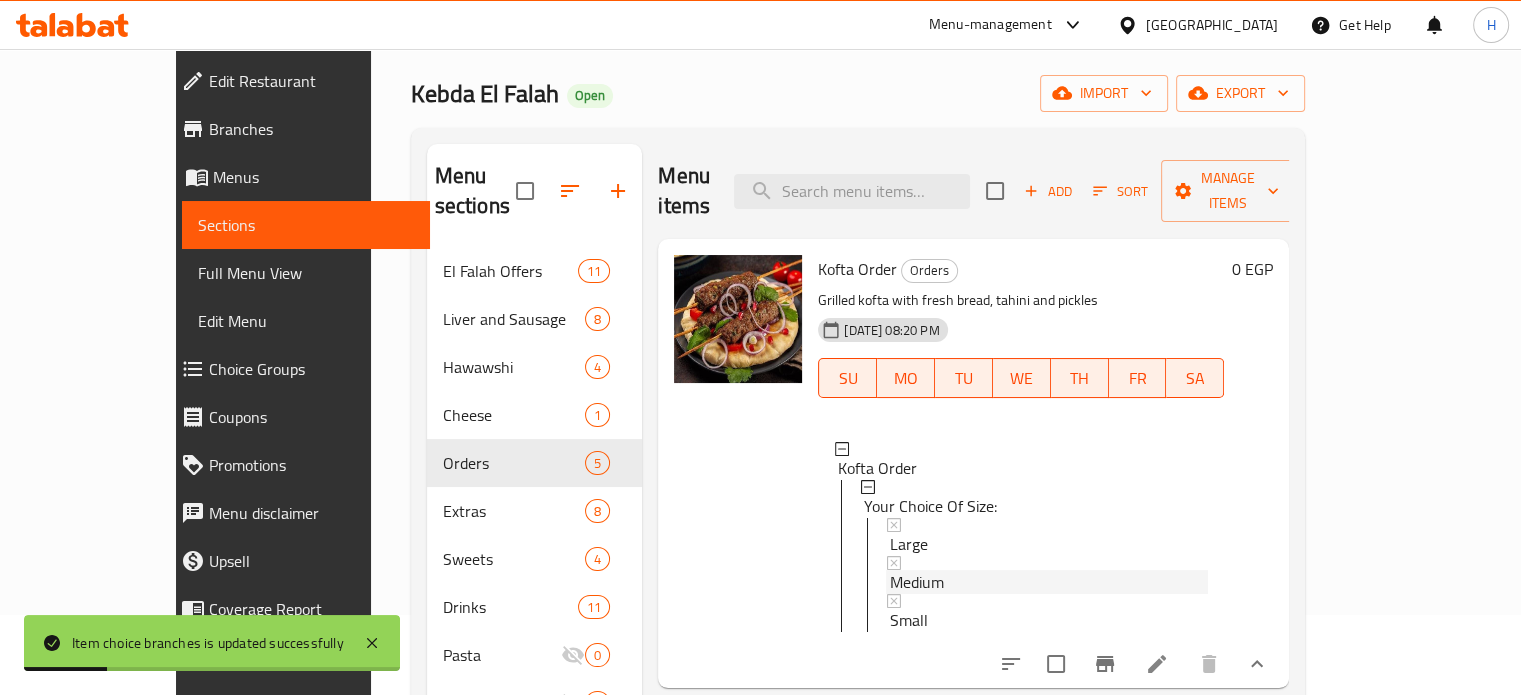 click on "Medium" at bounding box center [917, 582] 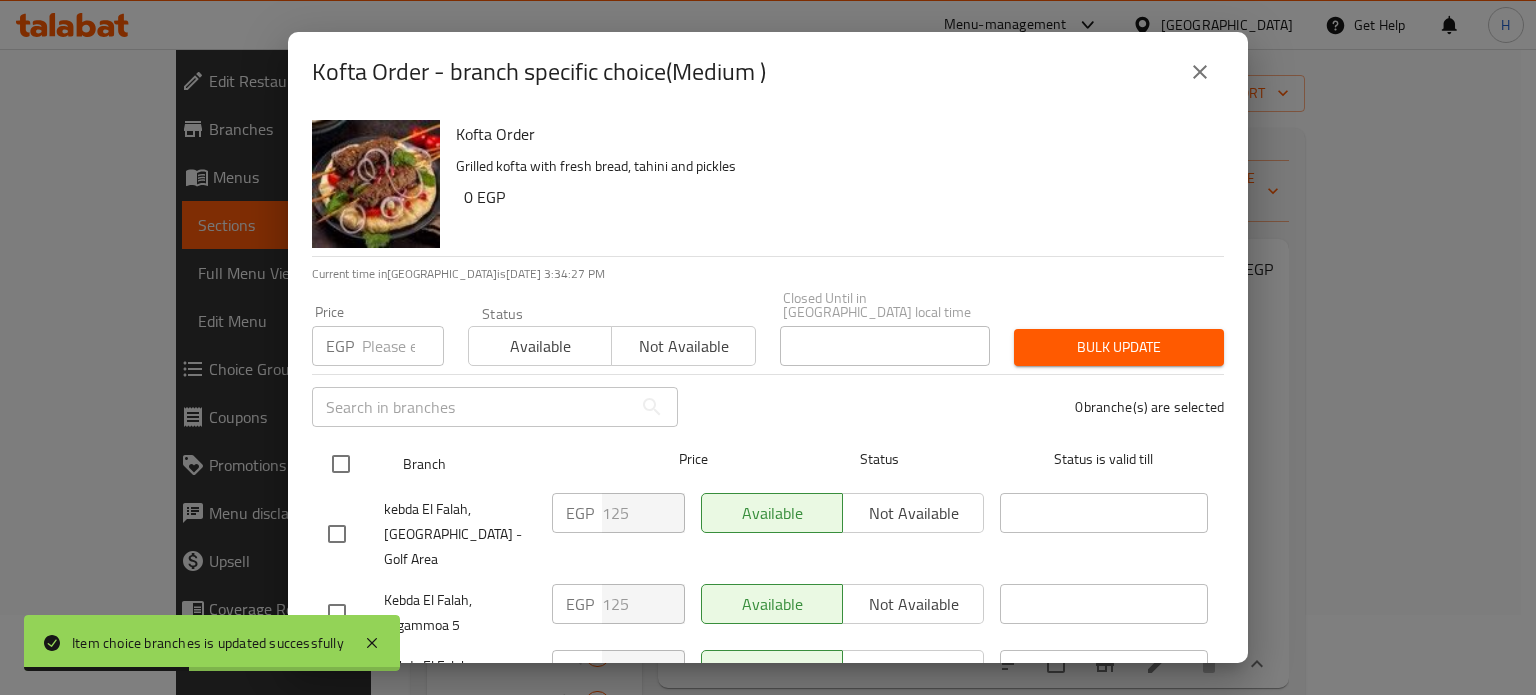 click at bounding box center (341, 464) 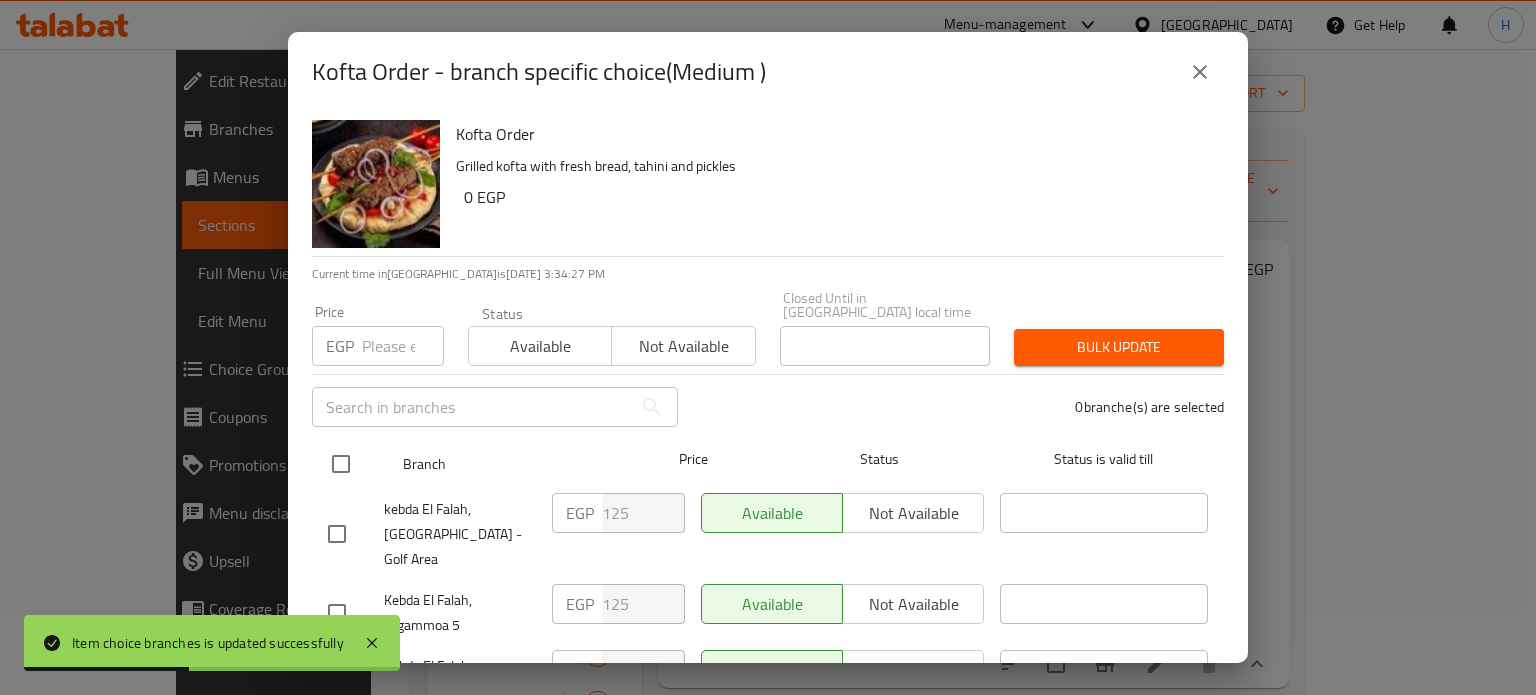 checkbox on "true" 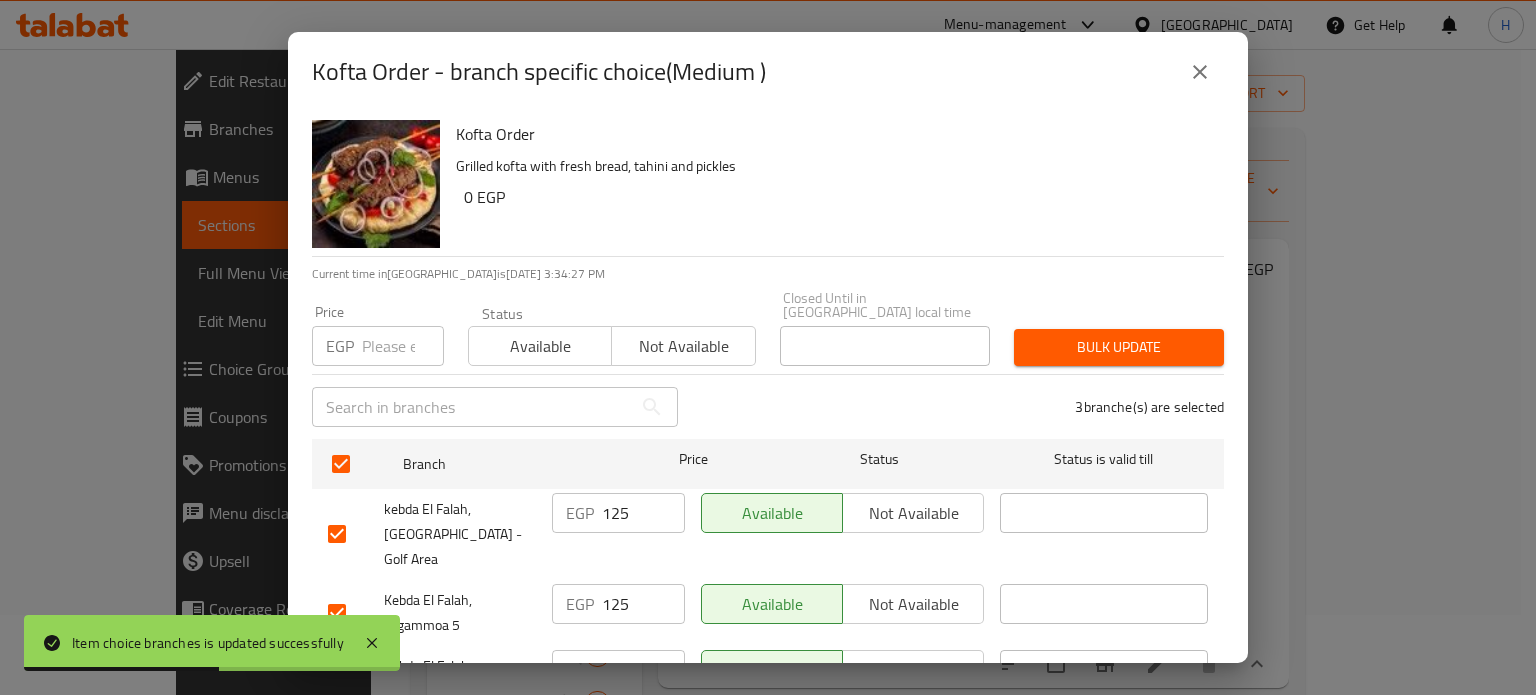click at bounding box center [403, 346] 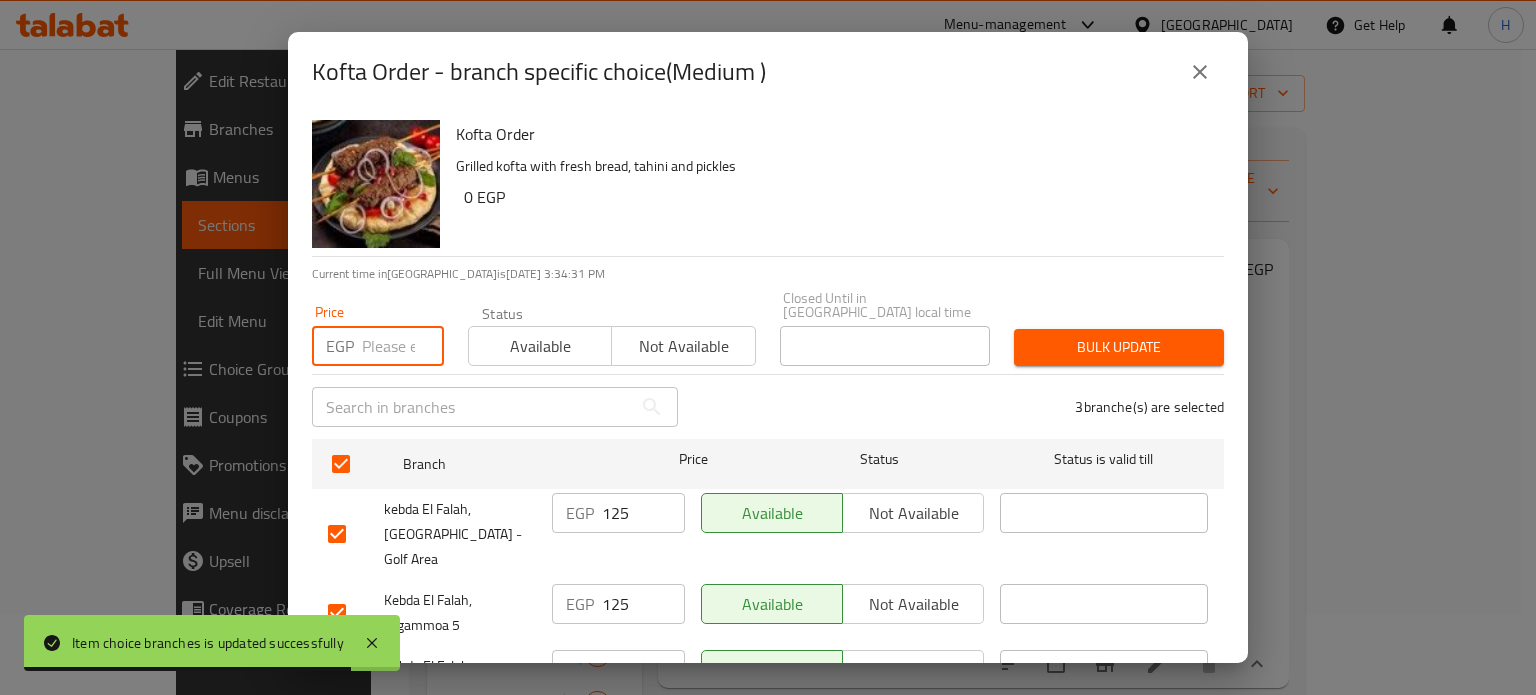 click 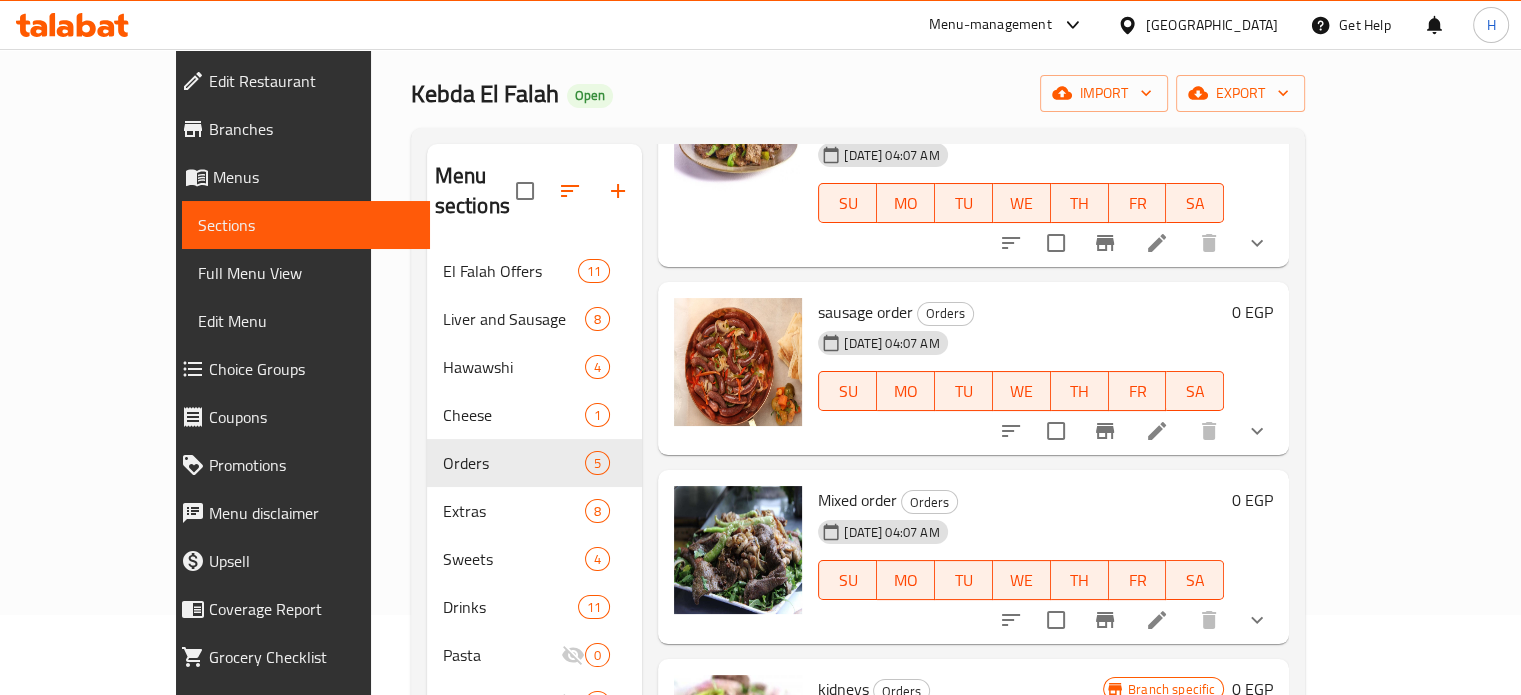 scroll, scrollTop: 648, scrollLeft: 0, axis: vertical 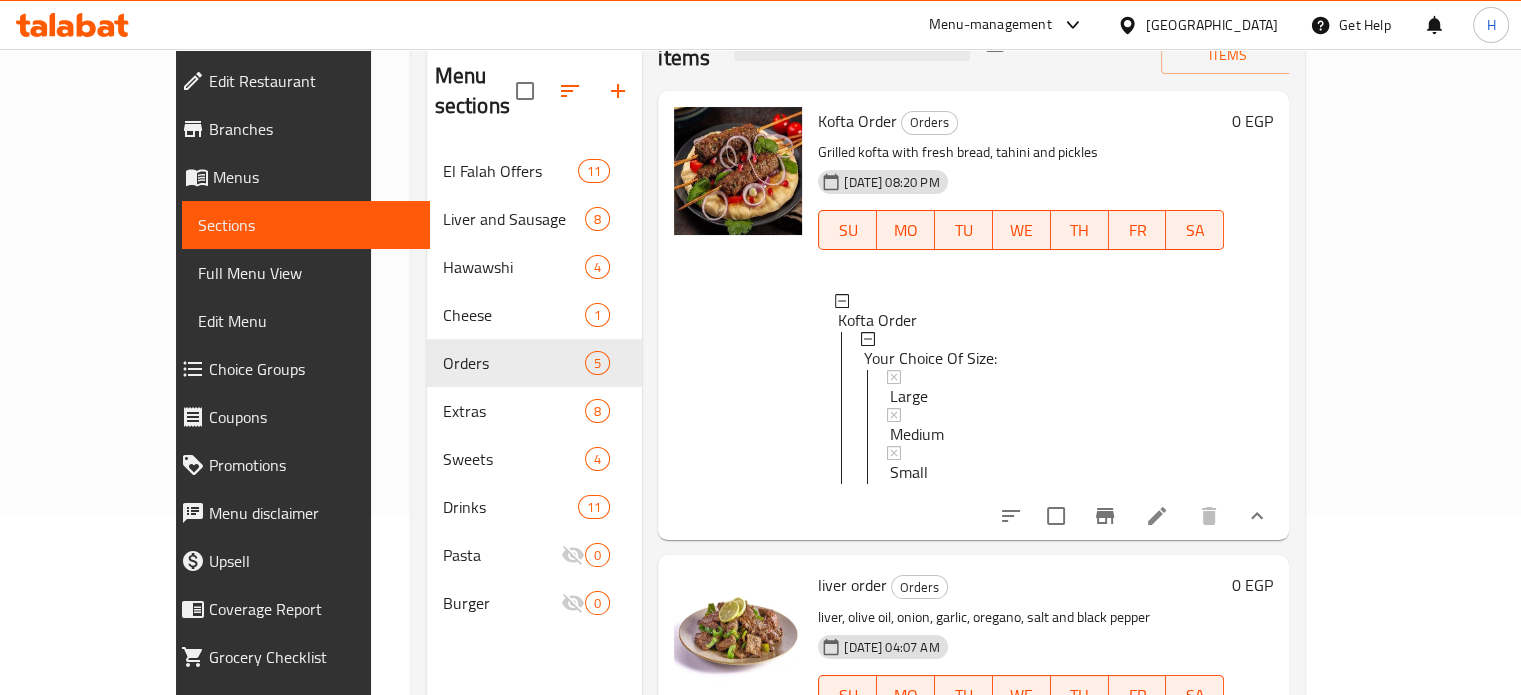 click on "Medium" at bounding box center (917, 434) 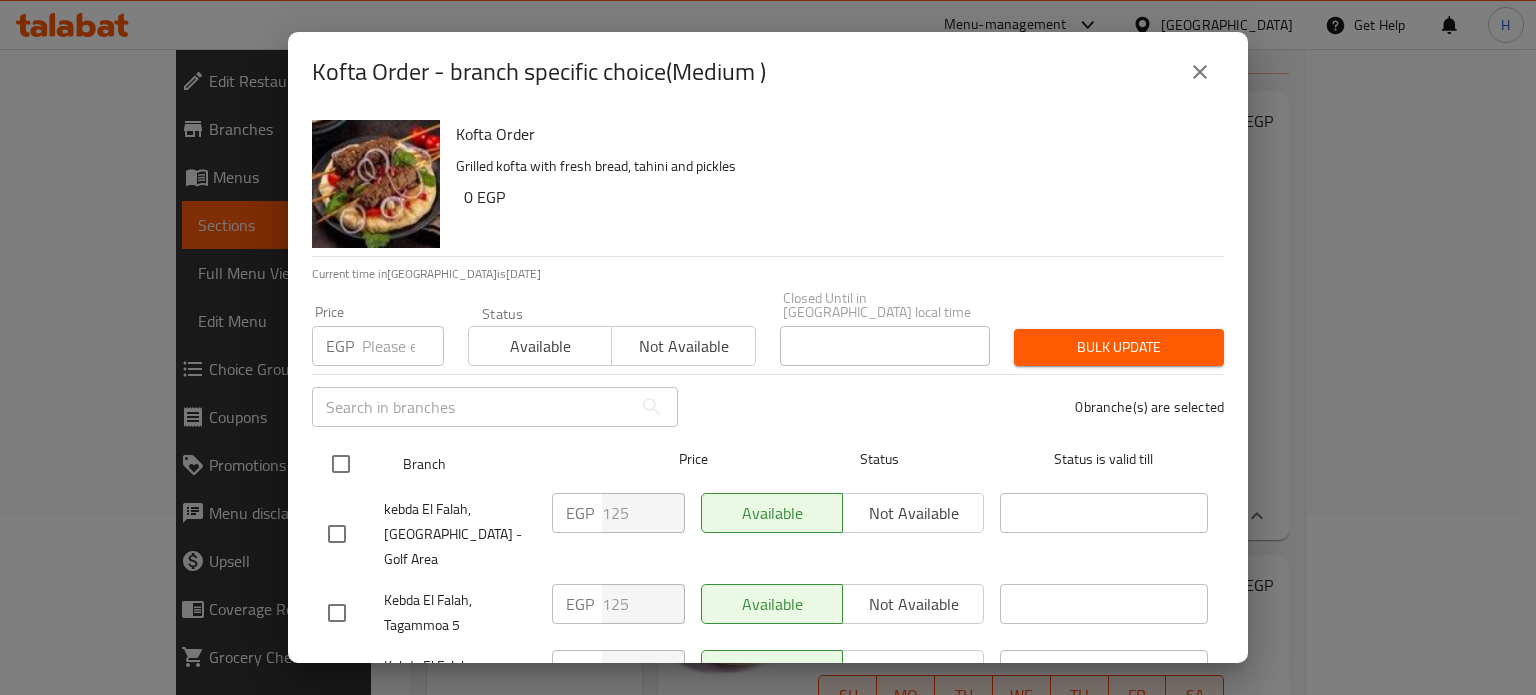 click at bounding box center (341, 464) 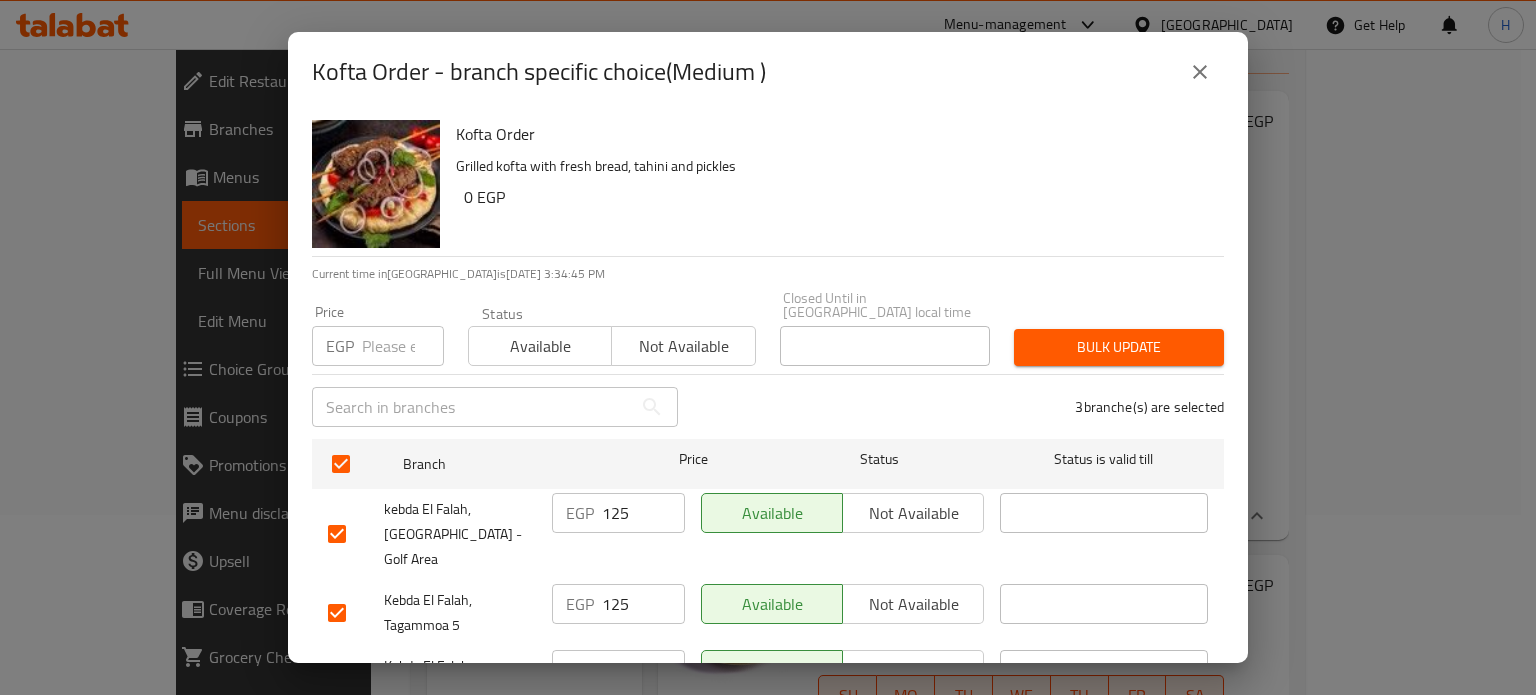 click at bounding box center (403, 346) 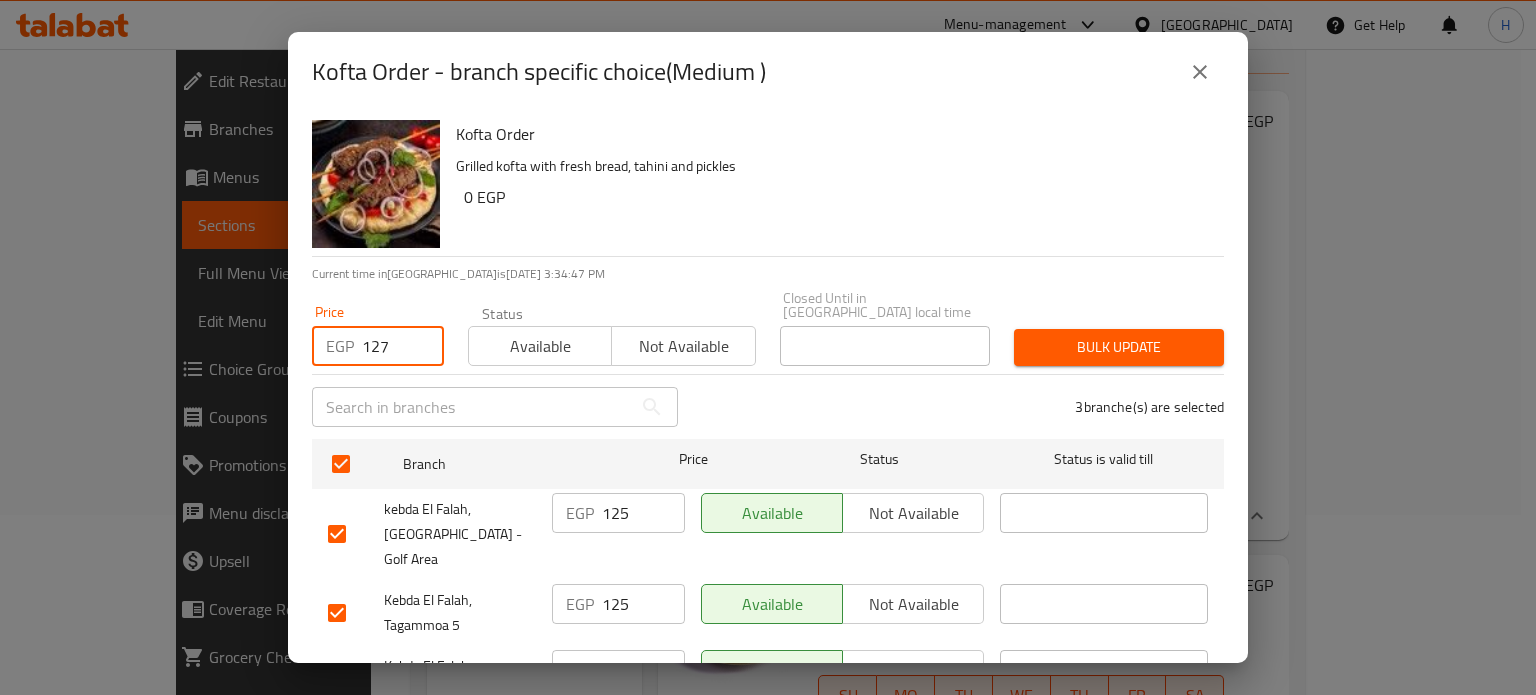 type on "127" 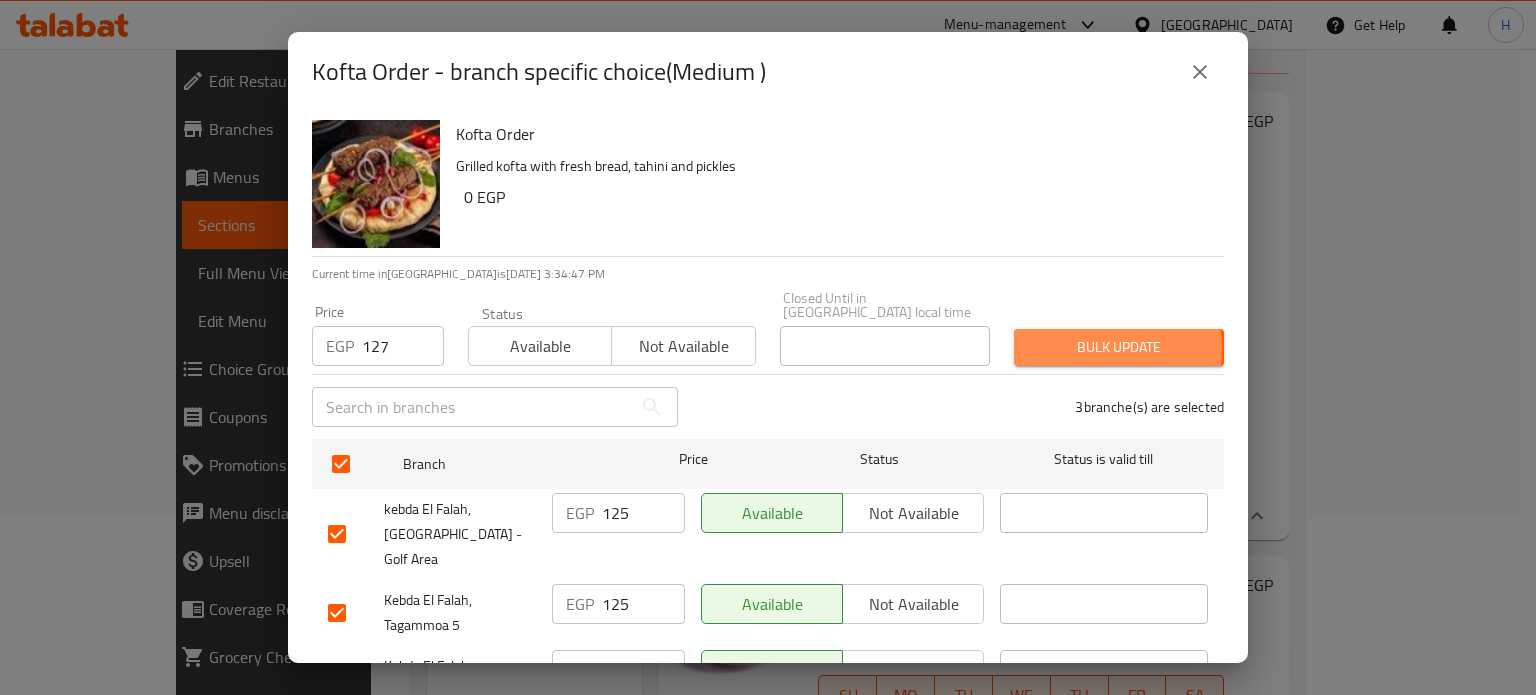click on "Bulk update" at bounding box center [1119, 347] 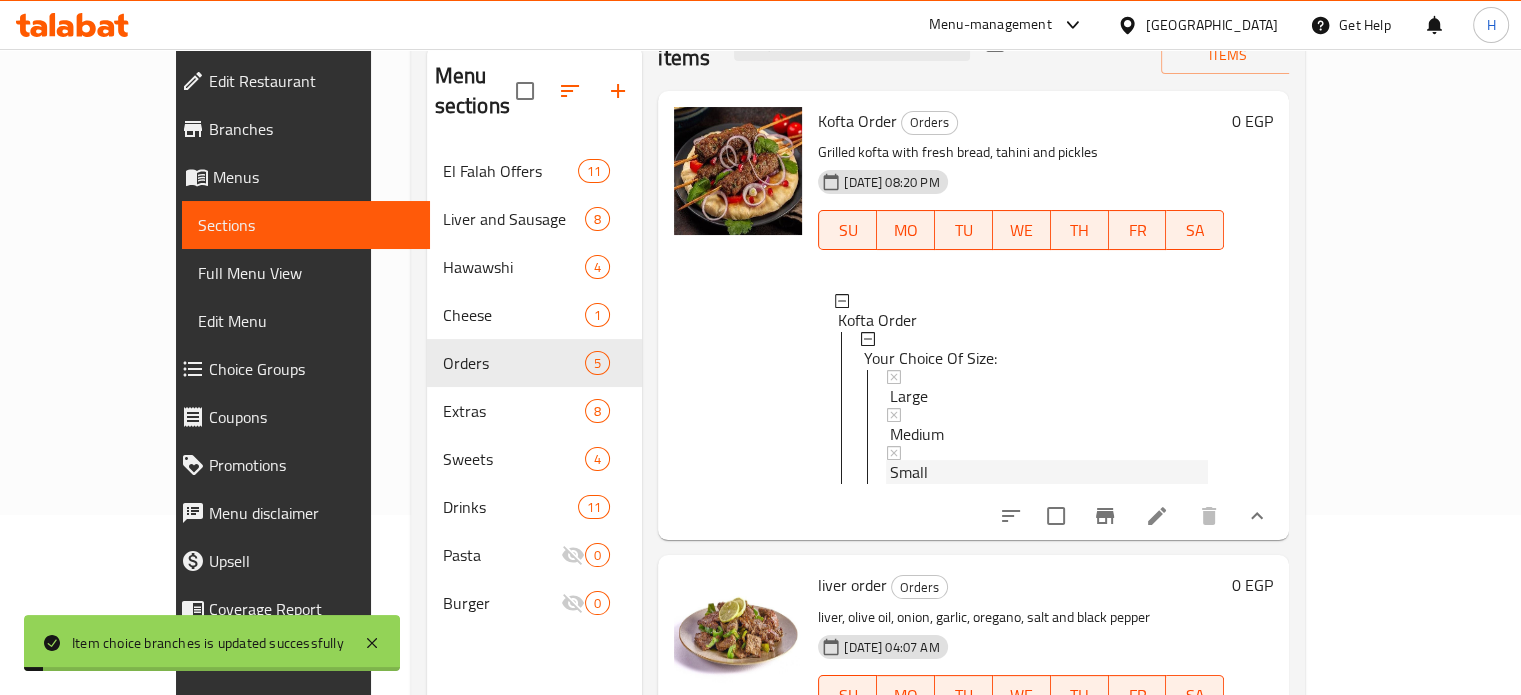 click on "Small" at bounding box center [909, 472] 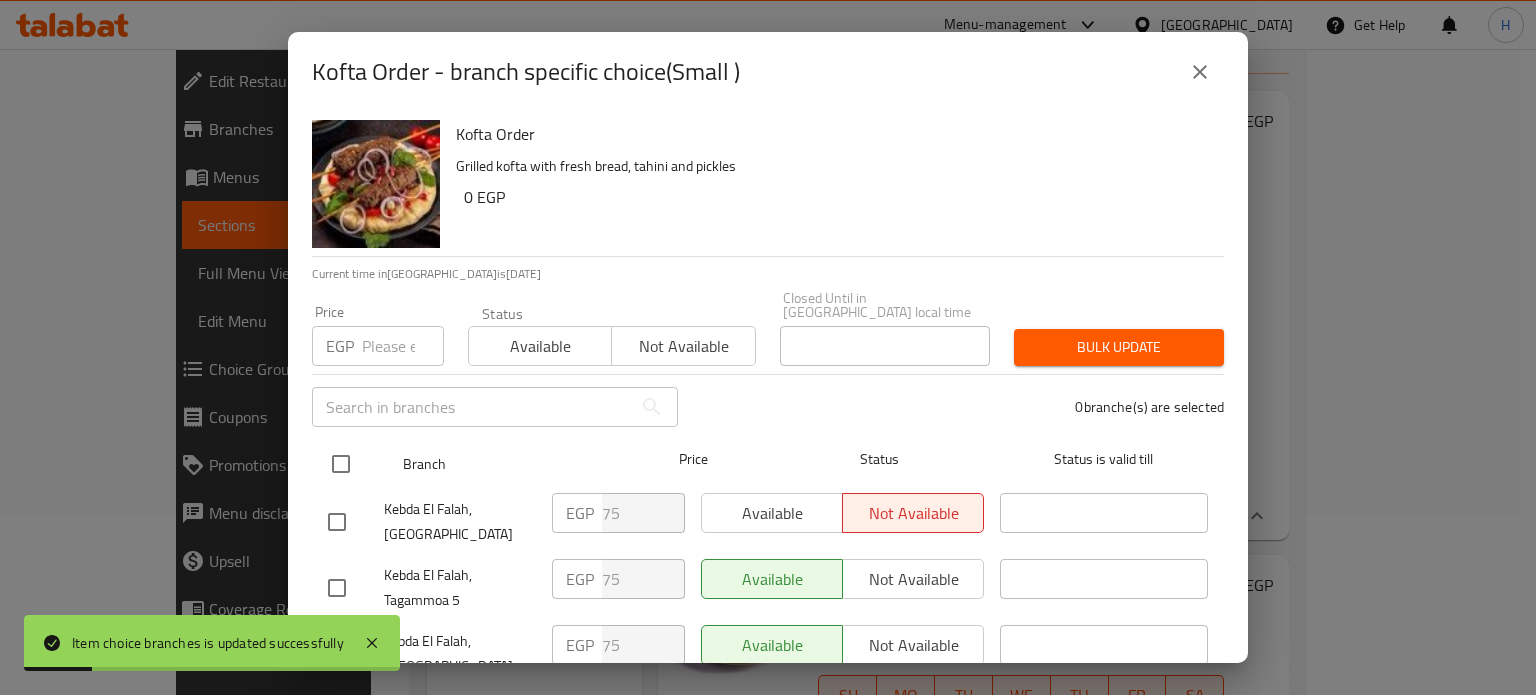 click at bounding box center [341, 464] 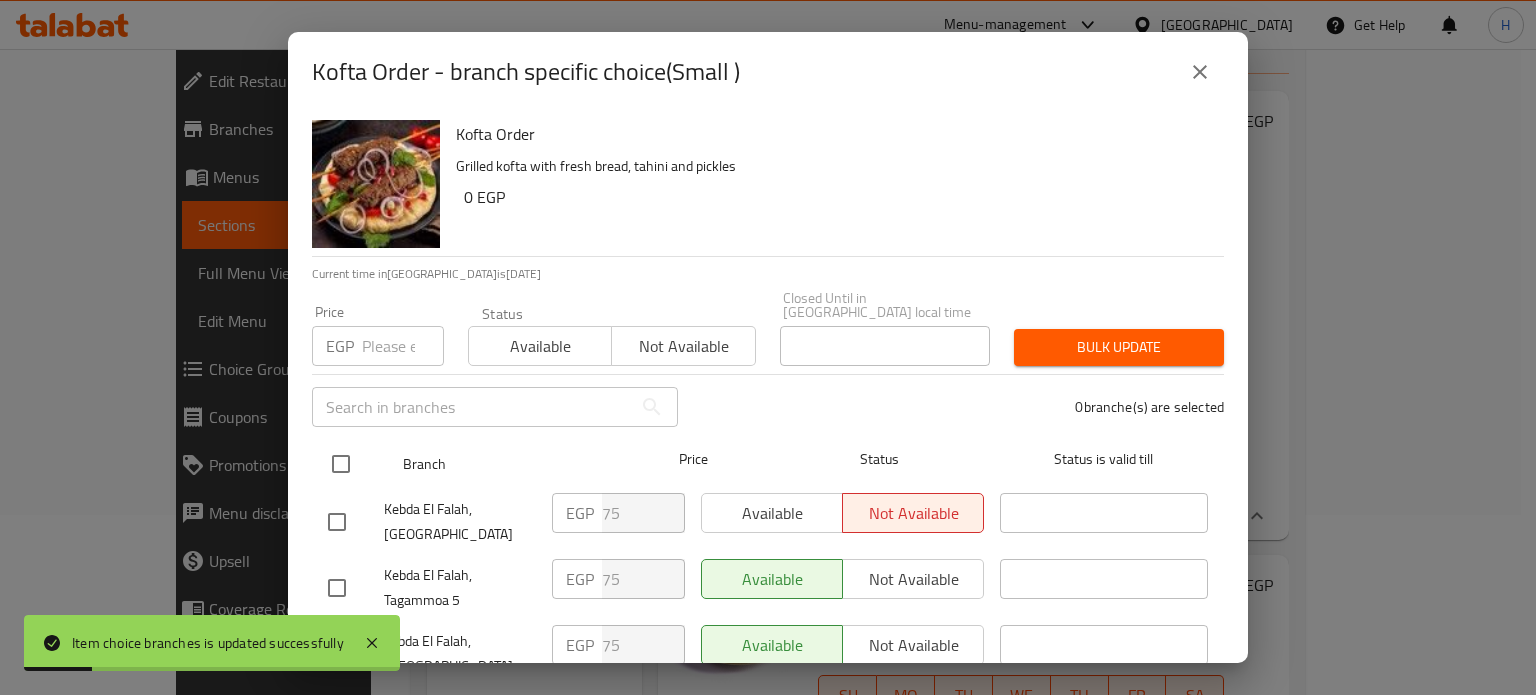 checkbox on "true" 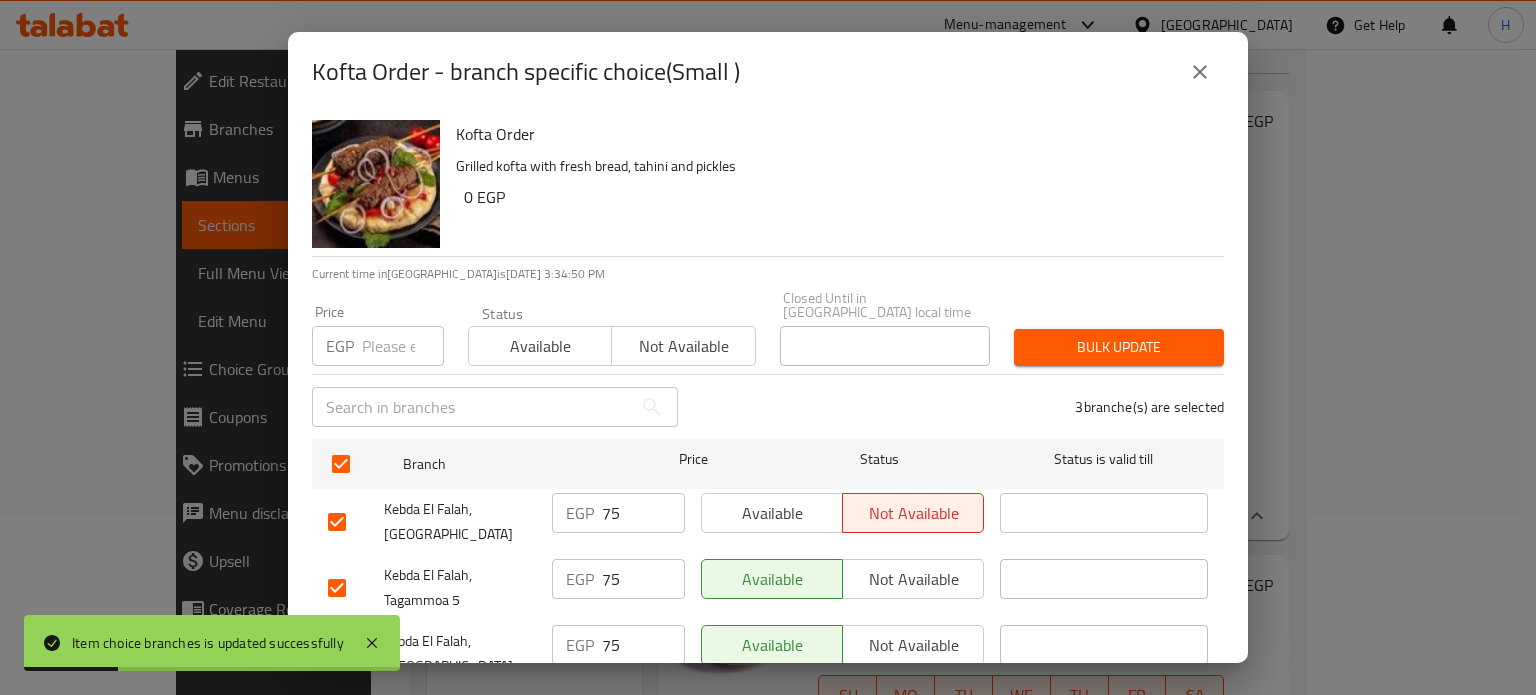 click at bounding box center [403, 346] 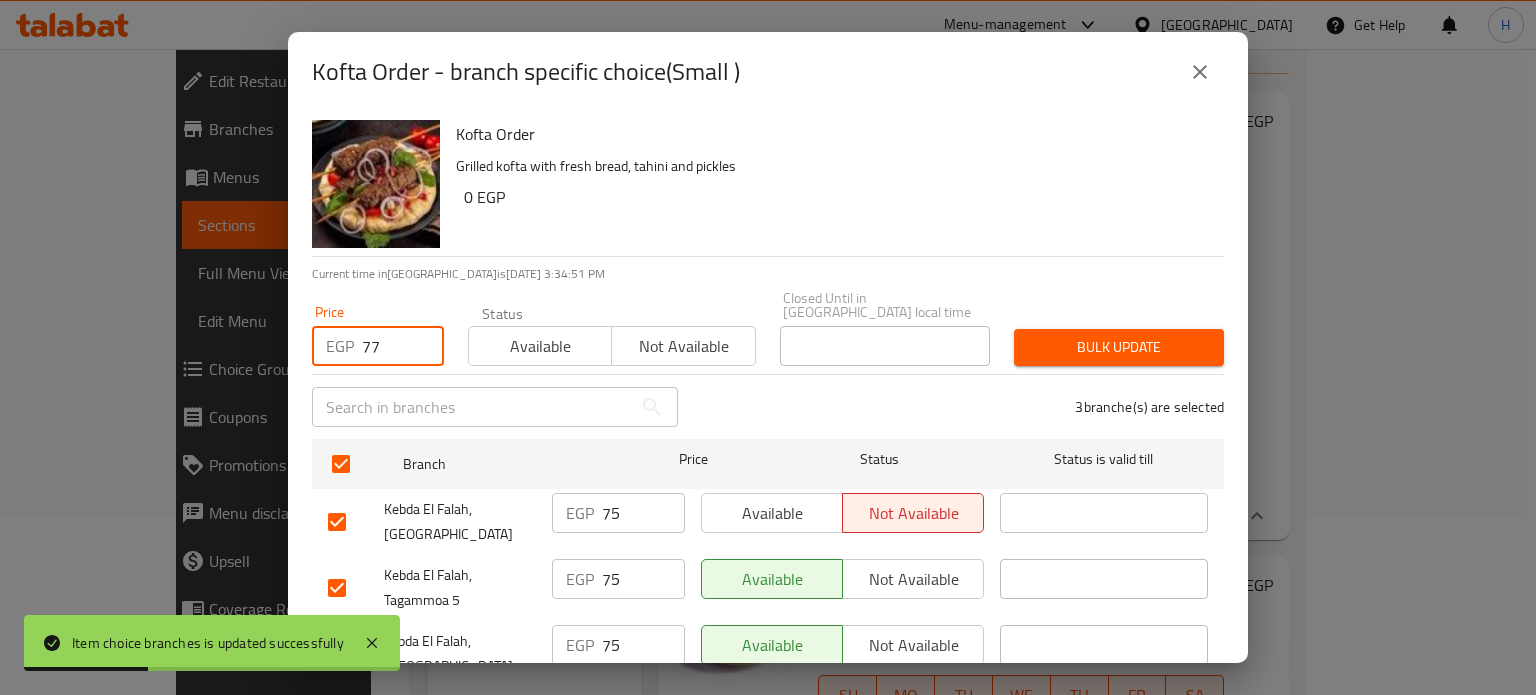type on "77" 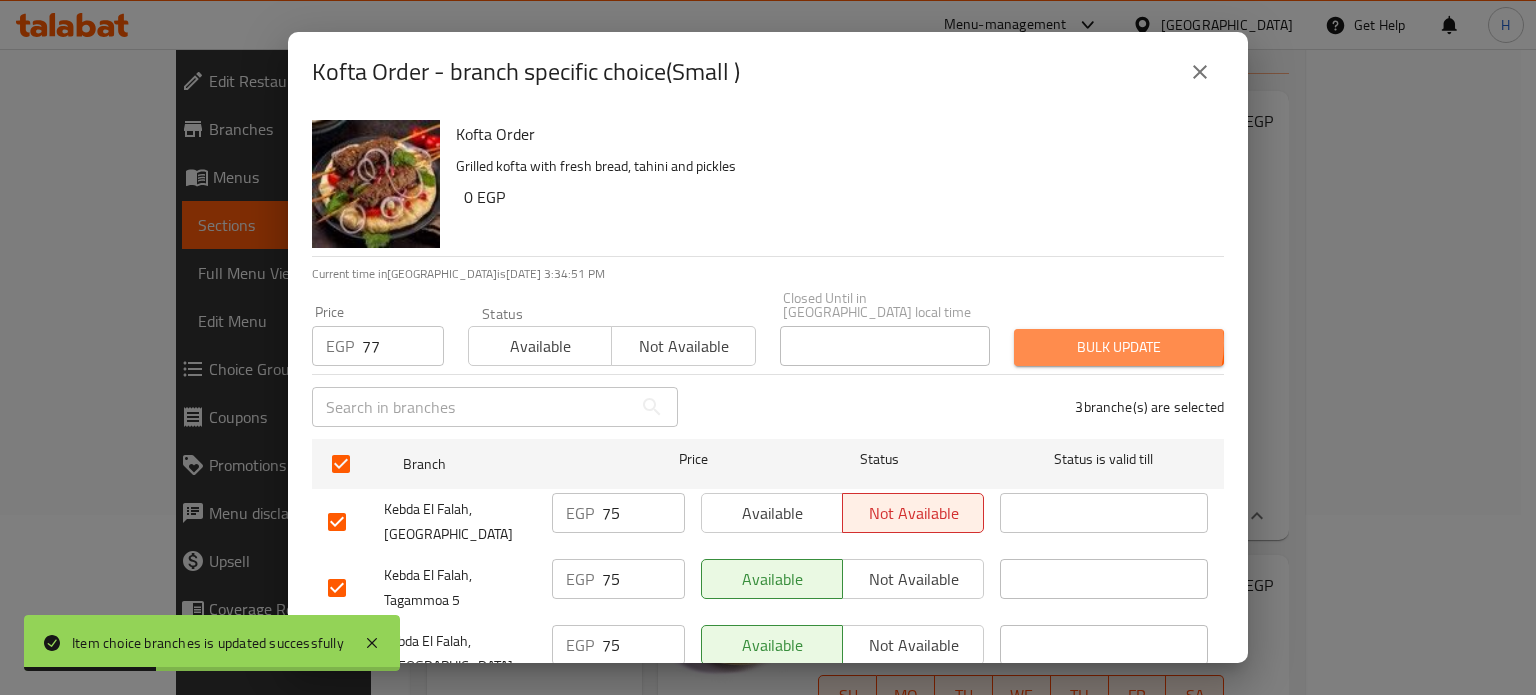 click on "Bulk update" at bounding box center (1119, 347) 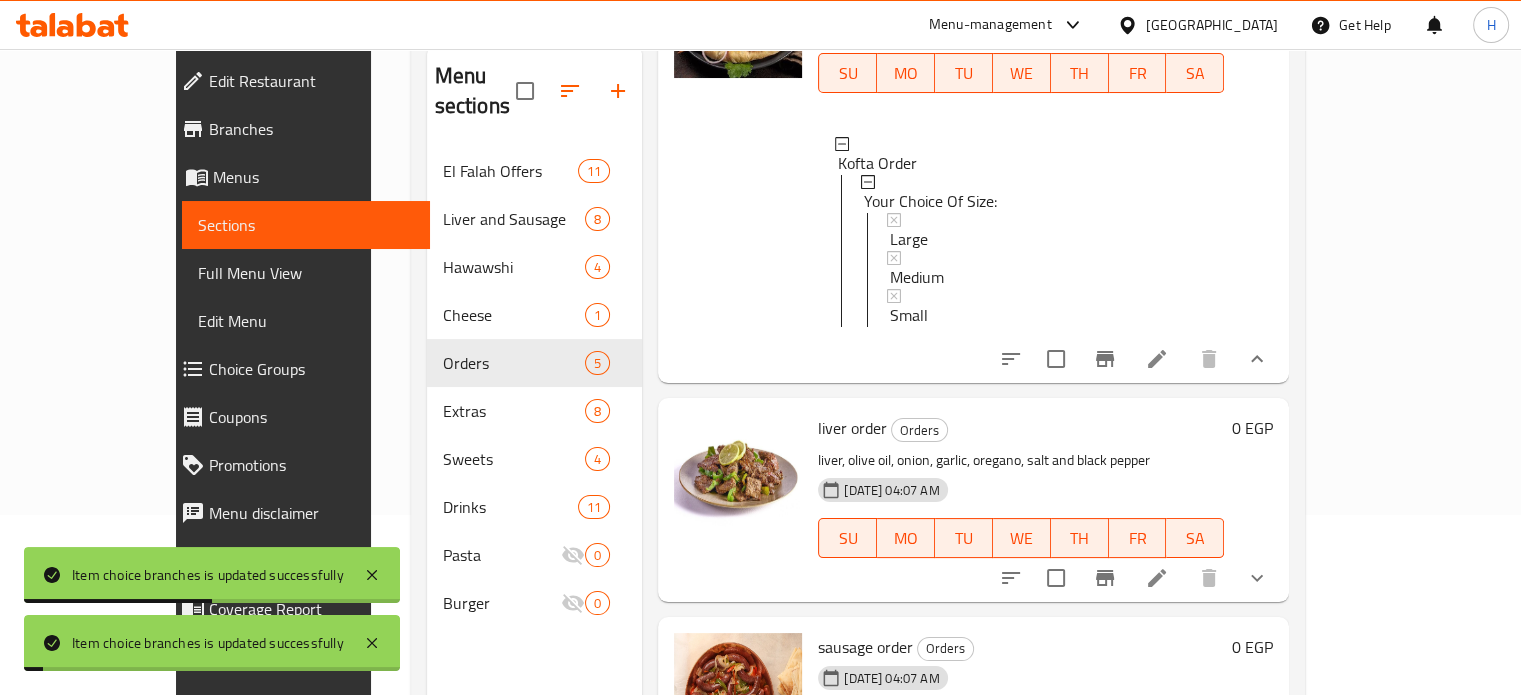 scroll, scrollTop: 248, scrollLeft: 0, axis: vertical 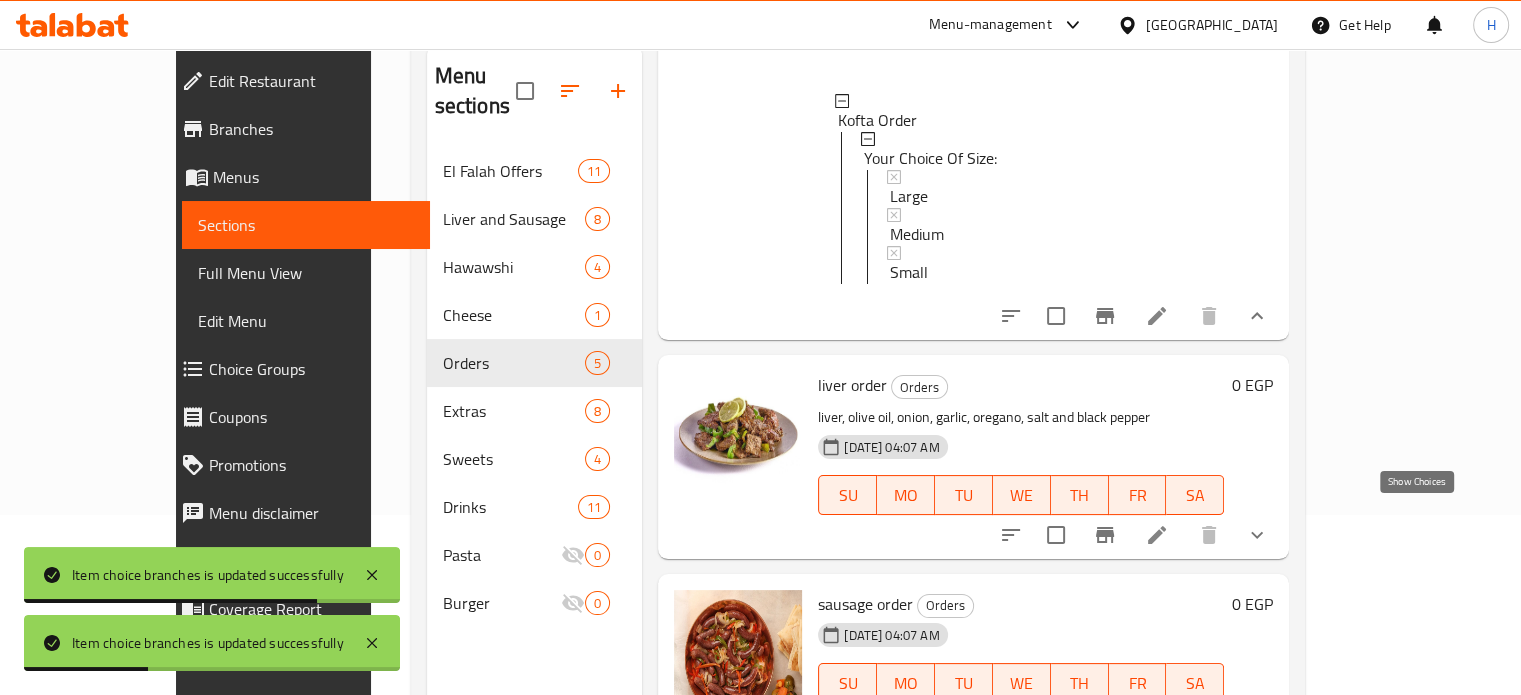 click 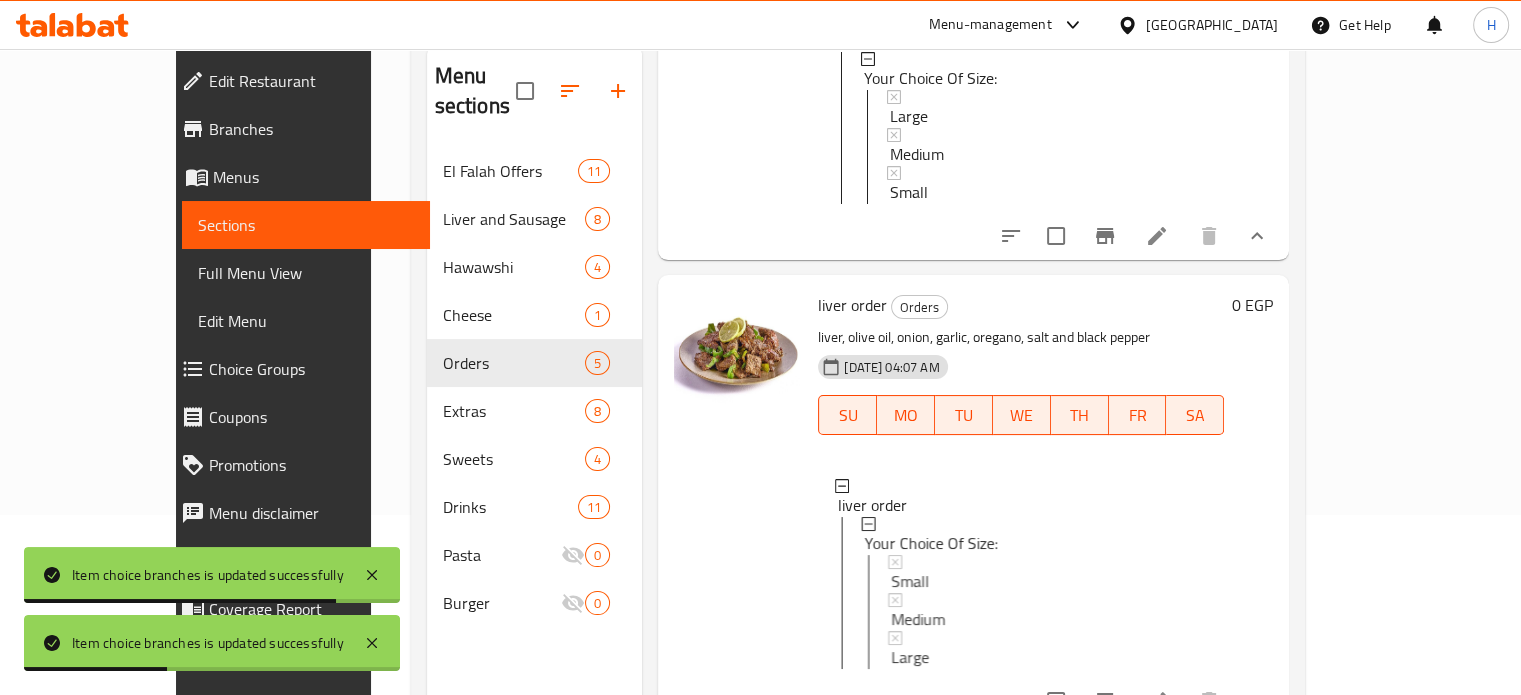 scroll, scrollTop: 448, scrollLeft: 0, axis: vertical 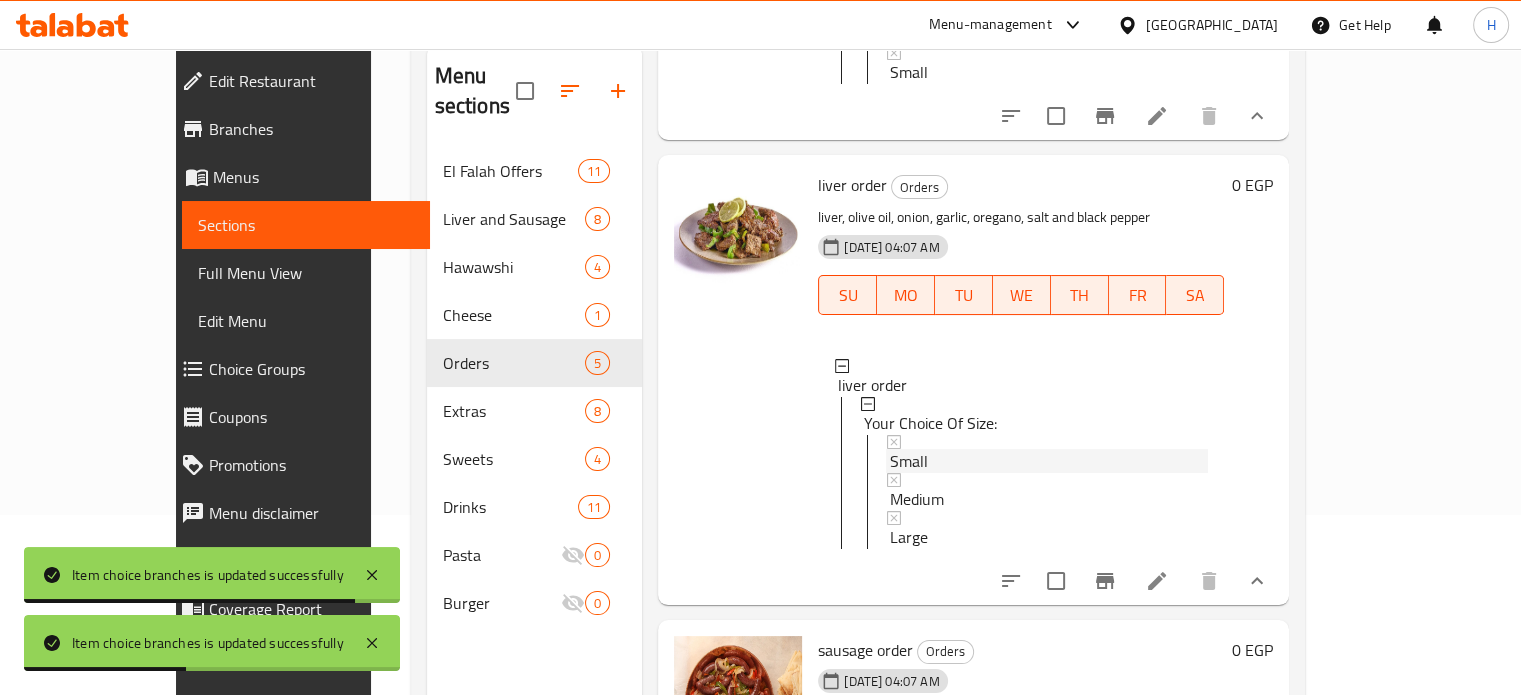 click on "Small" at bounding box center [909, 461] 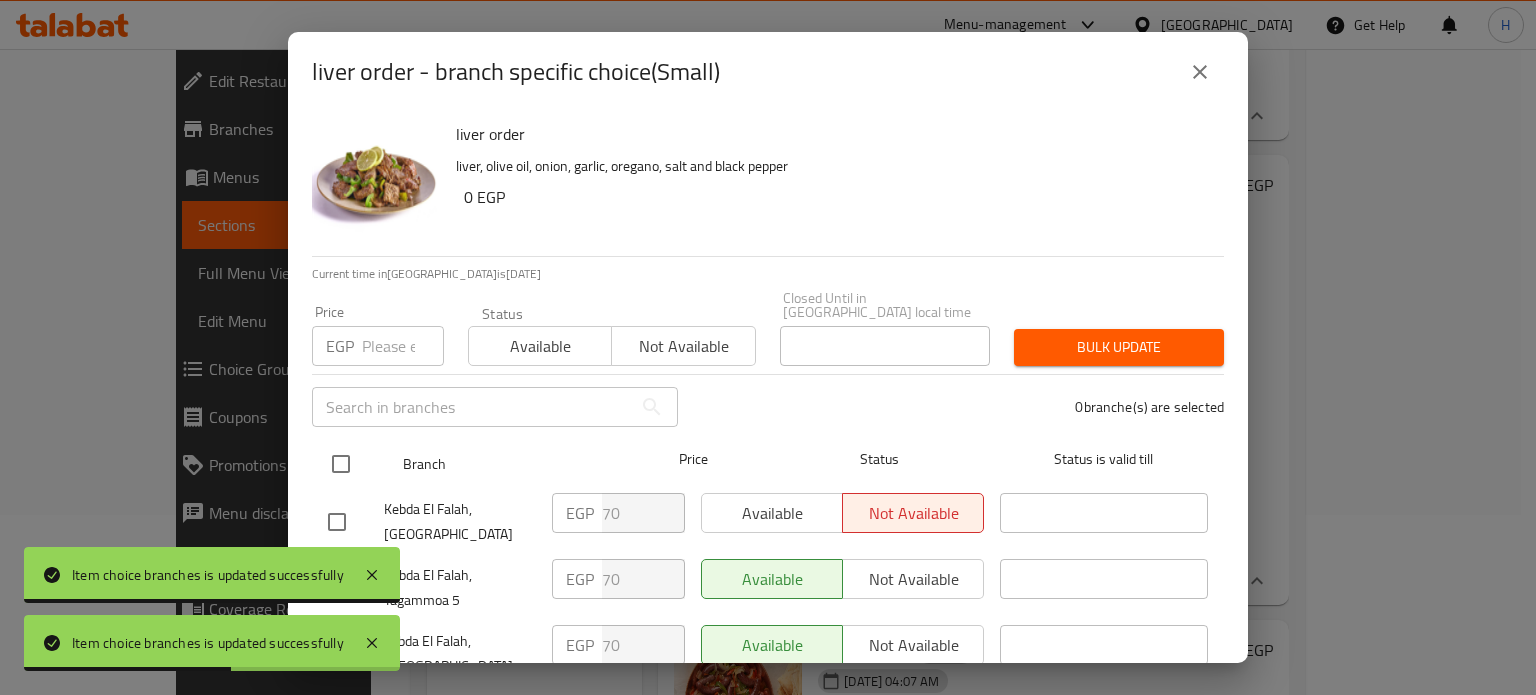 click at bounding box center [341, 464] 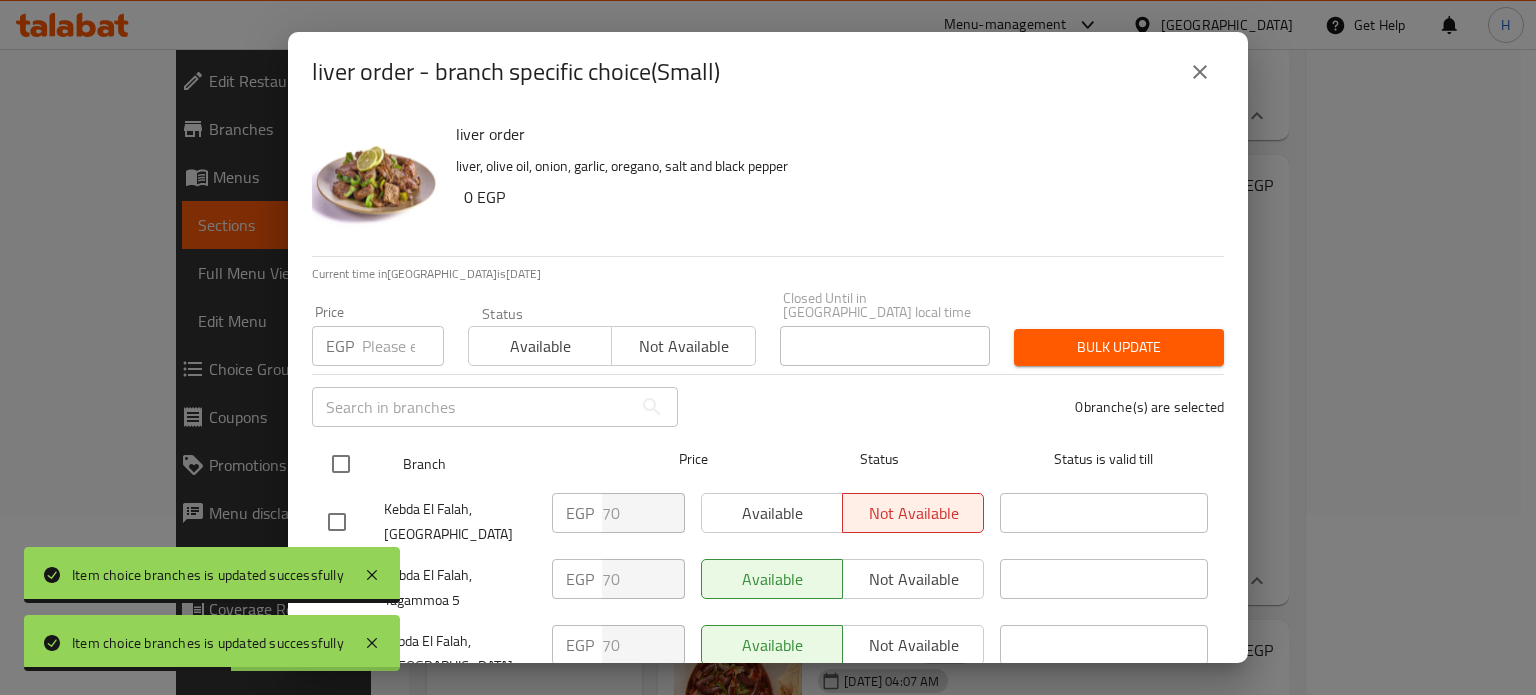 checkbox on "true" 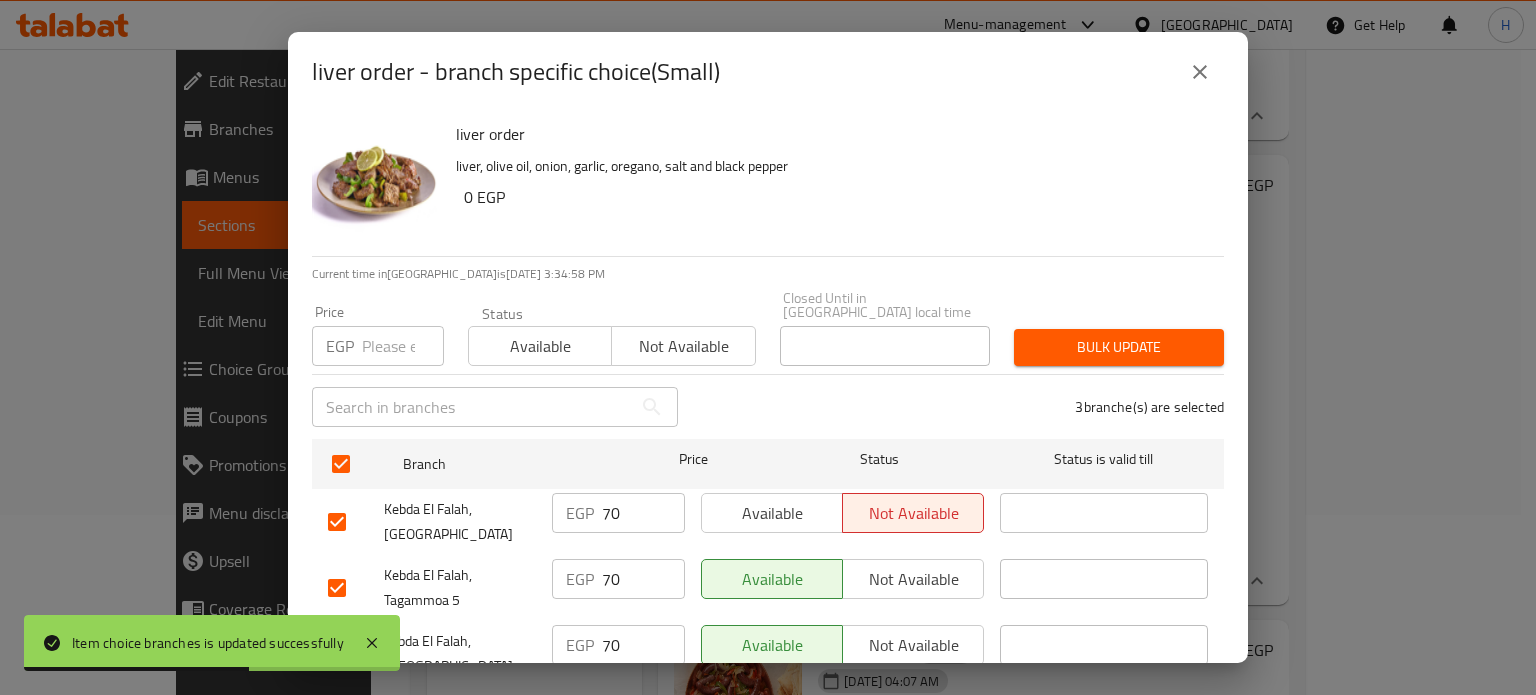 click at bounding box center (403, 346) 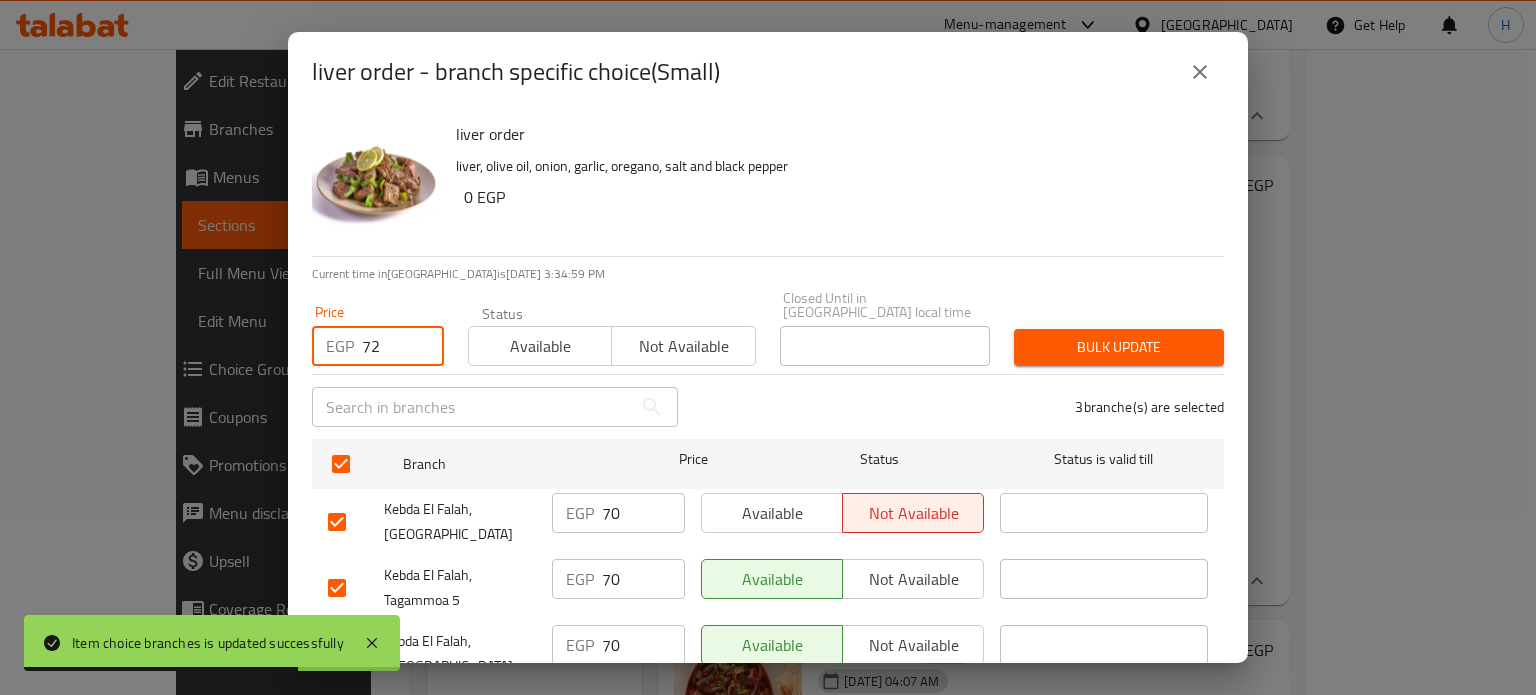 type on "72" 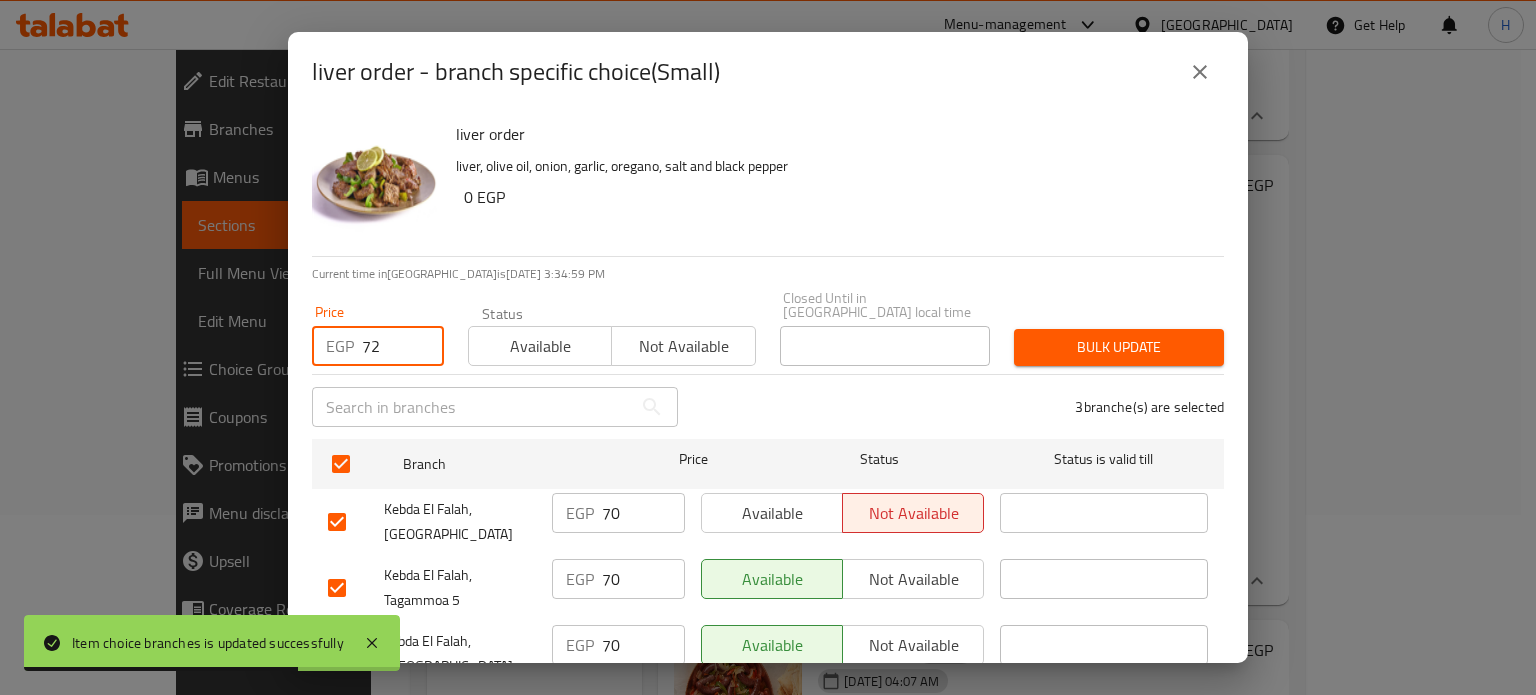 click on "Bulk update" at bounding box center [1119, 347] 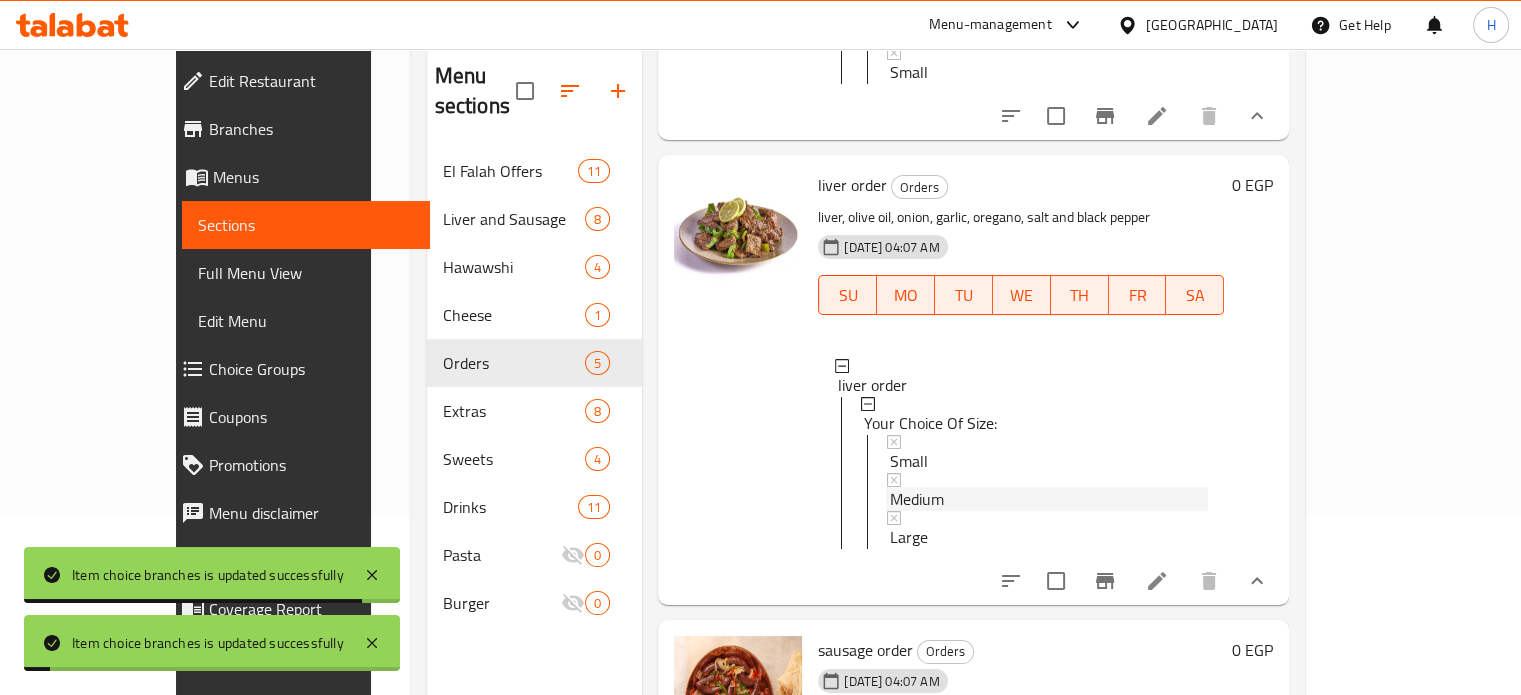 click on "Medium" at bounding box center (917, 499) 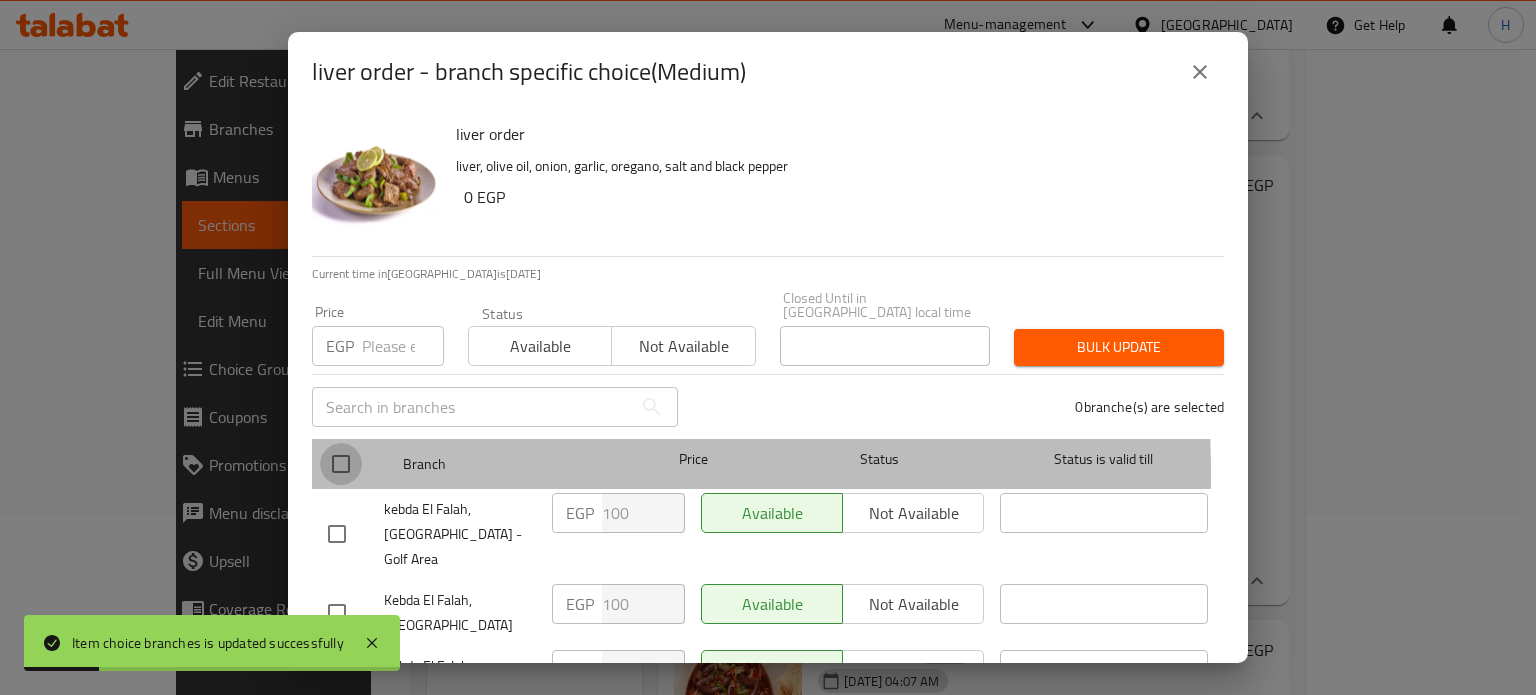 click at bounding box center (341, 464) 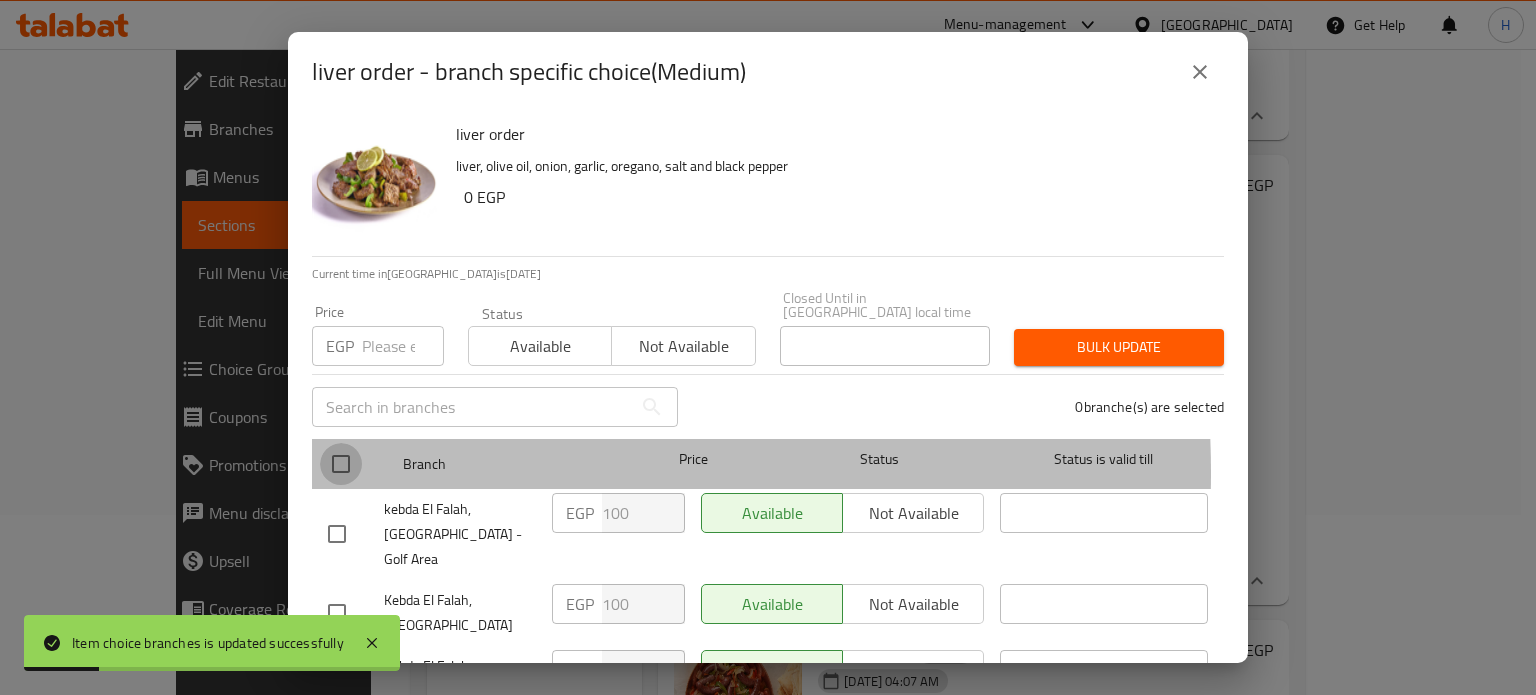 checkbox on "true" 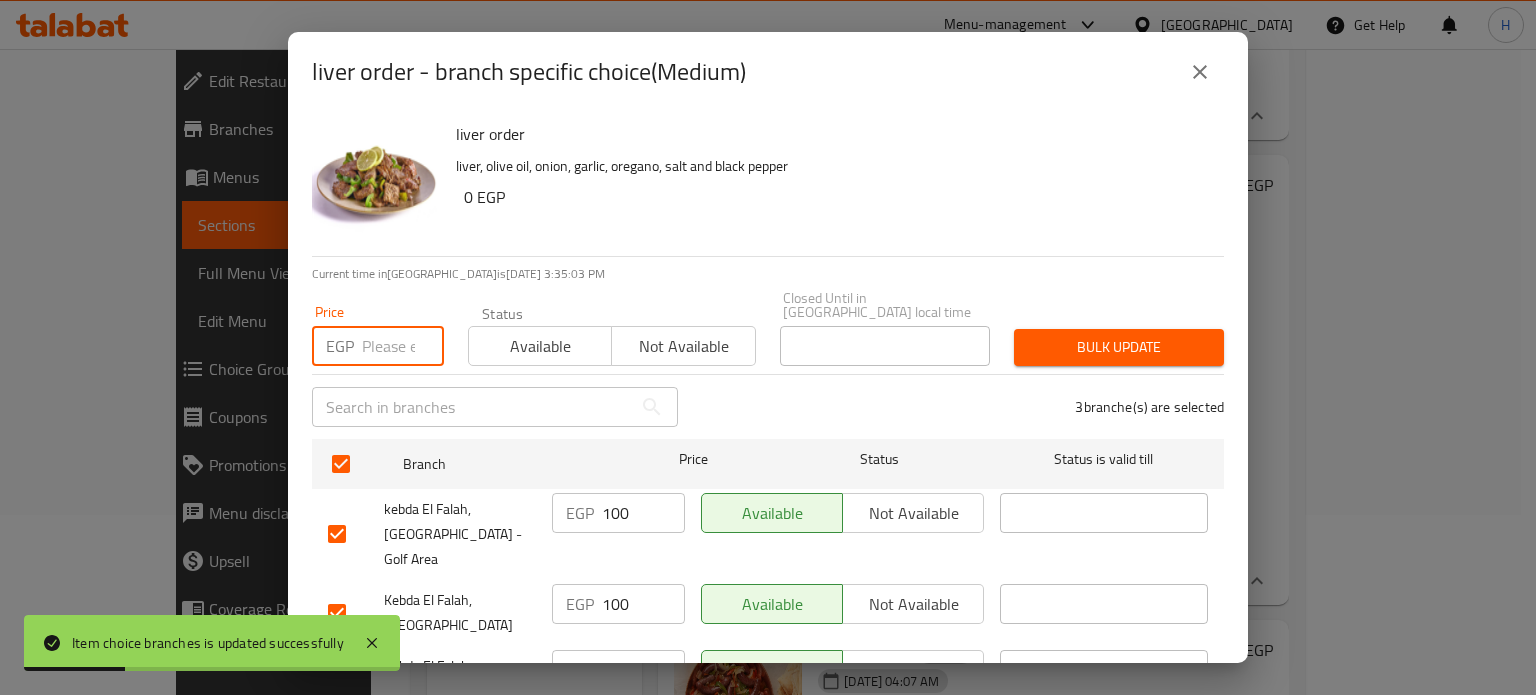 click at bounding box center (403, 346) 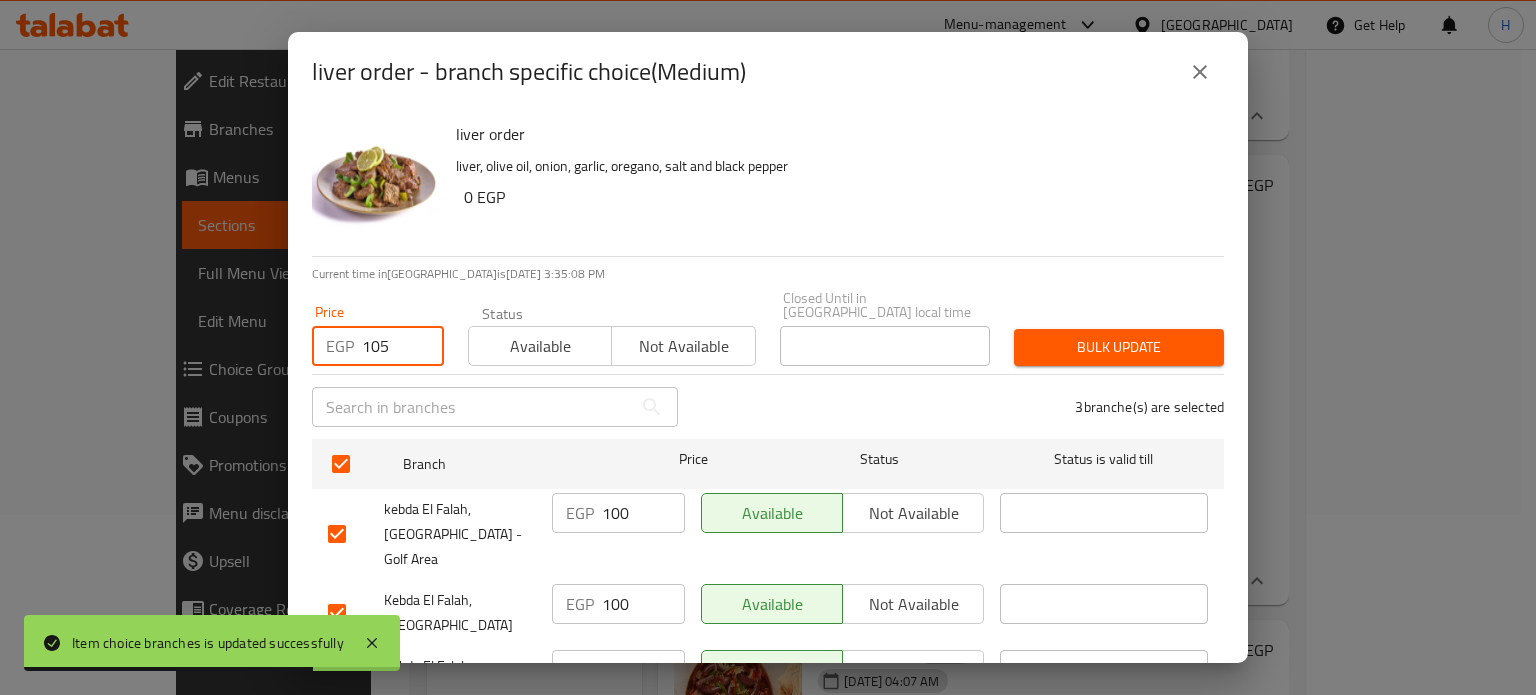 type on "105" 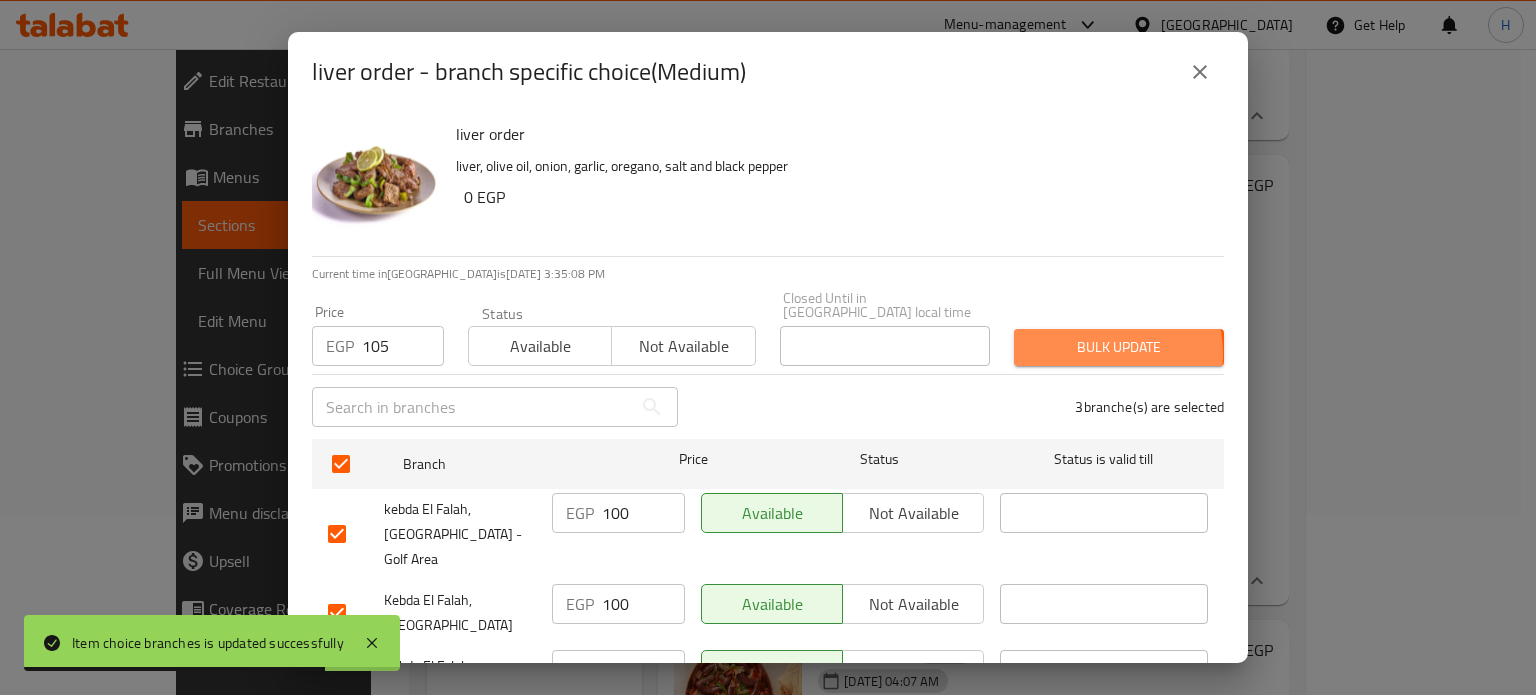 click on "Bulk update" at bounding box center [1119, 347] 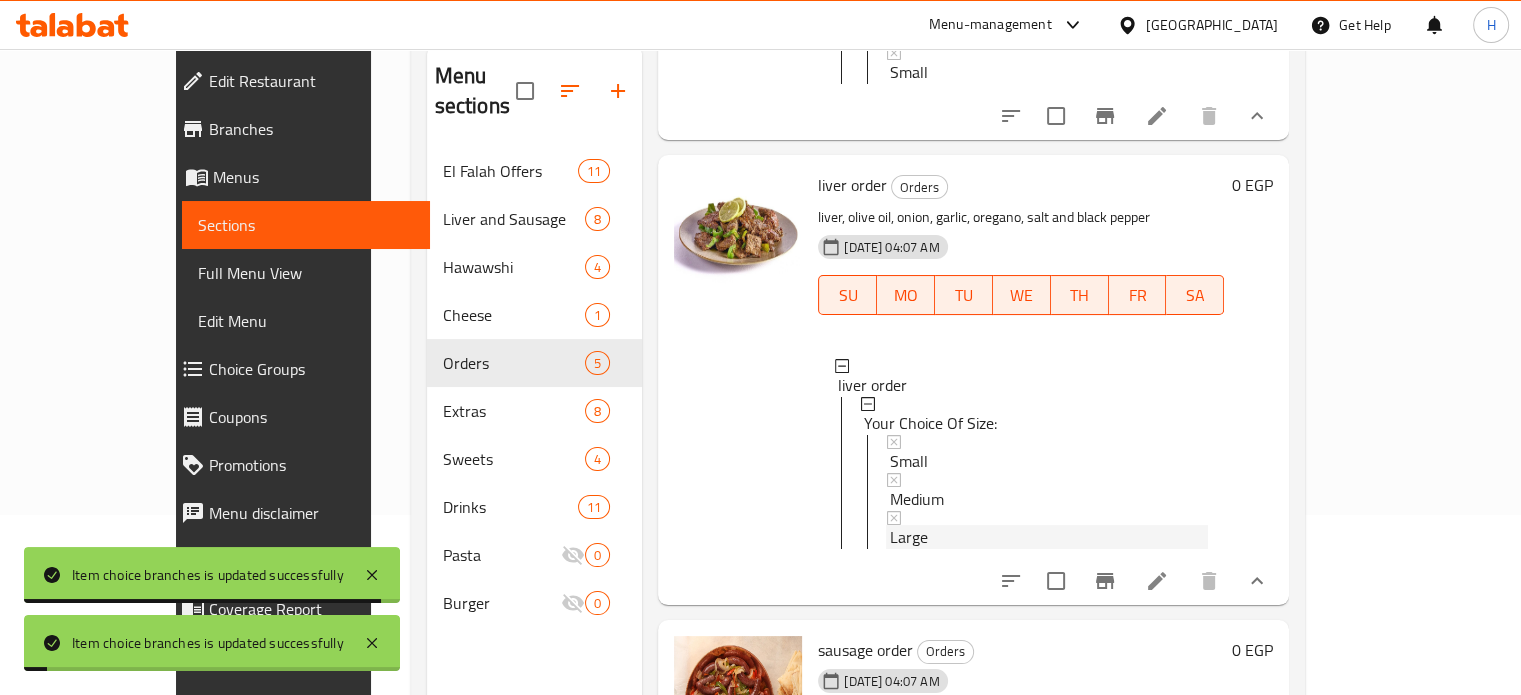 click on "Large" at bounding box center (909, 537) 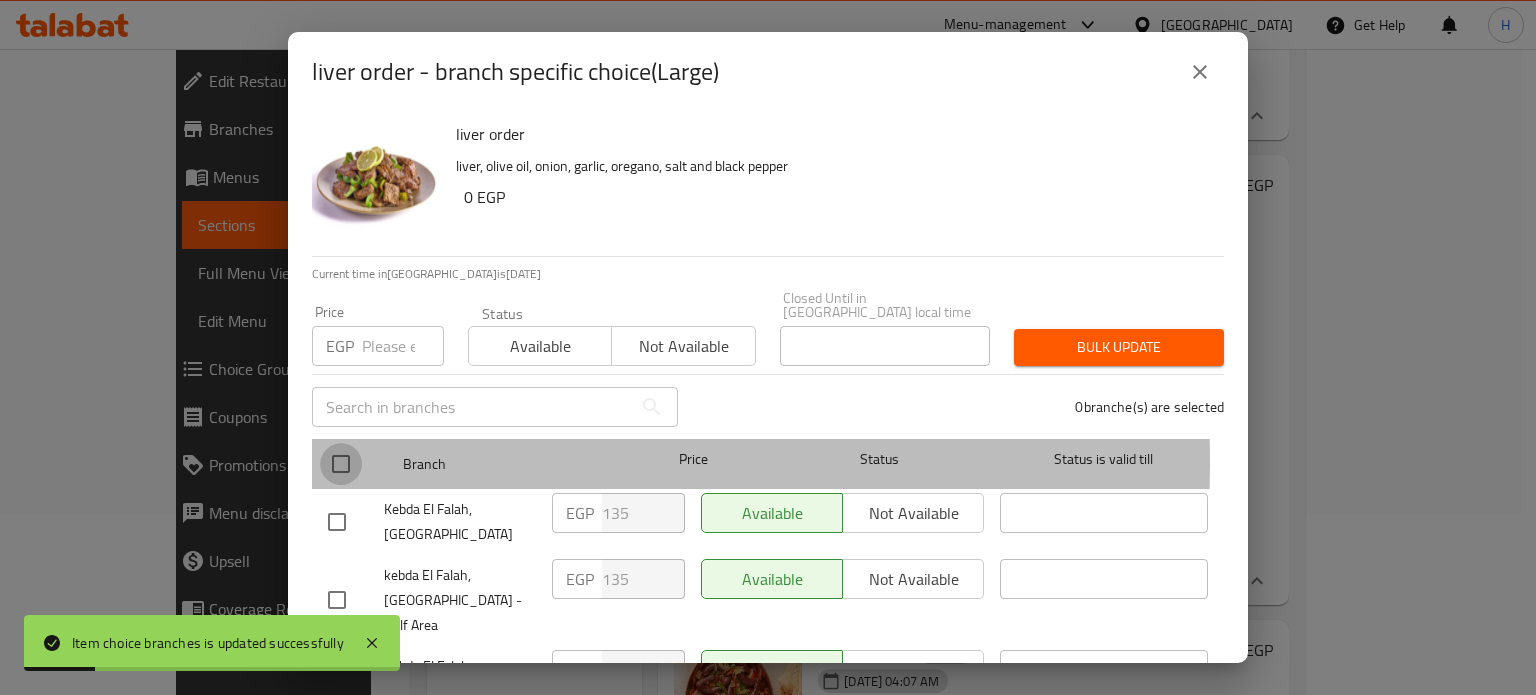 click at bounding box center (341, 464) 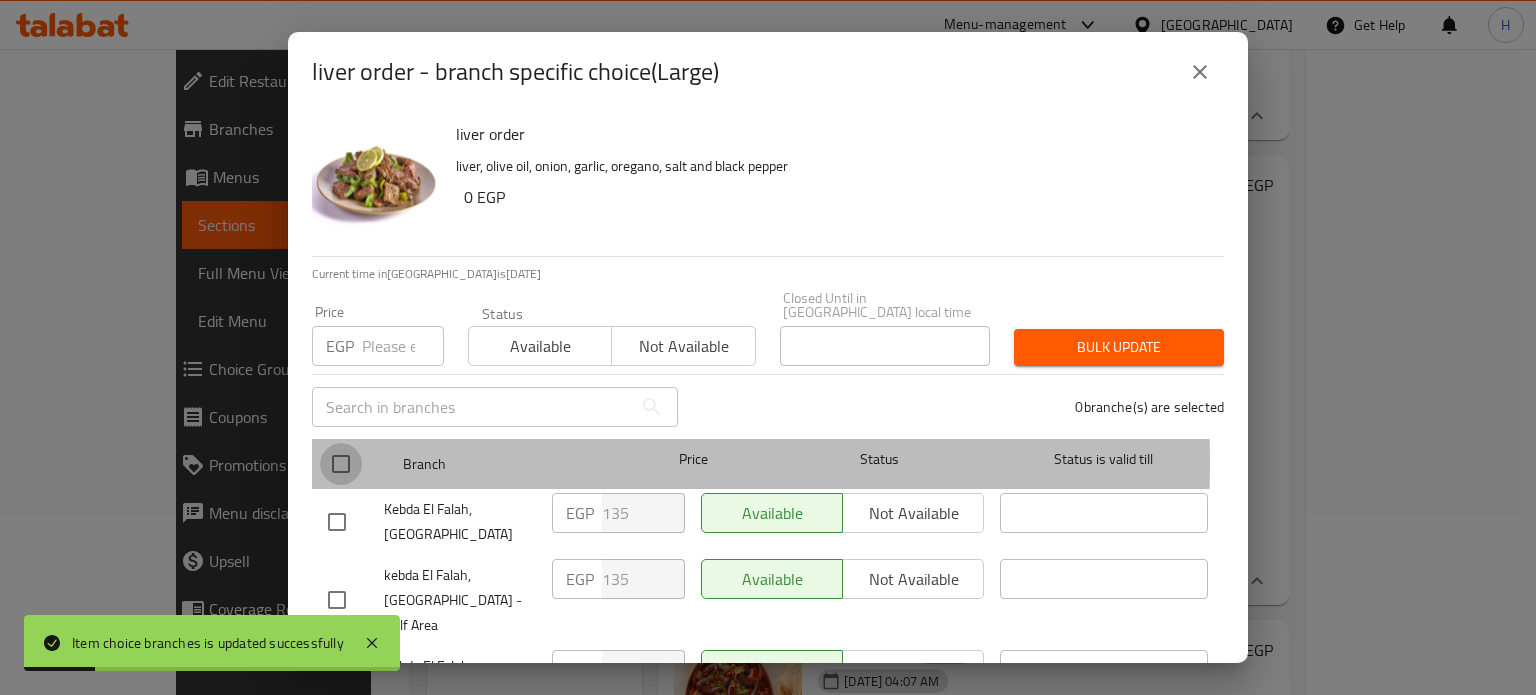 checkbox on "true" 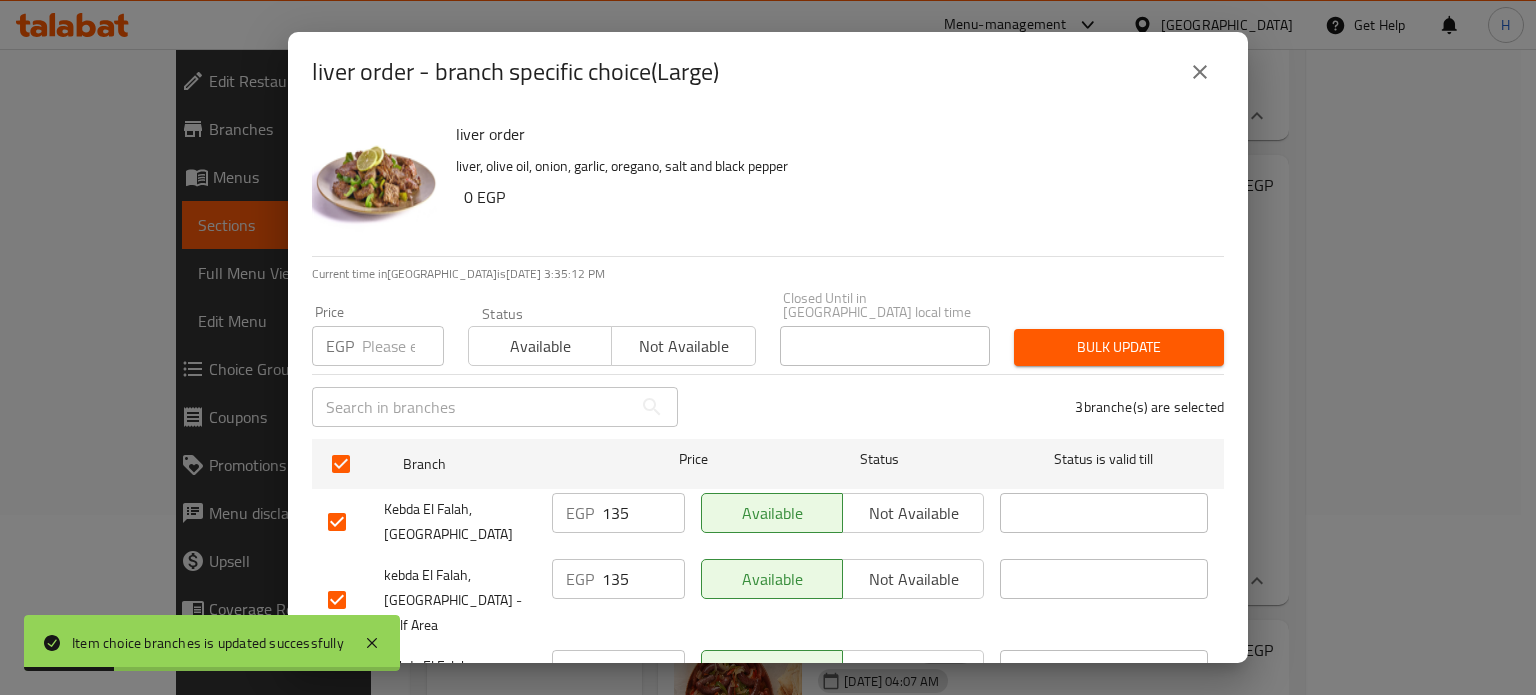 click at bounding box center (403, 346) 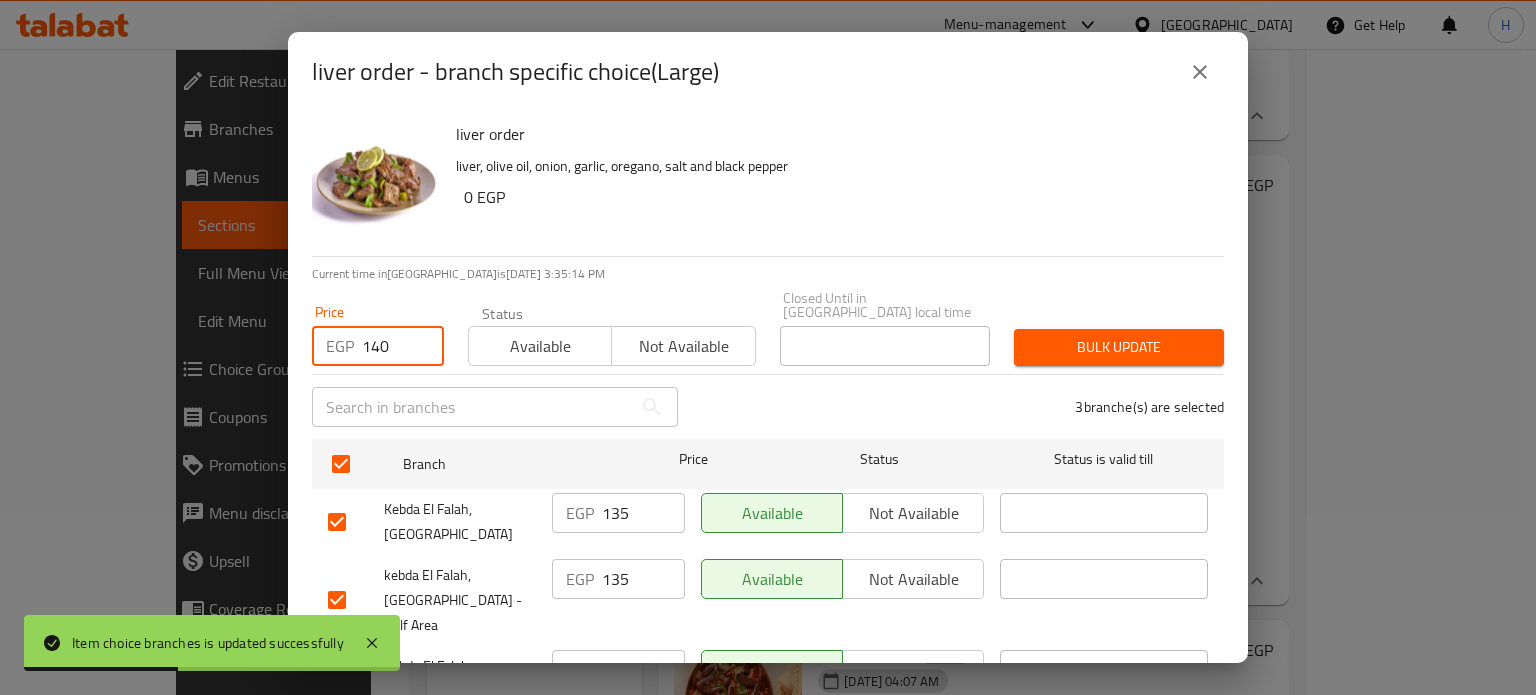 type on "140" 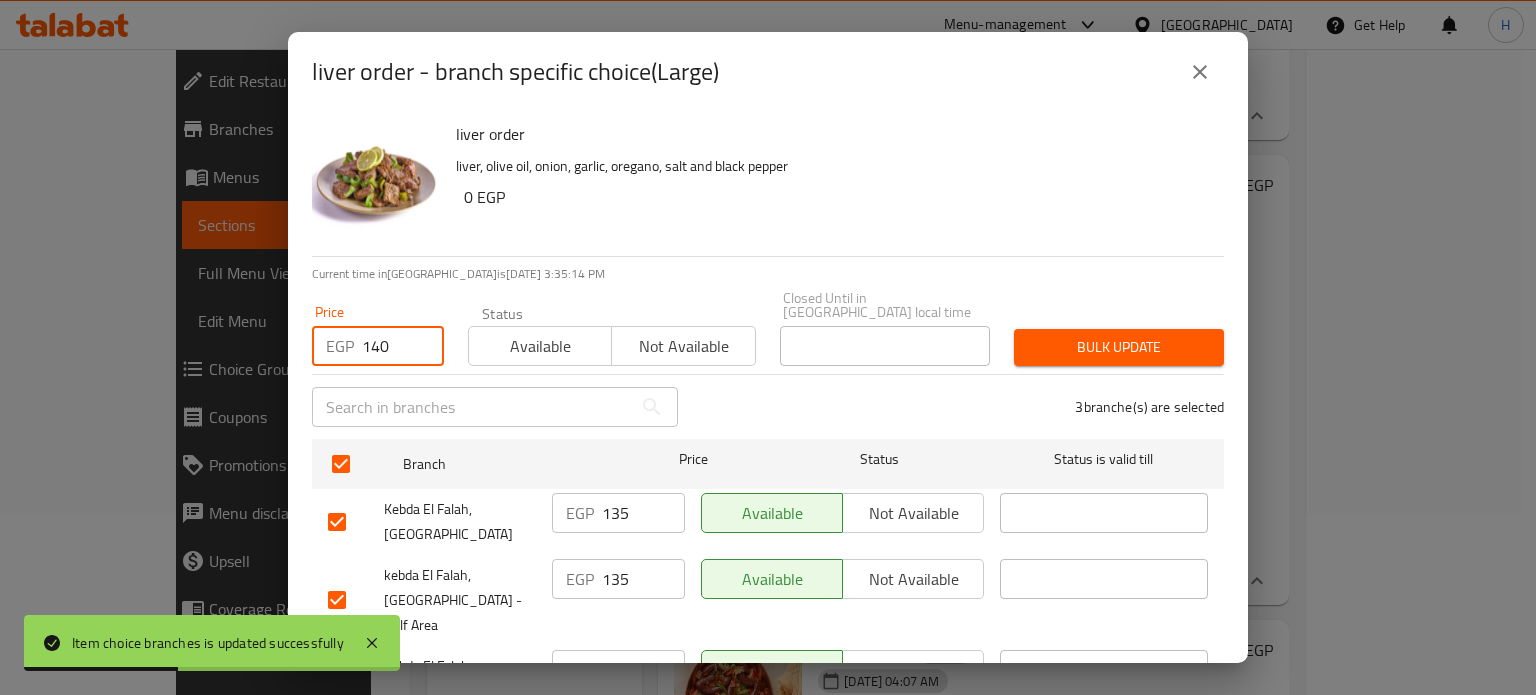 click on "Bulk update" at bounding box center [1119, 347] 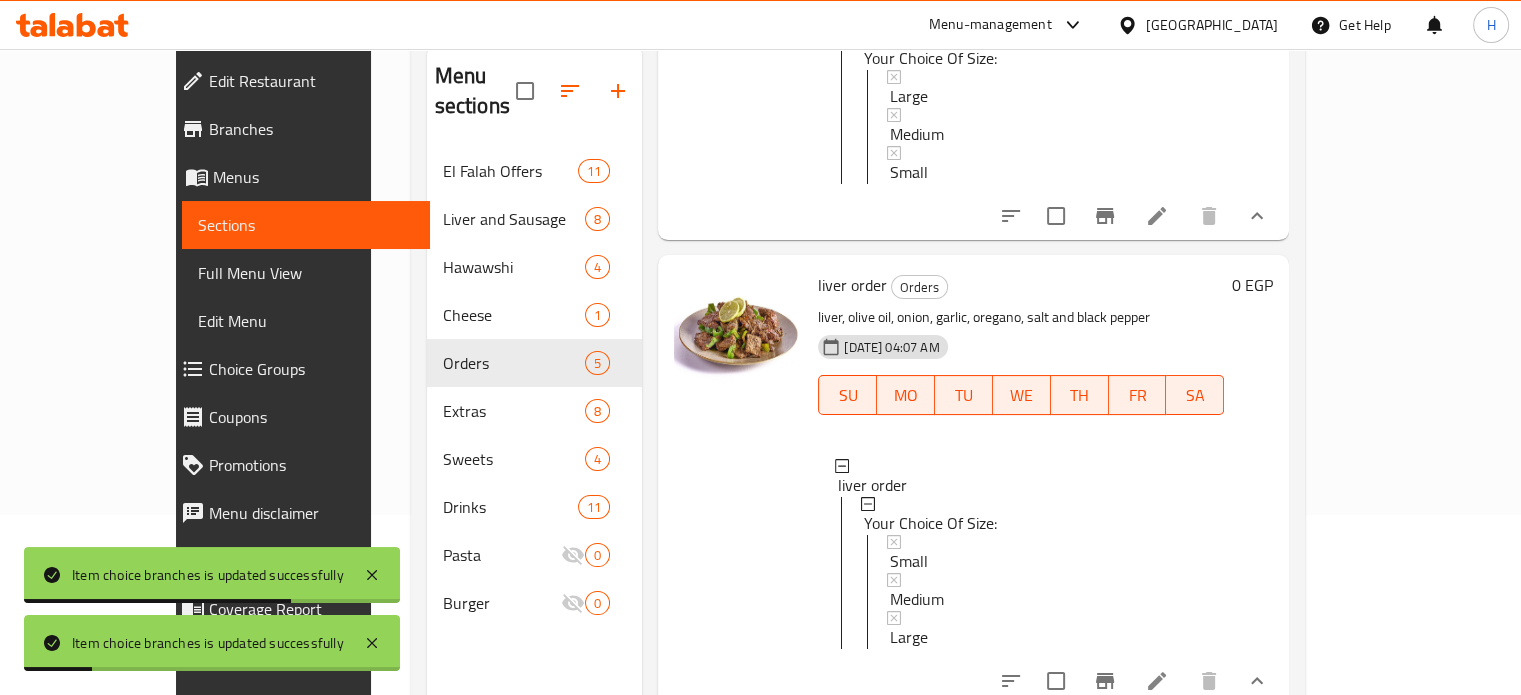 scroll, scrollTop: 148, scrollLeft: 0, axis: vertical 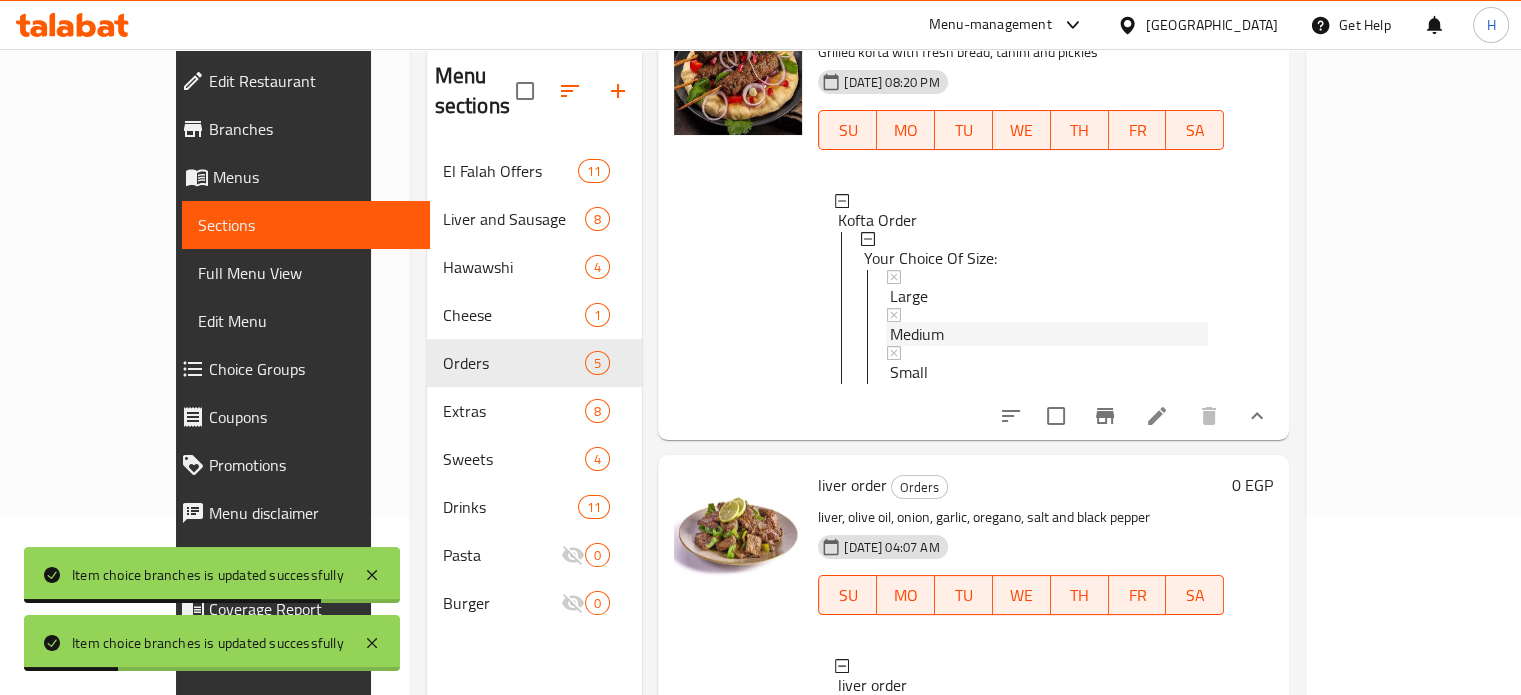 click on "Medium" at bounding box center (917, 334) 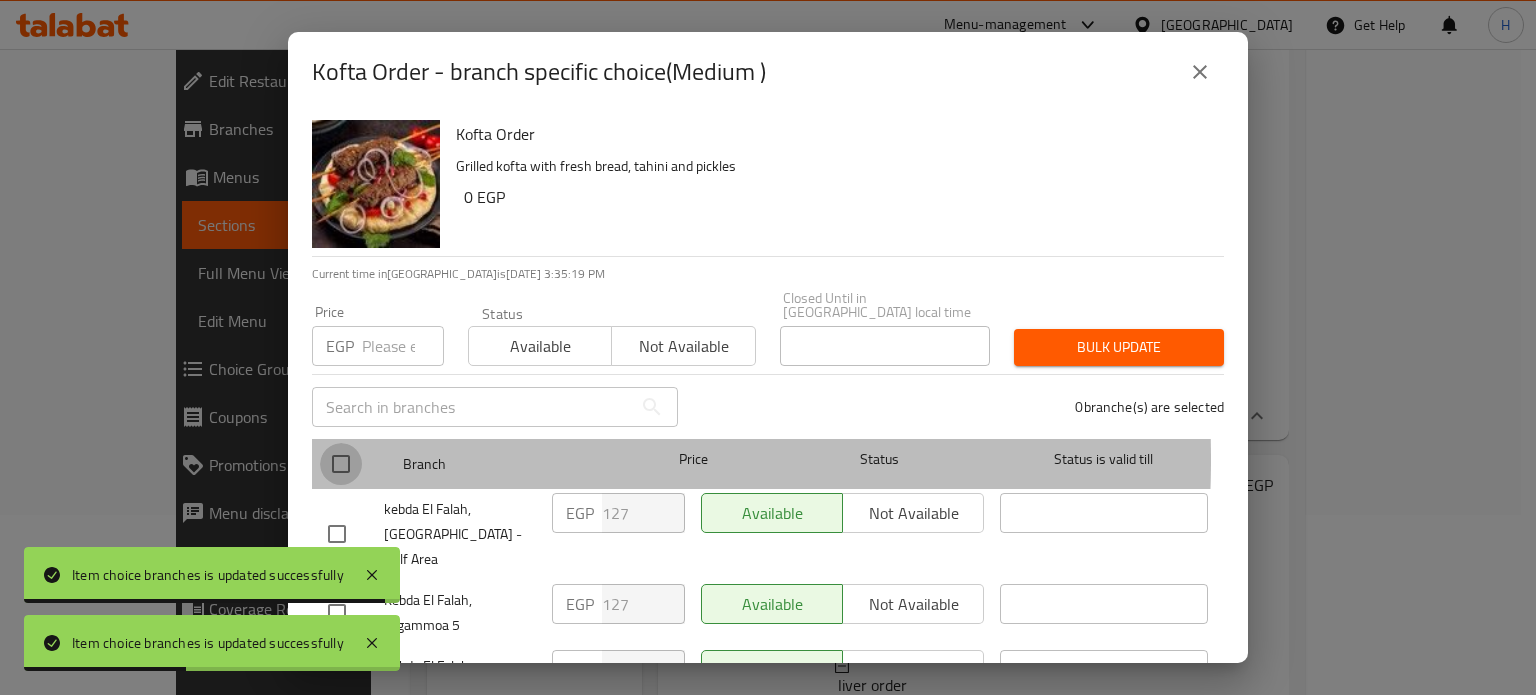 click at bounding box center (341, 464) 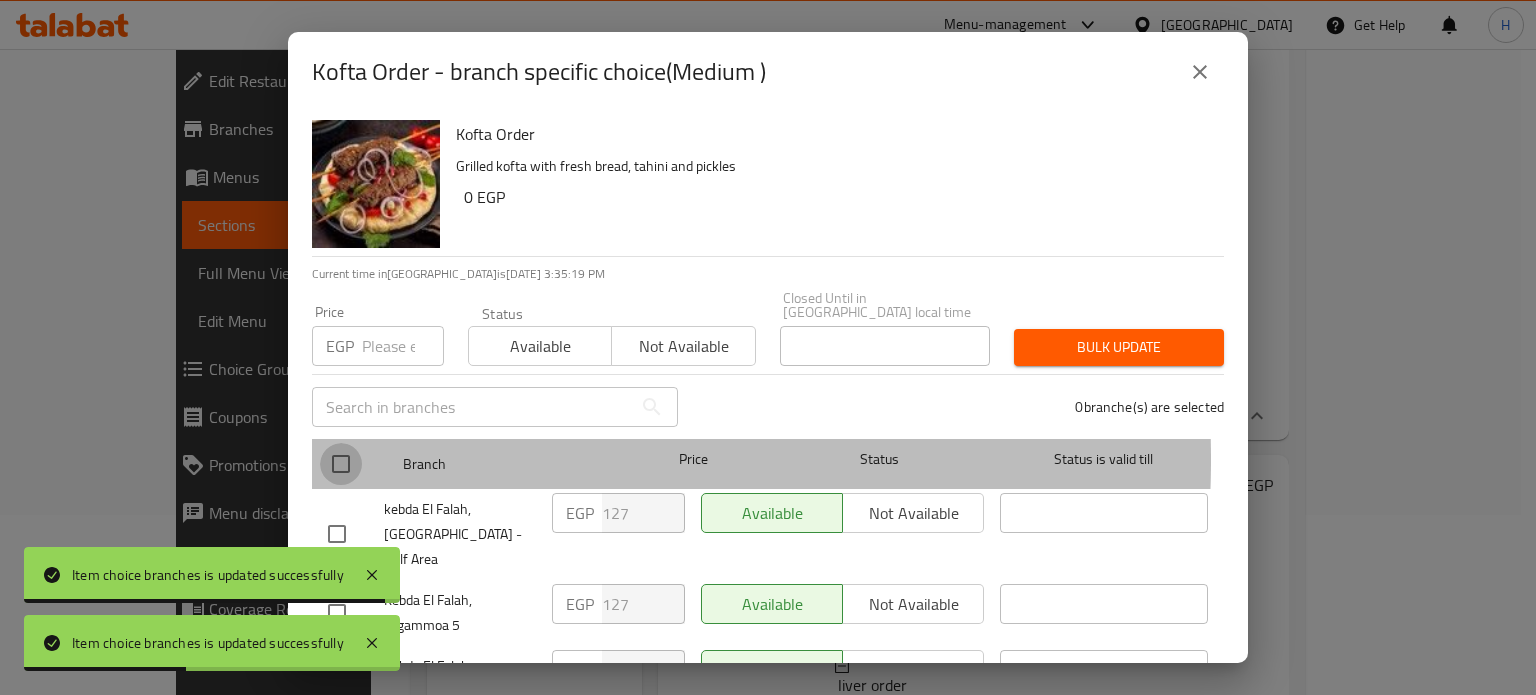 checkbox on "true" 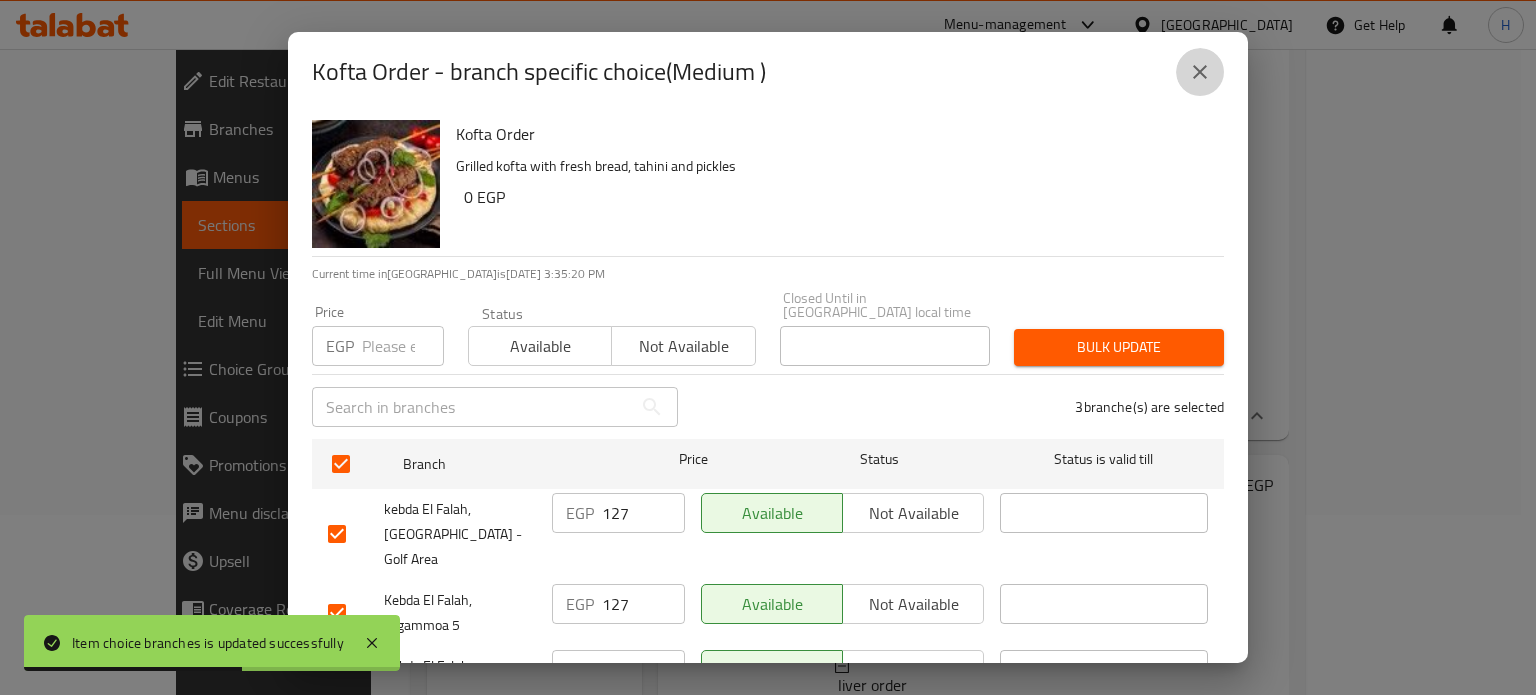 click at bounding box center (1200, 72) 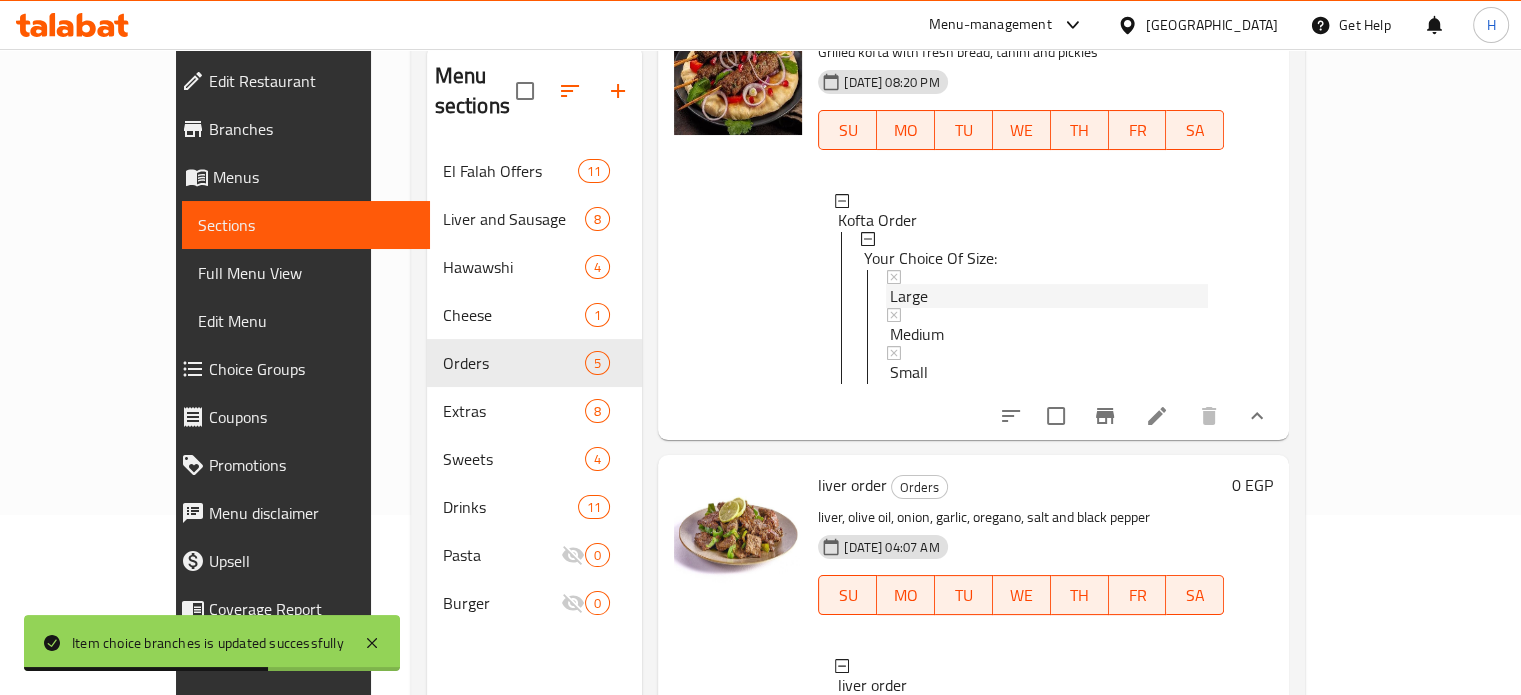 click on "Large" at bounding box center (909, 296) 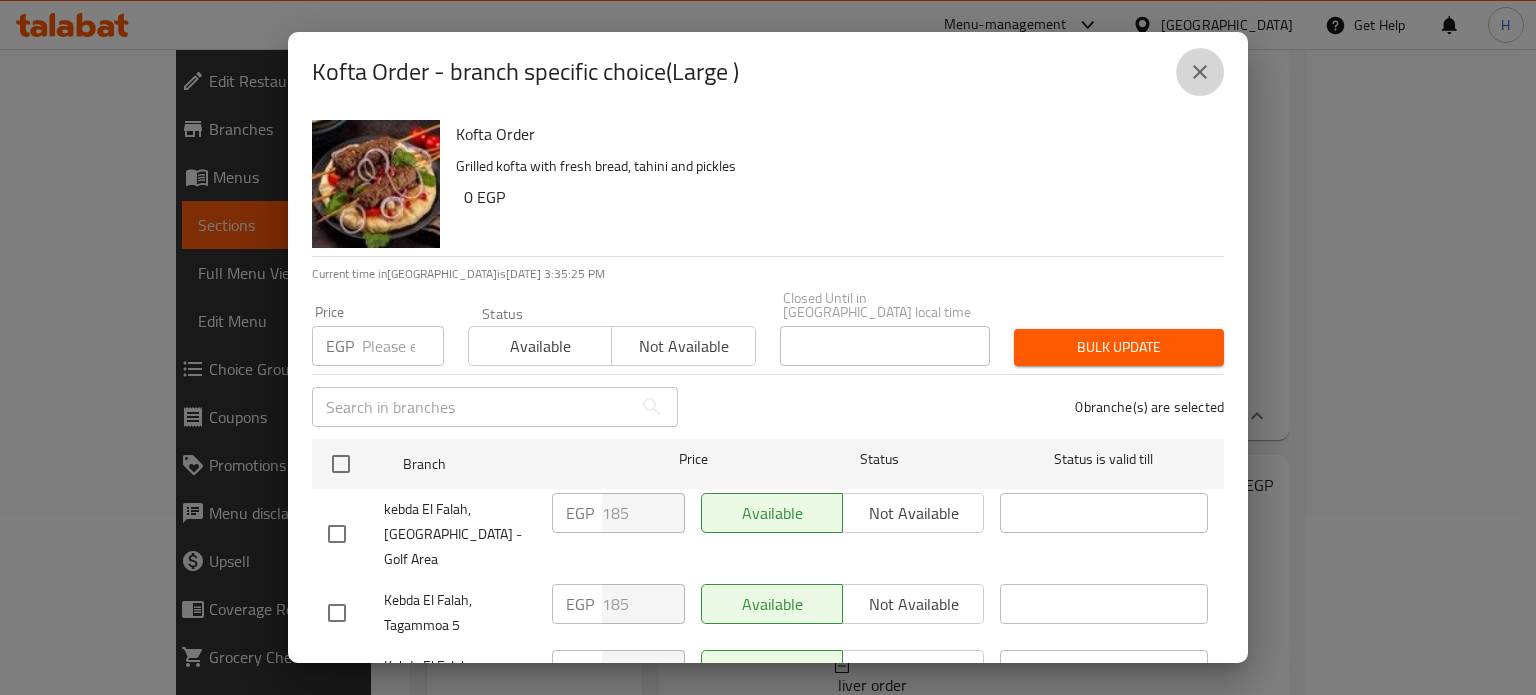 click 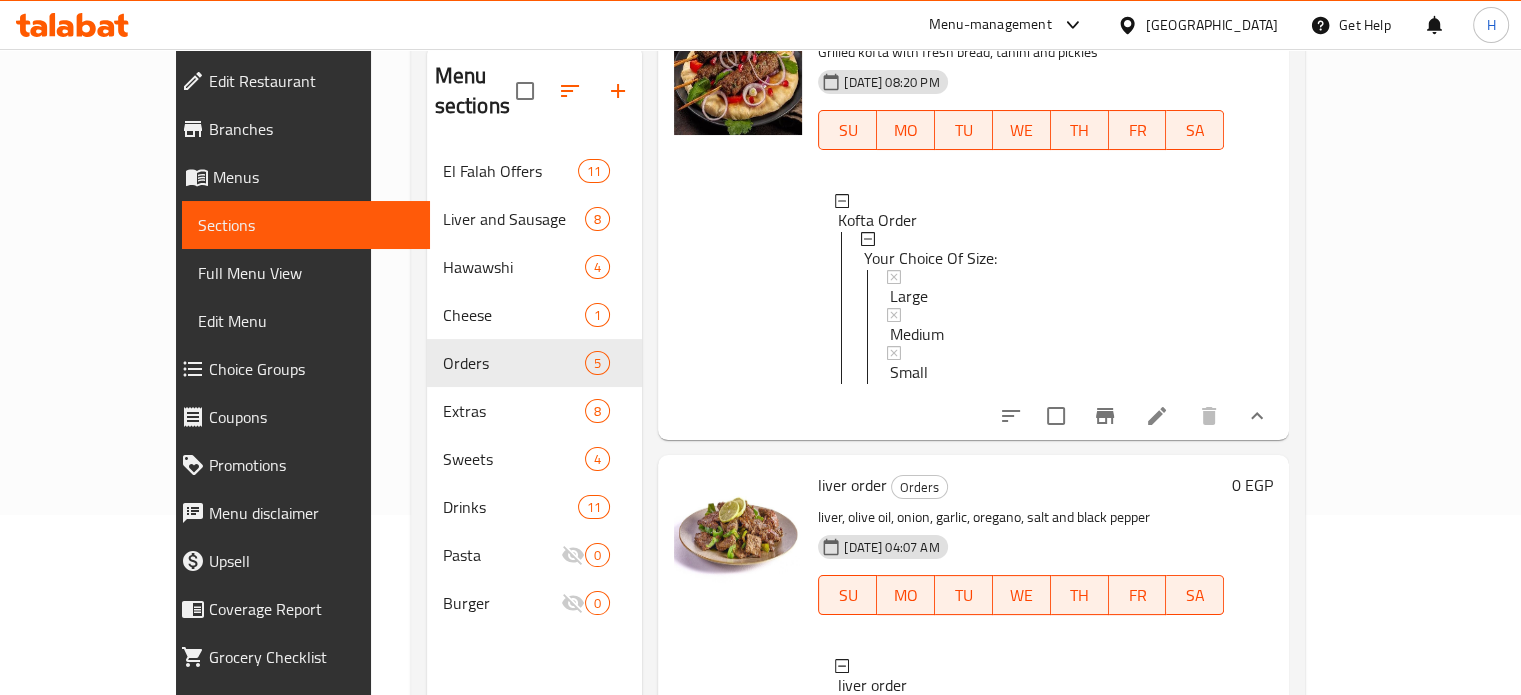 scroll, scrollTop: 48, scrollLeft: 0, axis: vertical 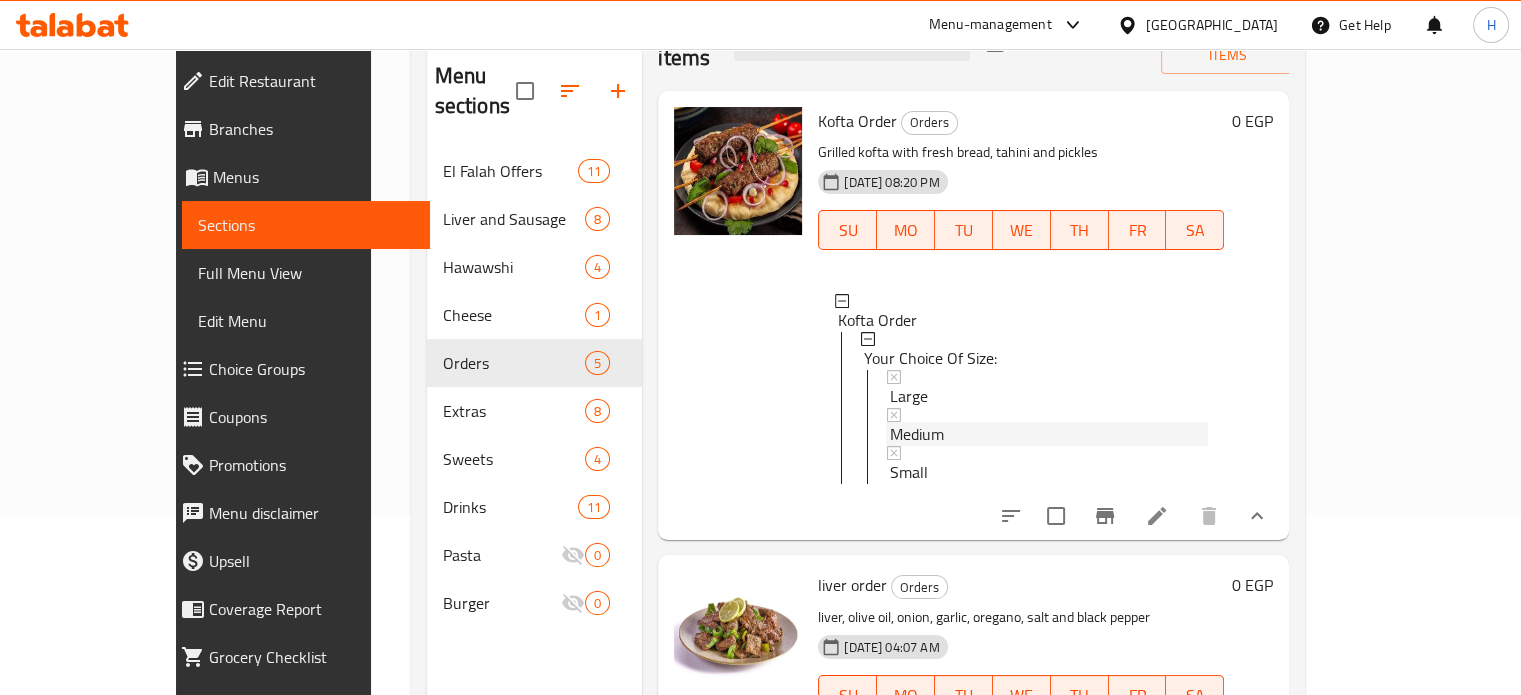 click on "Medium" at bounding box center (1049, 434) 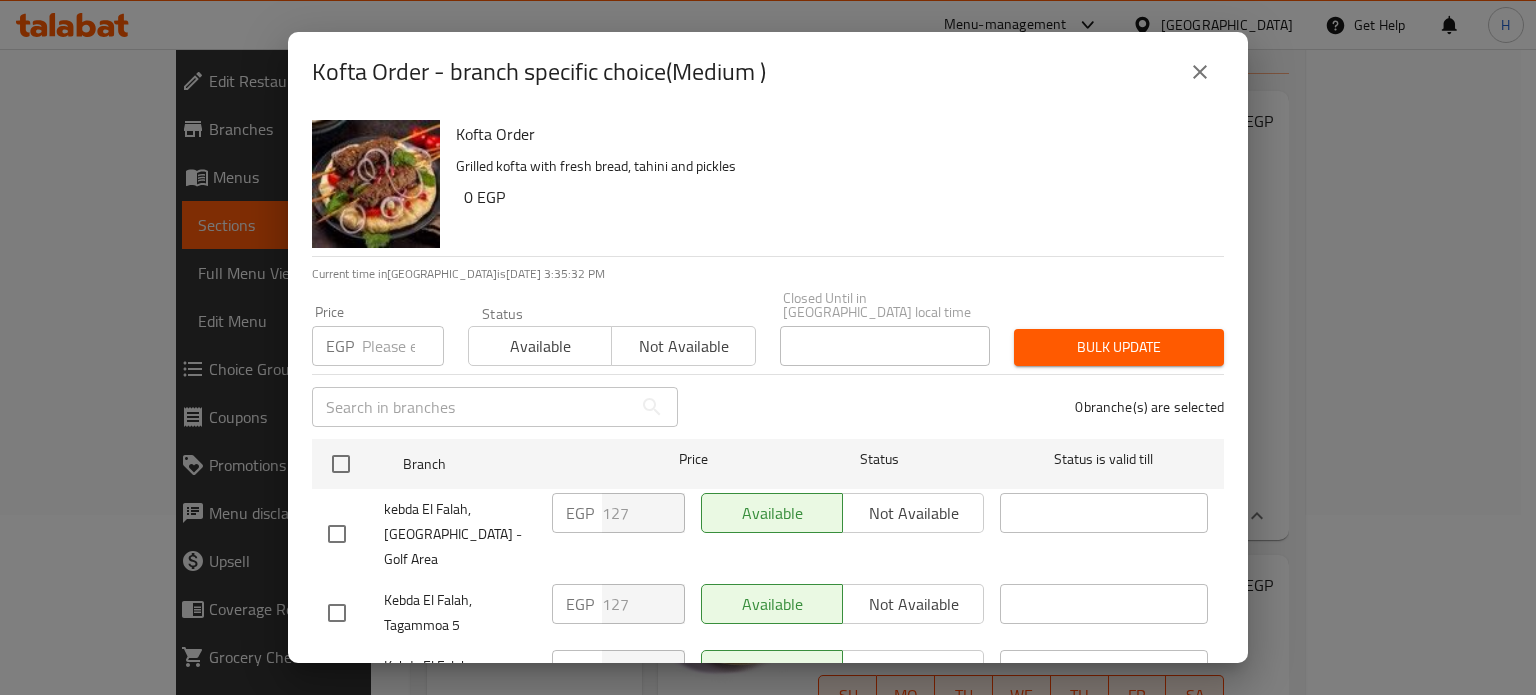 click at bounding box center [1200, 72] 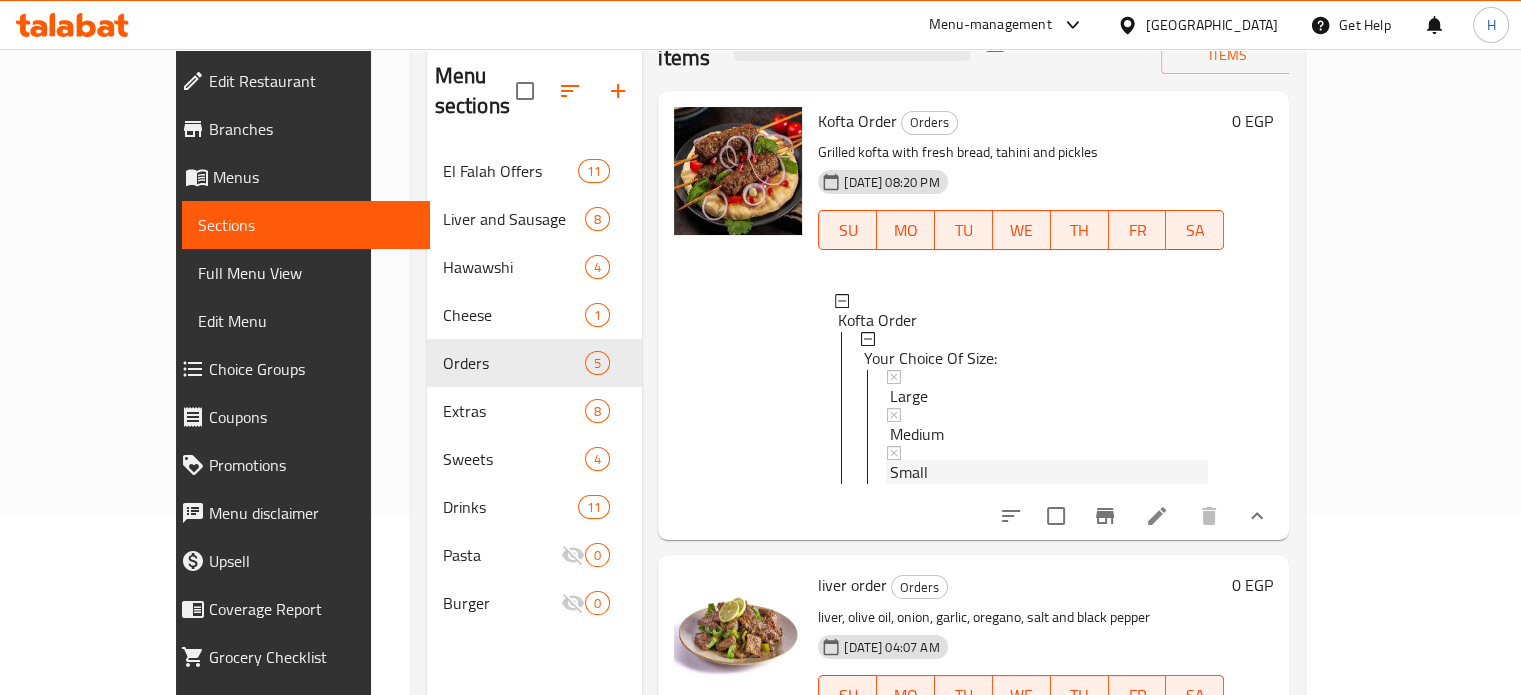 click on "Small" at bounding box center (909, 472) 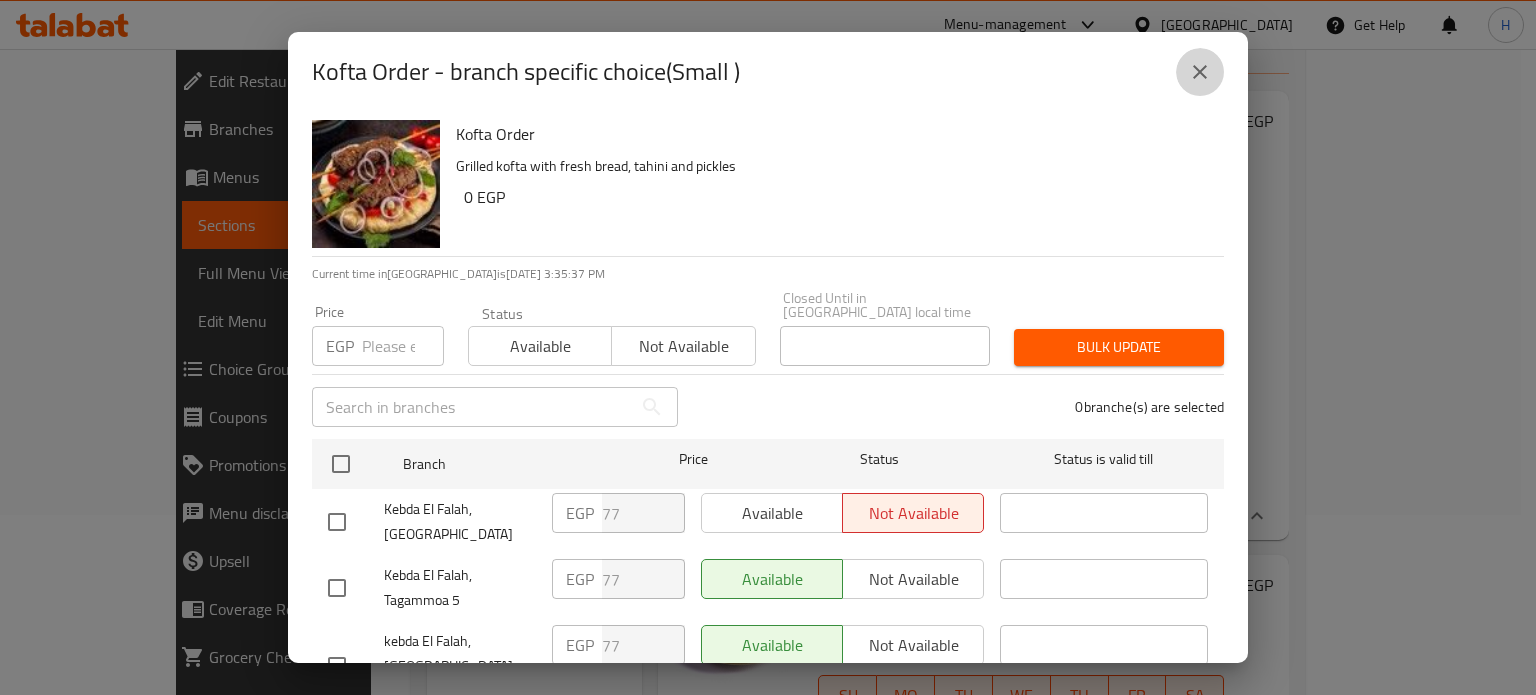 click 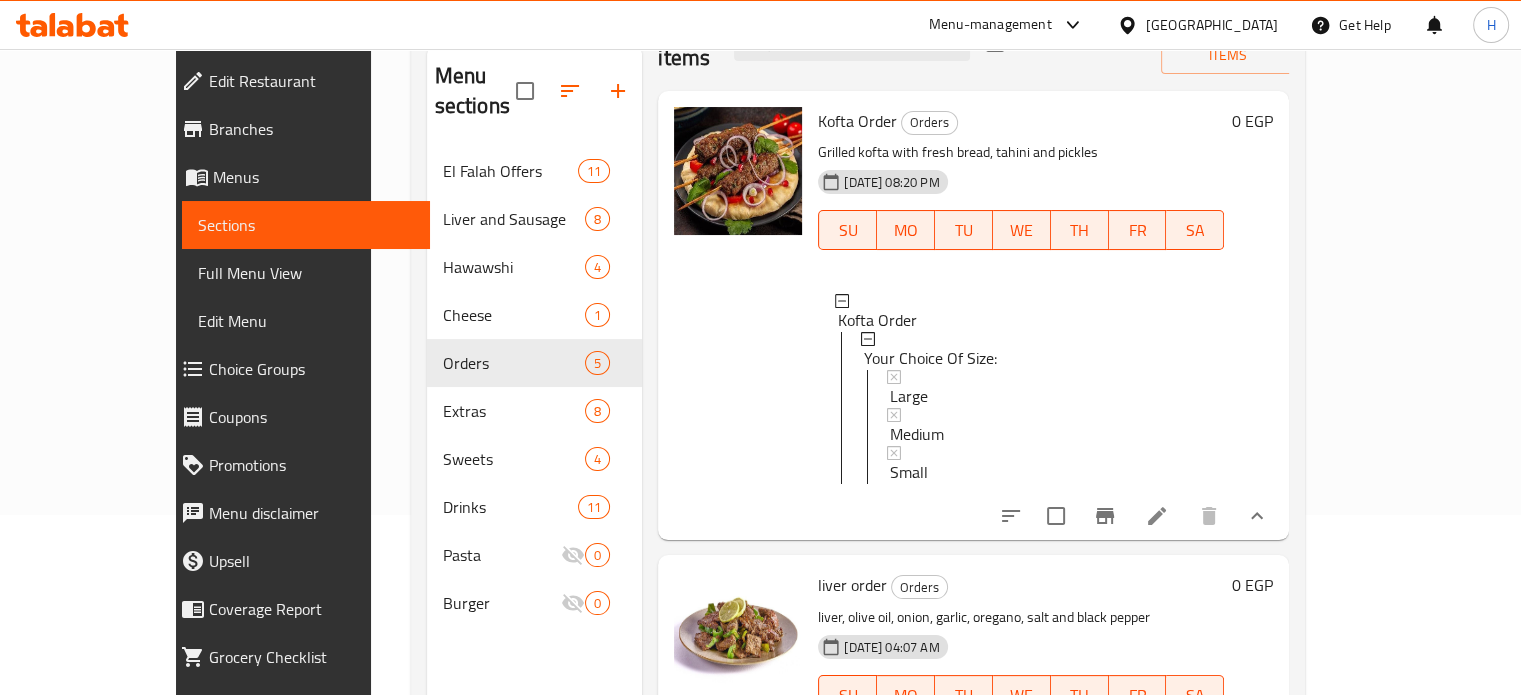 click on "Small" at bounding box center [909, 472] 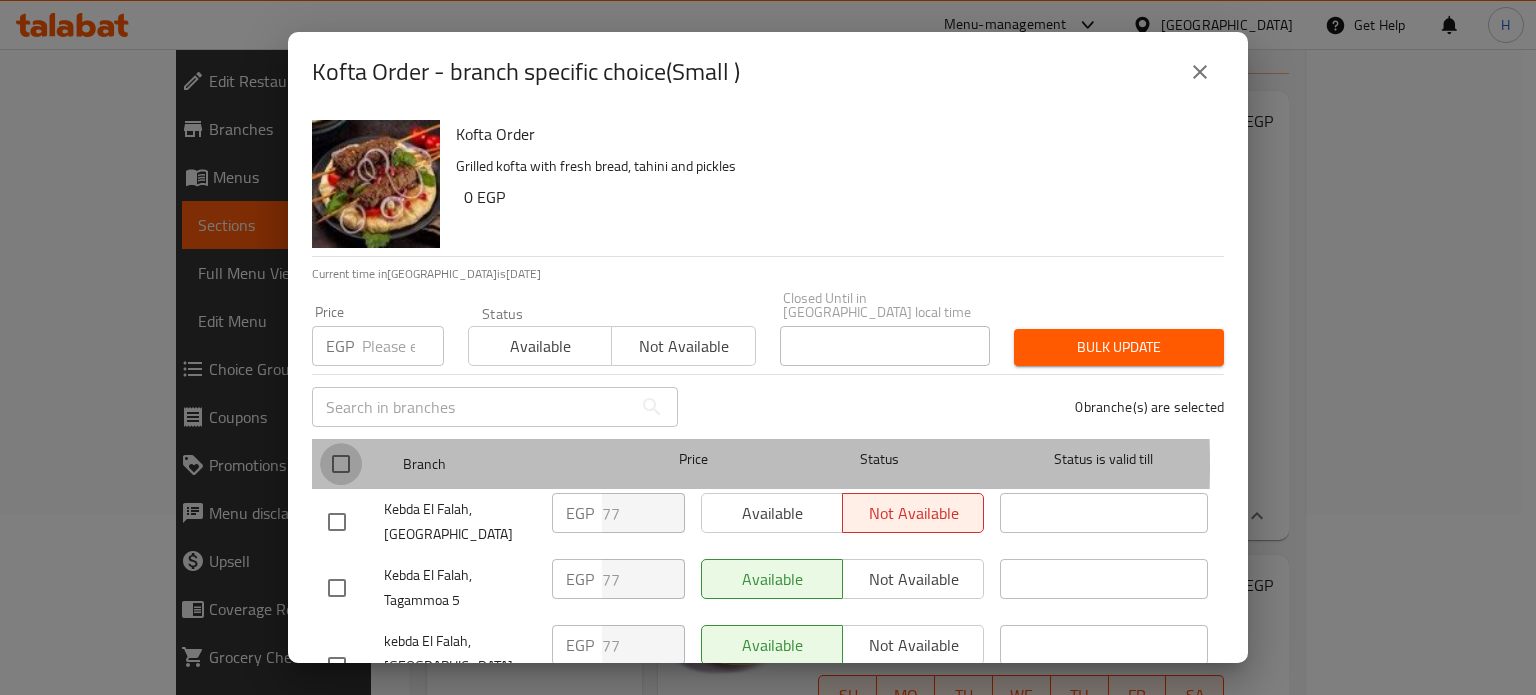 click at bounding box center [341, 464] 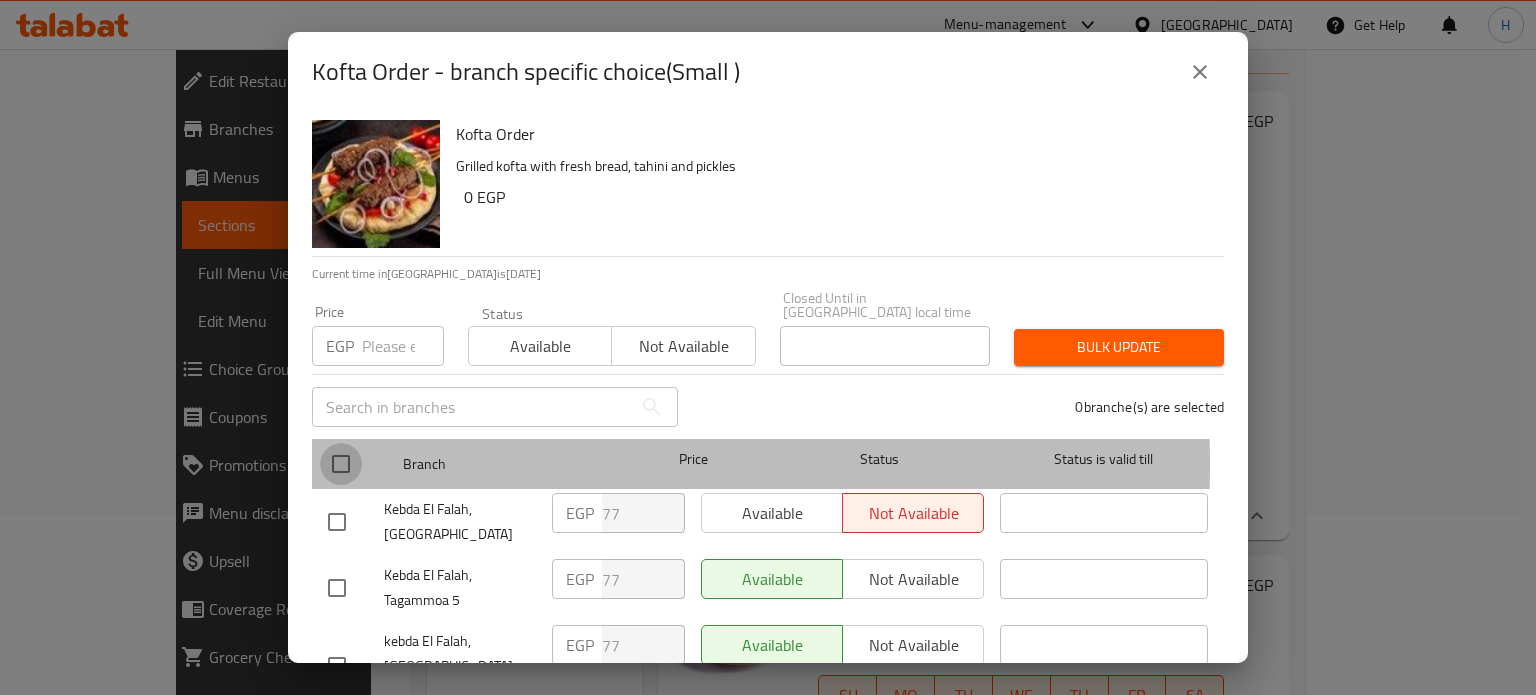 checkbox on "true" 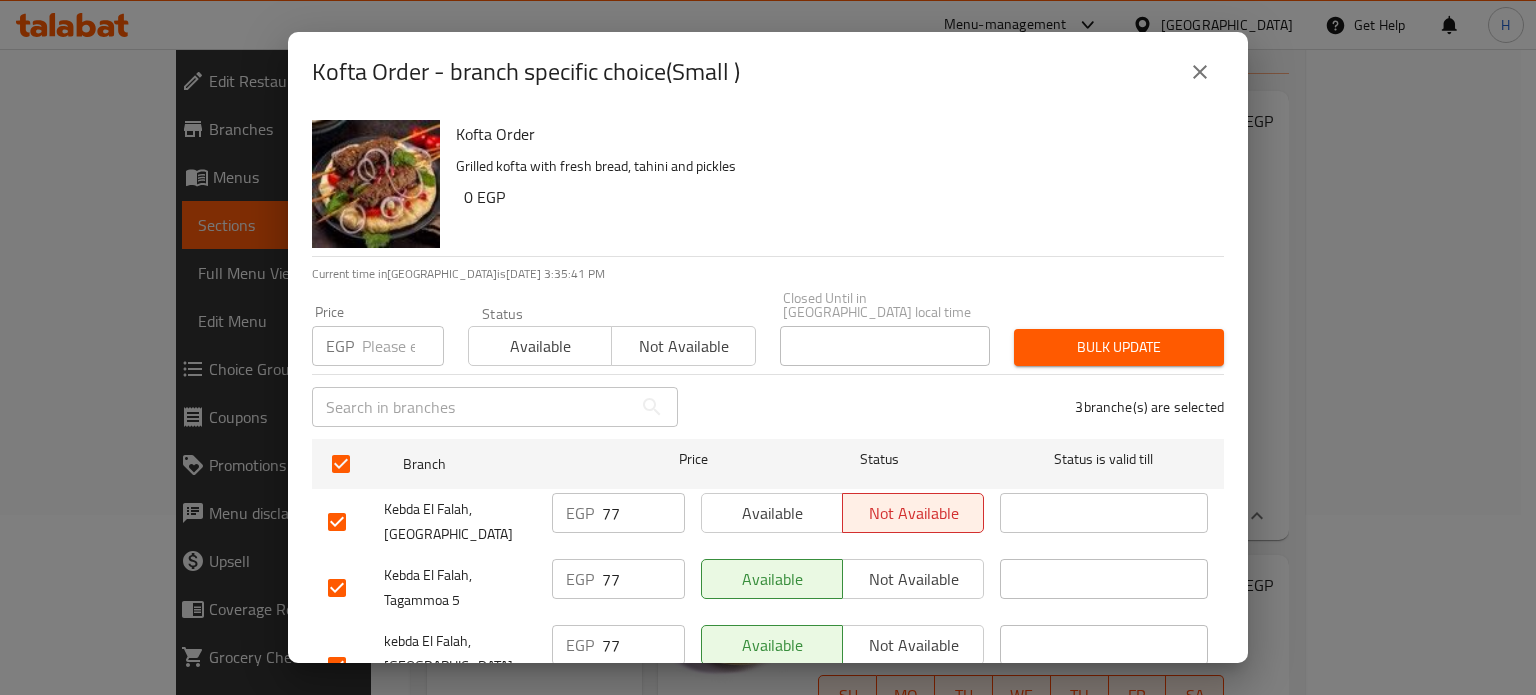 click 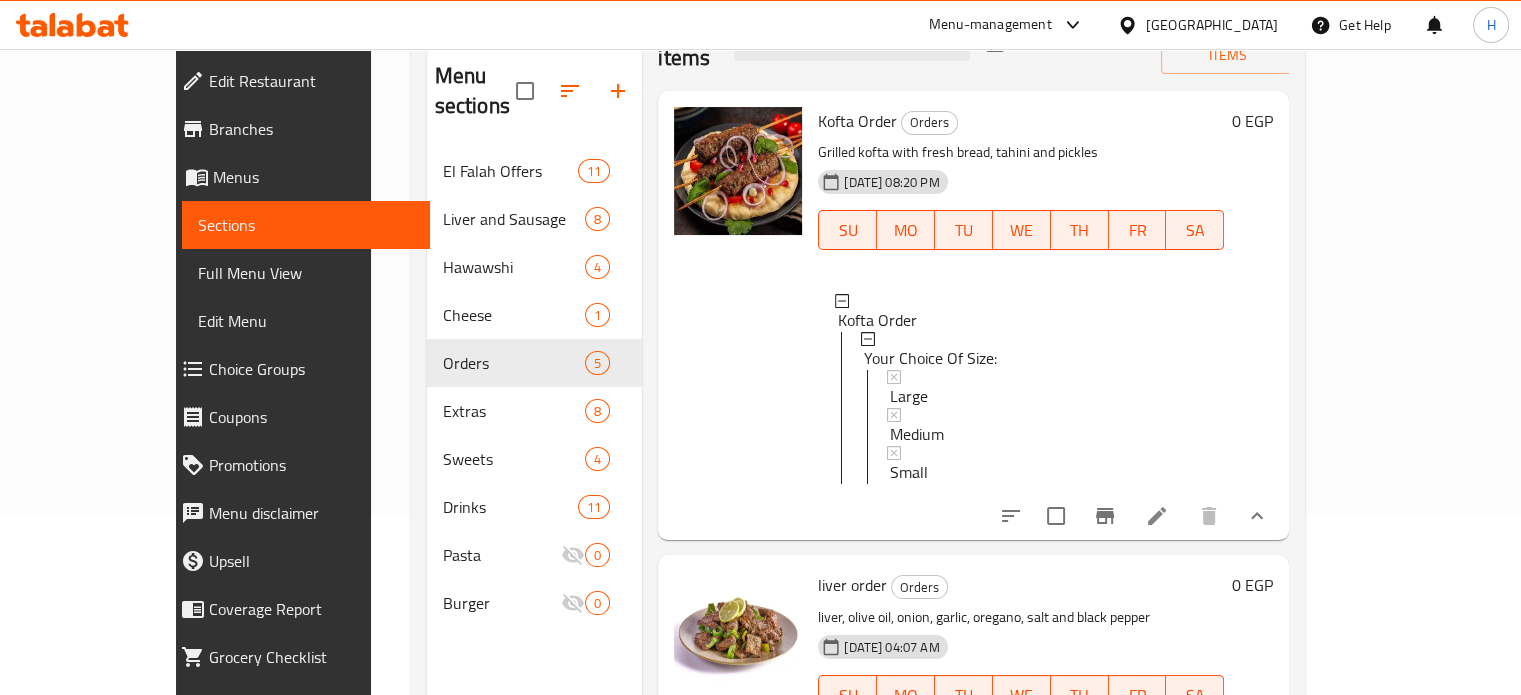 scroll, scrollTop: 2, scrollLeft: 0, axis: vertical 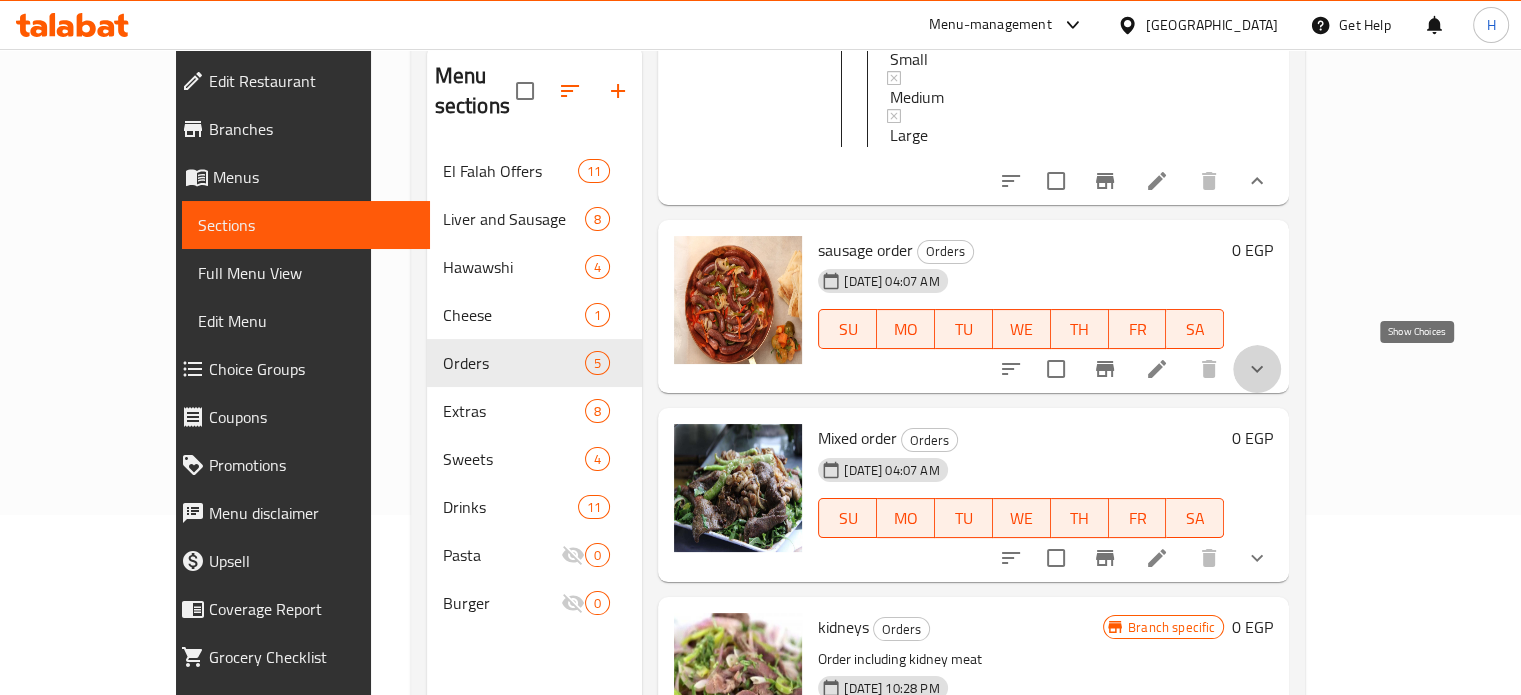 click 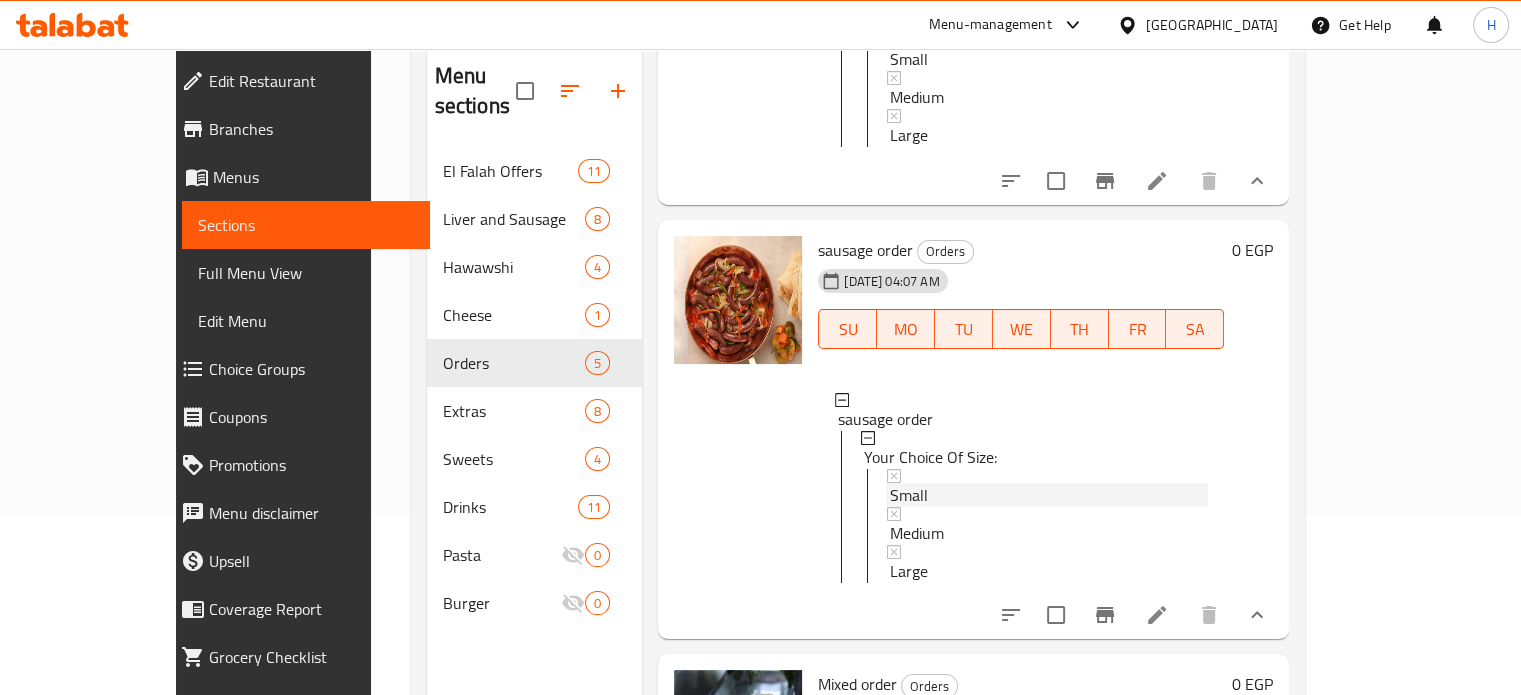 click on "Small" at bounding box center [909, 495] 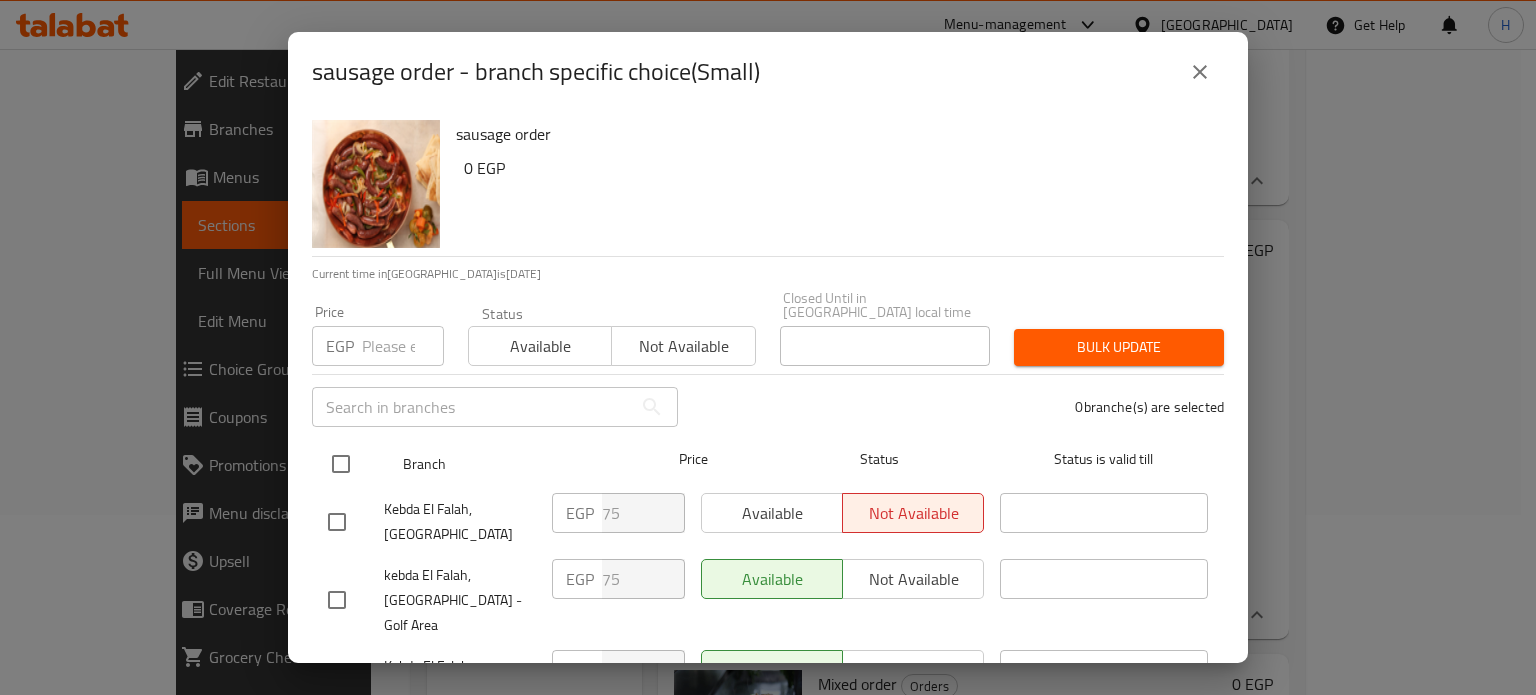 click at bounding box center [341, 464] 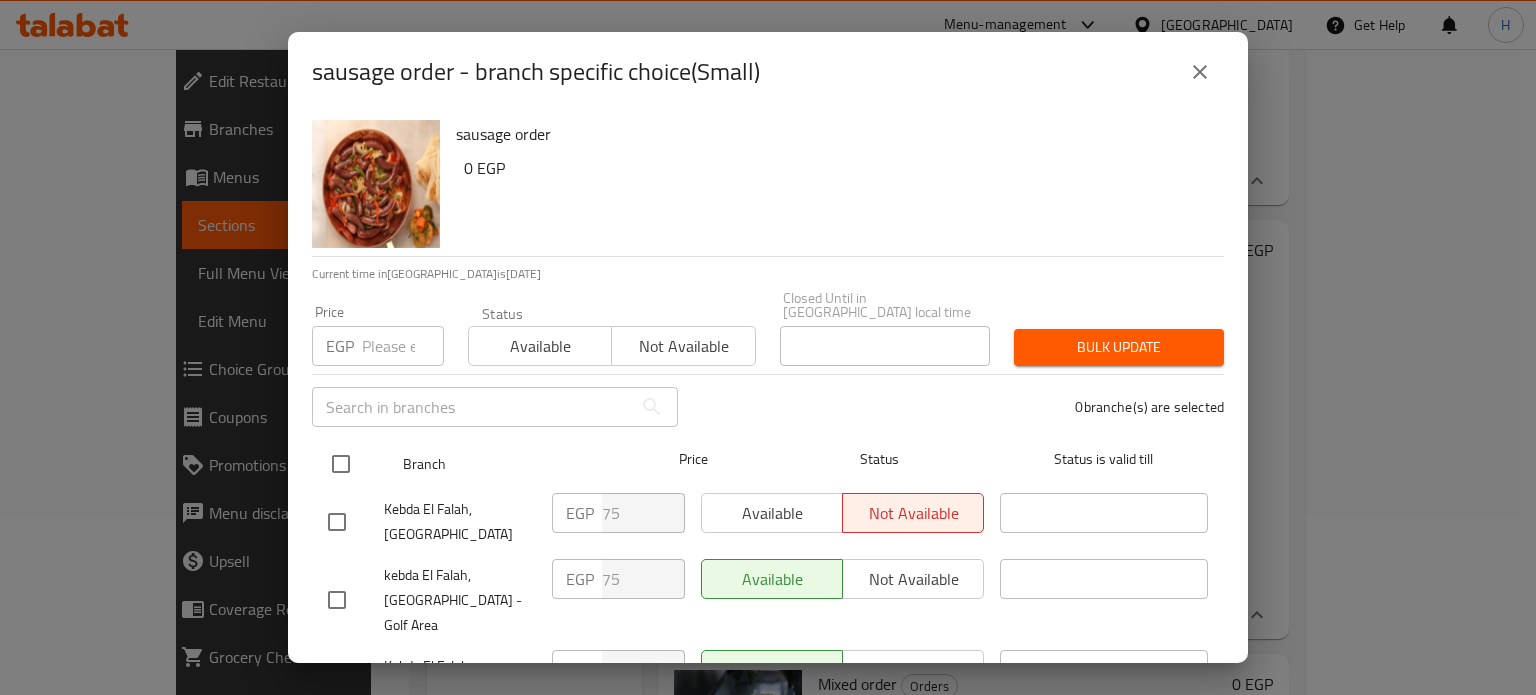 checkbox on "true" 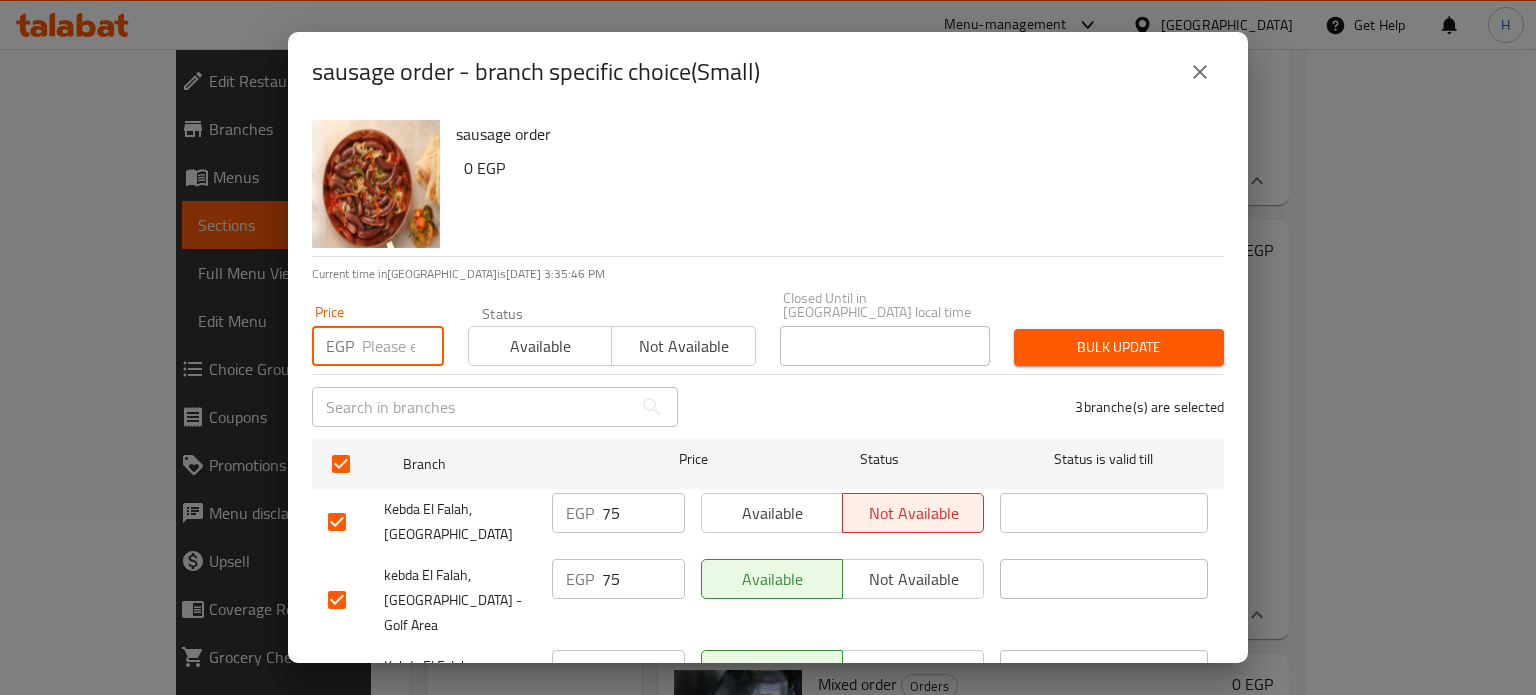 click at bounding box center [403, 346] 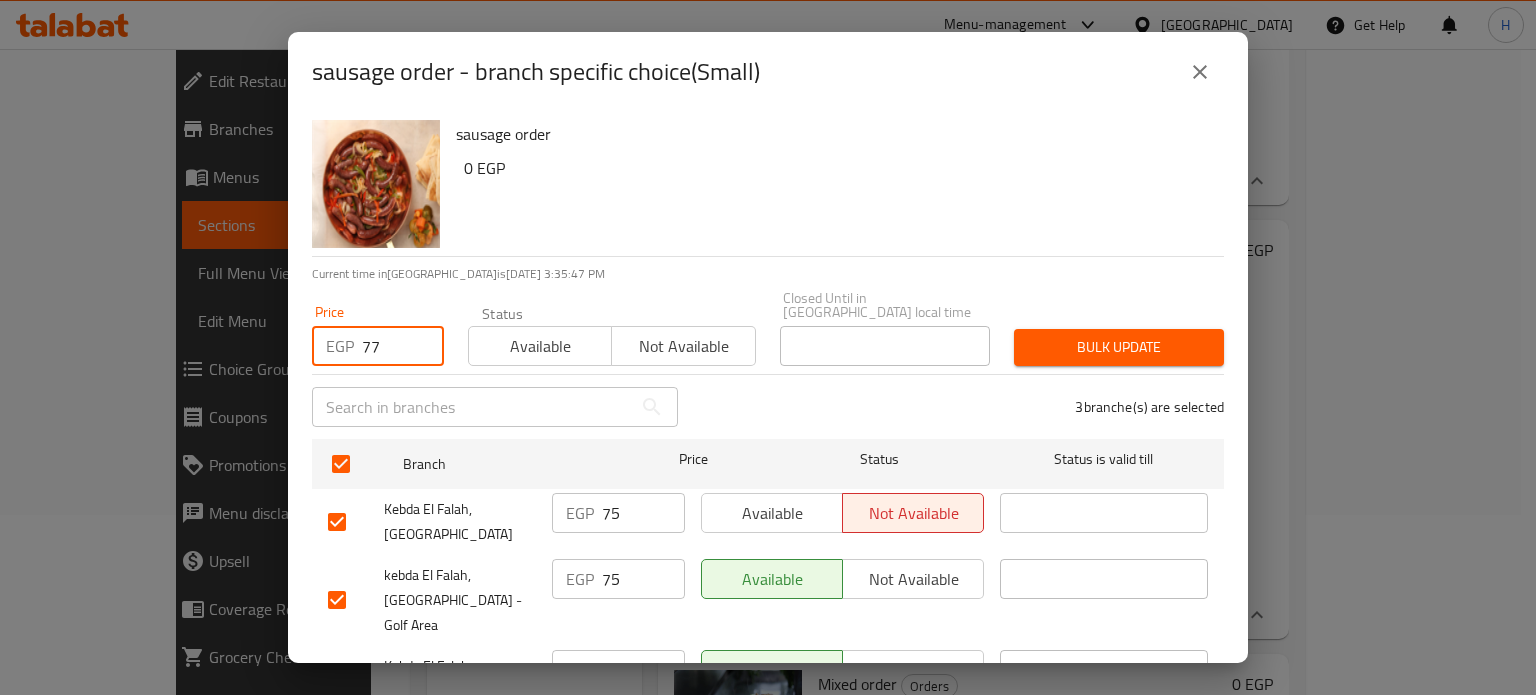 type on "77" 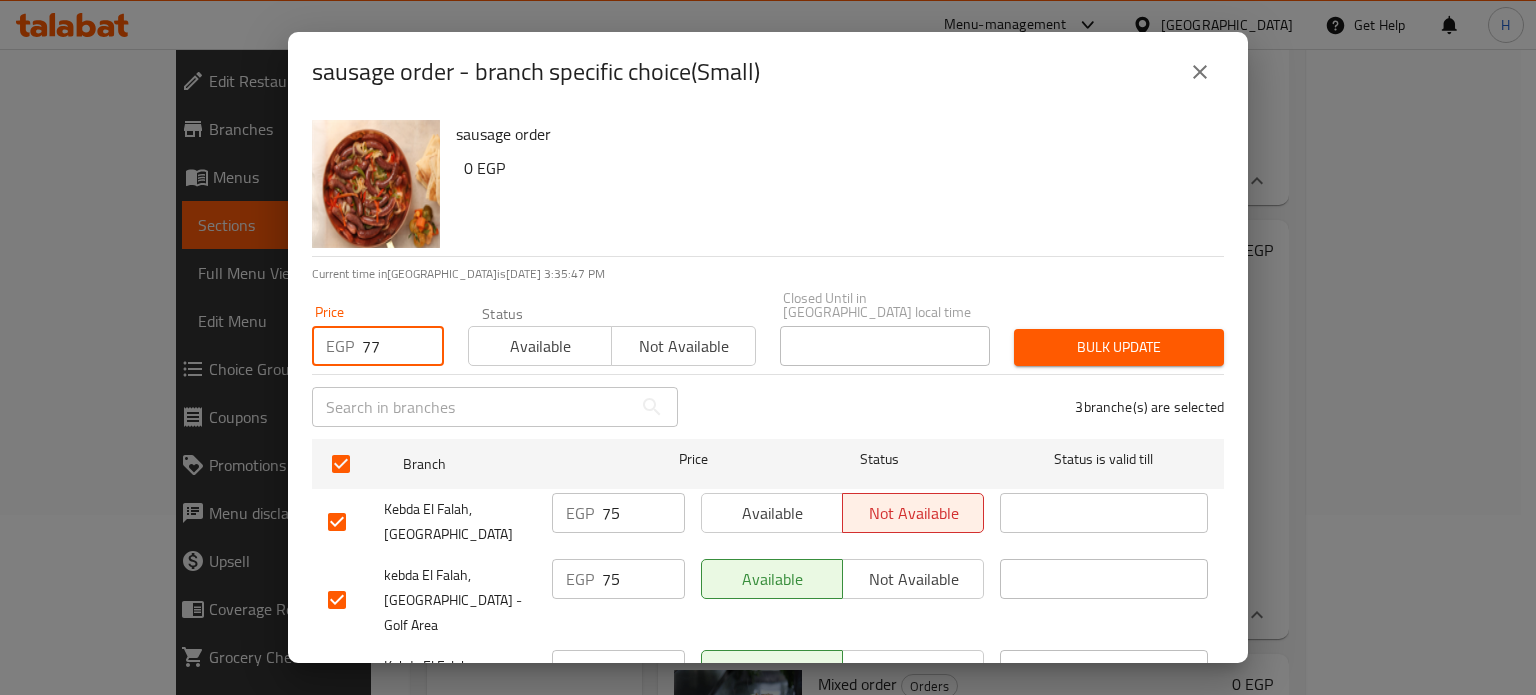 click on "Bulk update" at bounding box center (1119, 347) 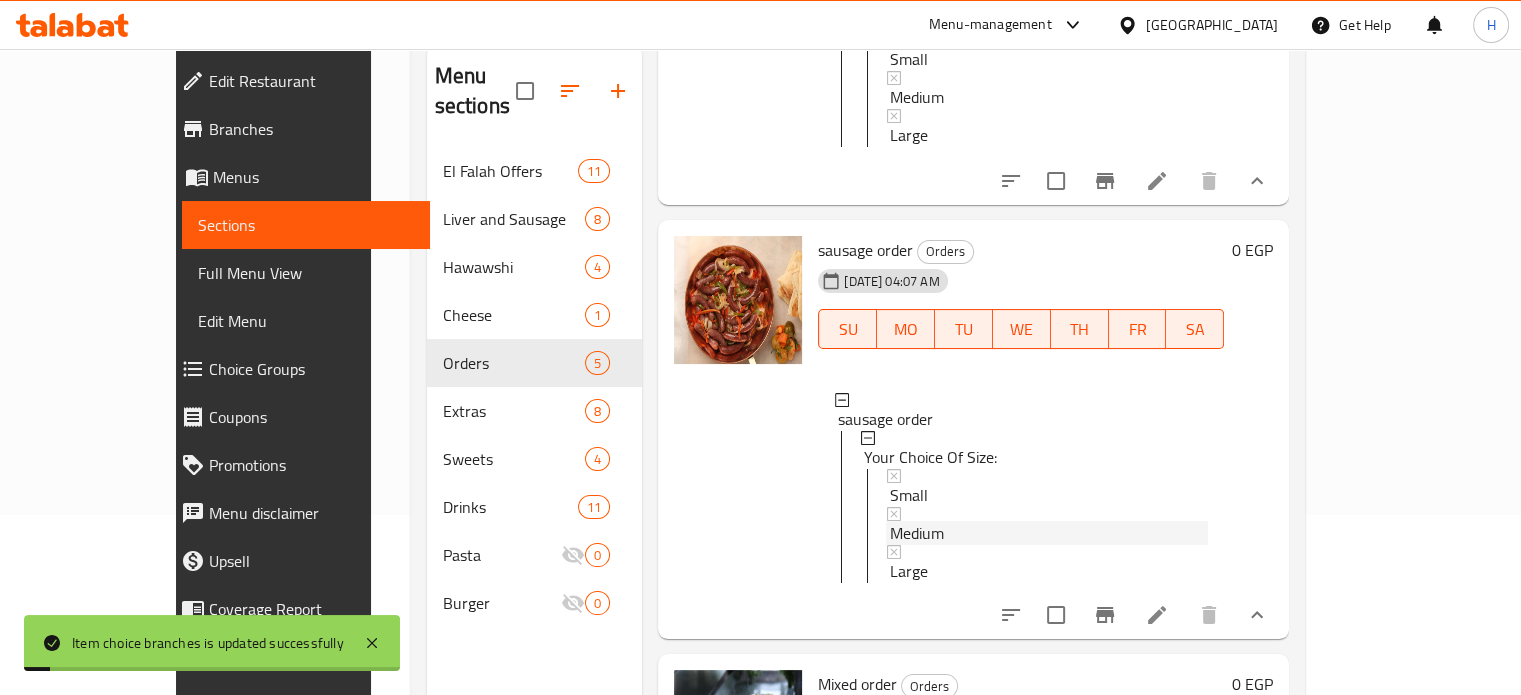 click on "Medium" at bounding box center (917, 533) 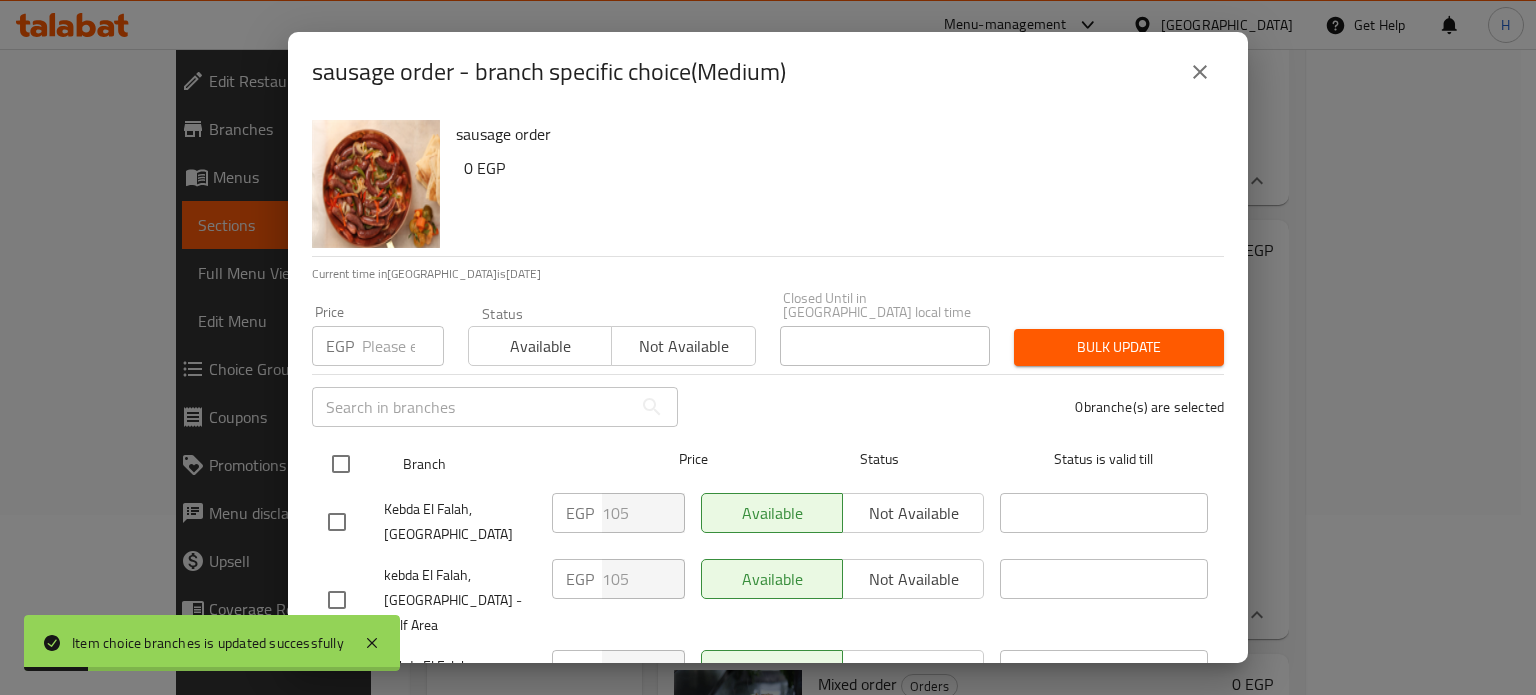 click at bounding box center (341, 464) 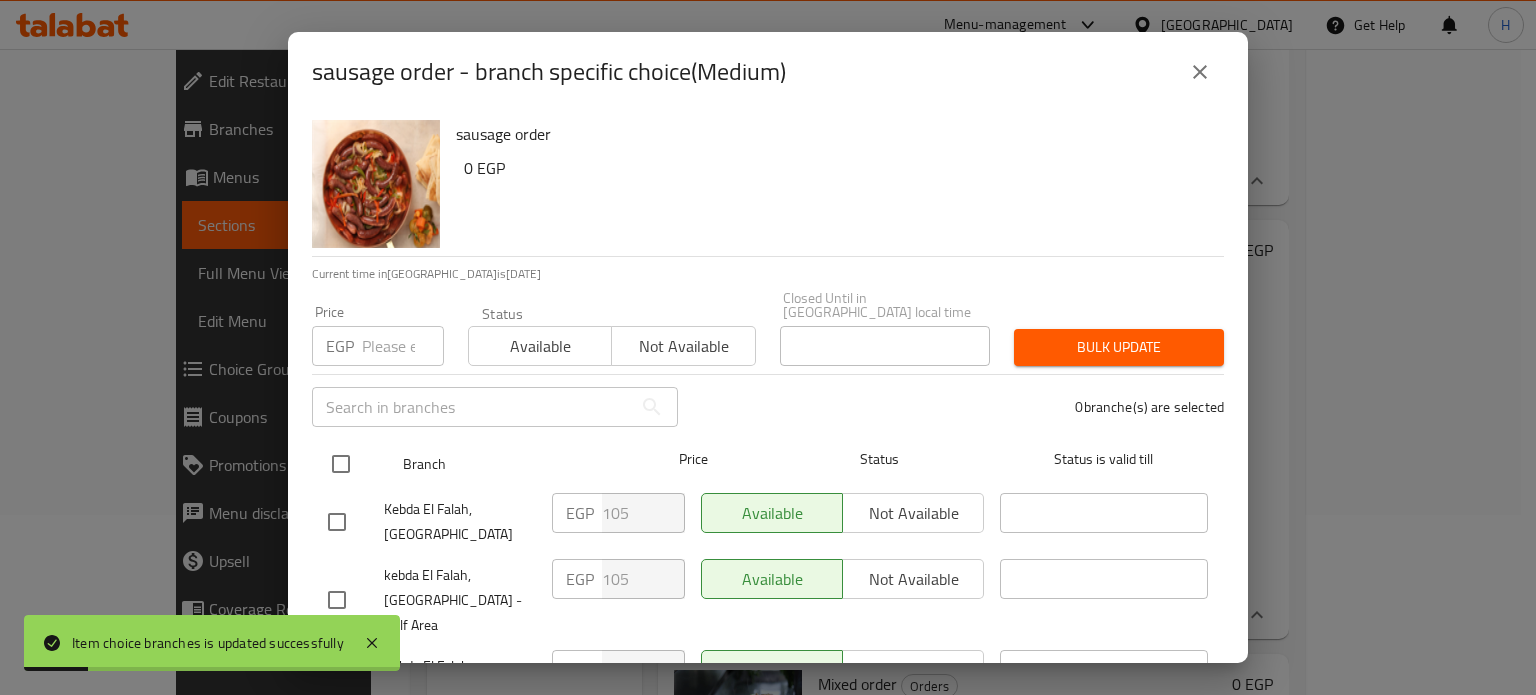 checkbox on "true" 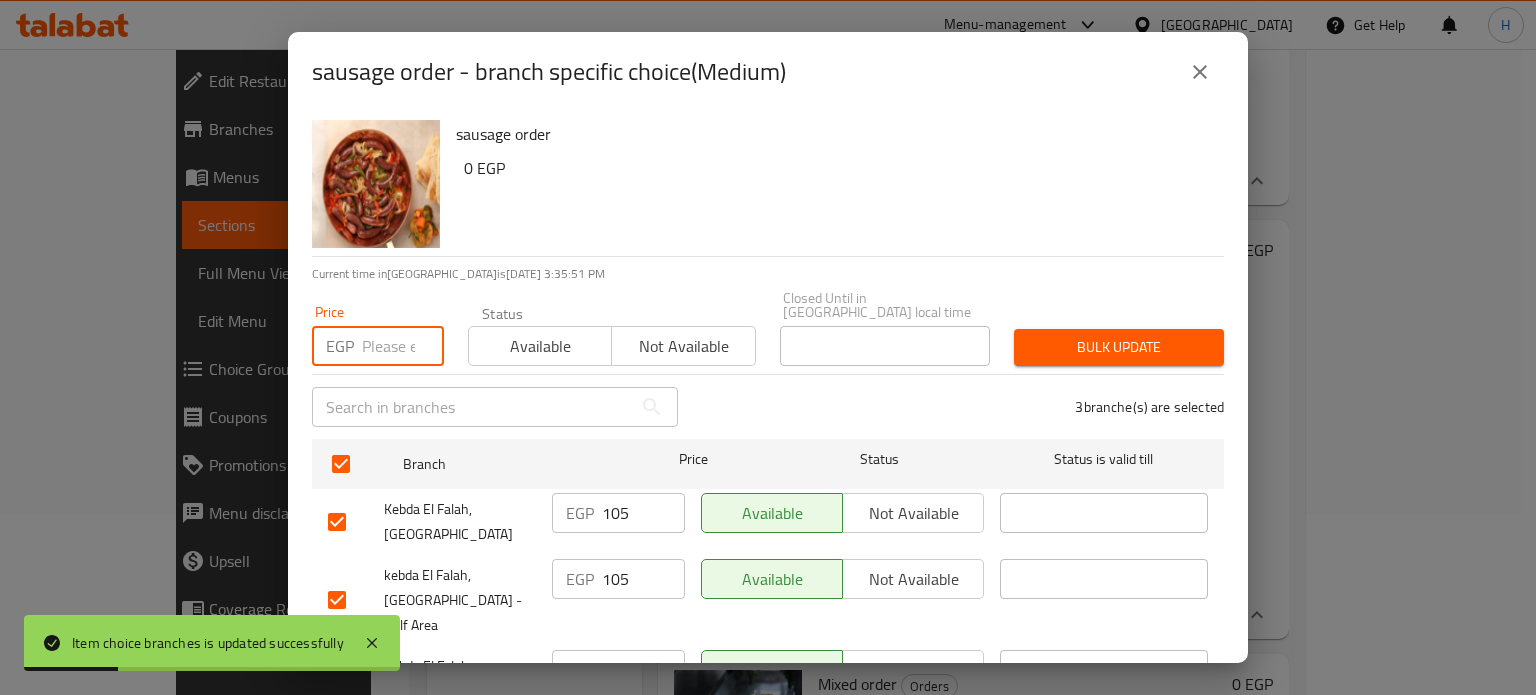 click at bounding box center [403, 346] 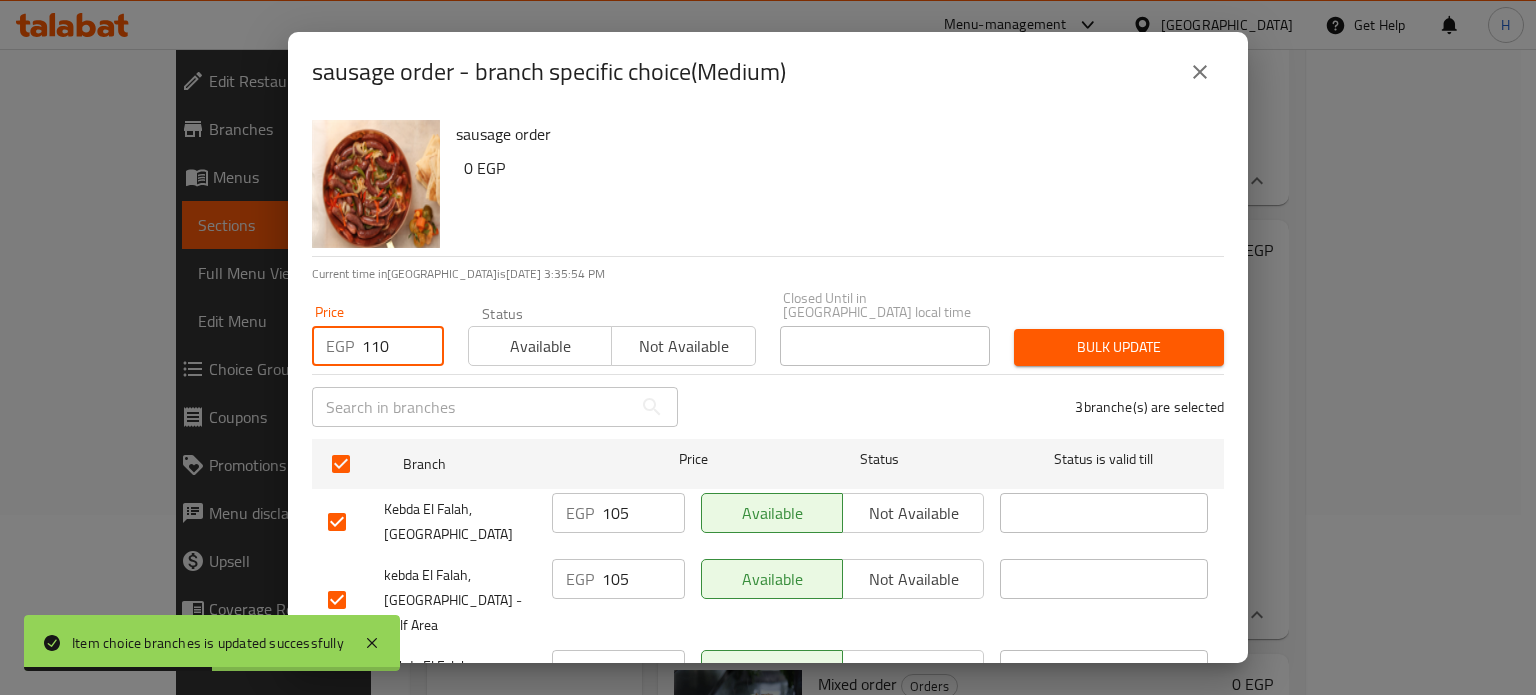 type on "110" 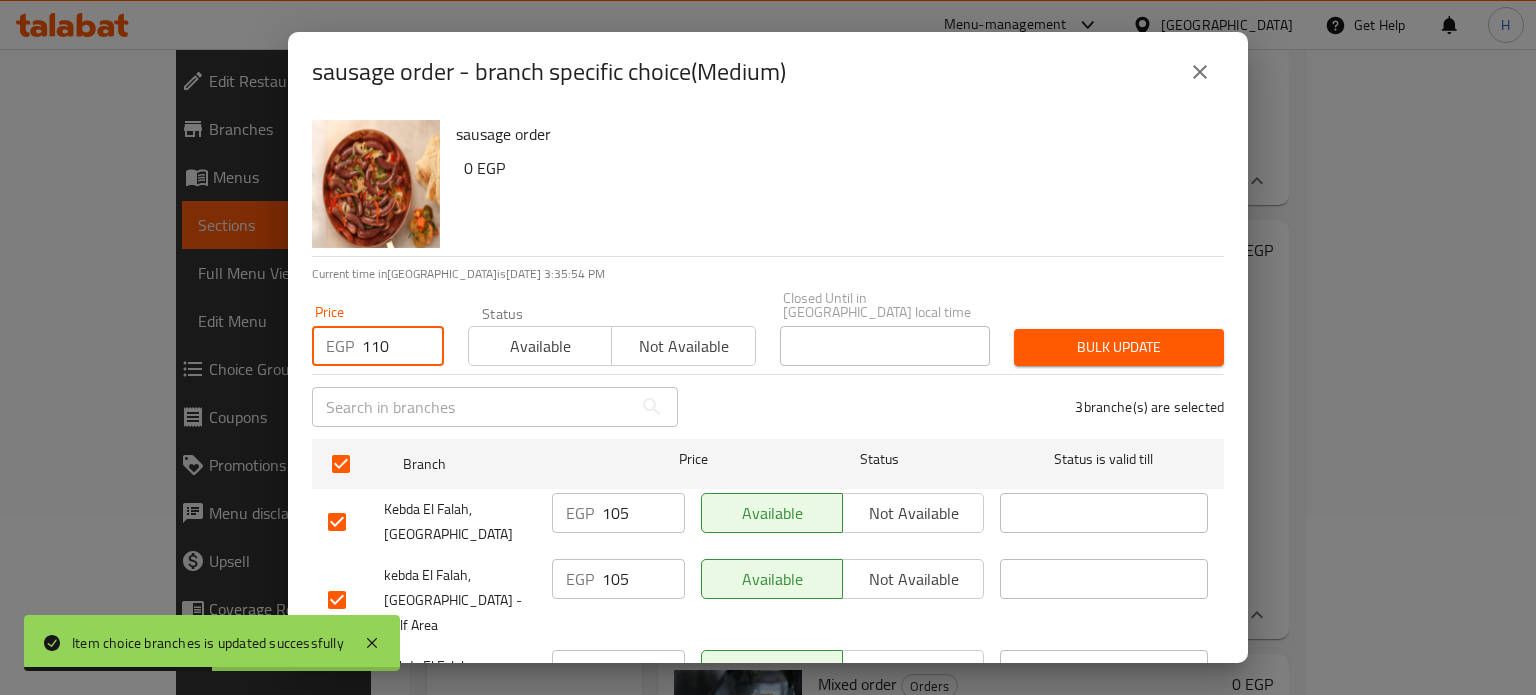 click on "Bulk update" at bounding box center (1119, 347) 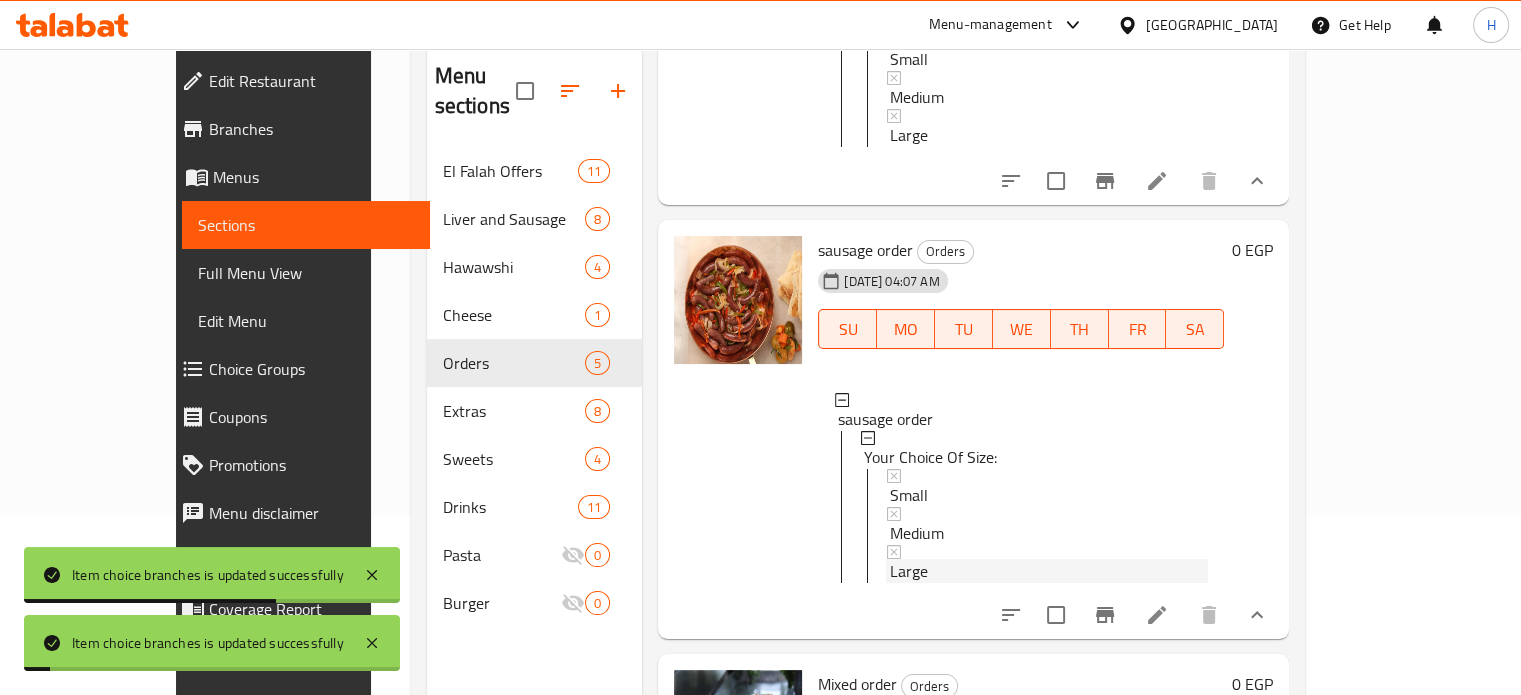 click on "Large" at bounding box center (909, 571) 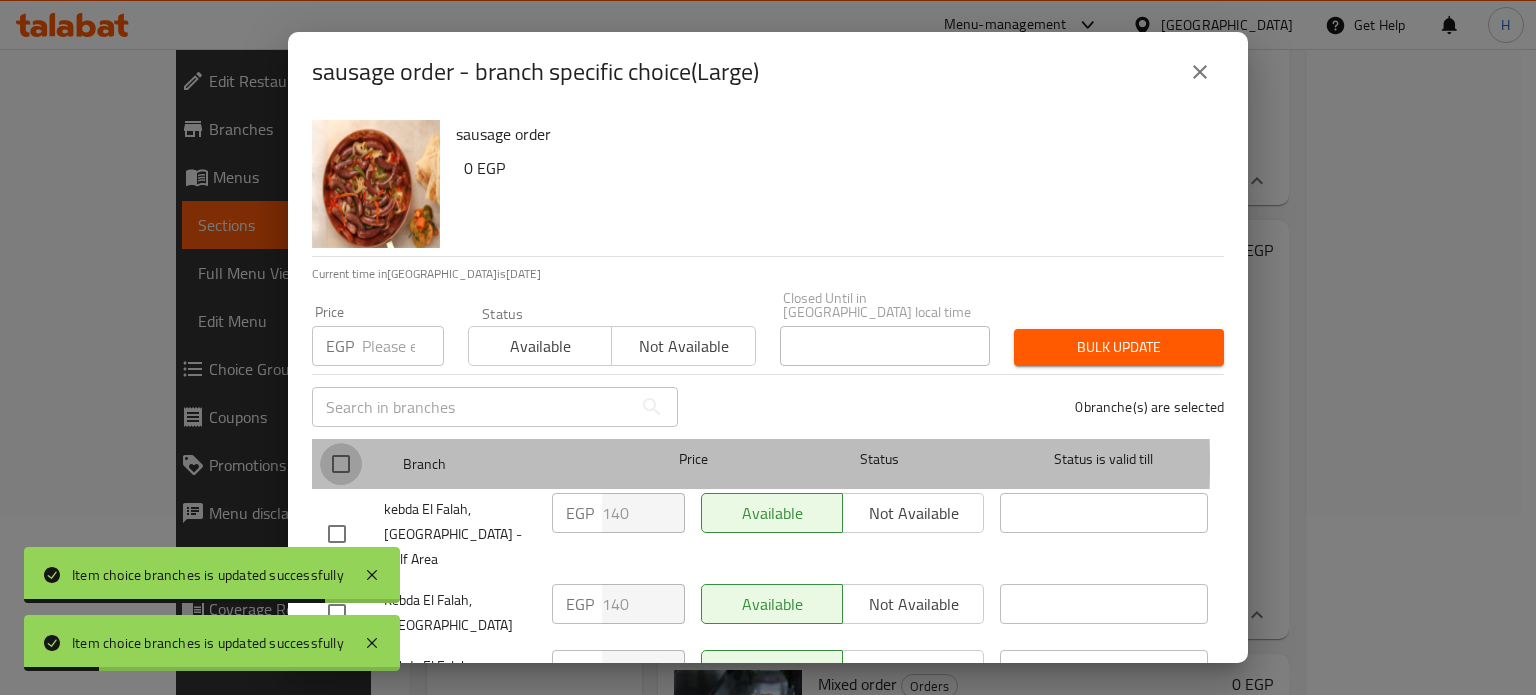 click at bounding box center (341, 464) 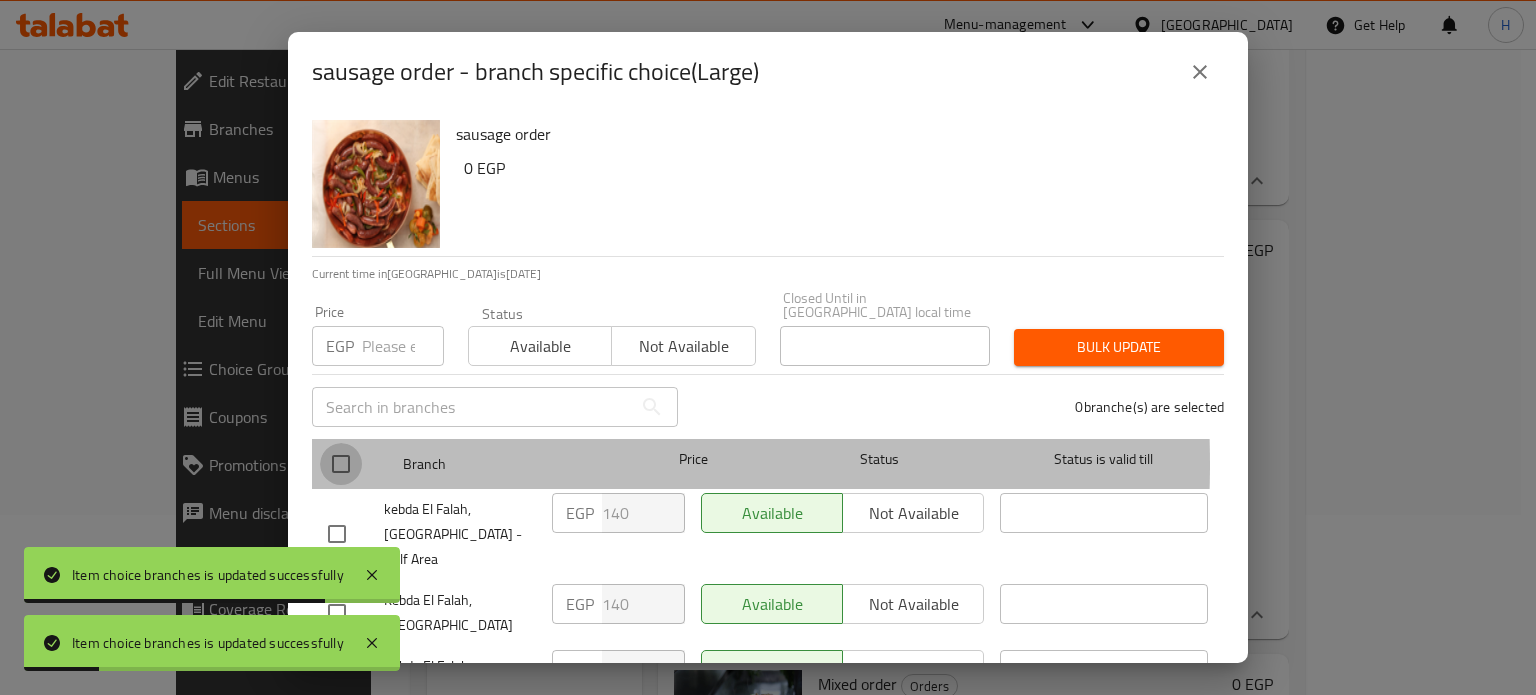 checkbox on "true" 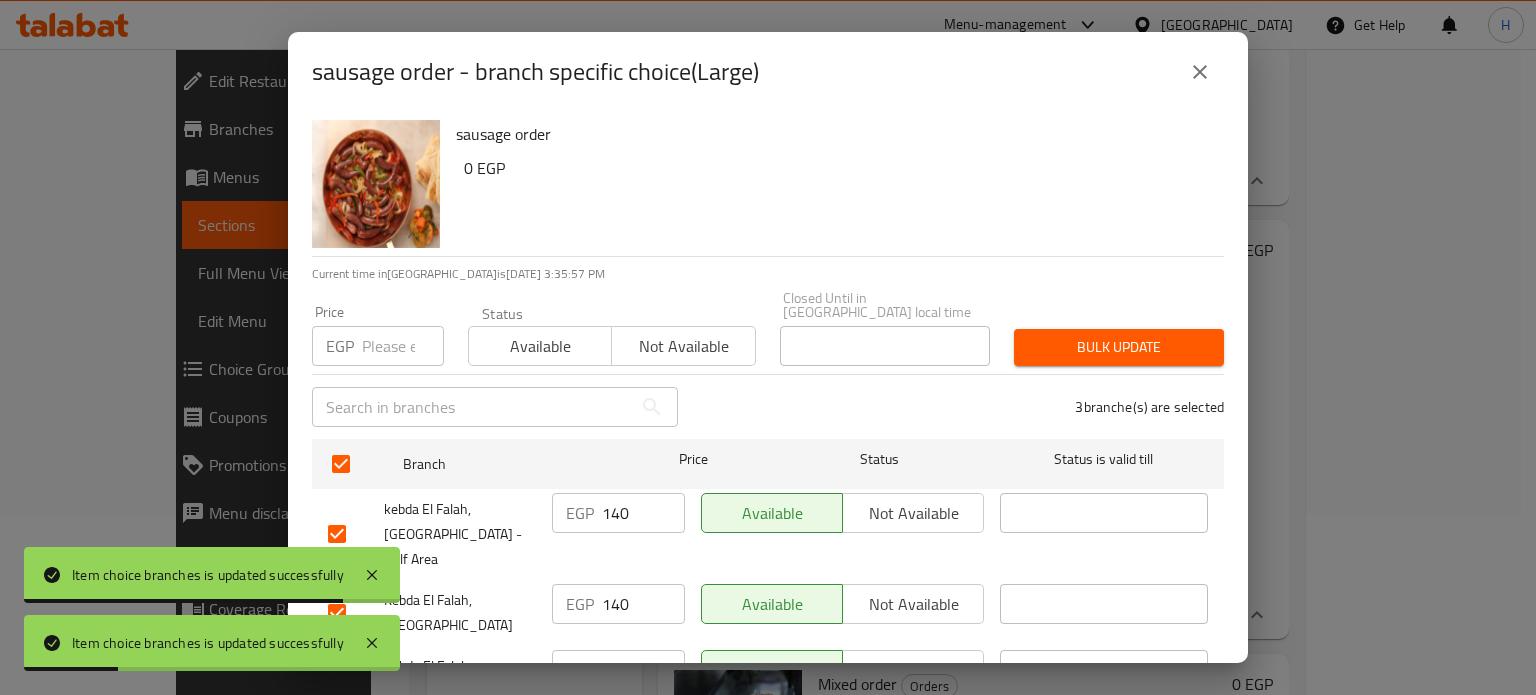 click at bounding box center (403, 346) 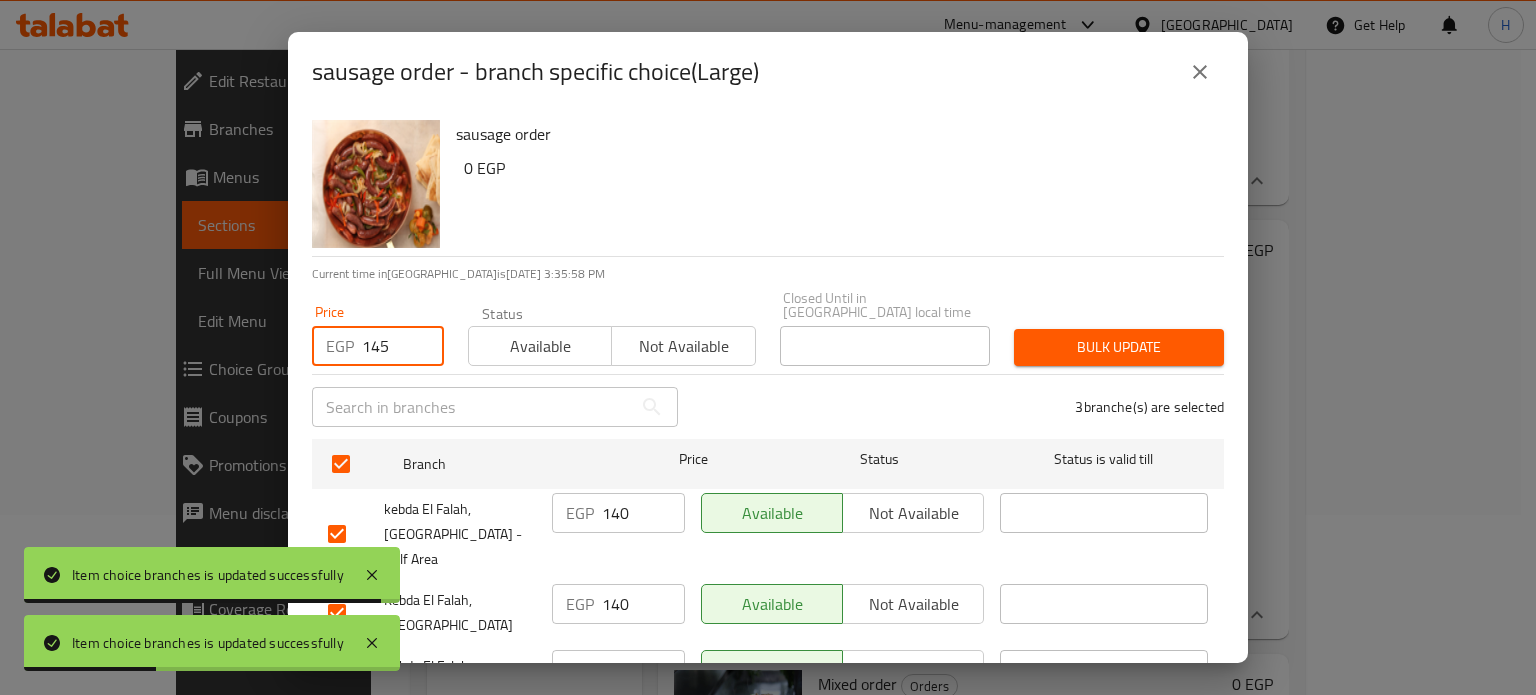 type on "145" 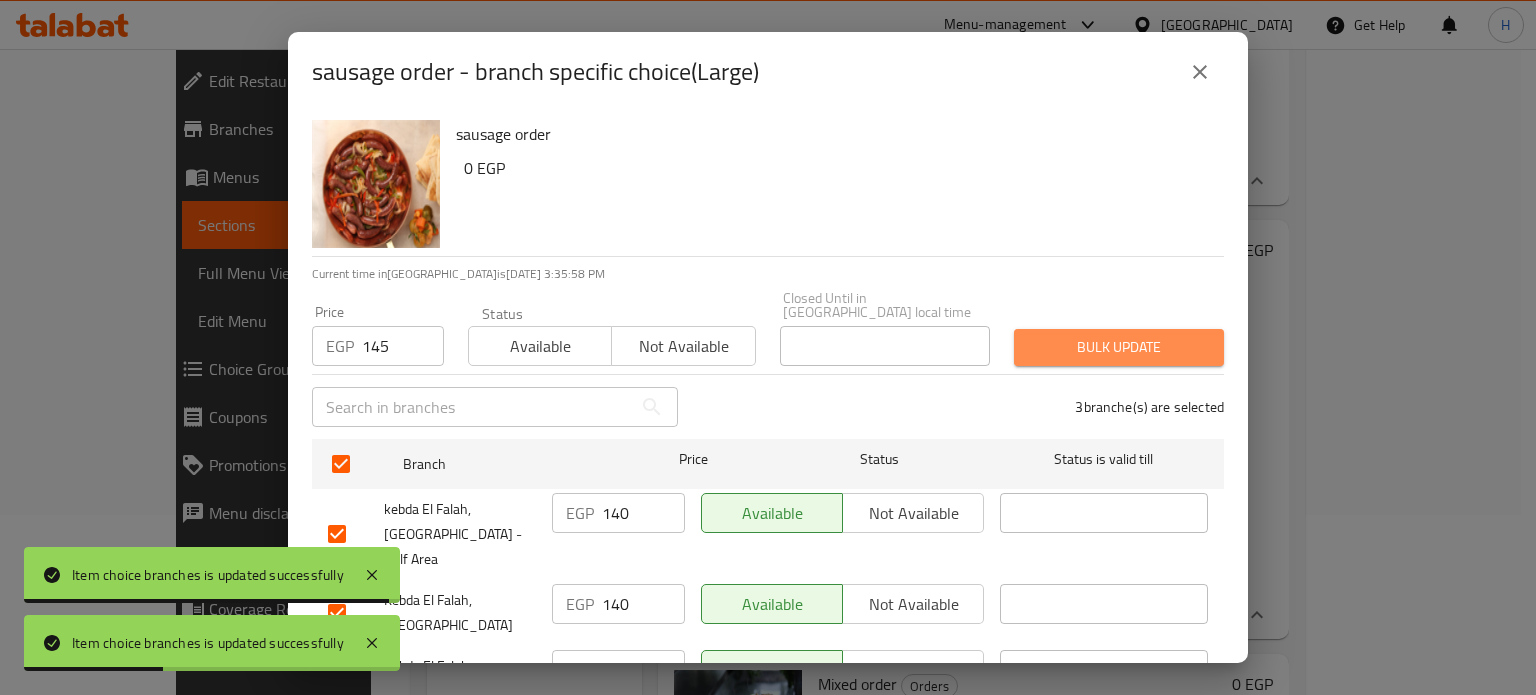 click on "Bulk update" at bounding box center (1119, 347) 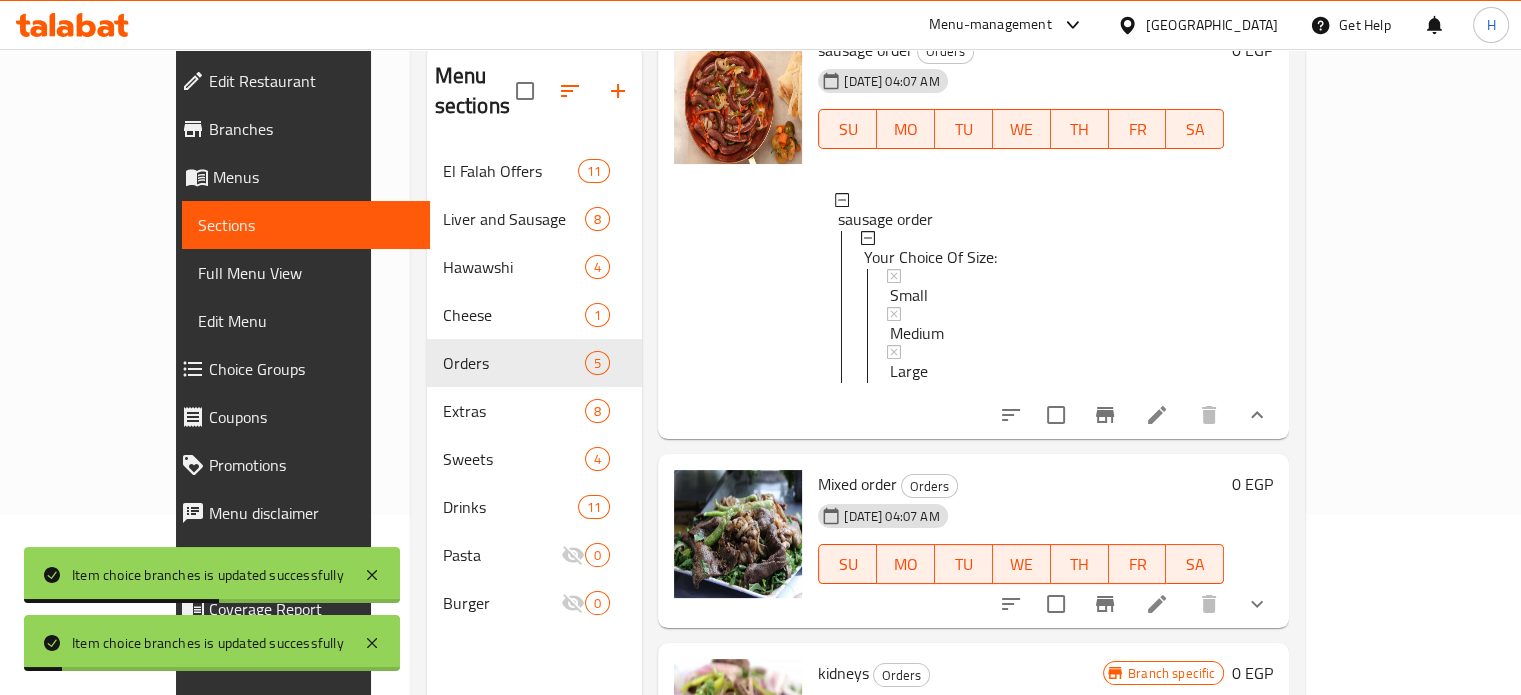 scroll, scrollTop: 1148, scrollLeft: 0, axis: vertical 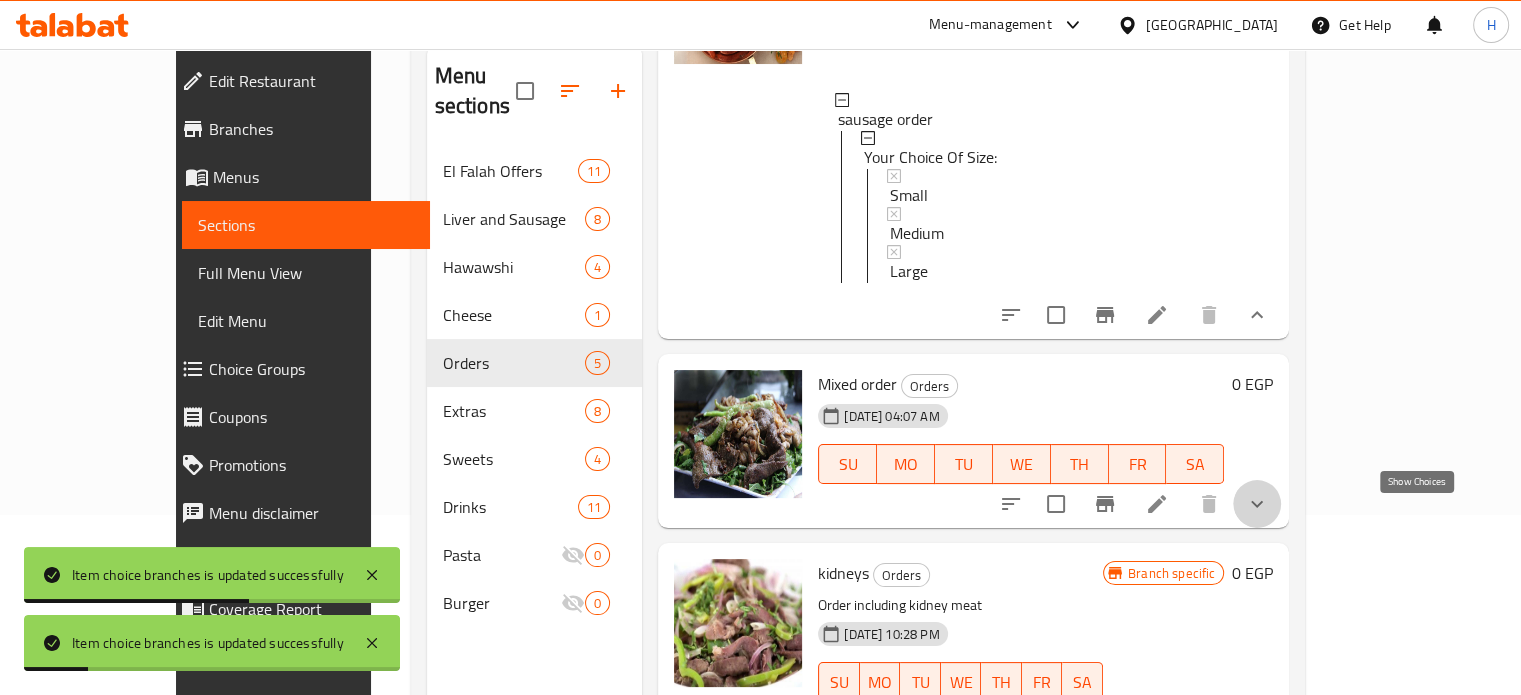 click 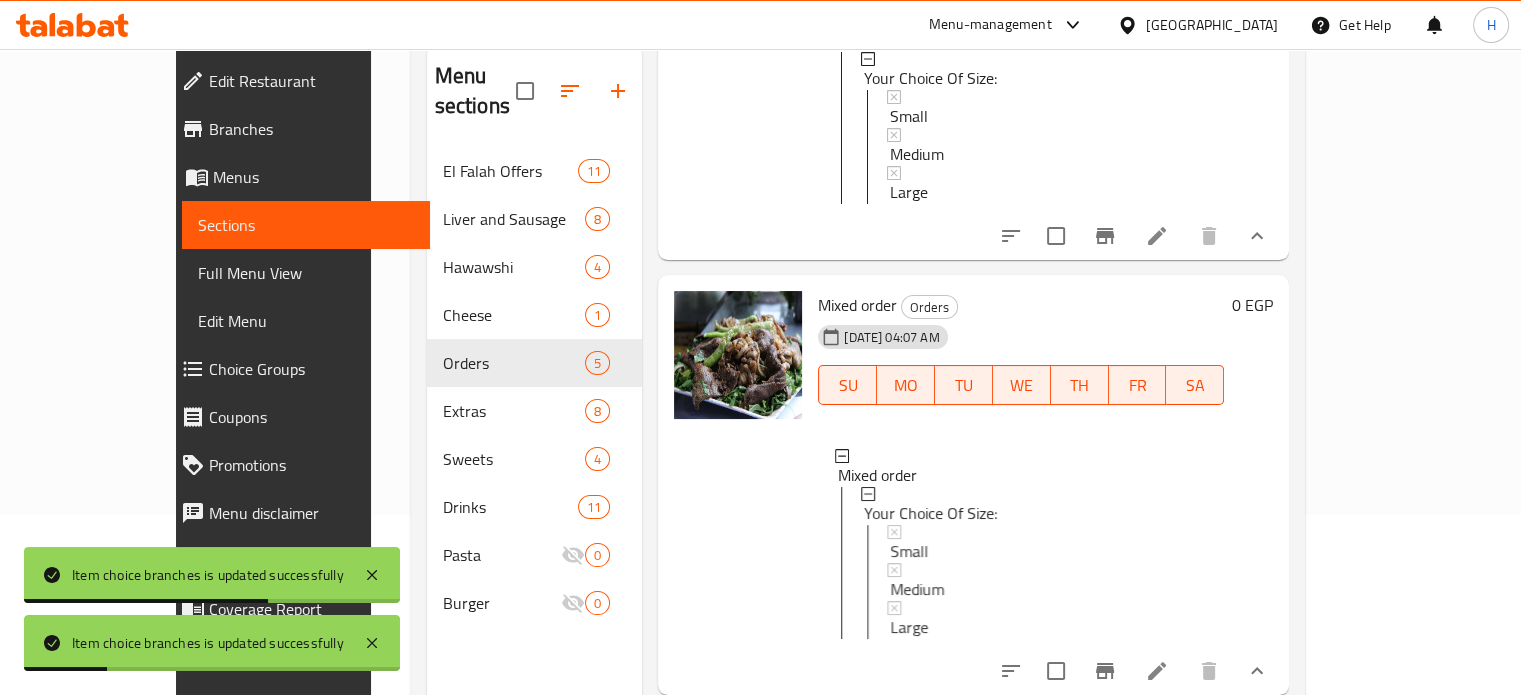 scroll, scrollTop: 1348, scrollLeft: 0, axis: vertical 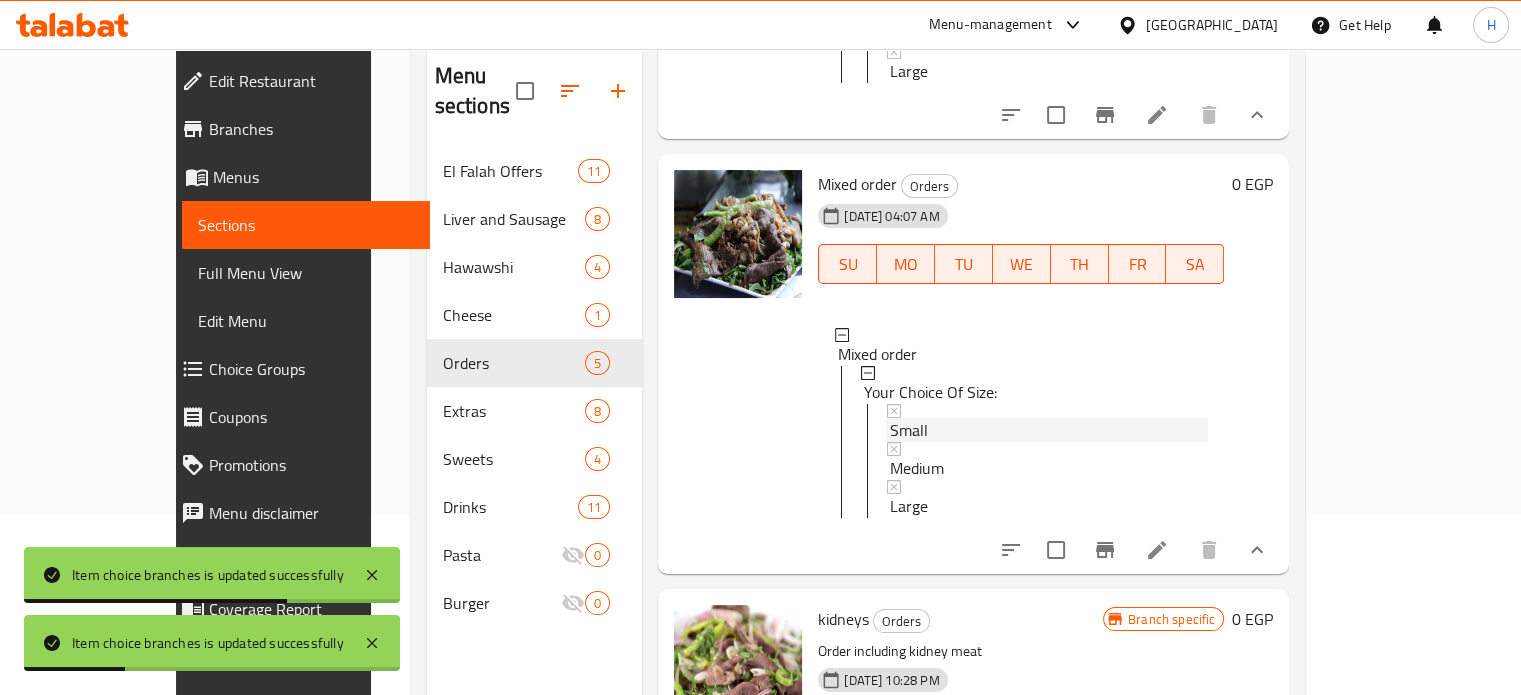 click on "Small" at bounding box center (909, 430) 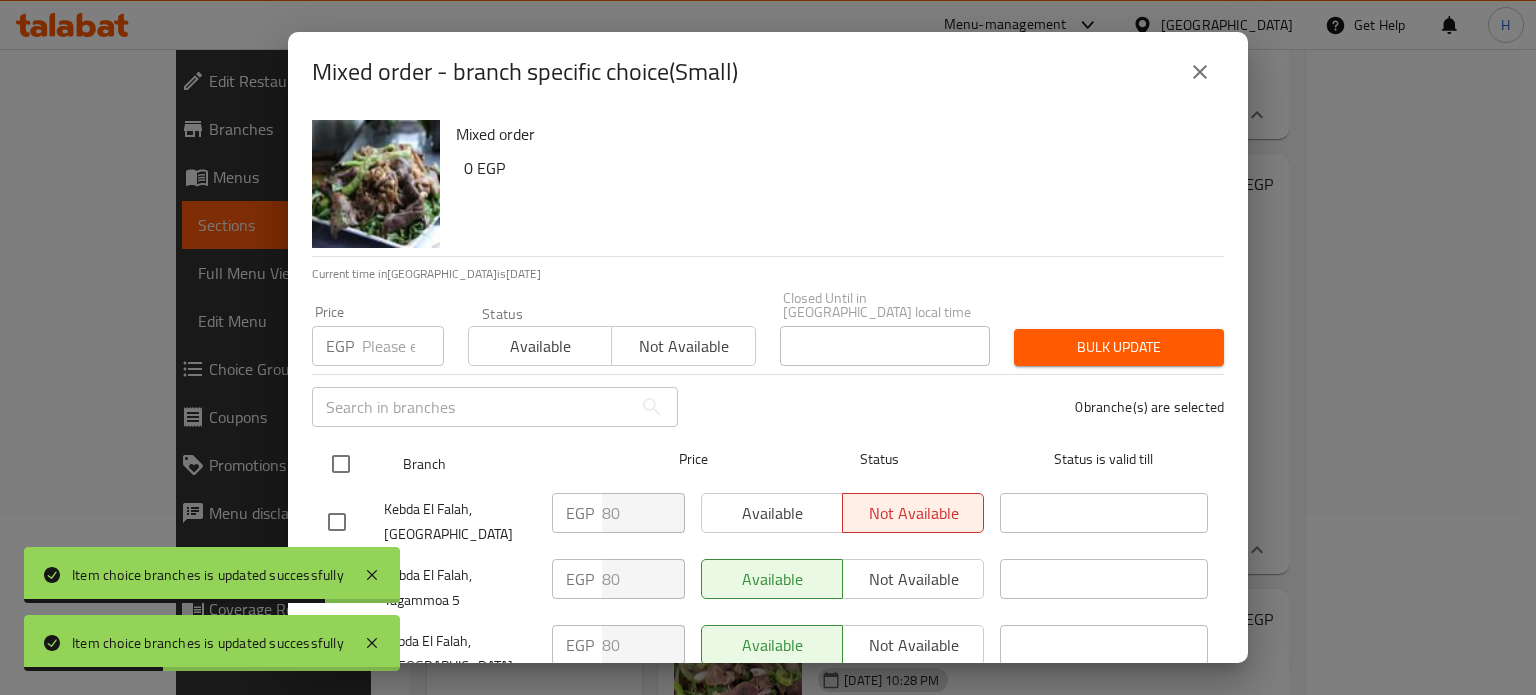 click at bounding box center [341, 464] 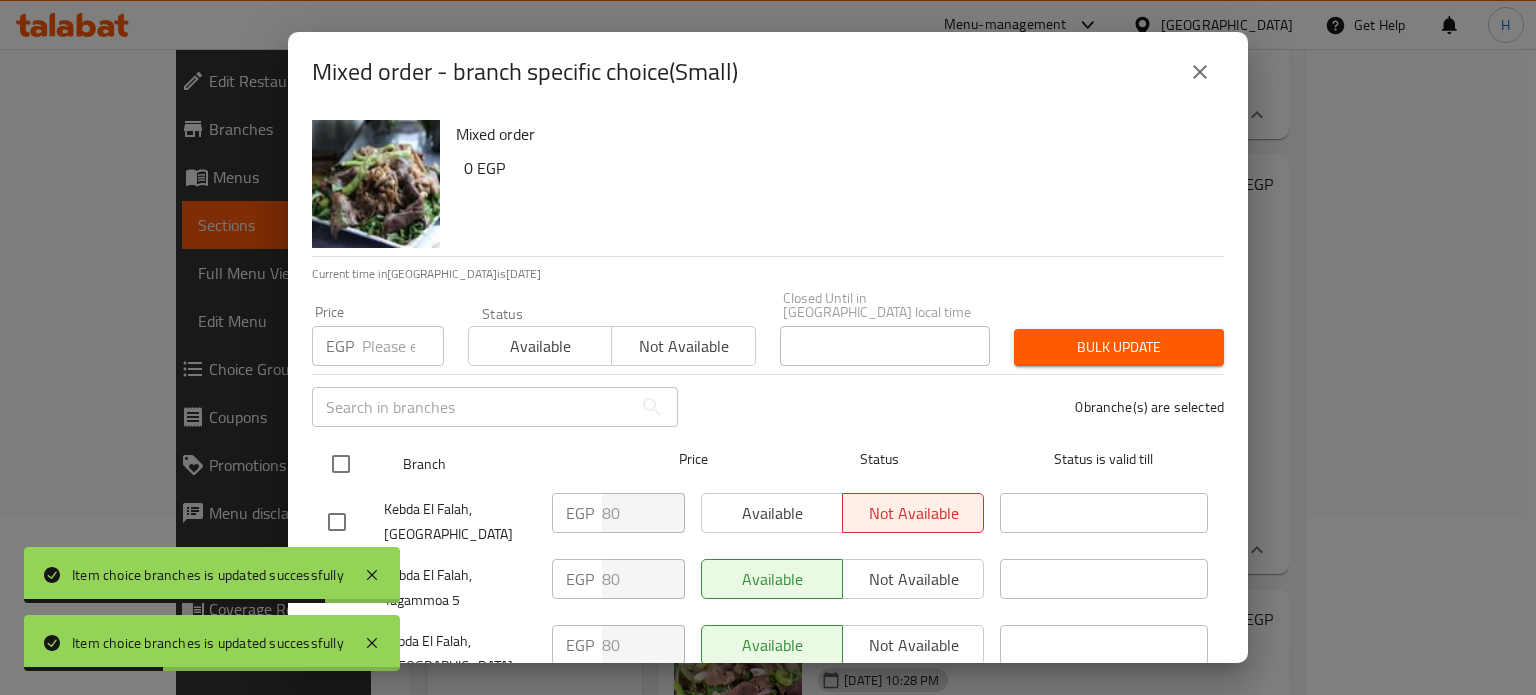 checkbox on "true" 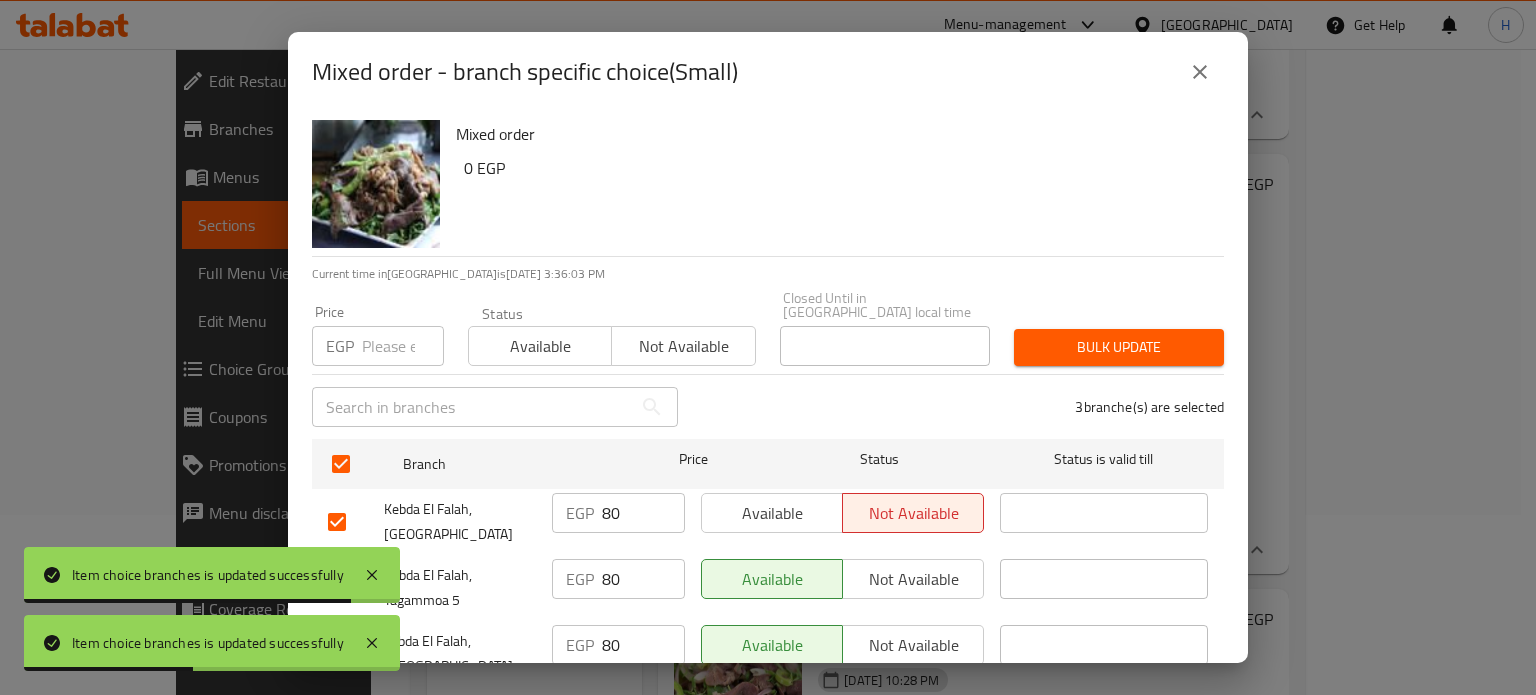 click at bounding box center (403, 346) 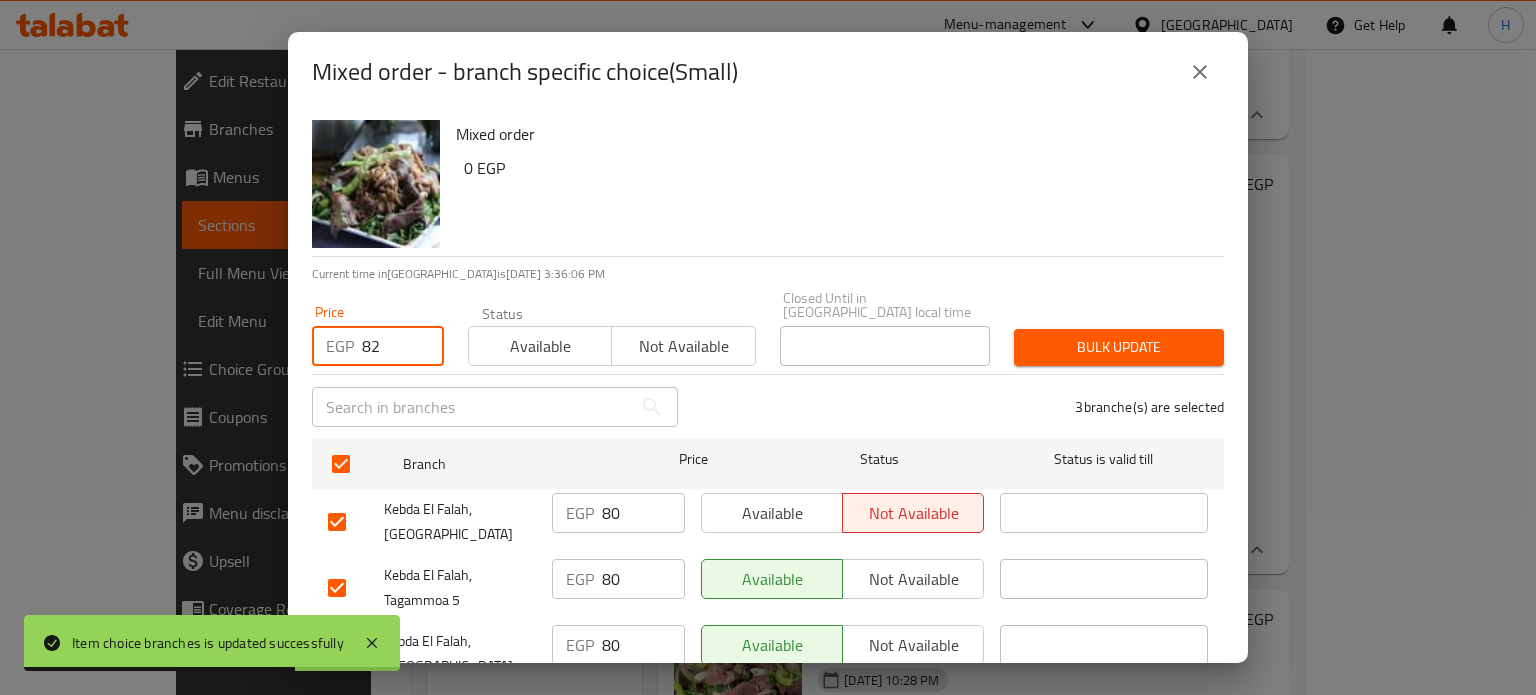 type on "82" 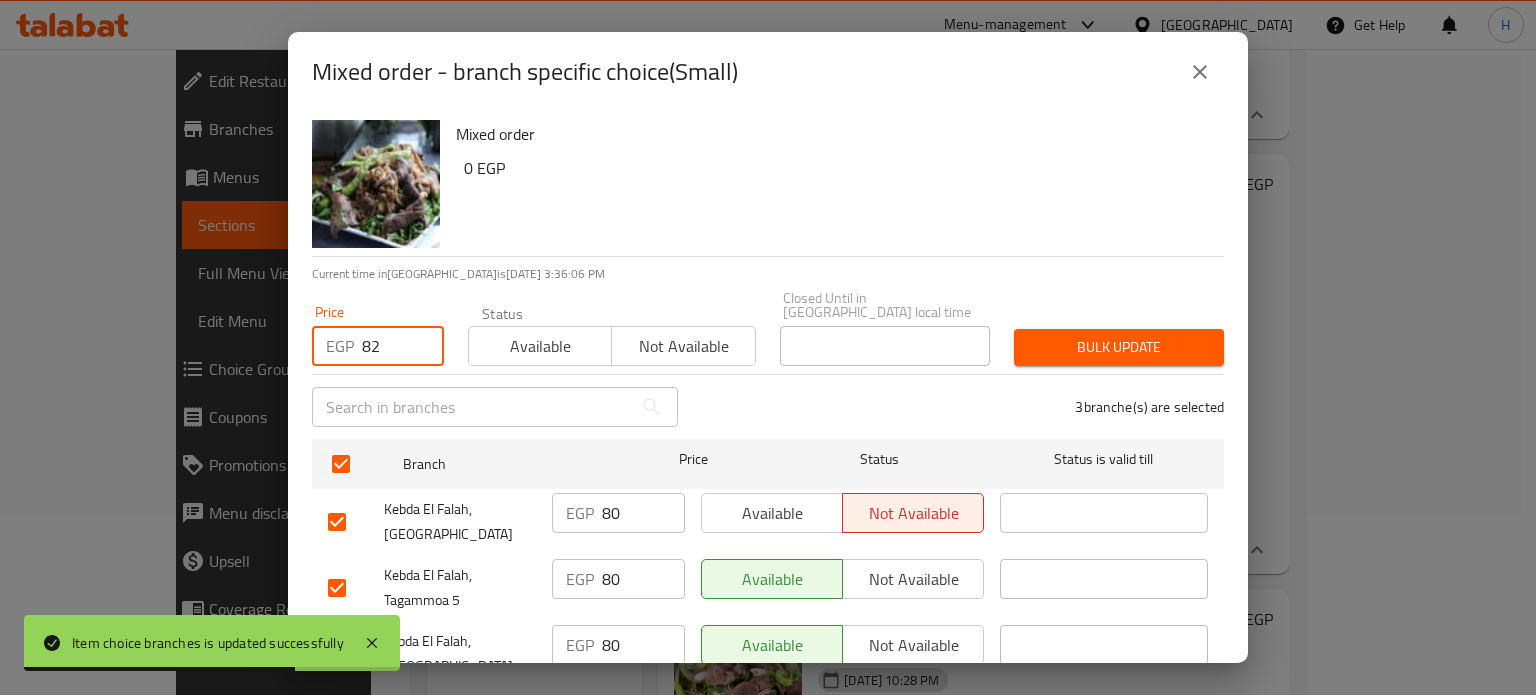 click on "Bulk update" at bounding box center (1119, 347) 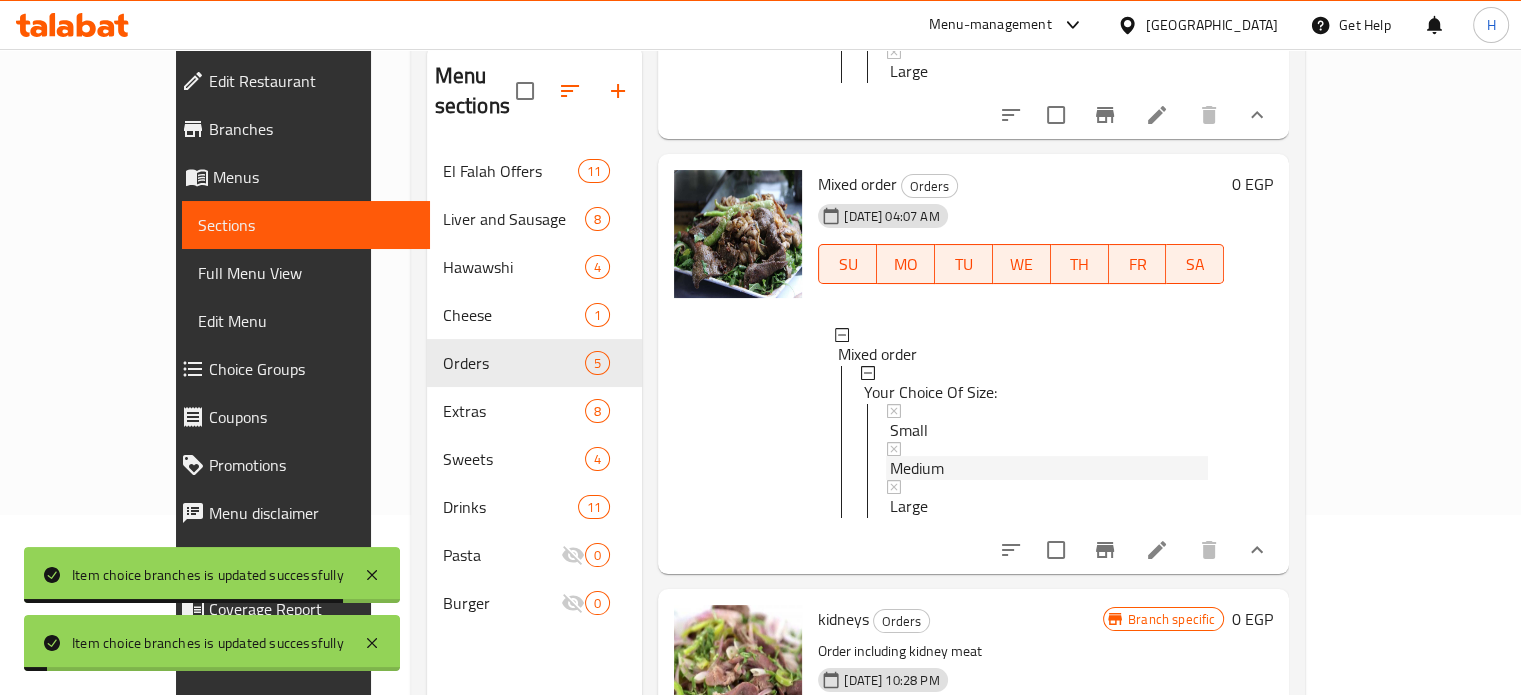 click on "Medium" at bounding box center [917, 468] 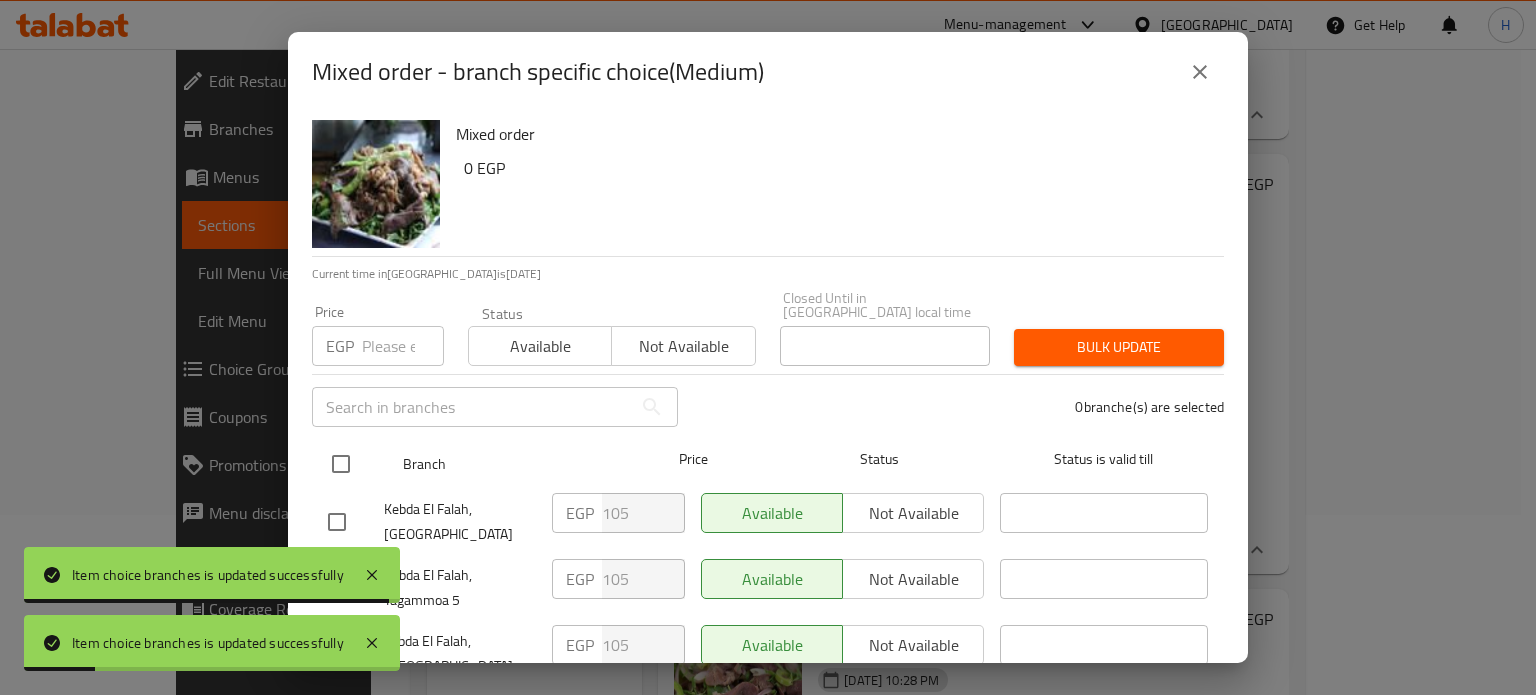 click at bounding box center [341, 464] 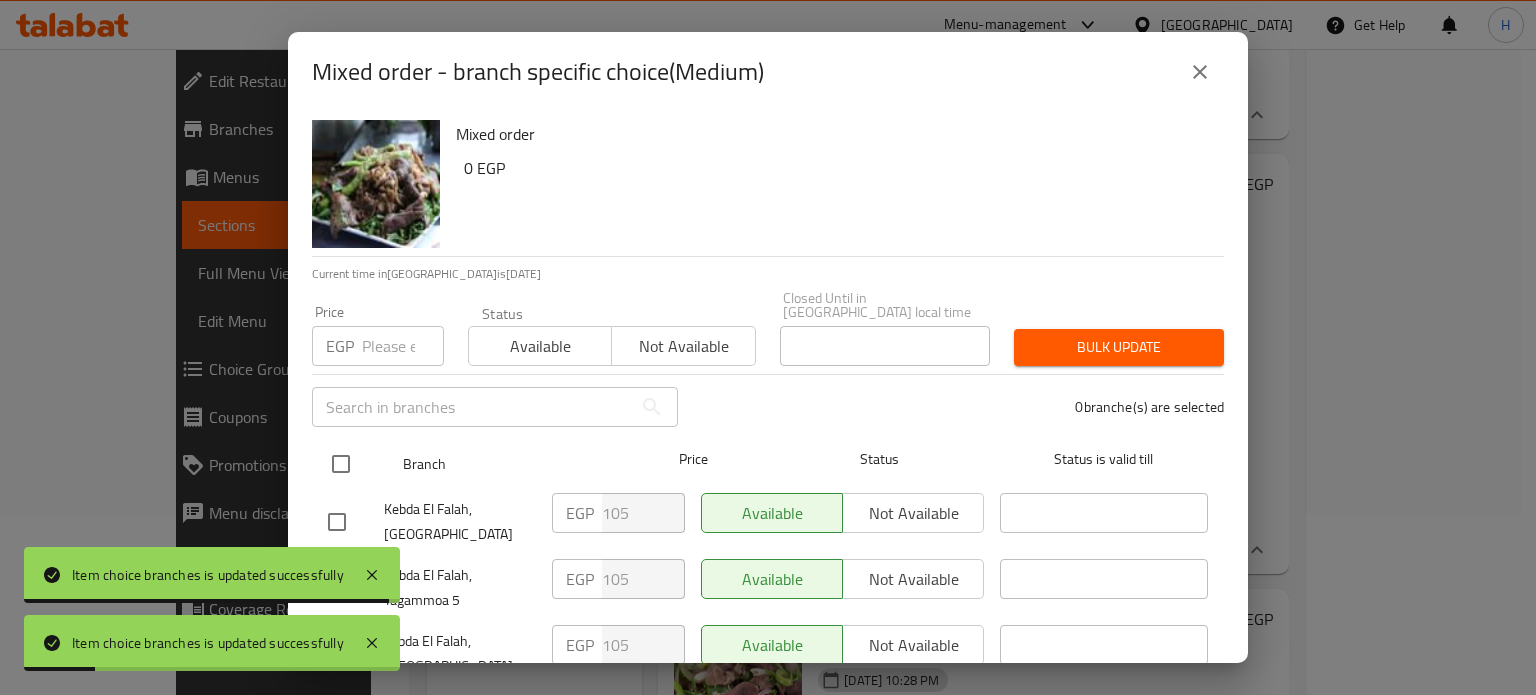 checkbox on "true" 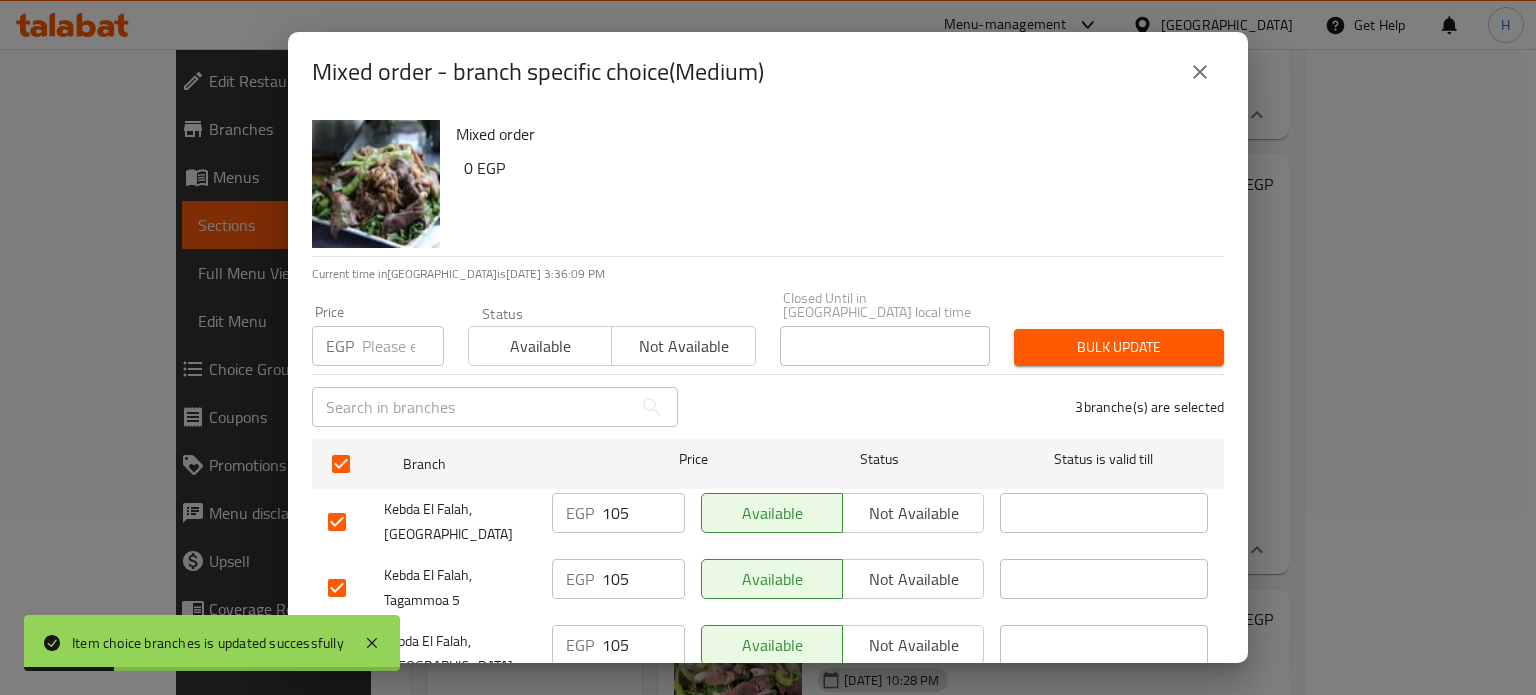click at bounding box center (403, 346) 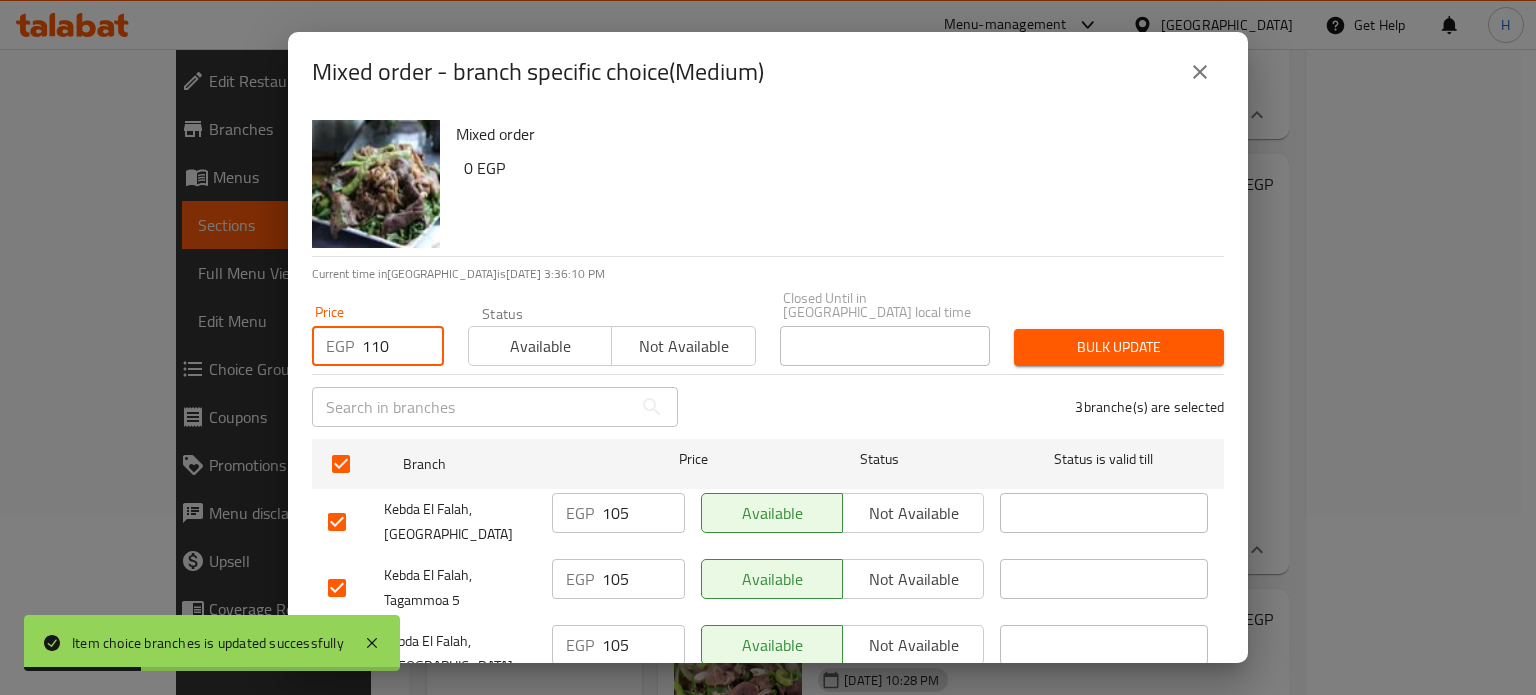 type on "110" 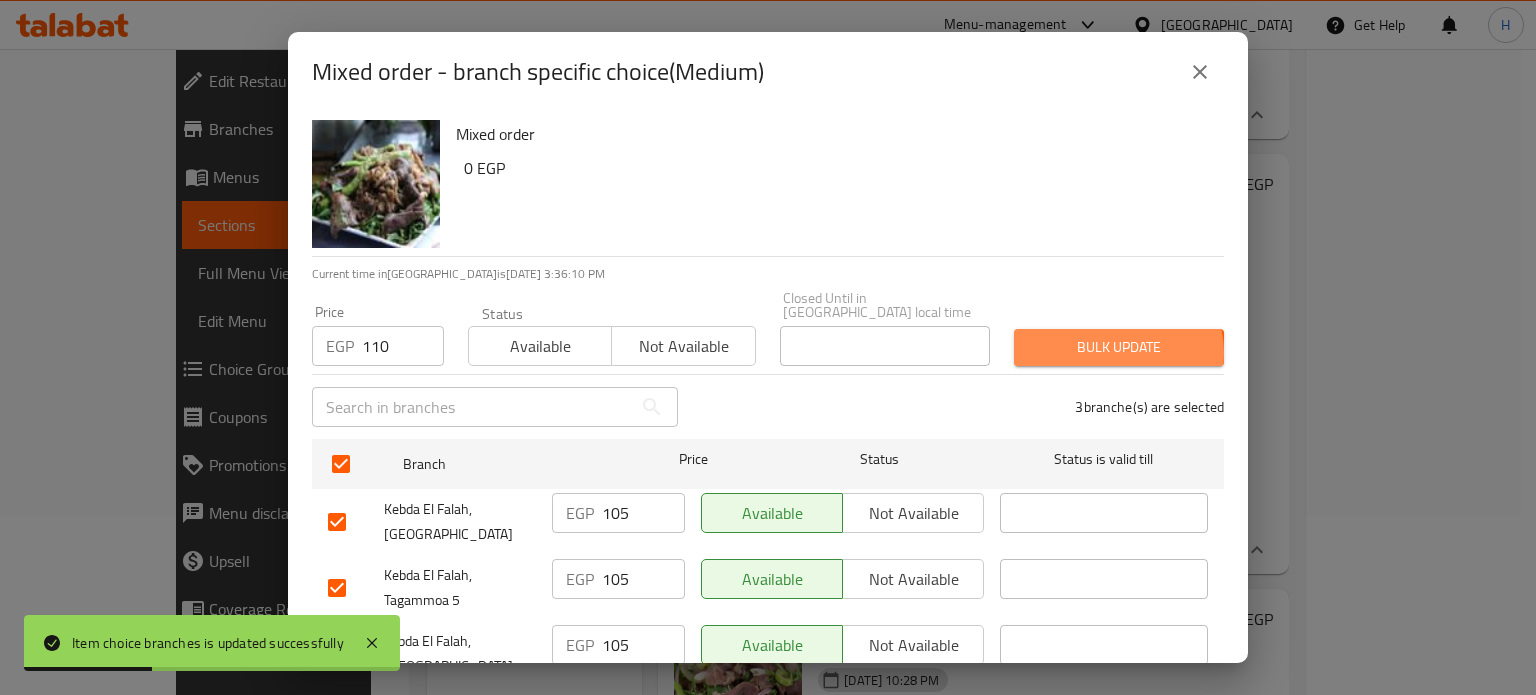 click on "Bulk update" at bounding box center (1119, 347) 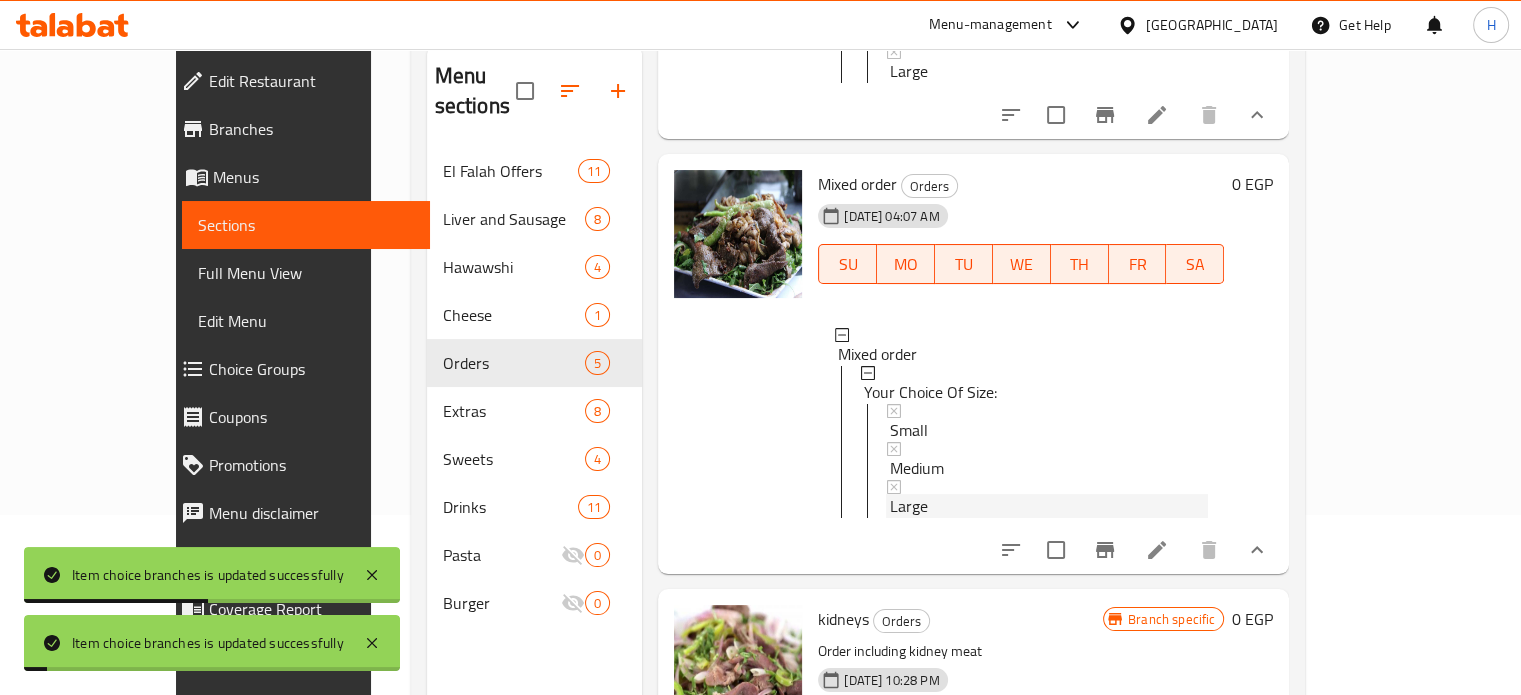 click on "Large" at bounding box center [909, 506] 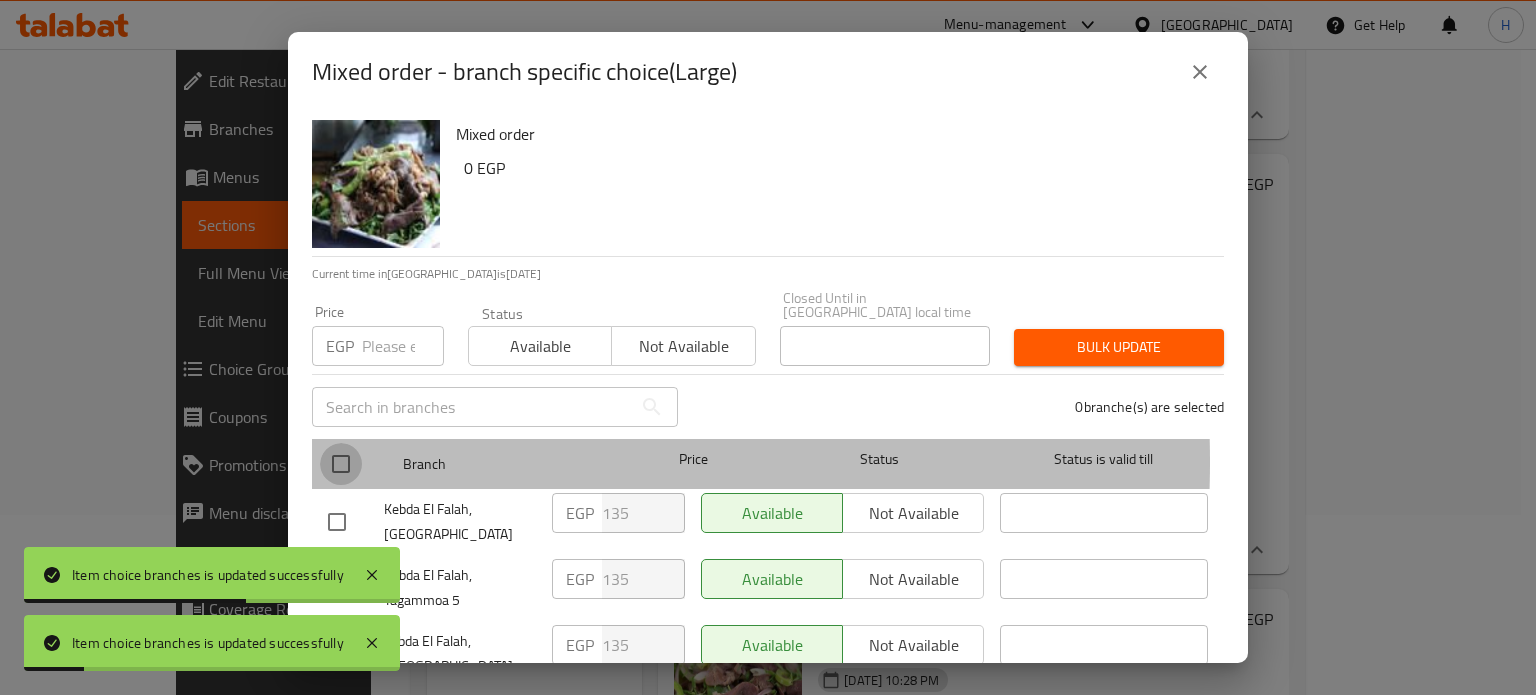 click at bounding box center [341, 464] 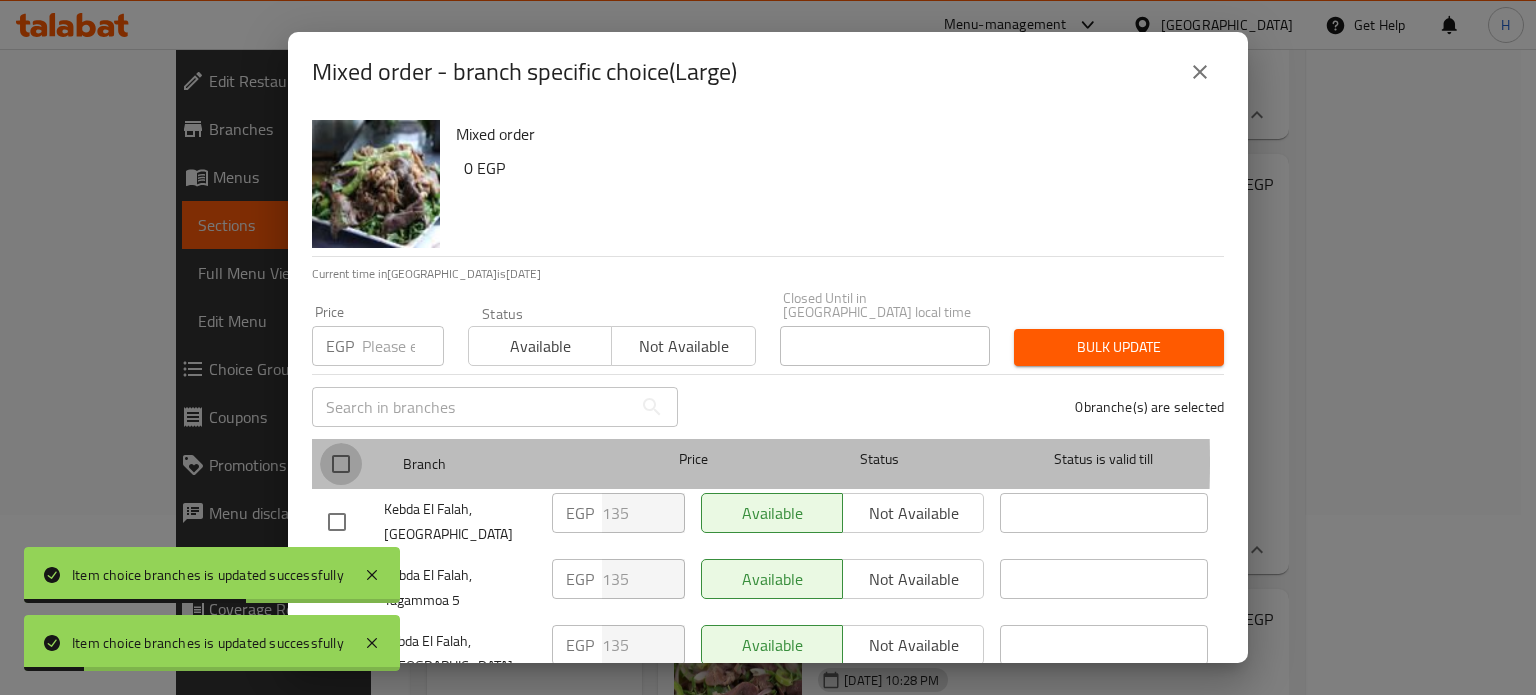 checkbox on "true" 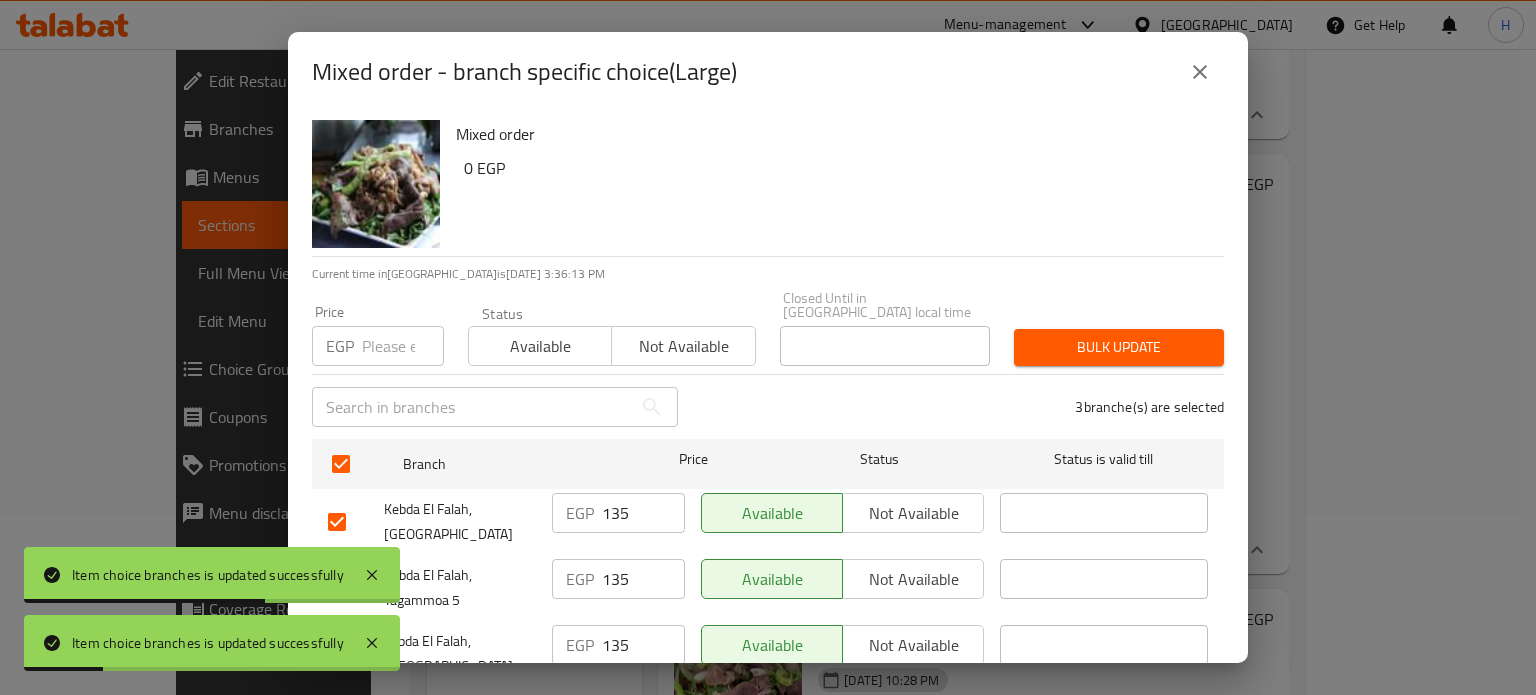 click at bounding box center [403, 346] 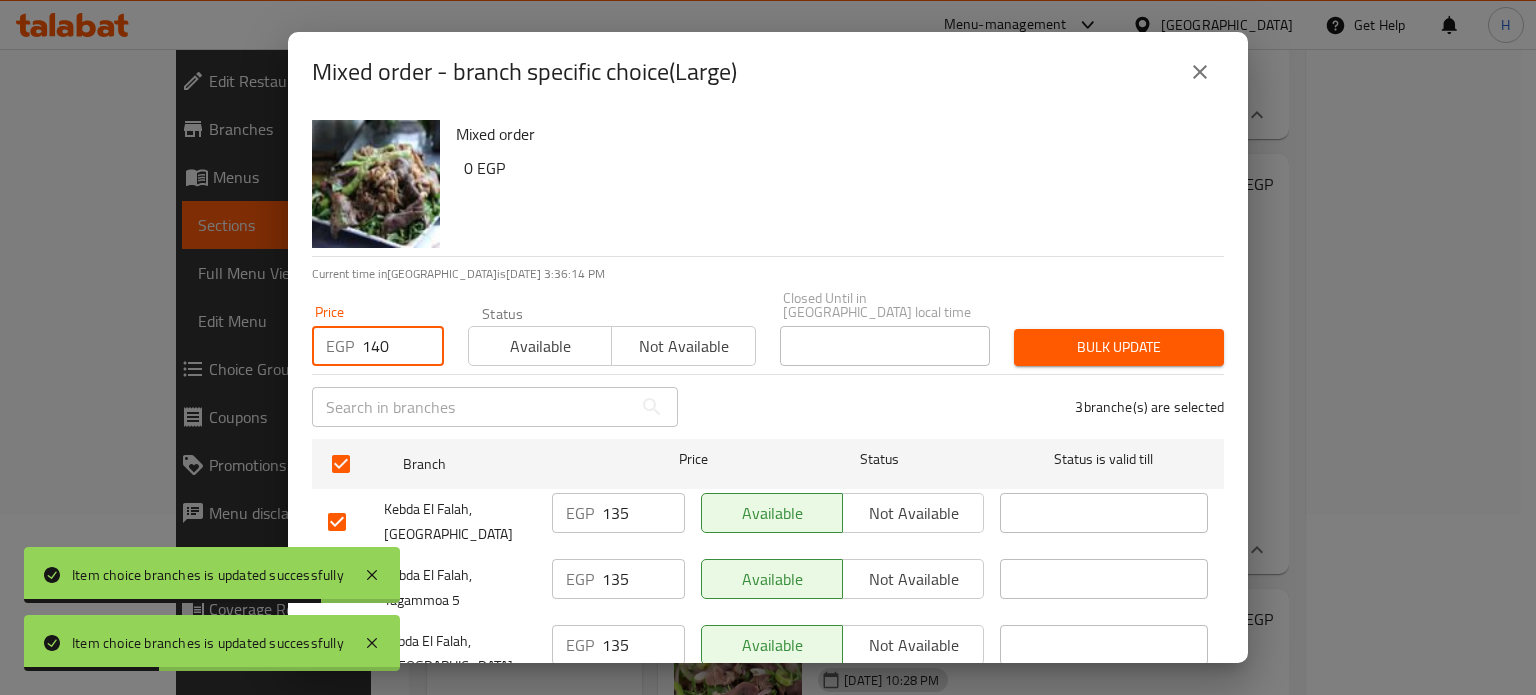 type on "140" 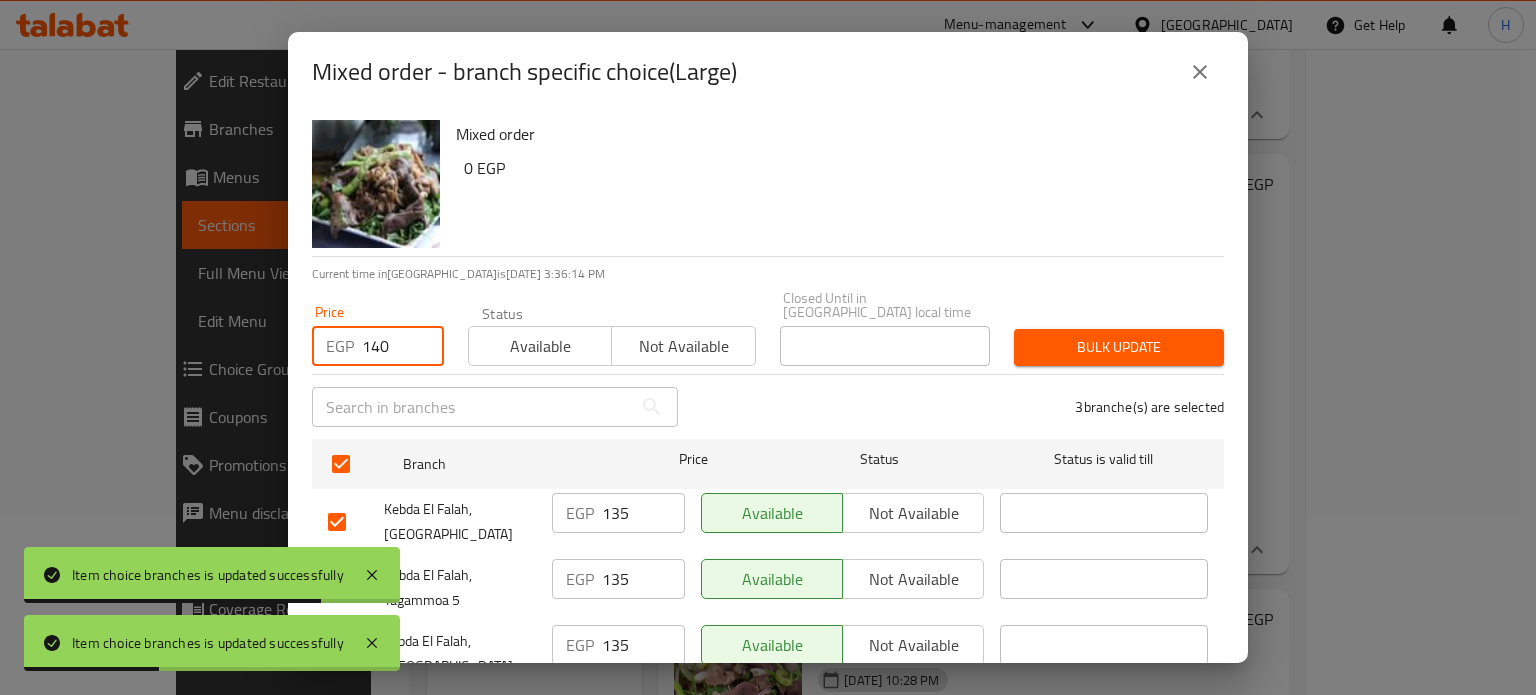 click on "Bulk update" at bounding box center [1119, 347] 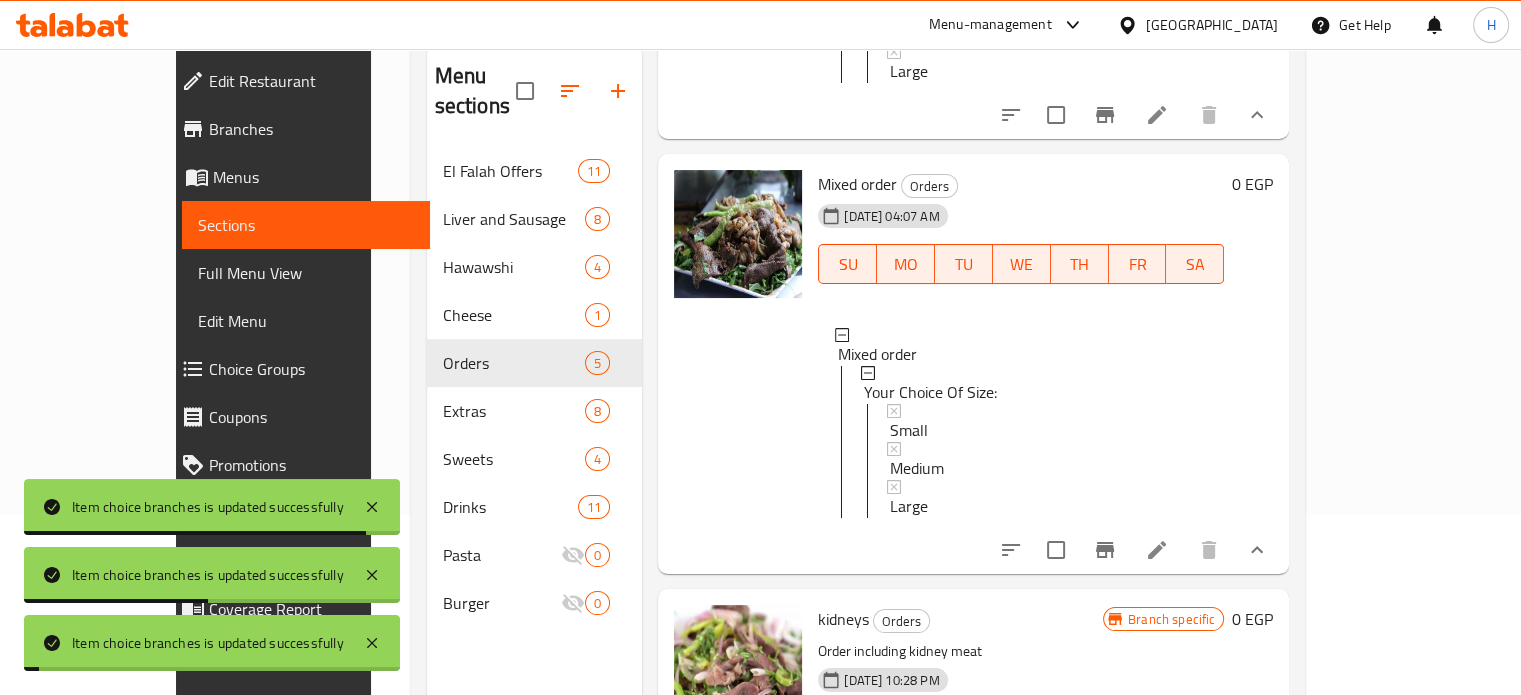 scroll, scrollTop: 1432, scrollLeft: 0, axis: vertical 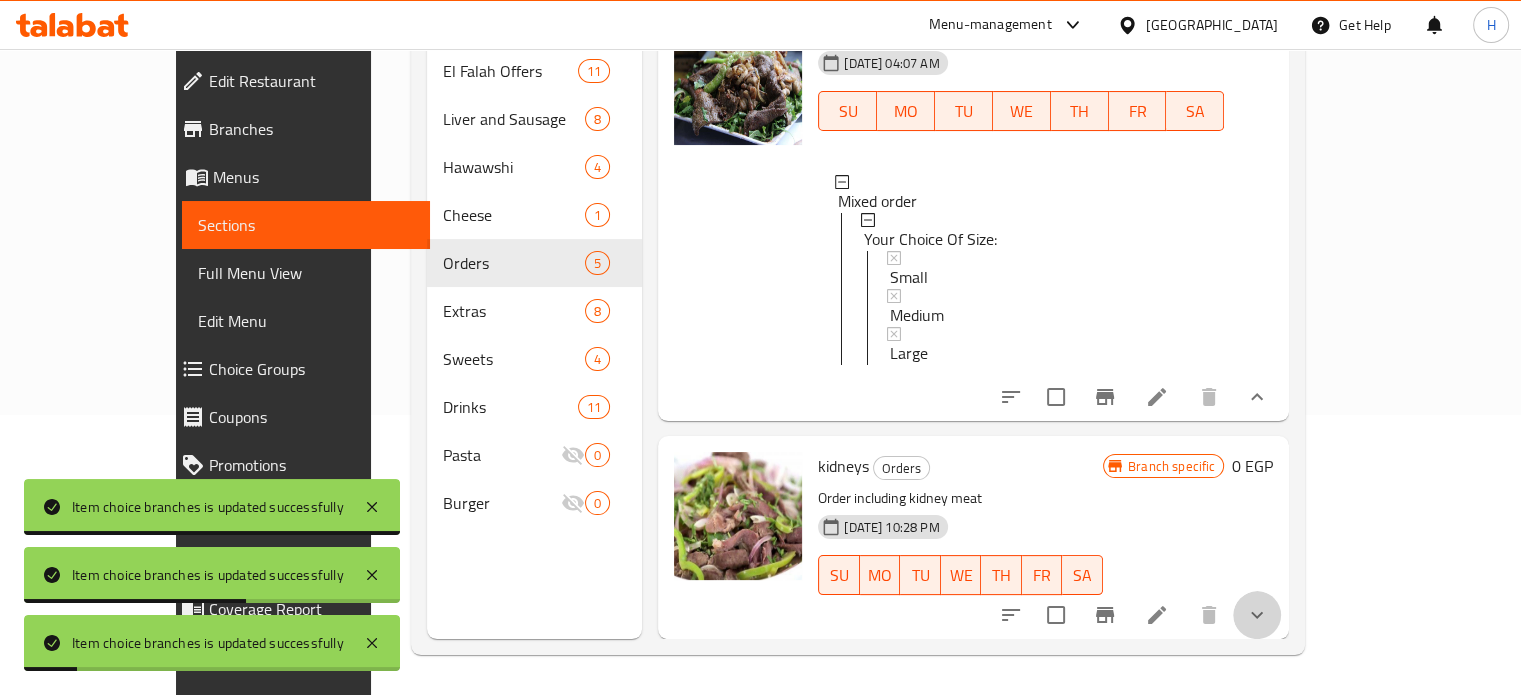 click at bounding box center [1257, 615] 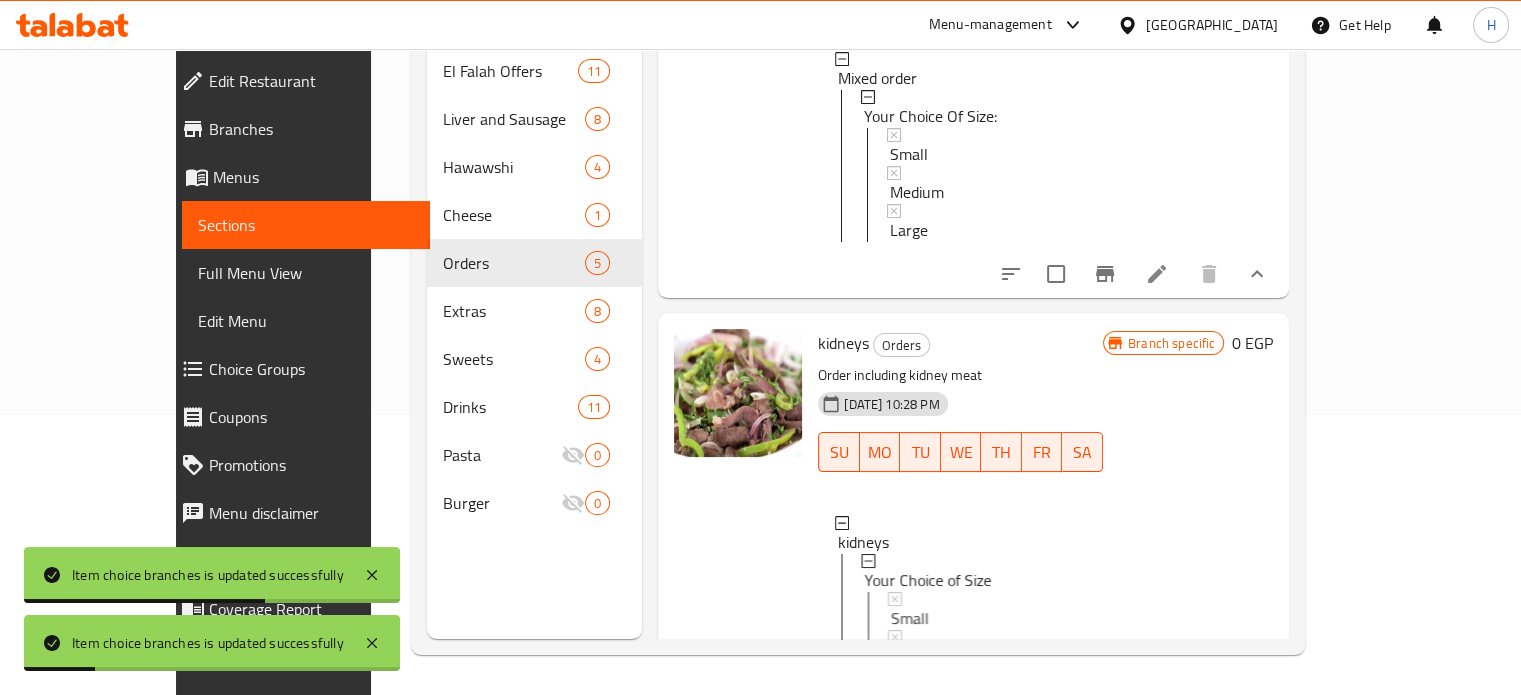 scroll, scrollTop: 1632, scrollLeft: 0, axis: vertical 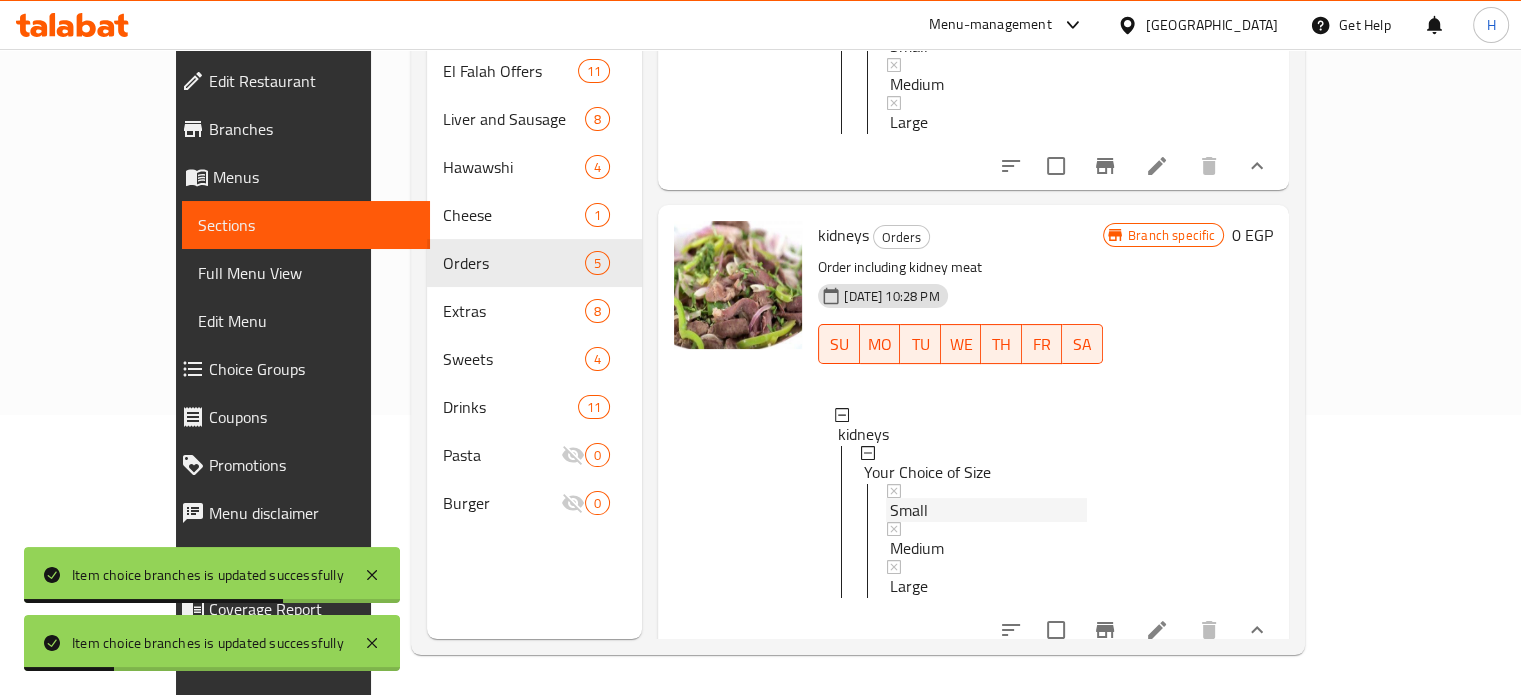 click on "Small" at bounding box center (909, 510) 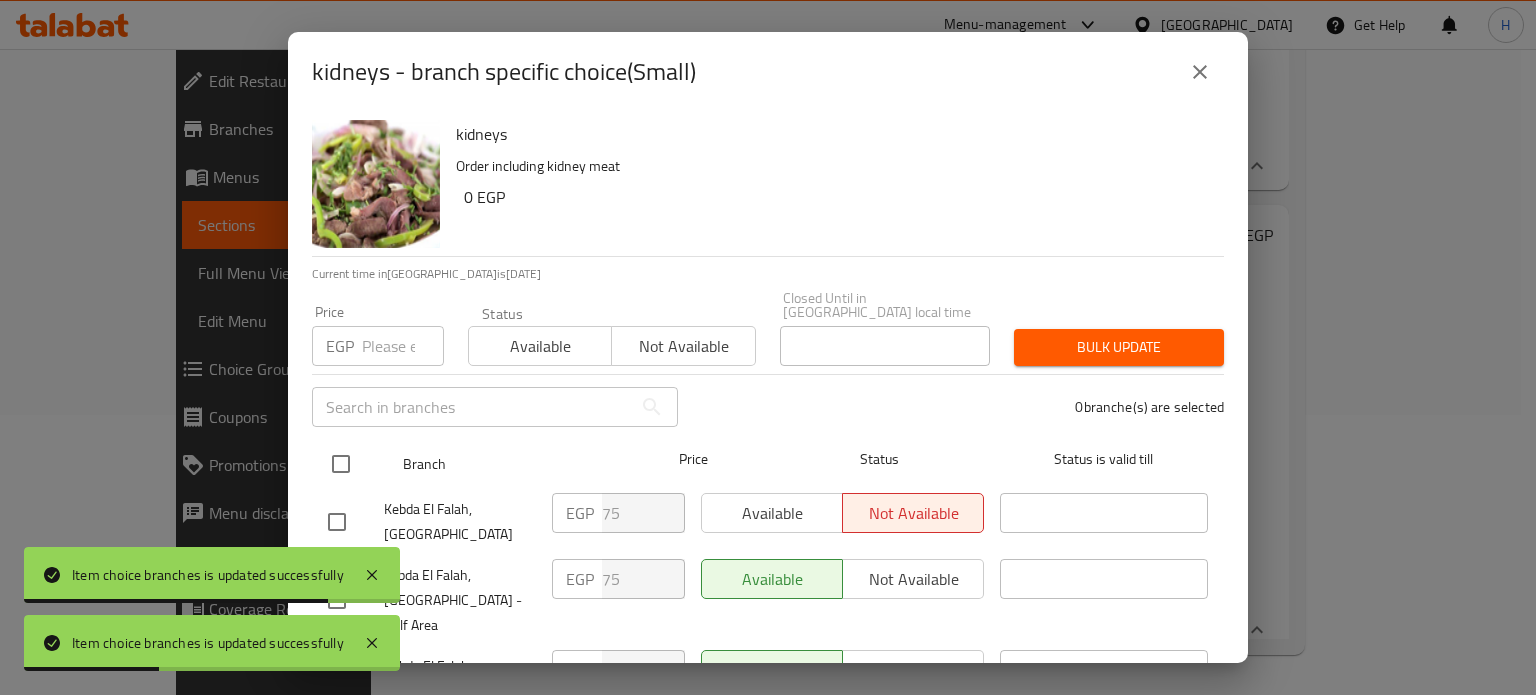 click at bounding box center [341, 464] 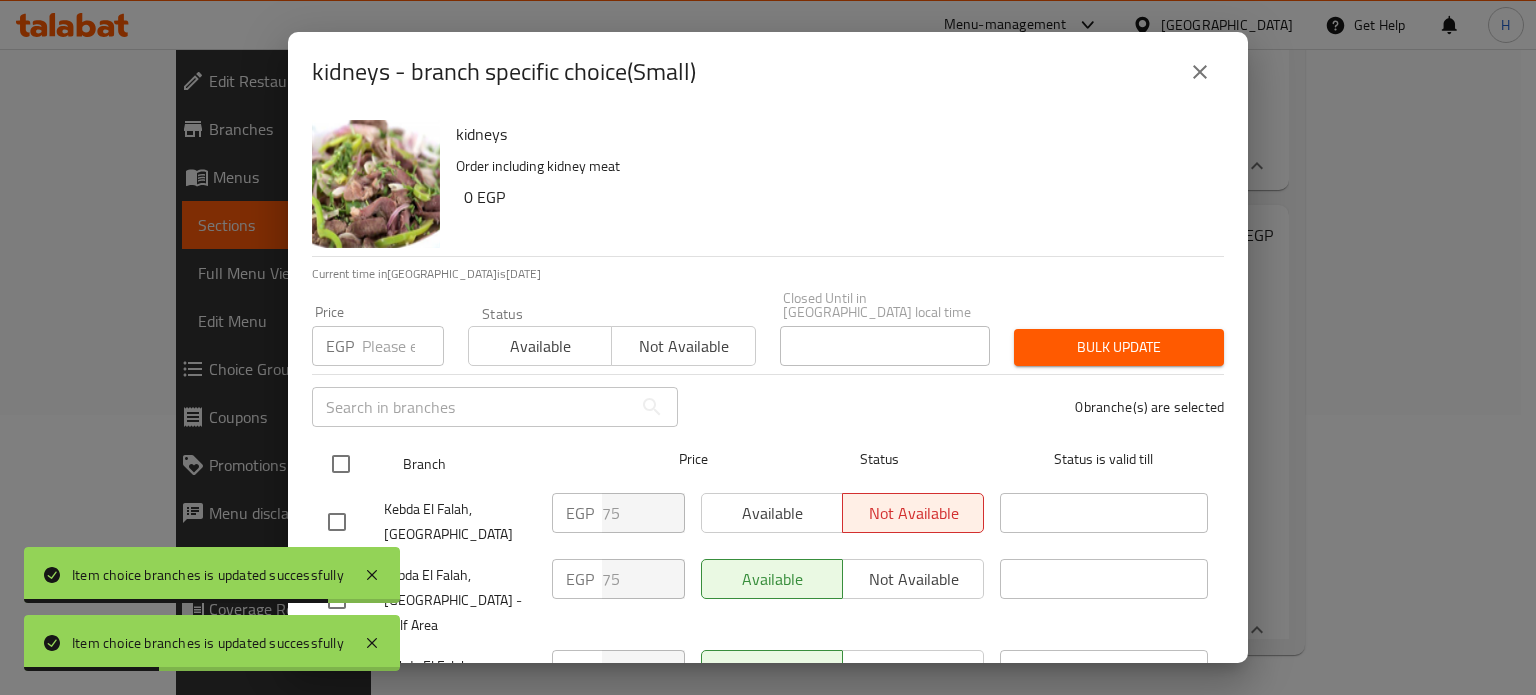 checkbox on "true" 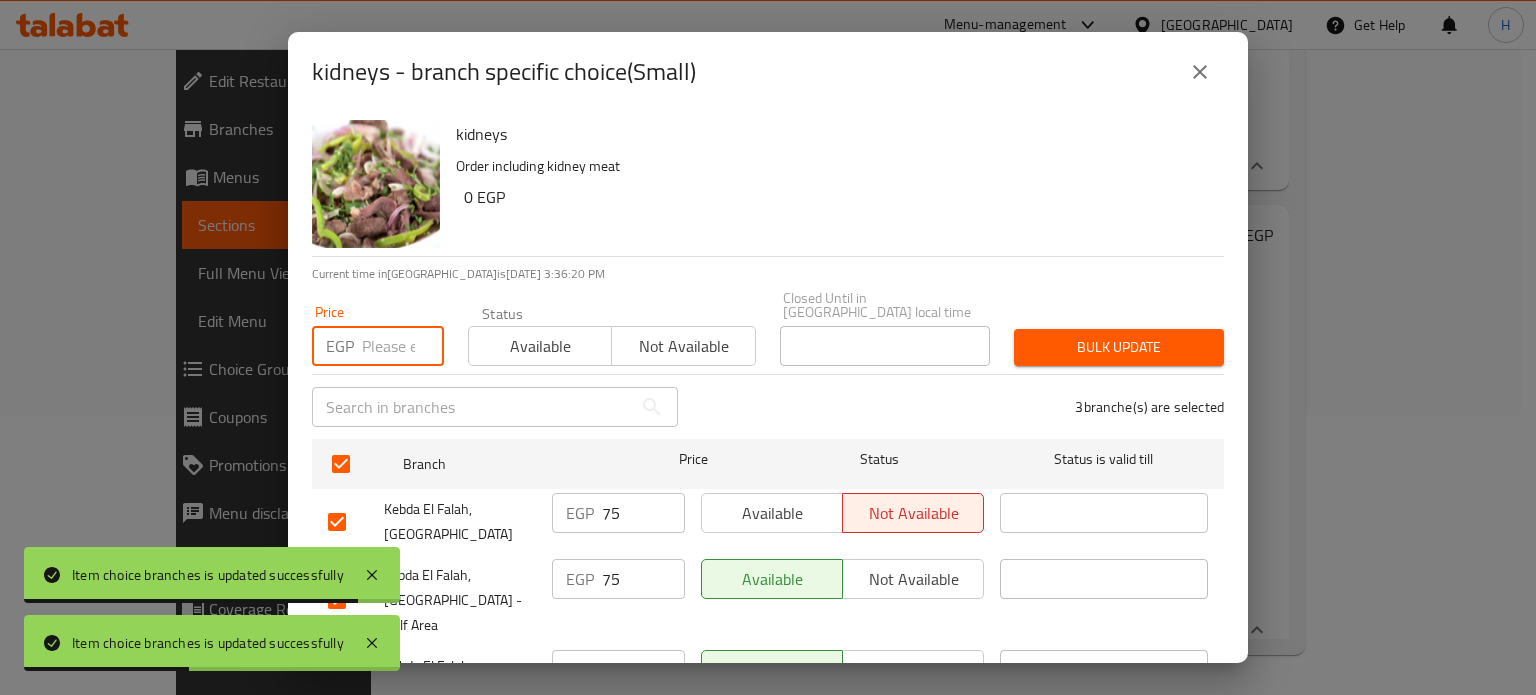 click at bounding box center [403, 346] 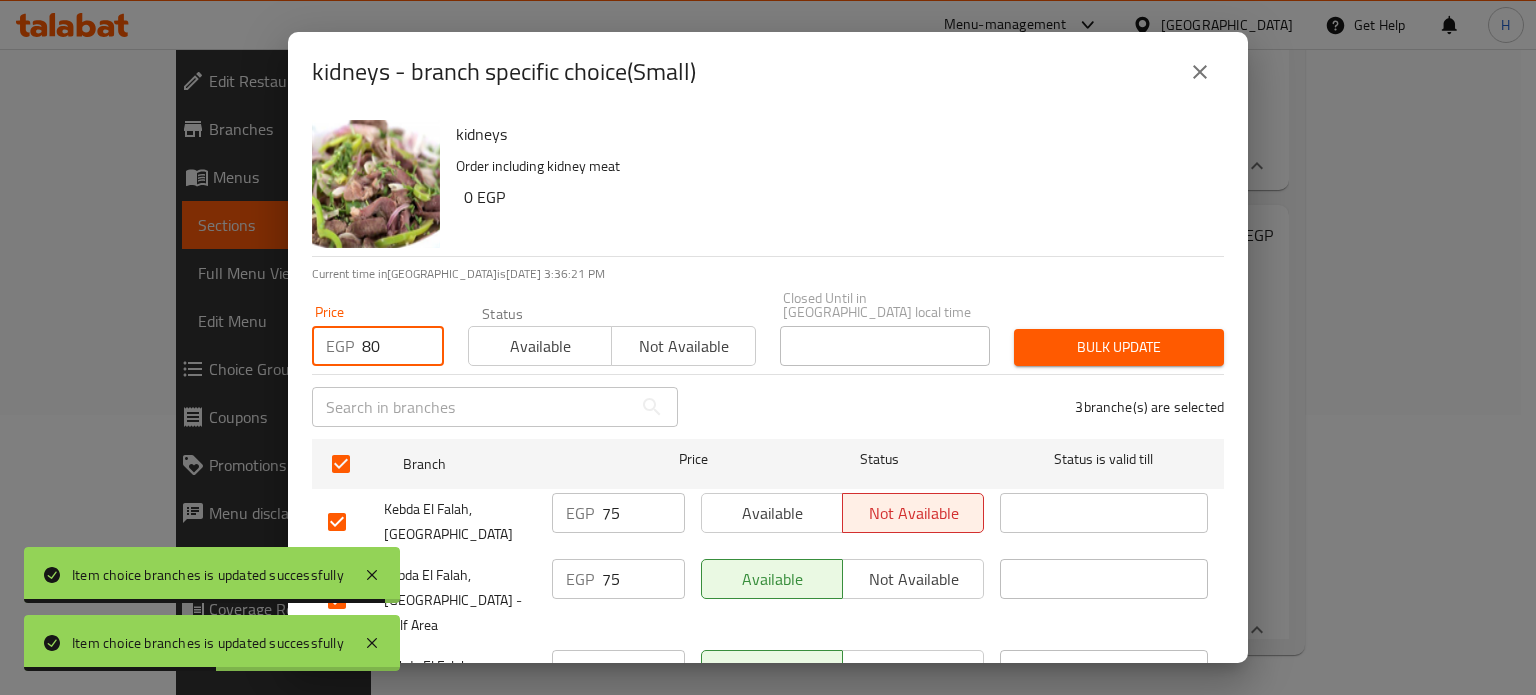 type on "80" 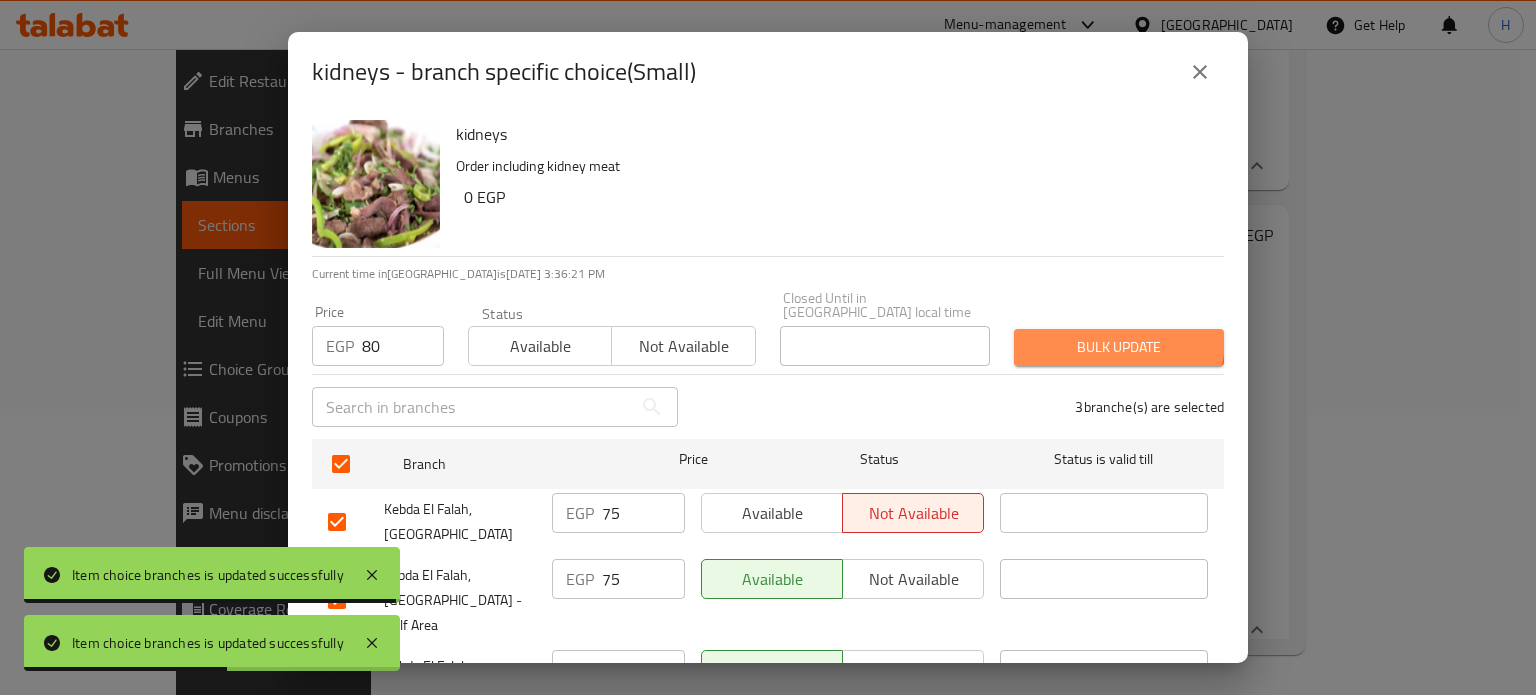click on "Bulk update" at bounding box center [1119, 347] 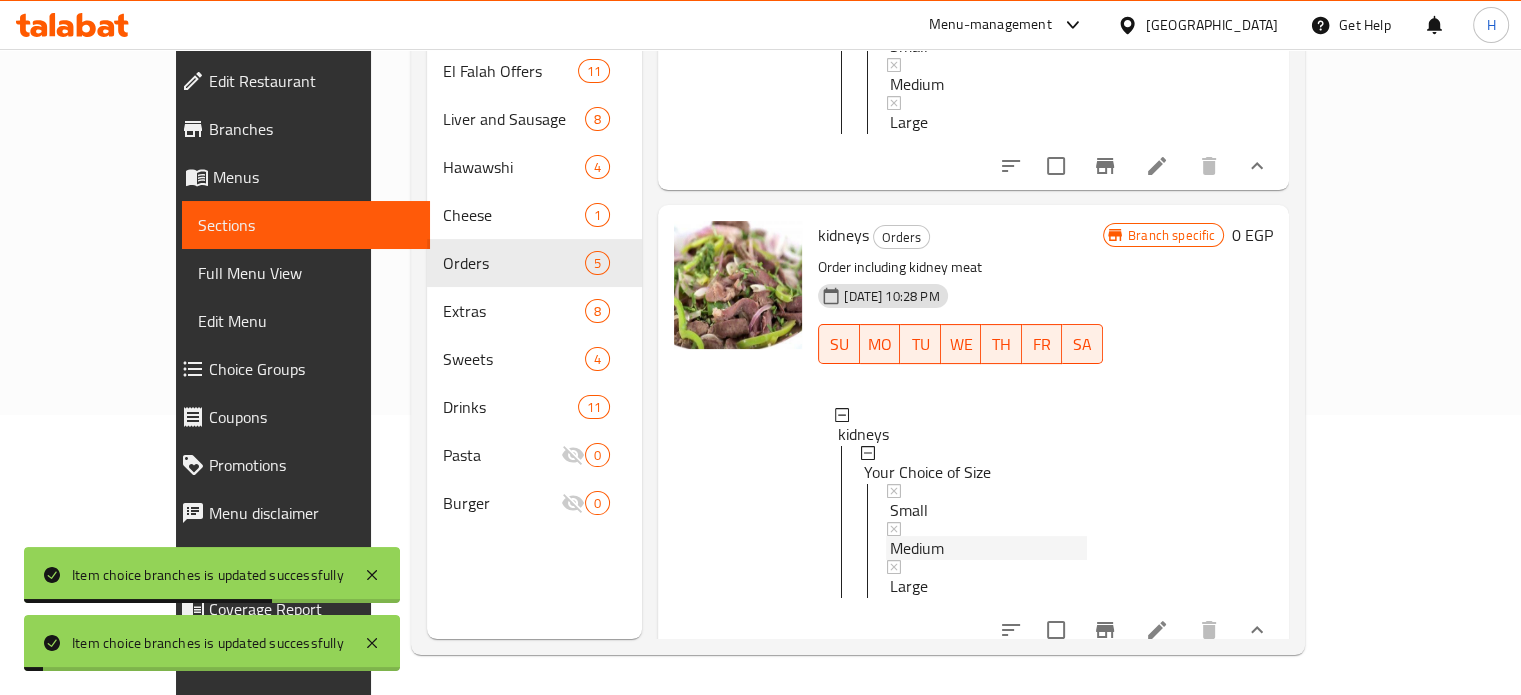click on "Medium" at bounding box center [917, 548] 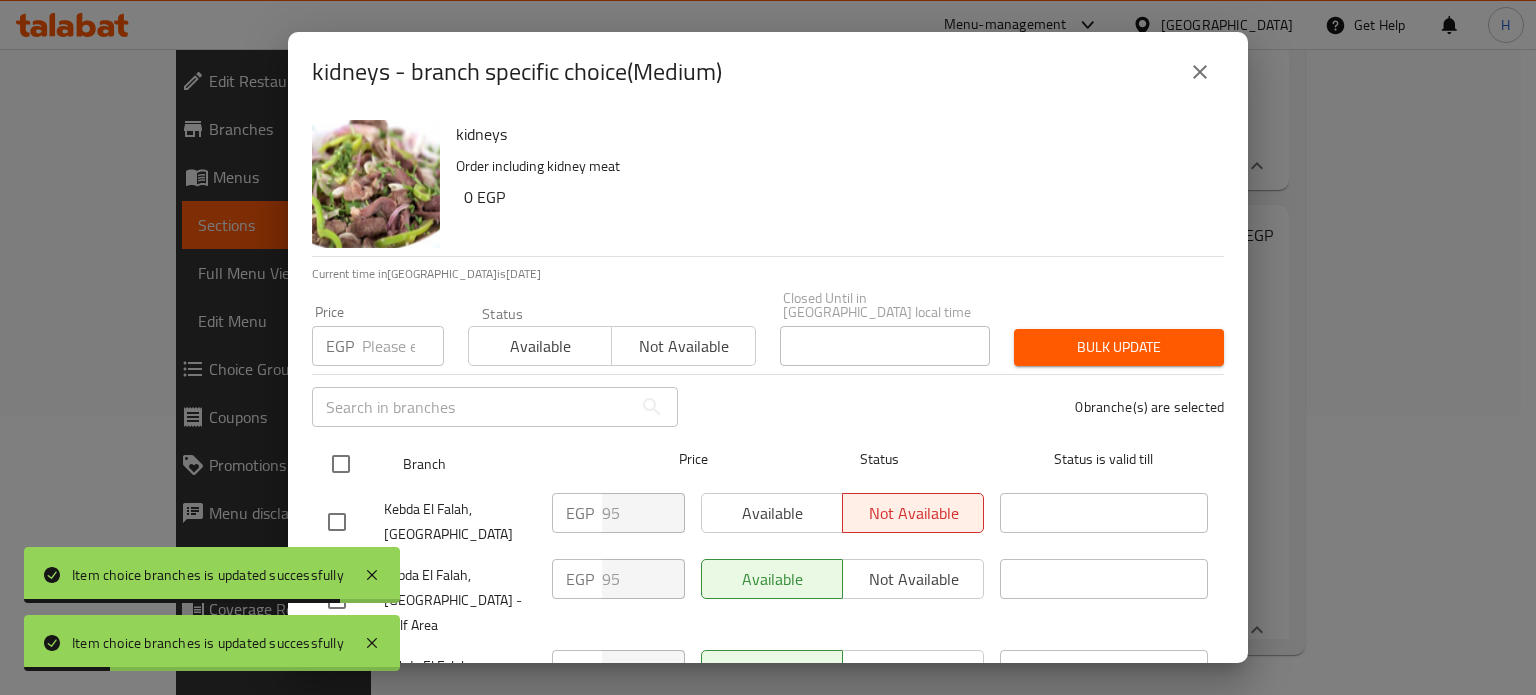 click at bounding box center (341, 464) 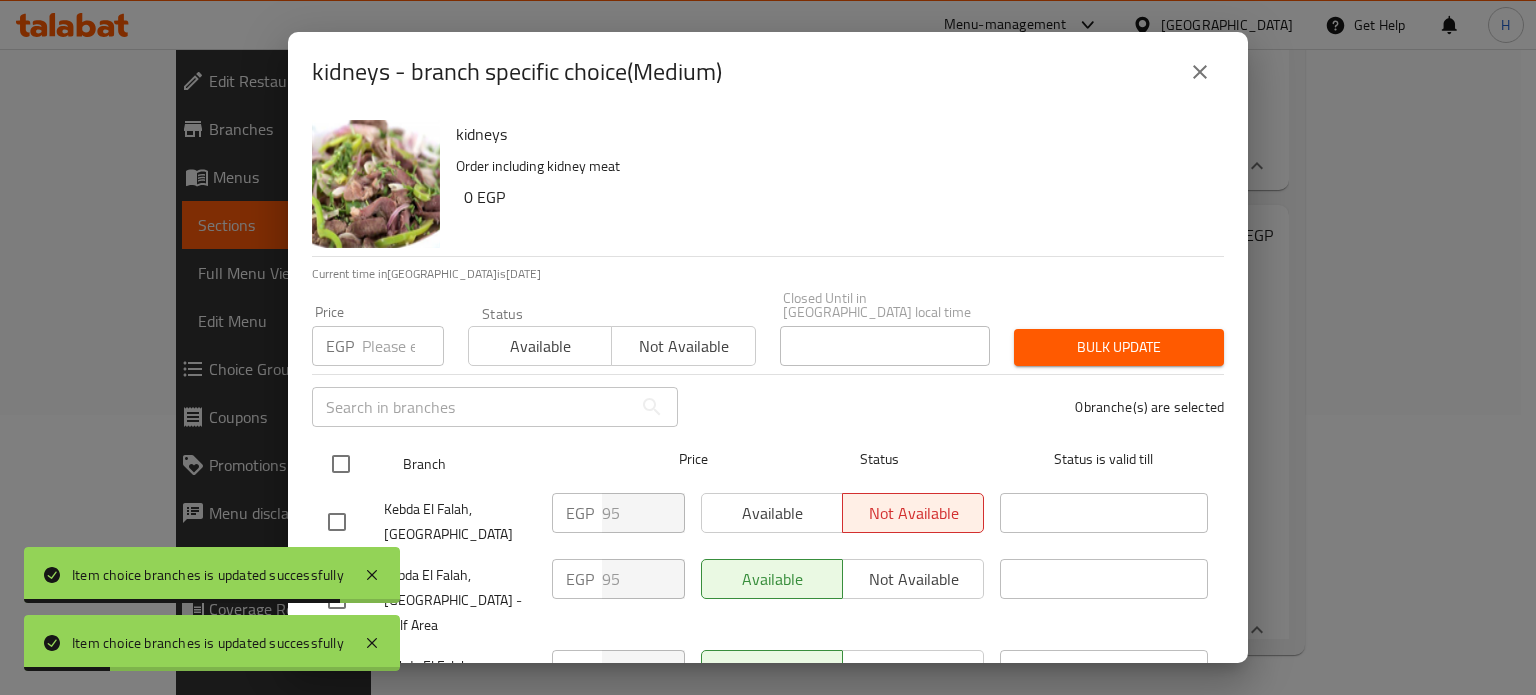 checkbox on "true" 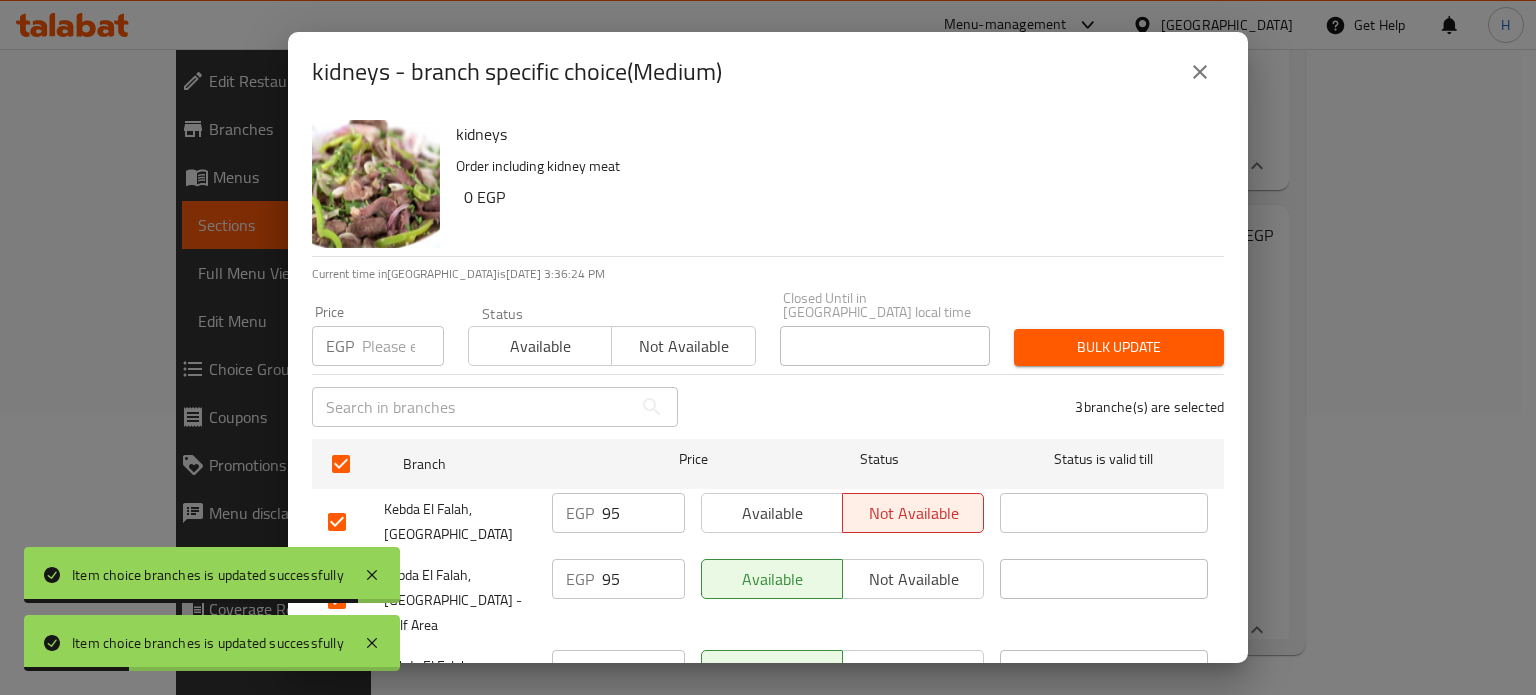 click at bounding box center (403, 346) 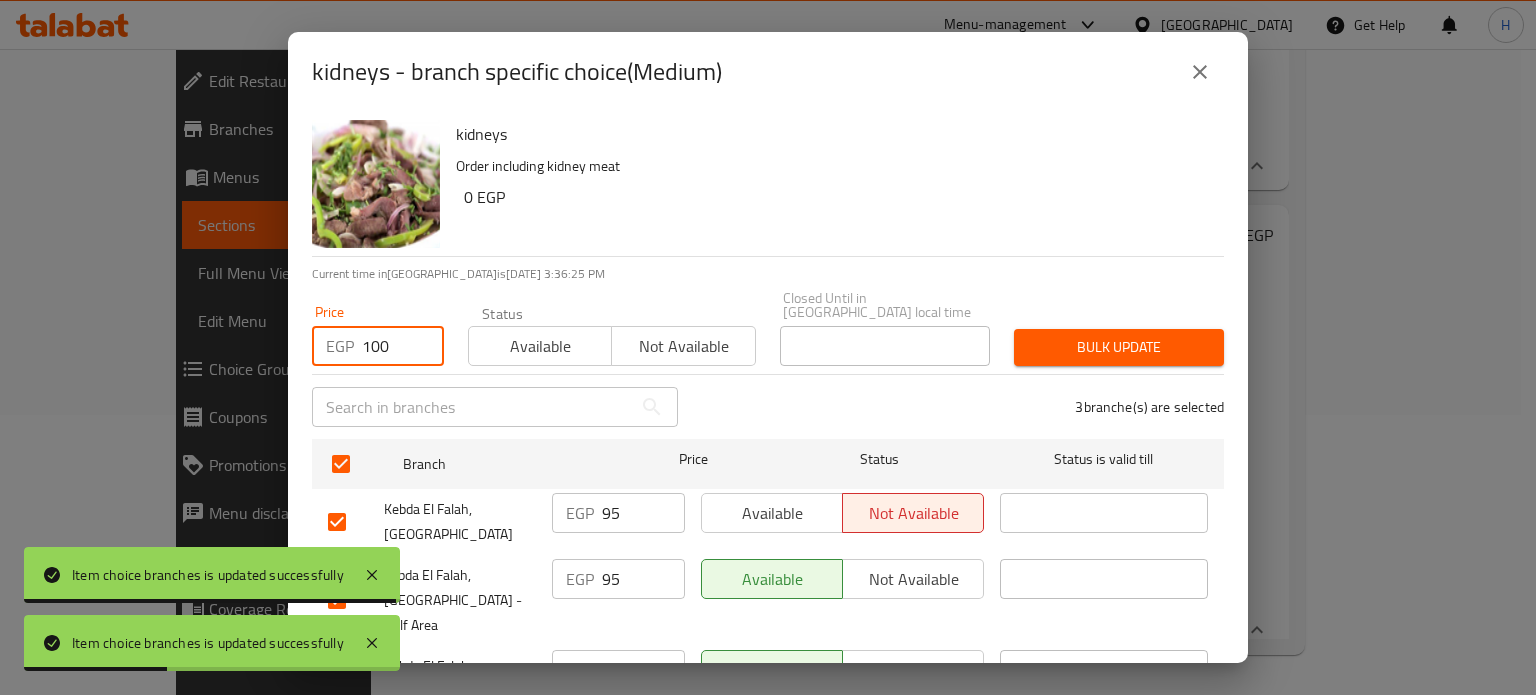 type on "100" 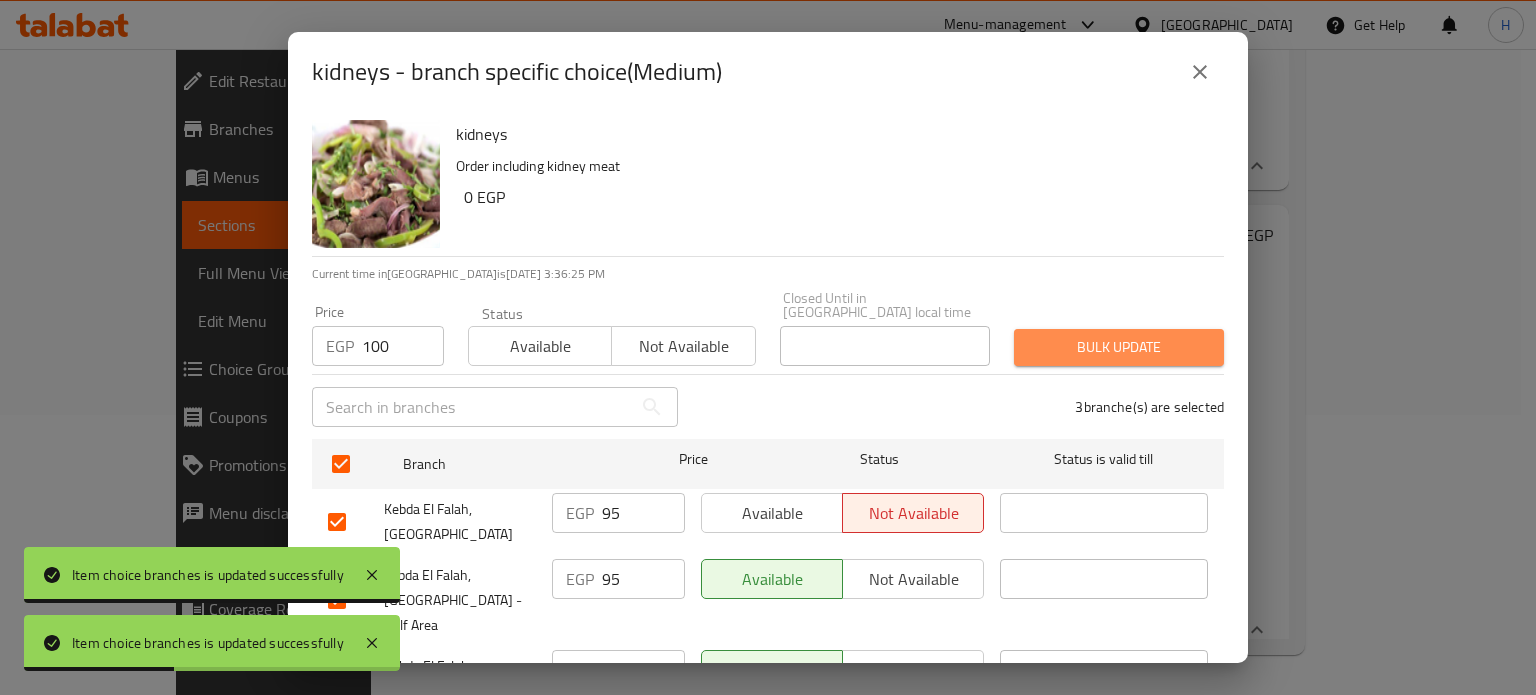 click on "Bulk update" at bounding box center (1119, 347) 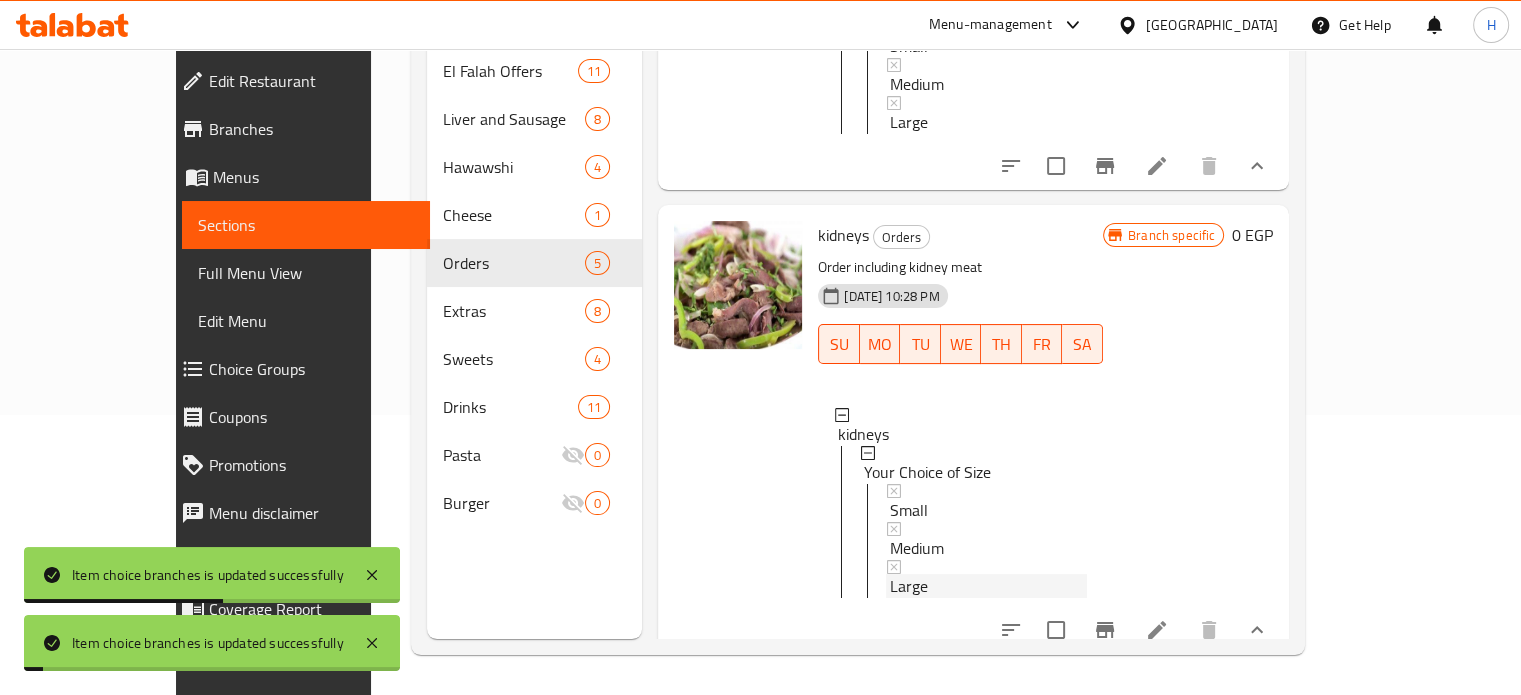 click on "Large" at bounding box center [988, 586] 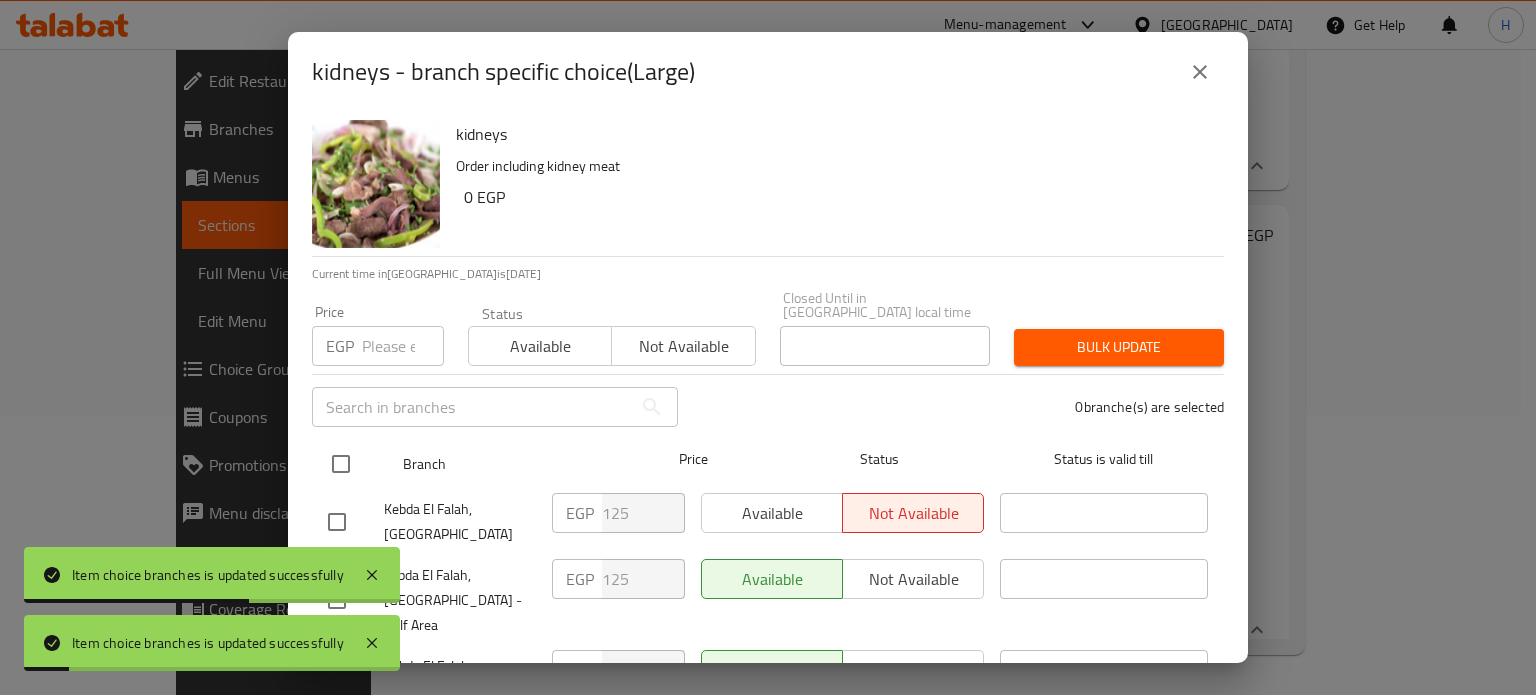click at bounding box center [341, 464] 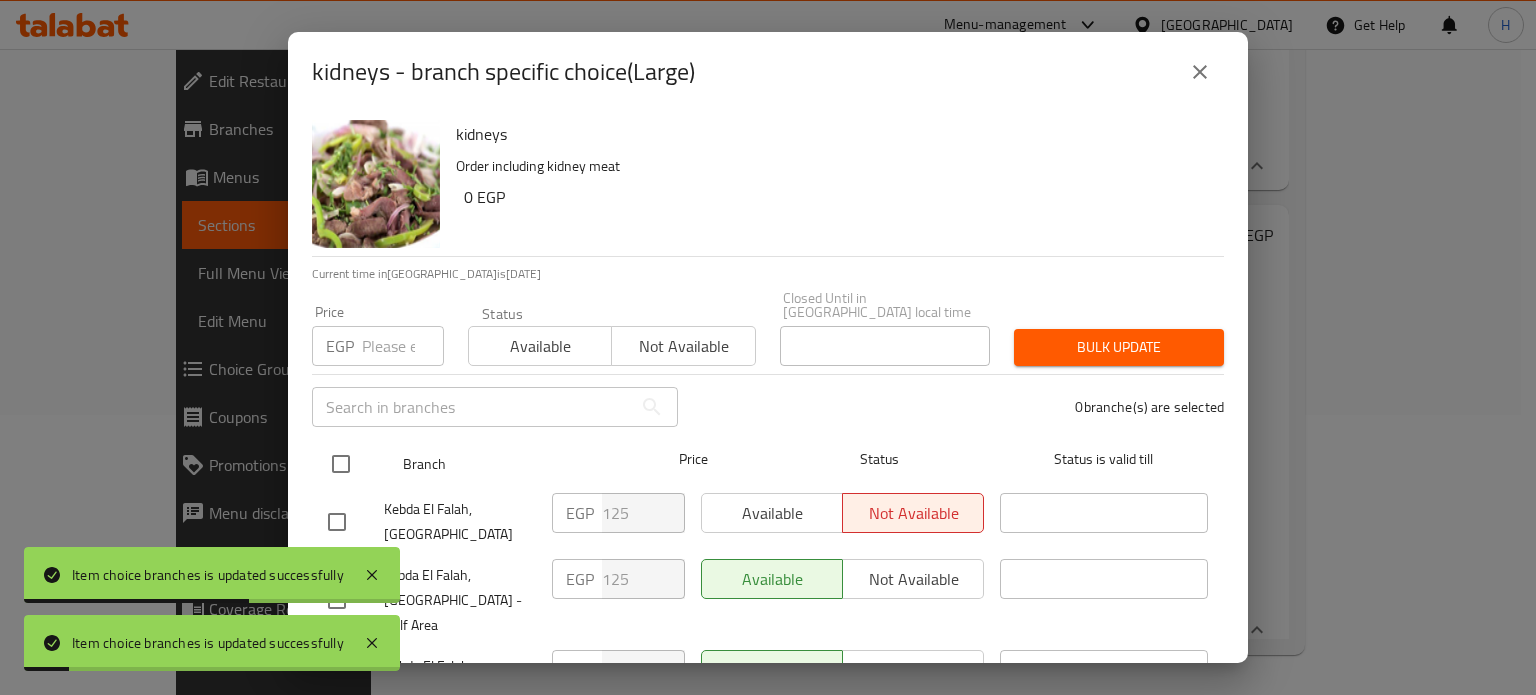 checkbox on "true" 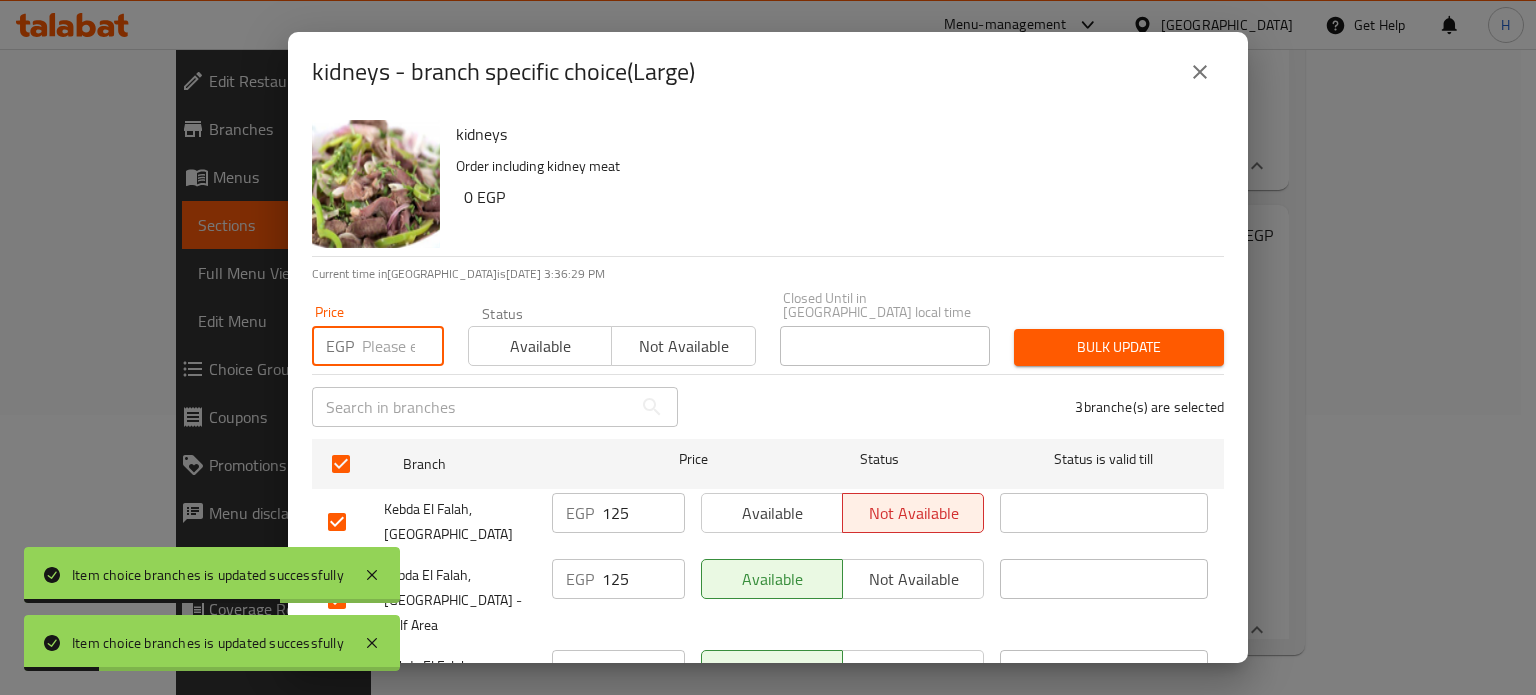 click at bounding box center (403, 346) 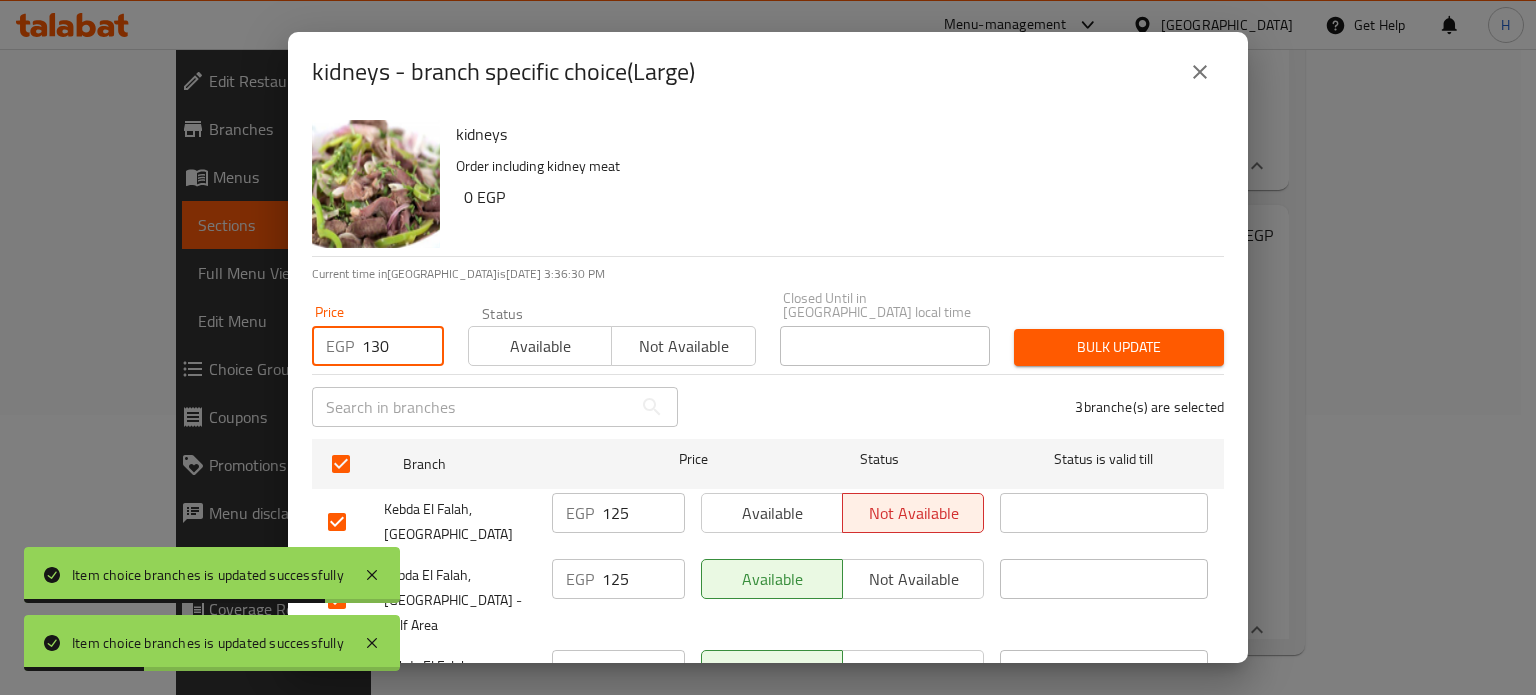 type on "130" 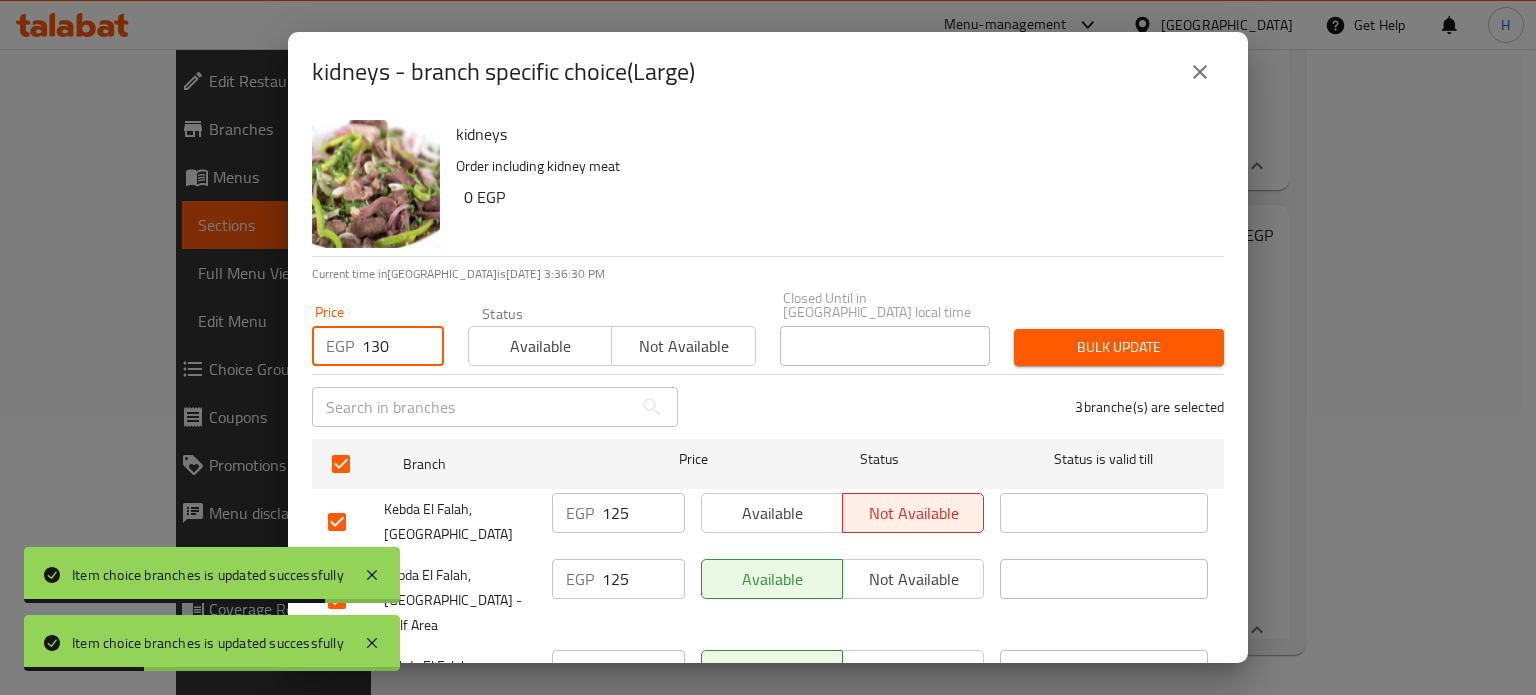 click on "Bulk update" at bounding box center [1119, 347] 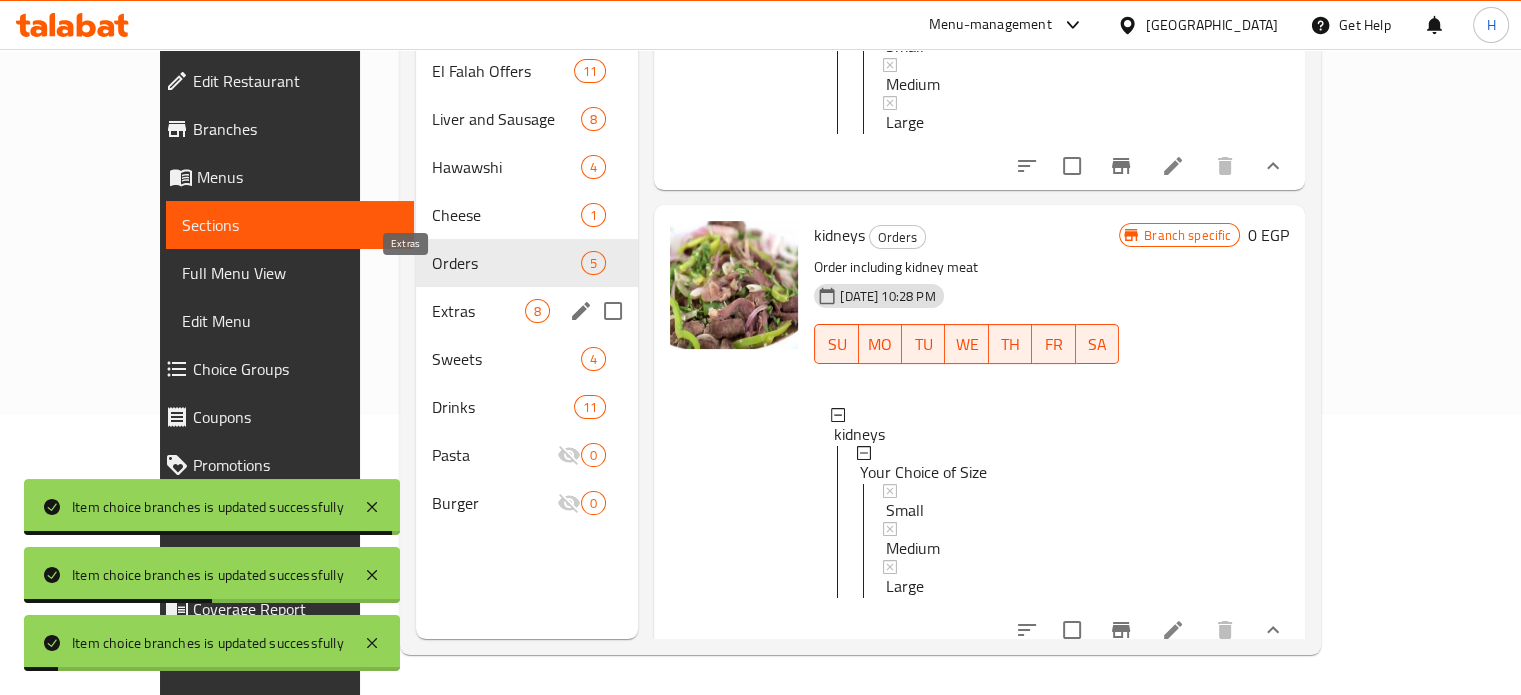click on "Extras" at bounding box center (478, 311) 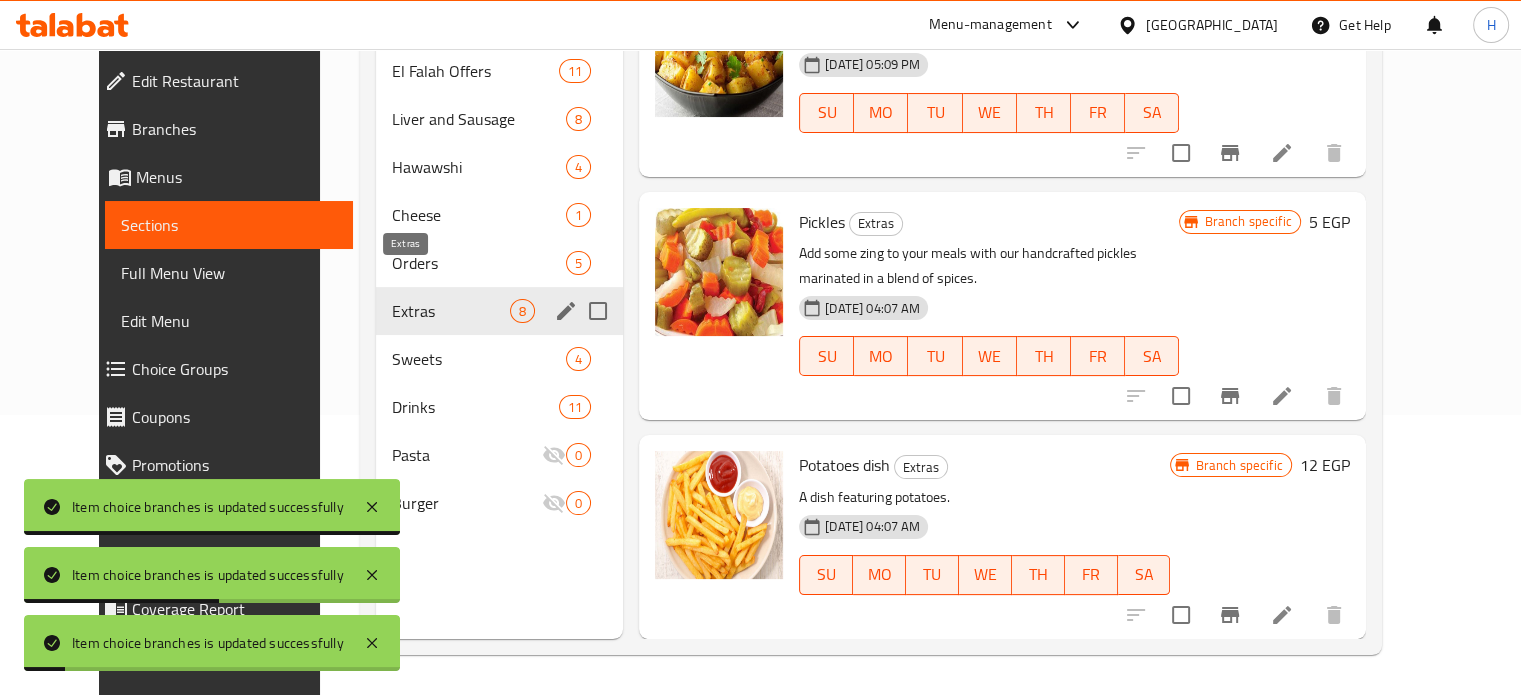 scroll, scrollTop: 1097, scrollLeft: 0, axis: vertical 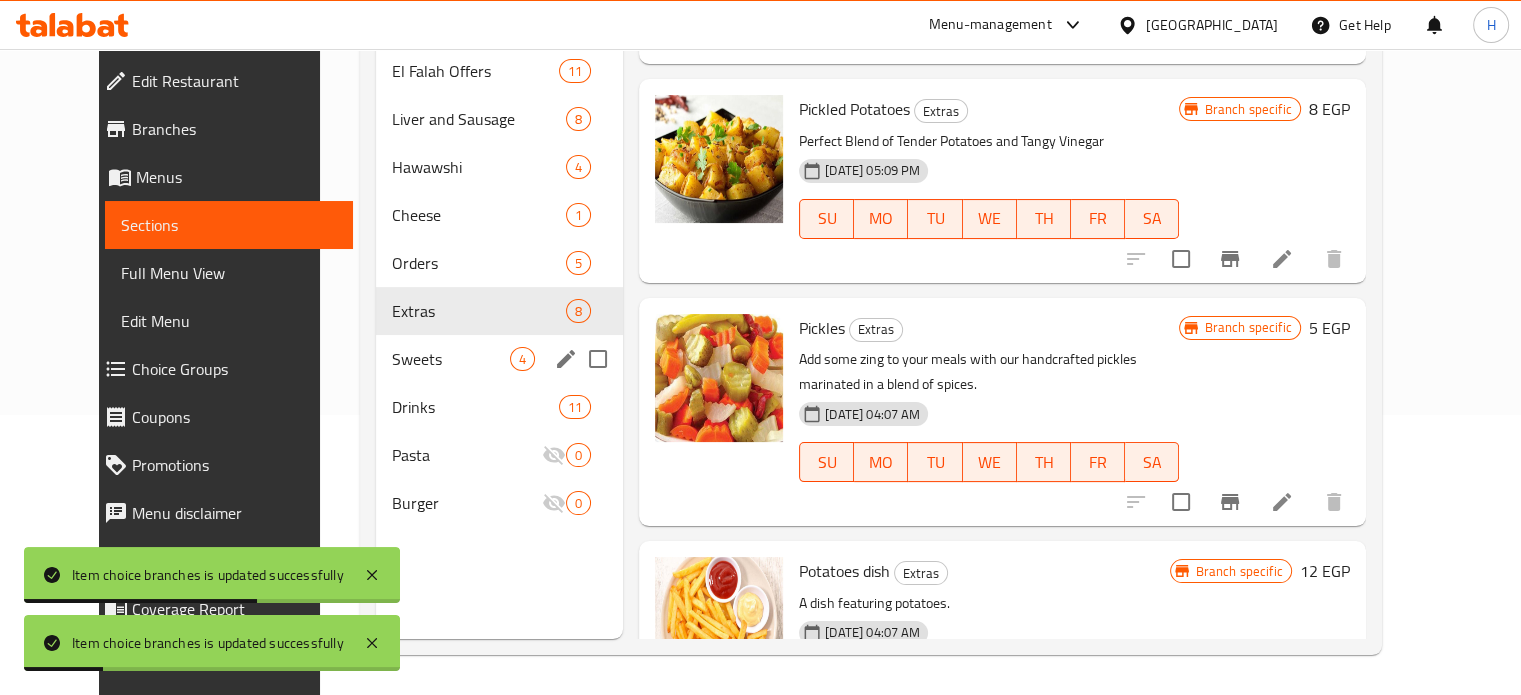 click on "Sweets 4" at bounding box center (500, 359) 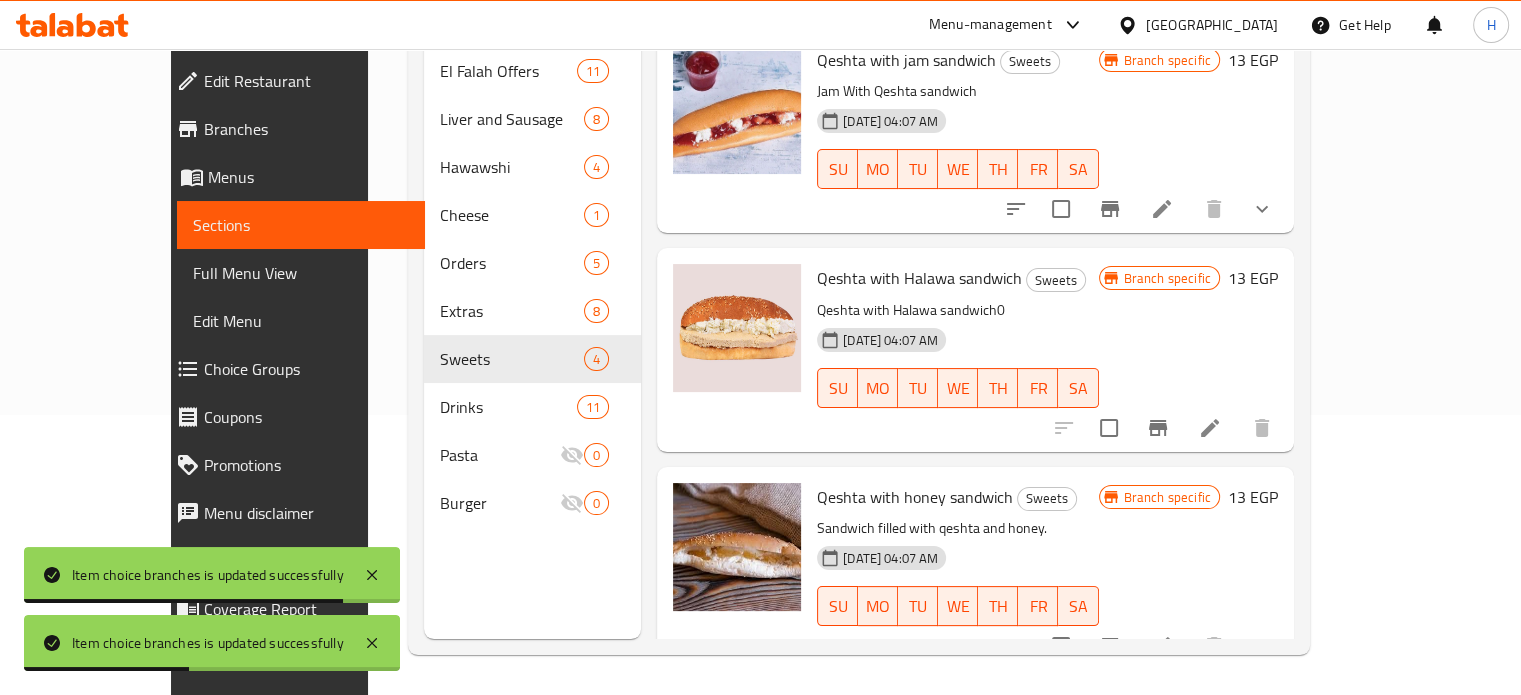 scroll, scrollTop: 0, scrollLeft: 0, axis: both 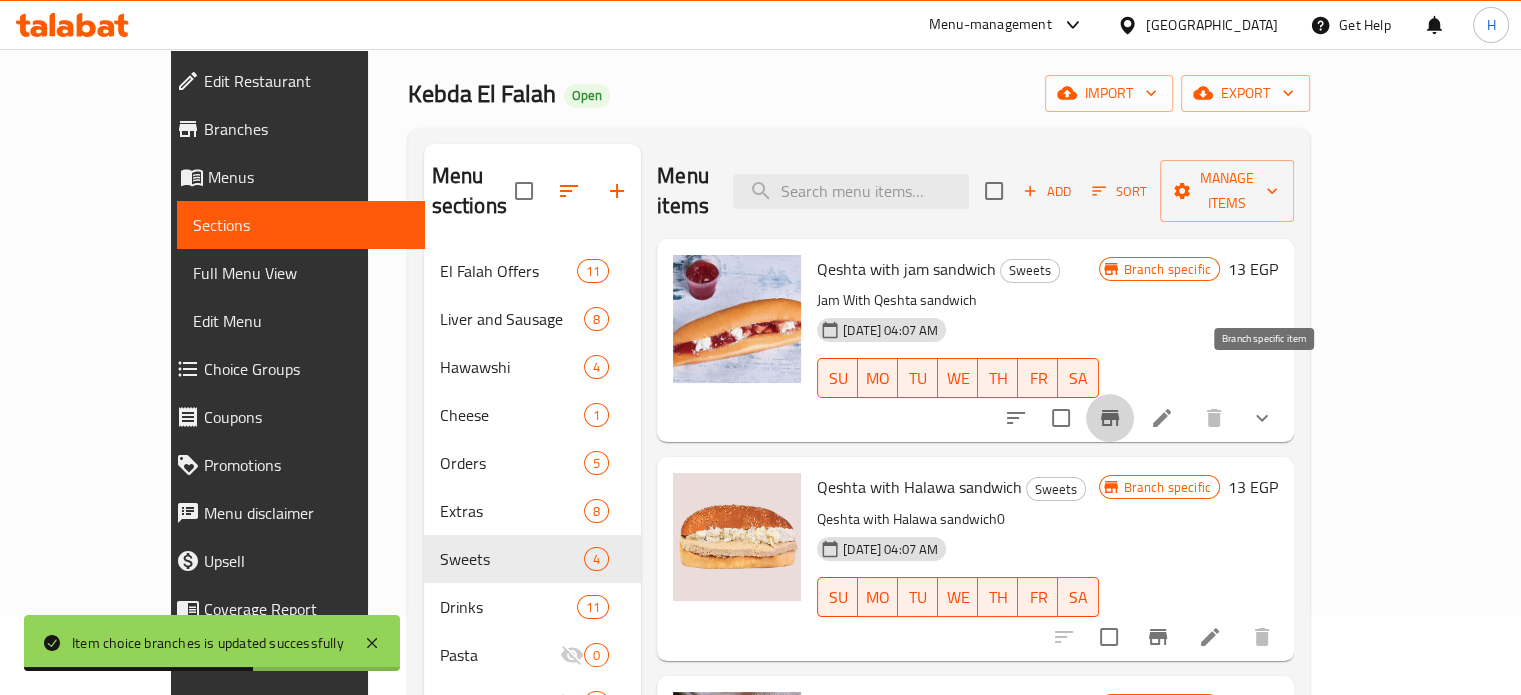click 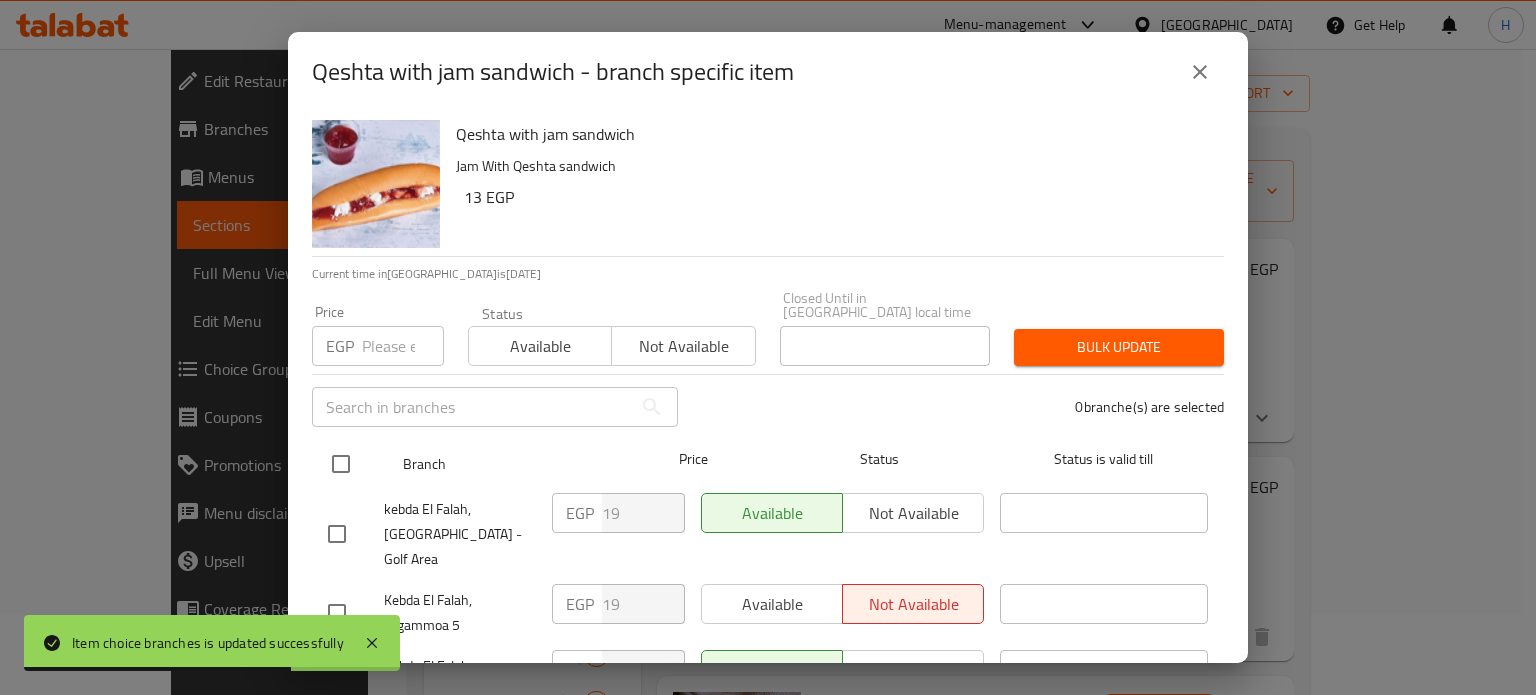 click at bounding box center [341, 464] 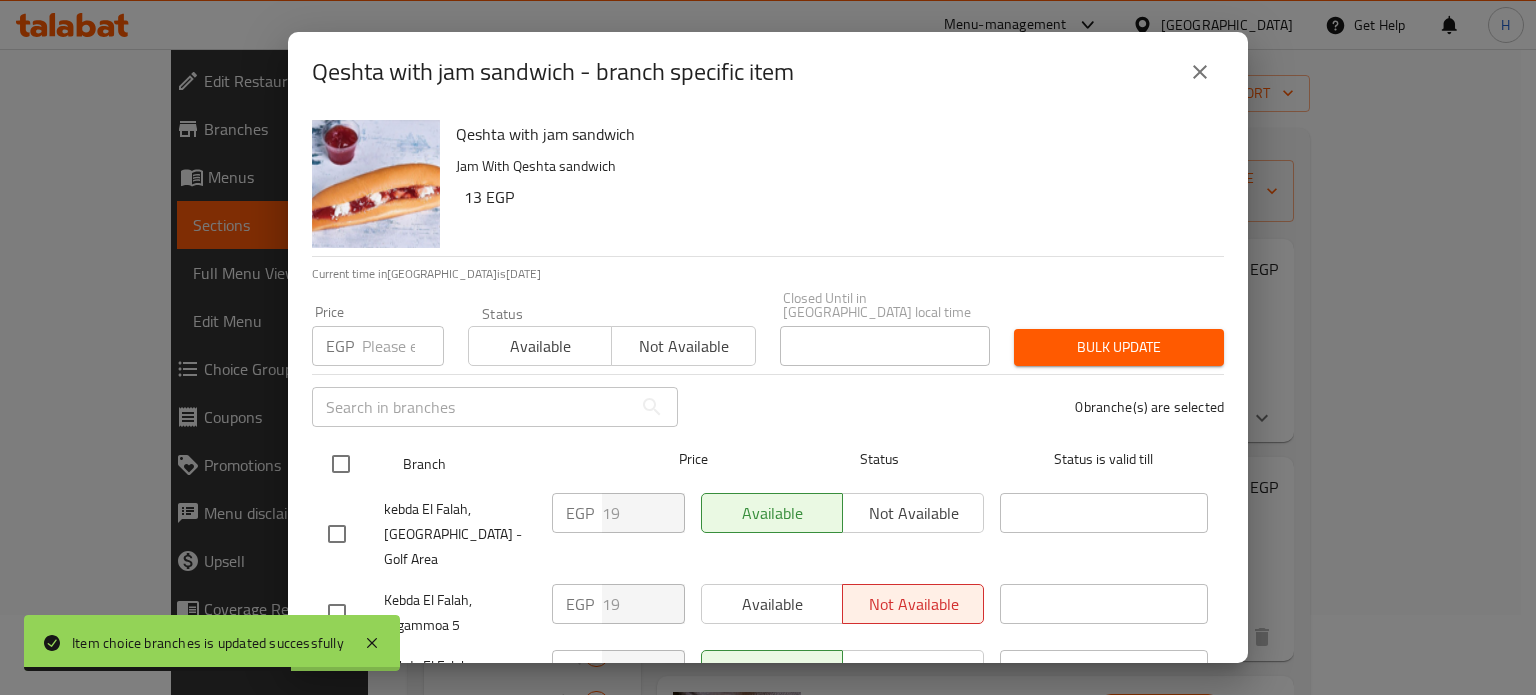 checkbox on "true" 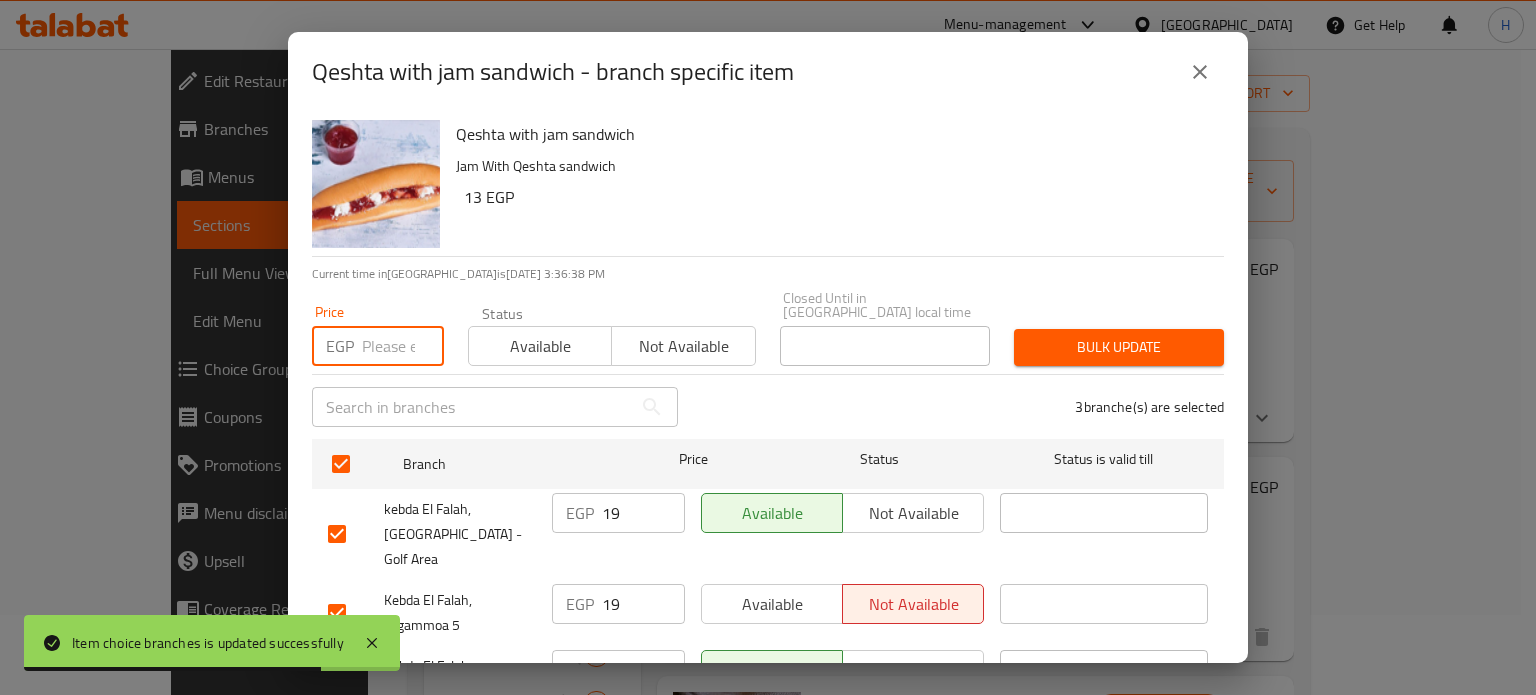 click at bounding box center [403, 346] 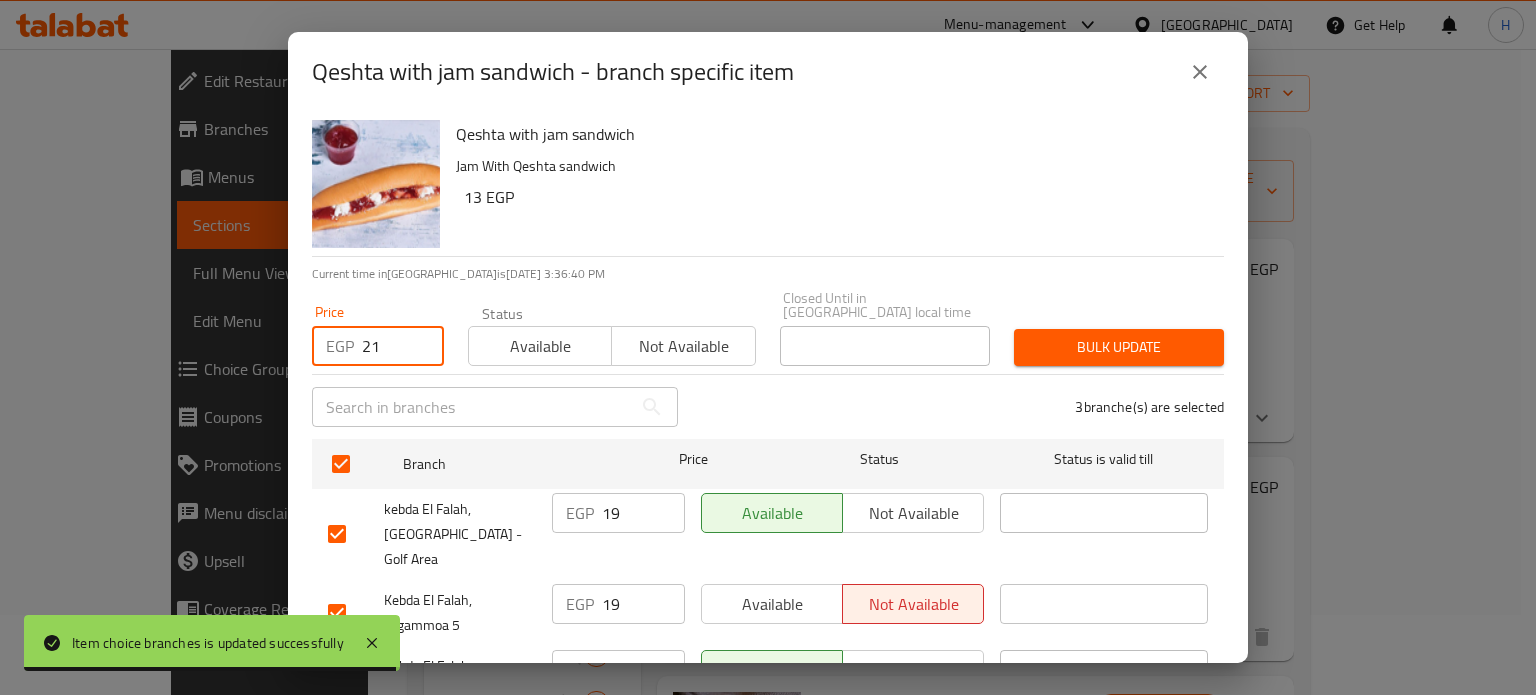 type on "21" 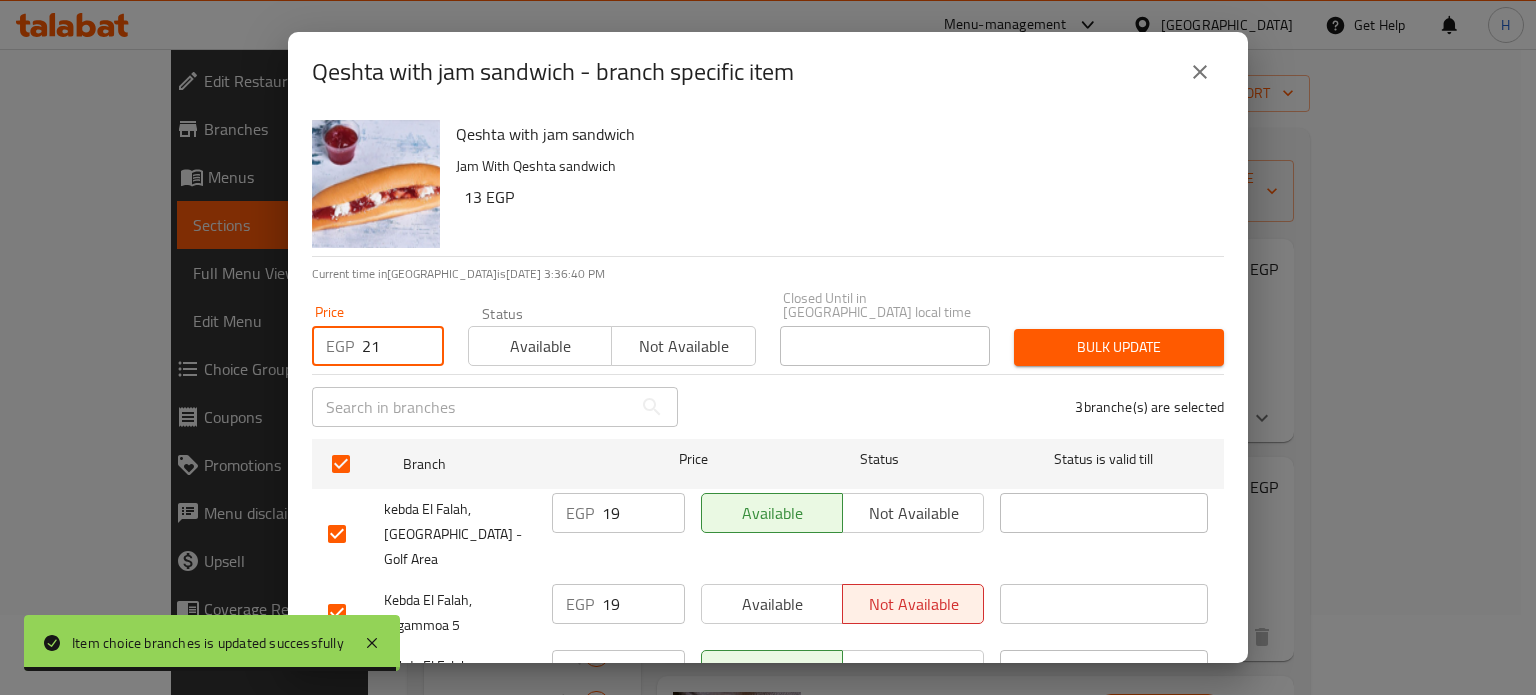 click on "Bulk update" at bounding box center (1119, 347) 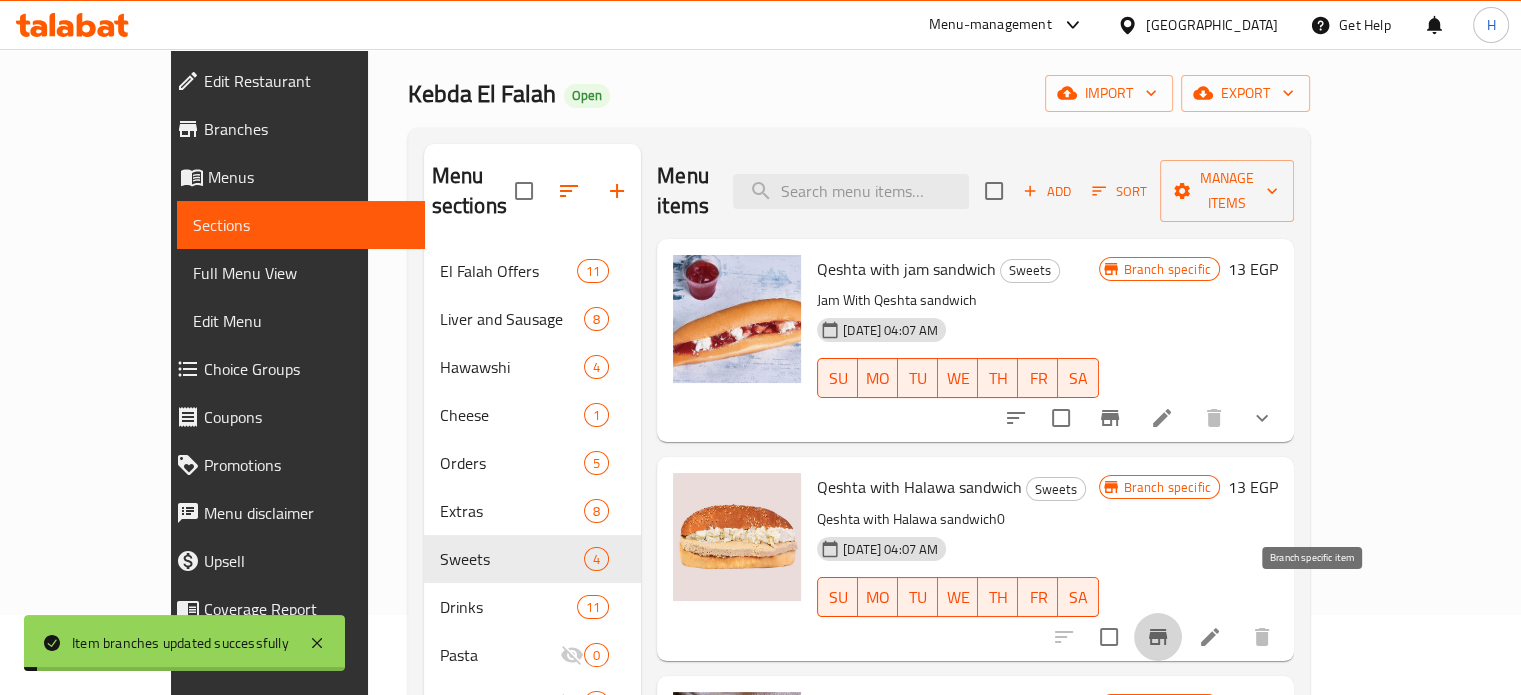 click 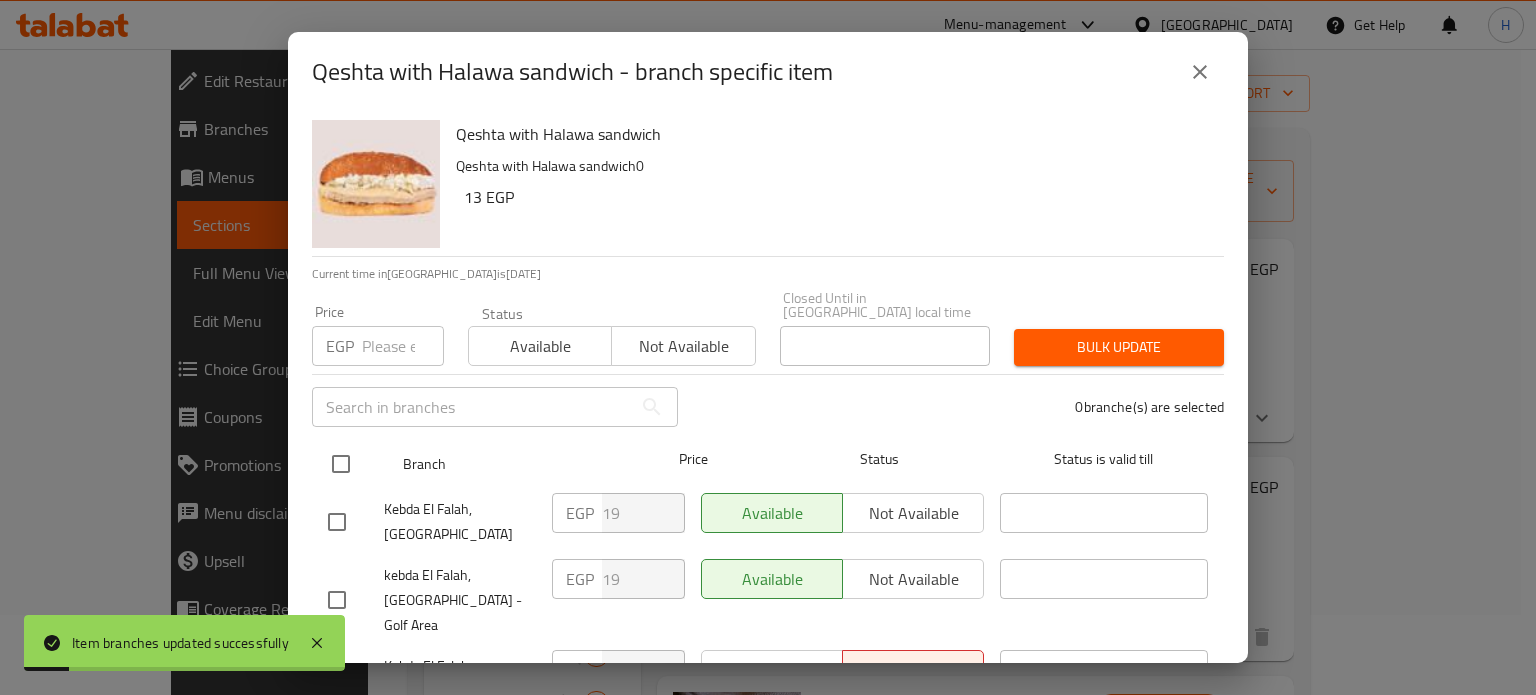 click at bounding box center [341, 464] 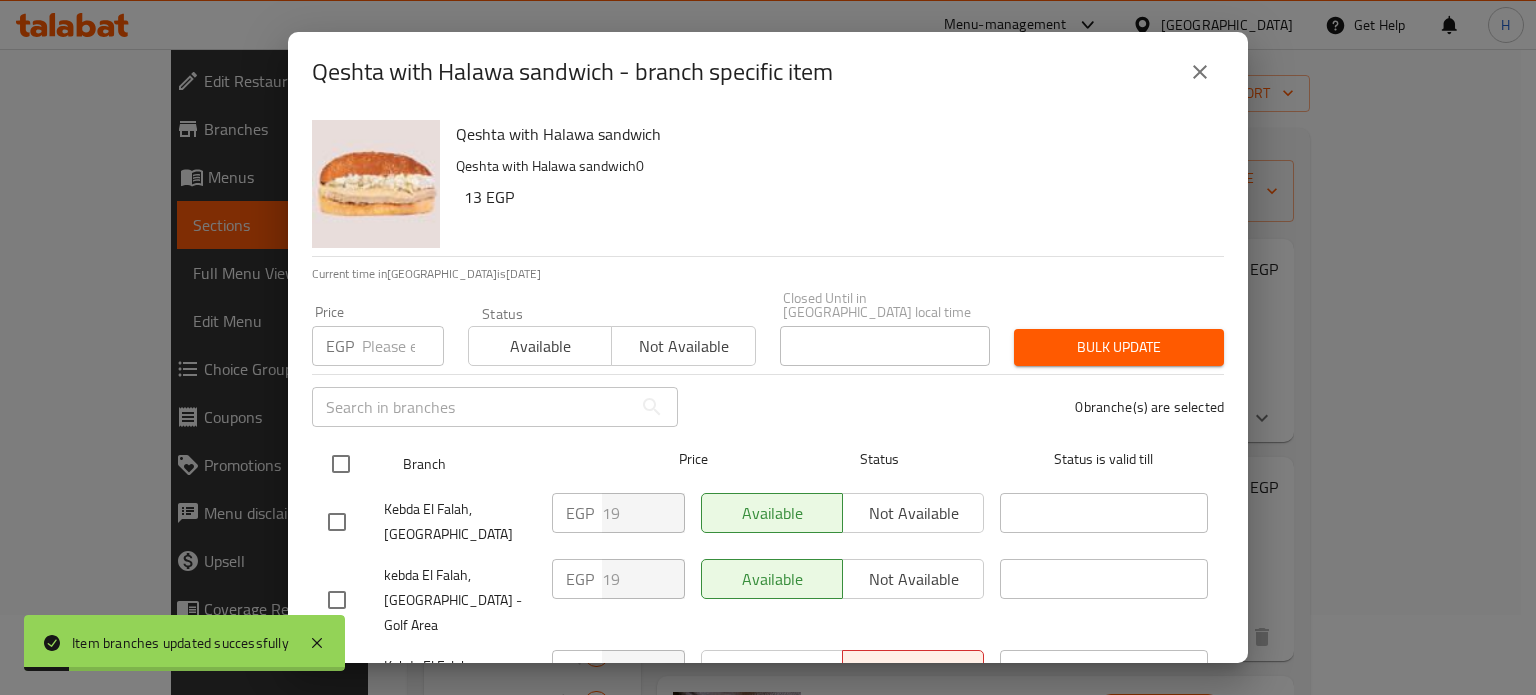 checkbox on "true" 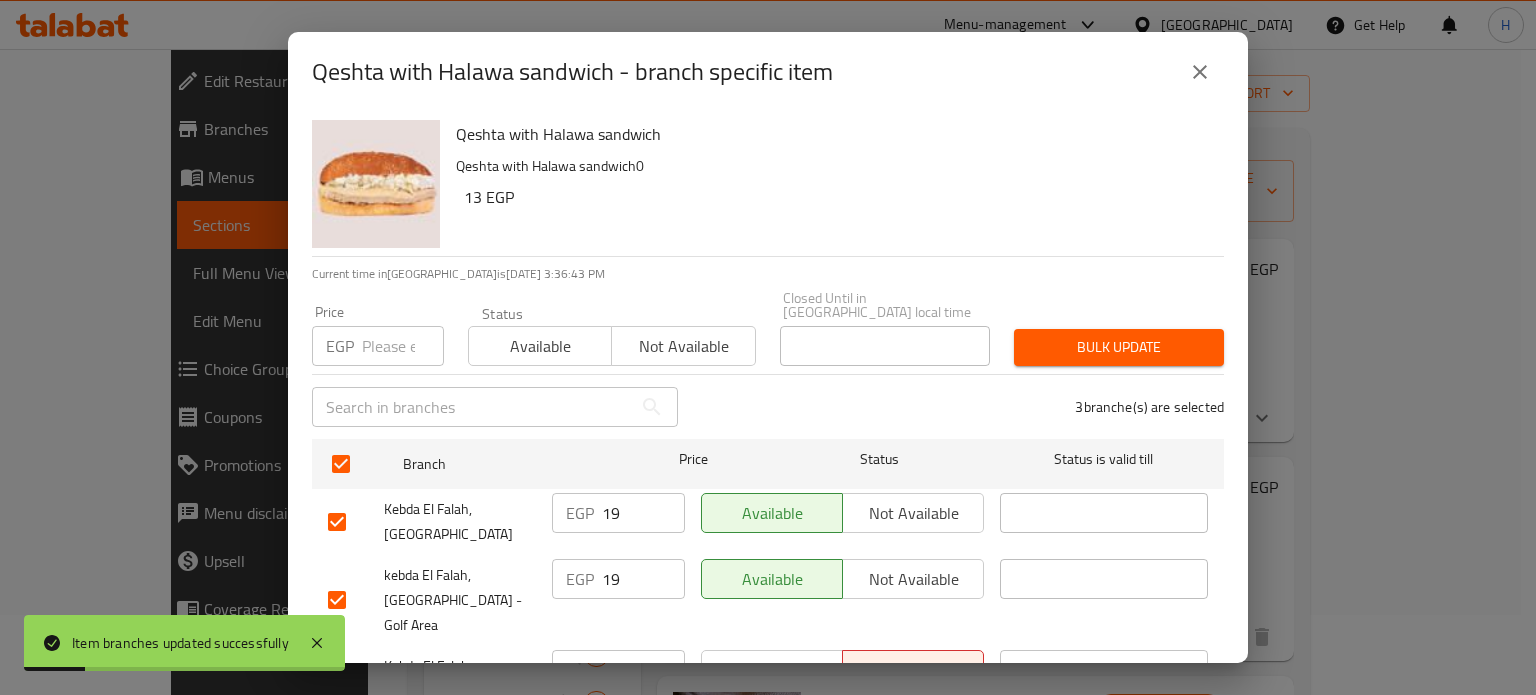click at bounding box center (403, 346) 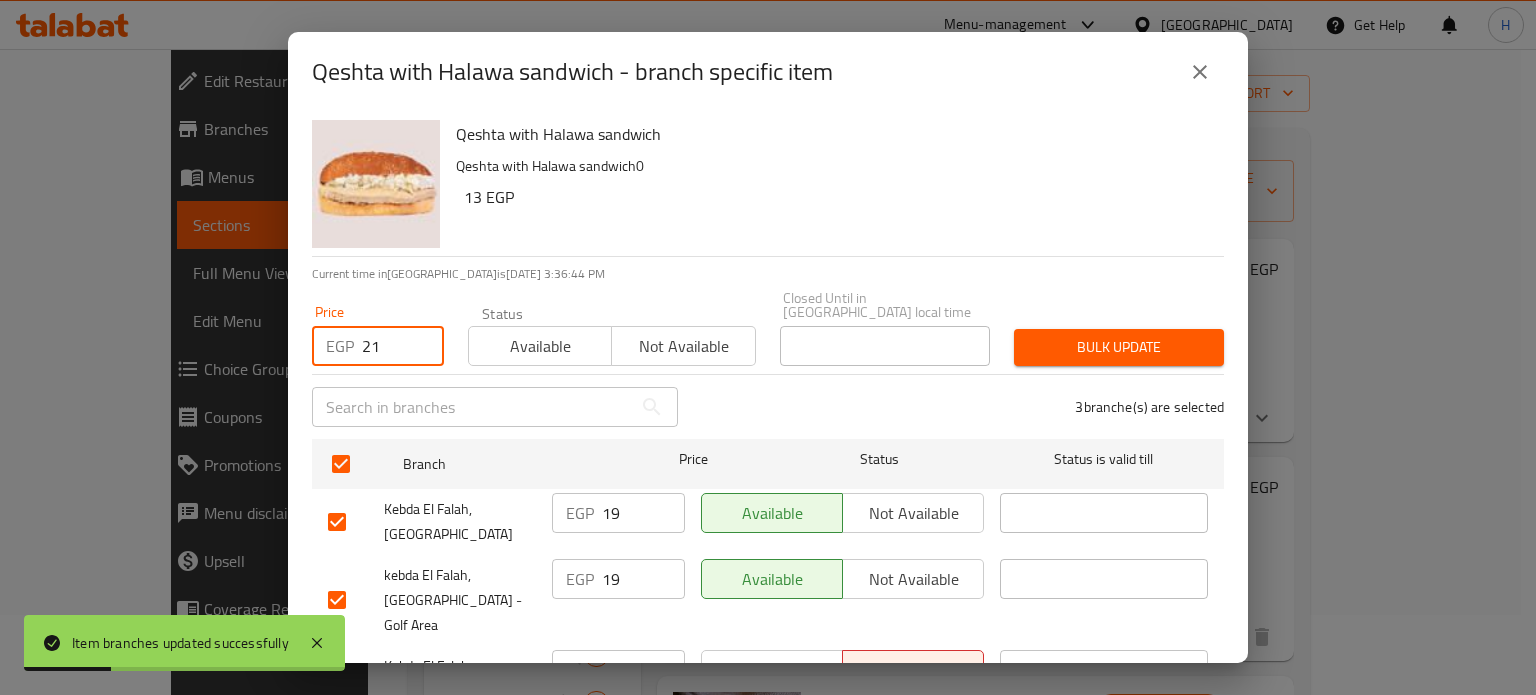 type on "21" 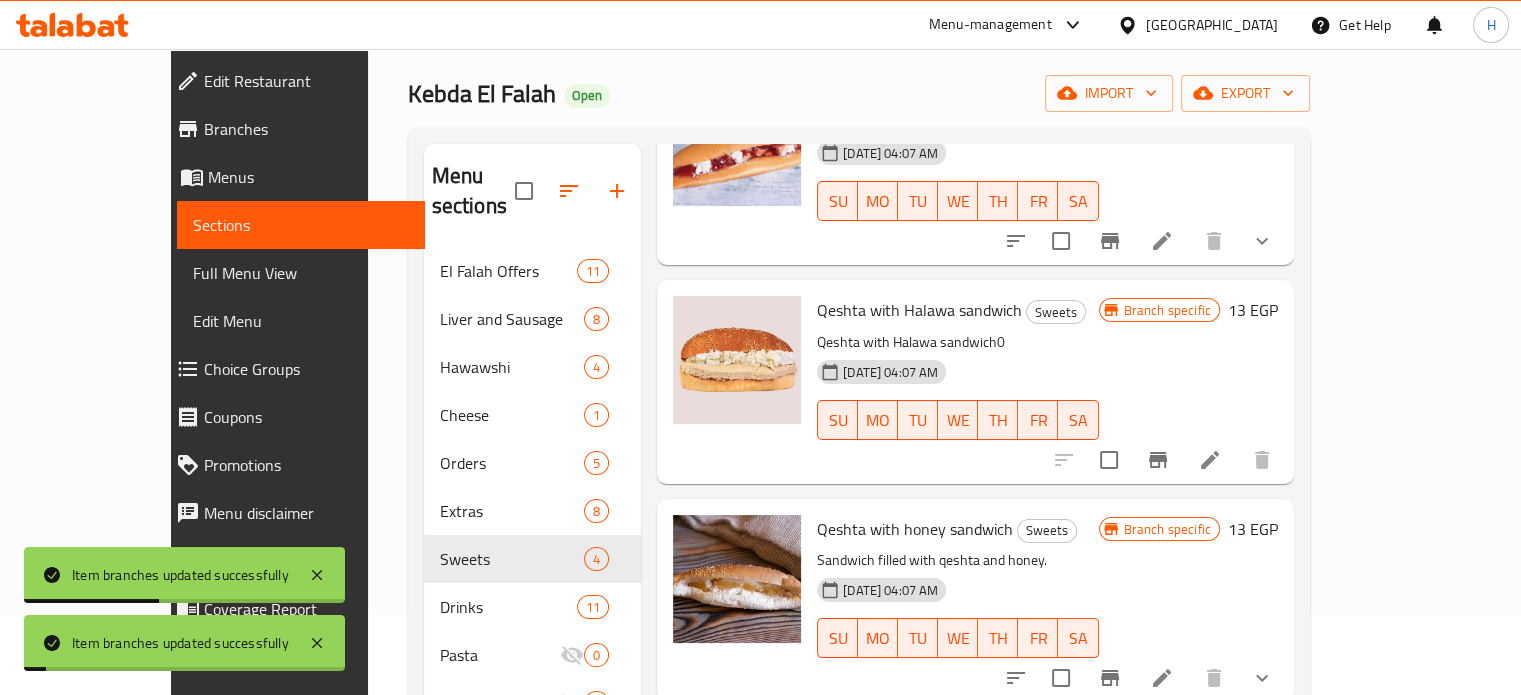 scroll, scrollTop: 228, scrollLeft: 0, axis: vertical 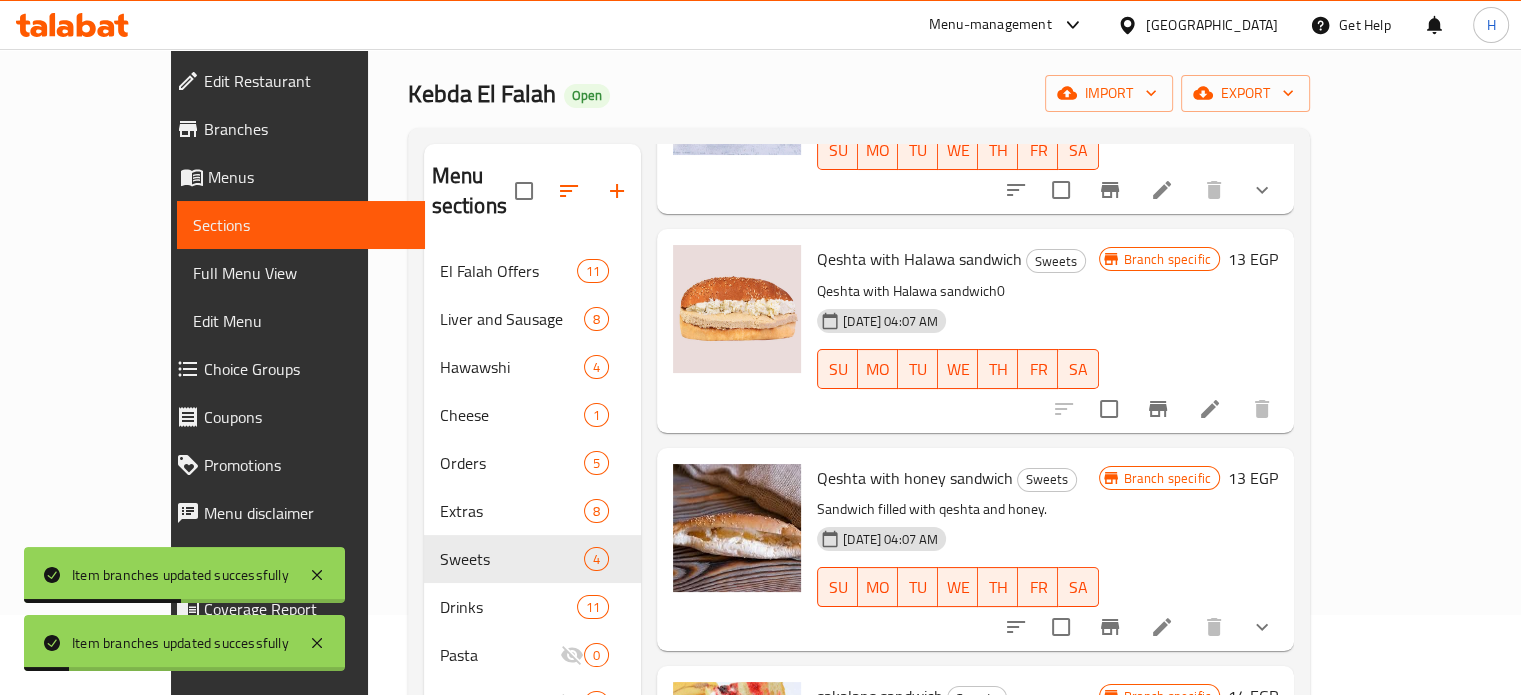 click 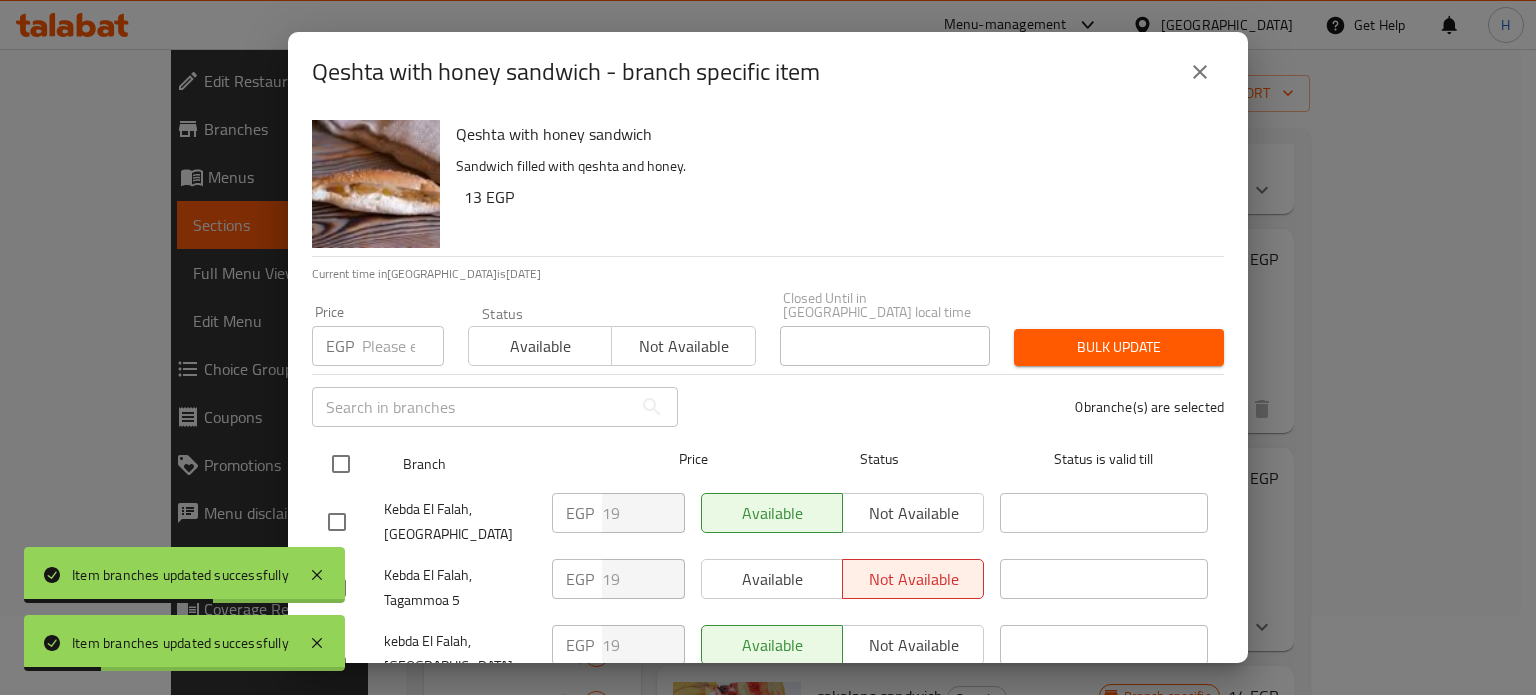 click at bounding box center [341, 464] 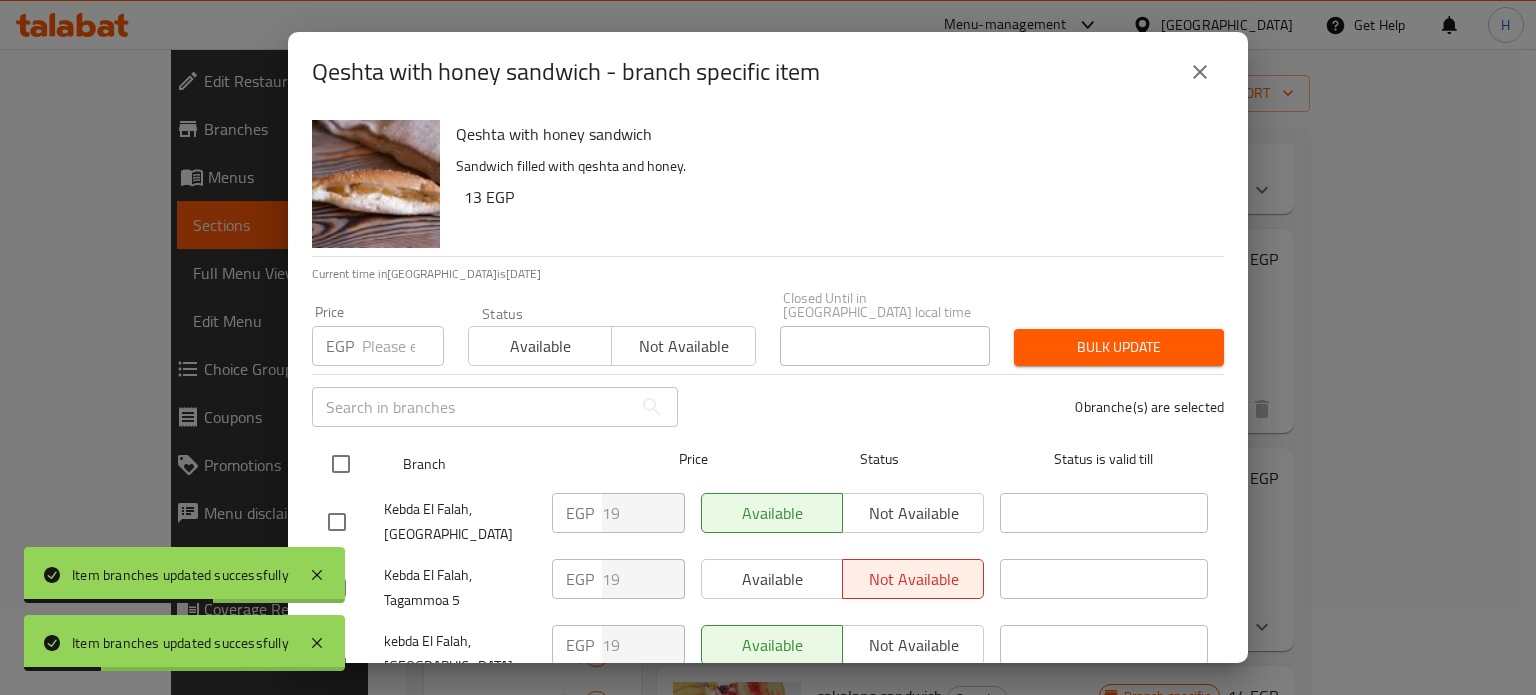 checkbox on "true" 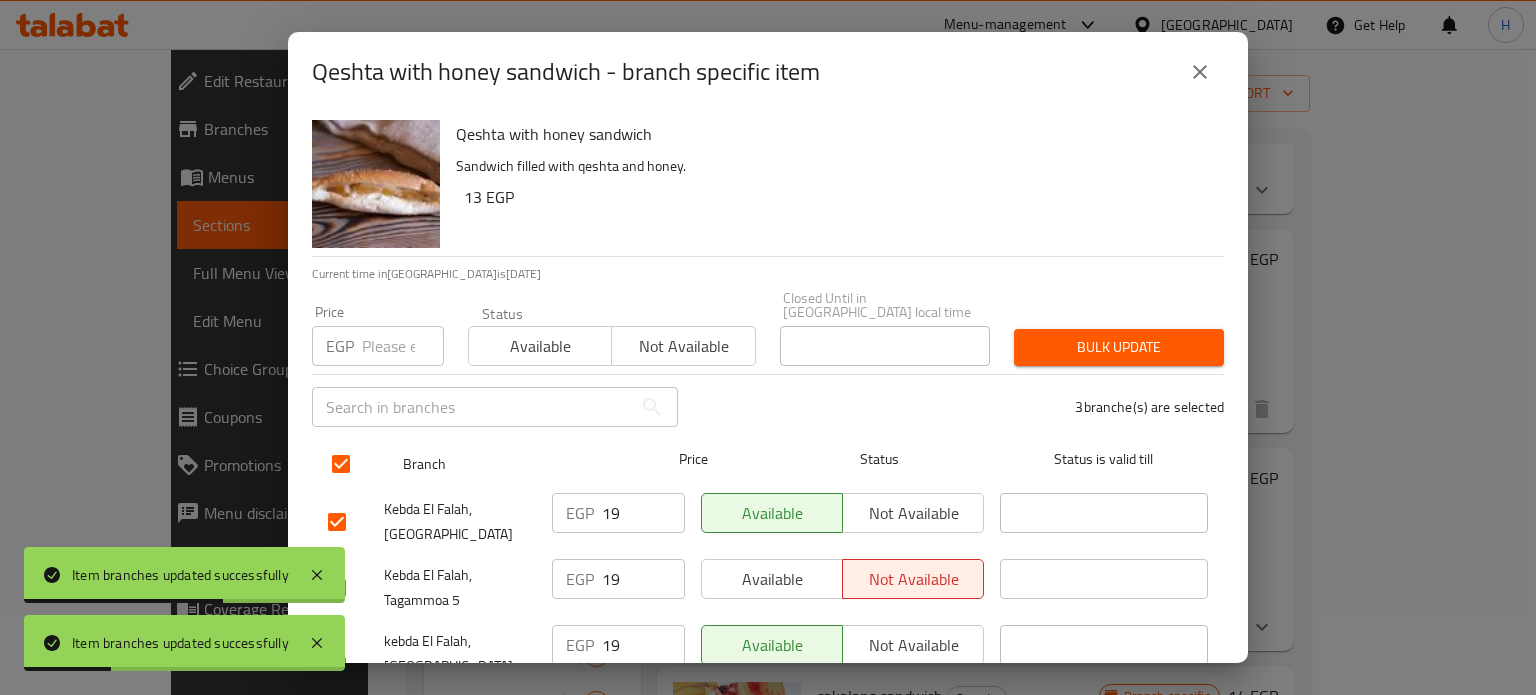 checkbox on "true" 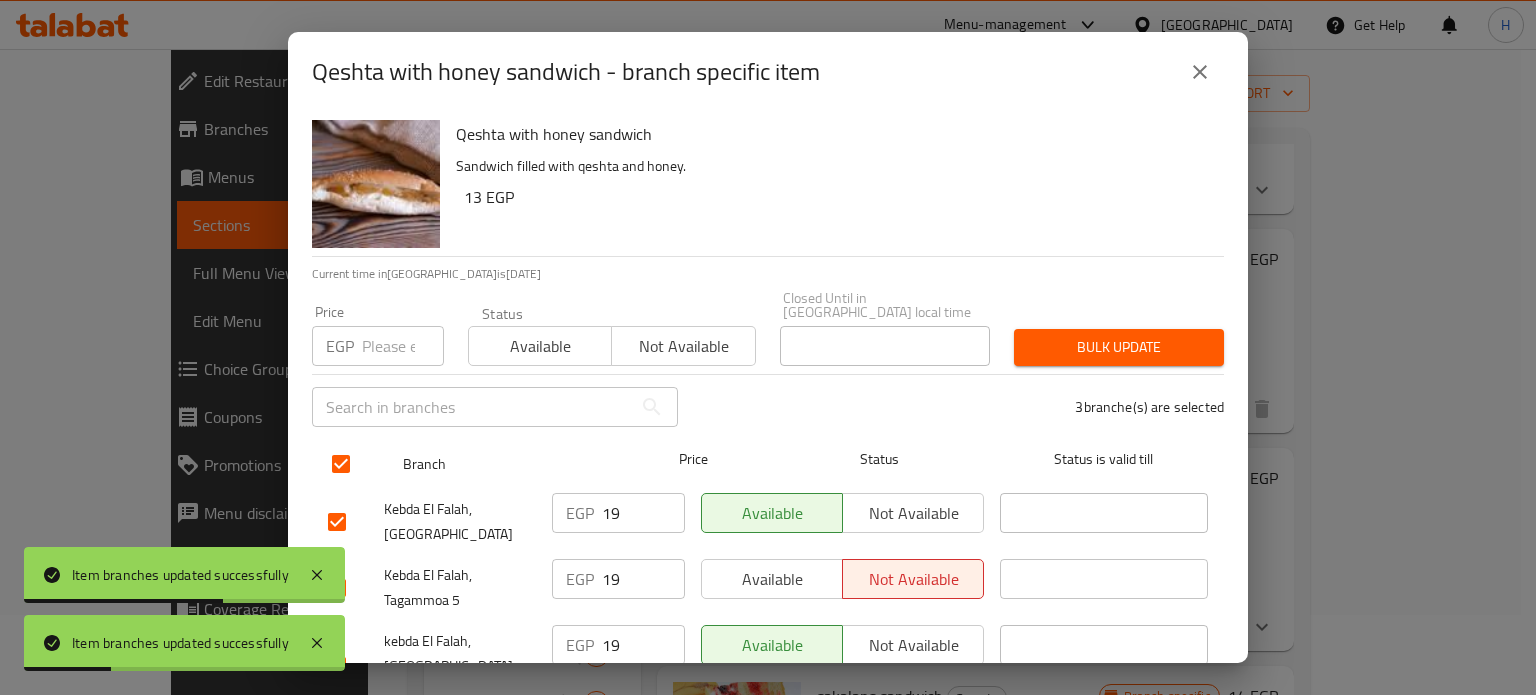 checkbox on "true" 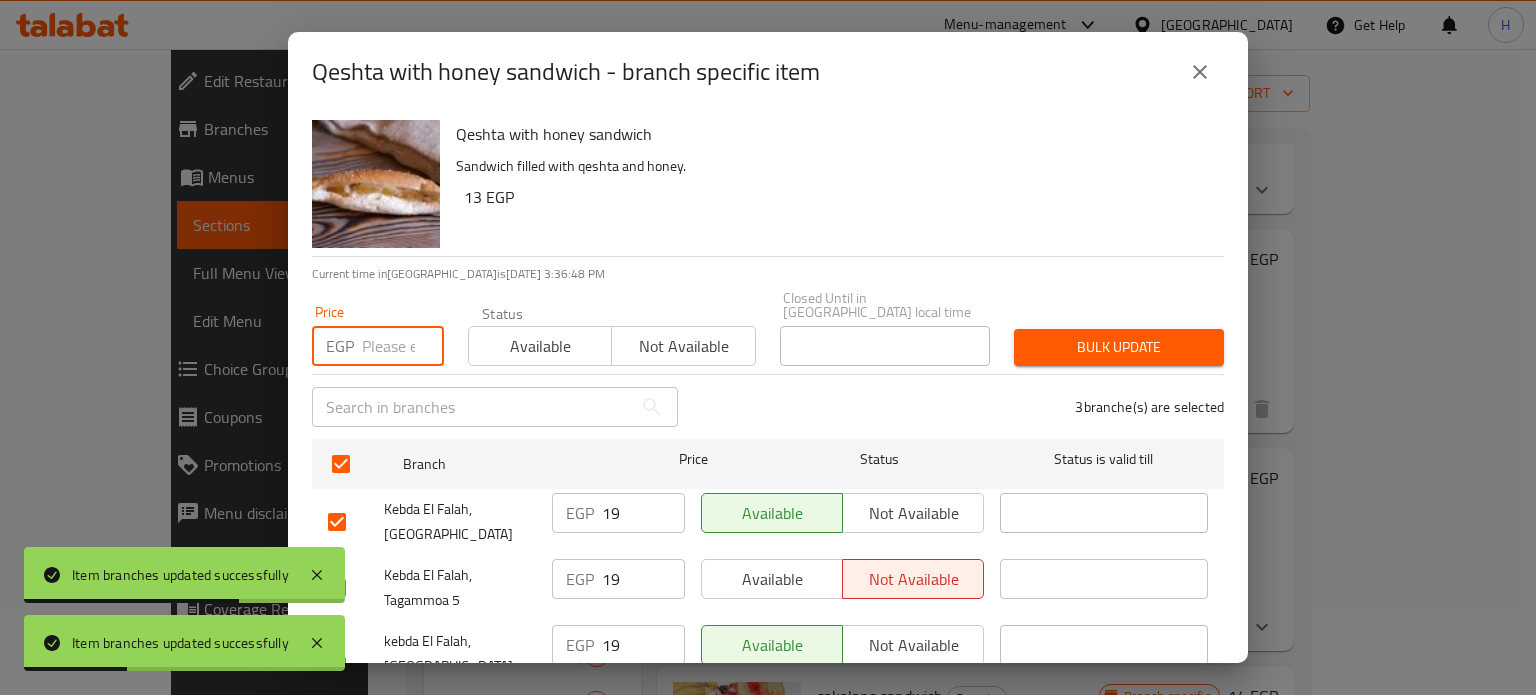 click at bounding box center [403, 346] 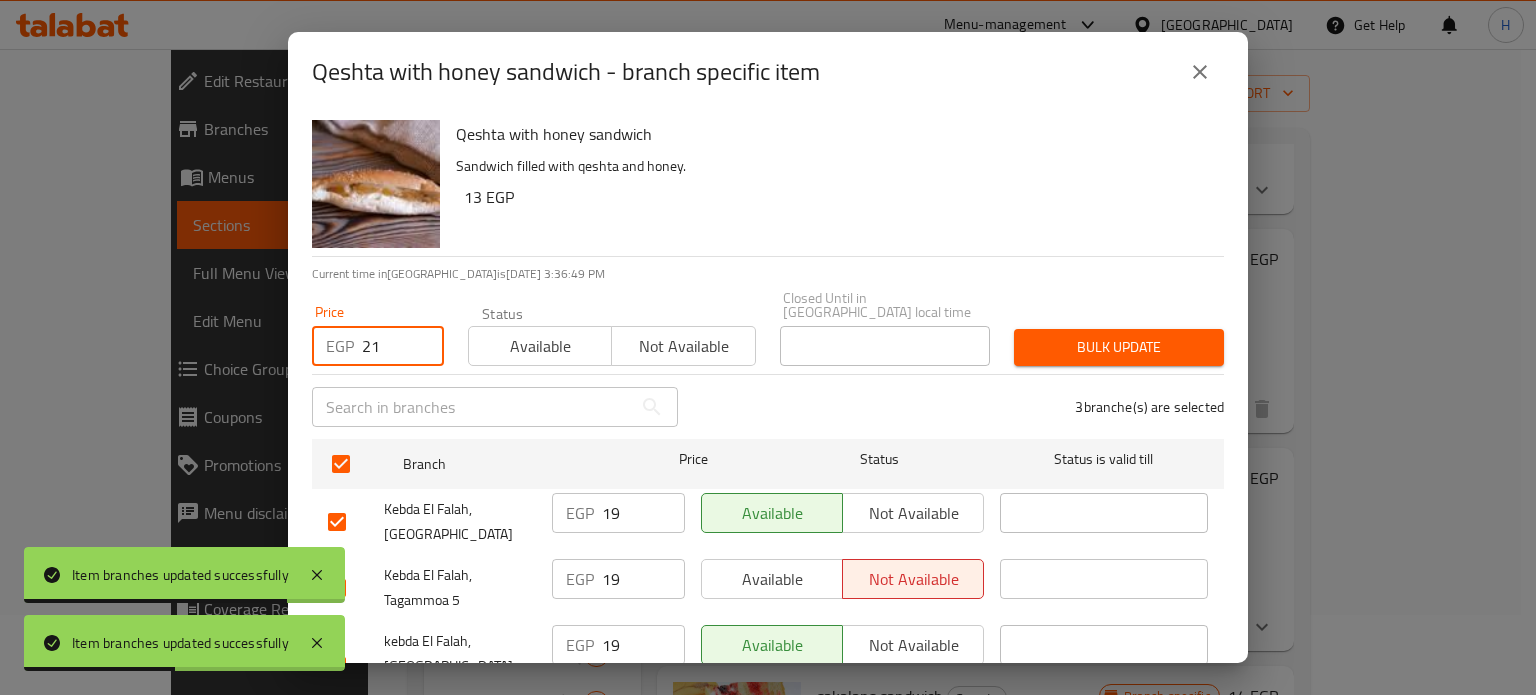 type on "21" 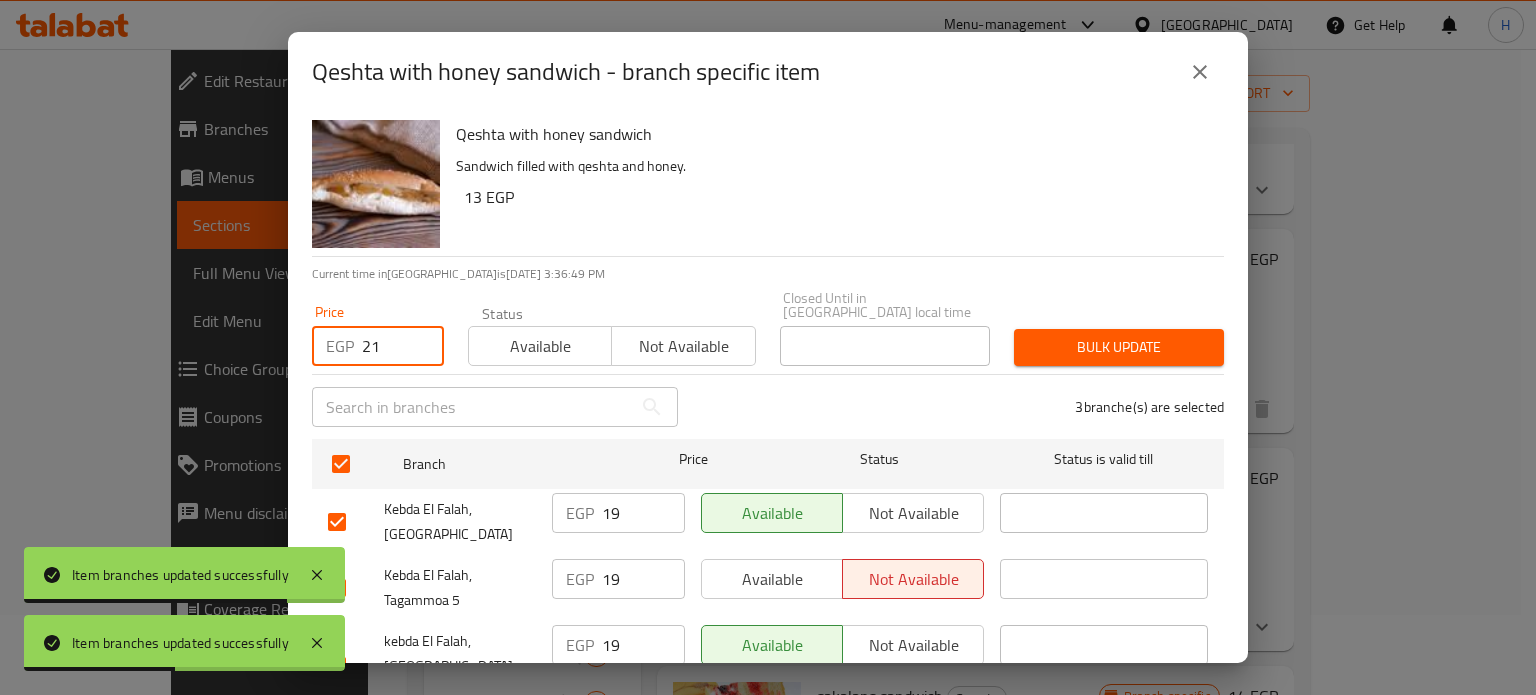 click on "Bulk update" at bounding box center [1119, 347] 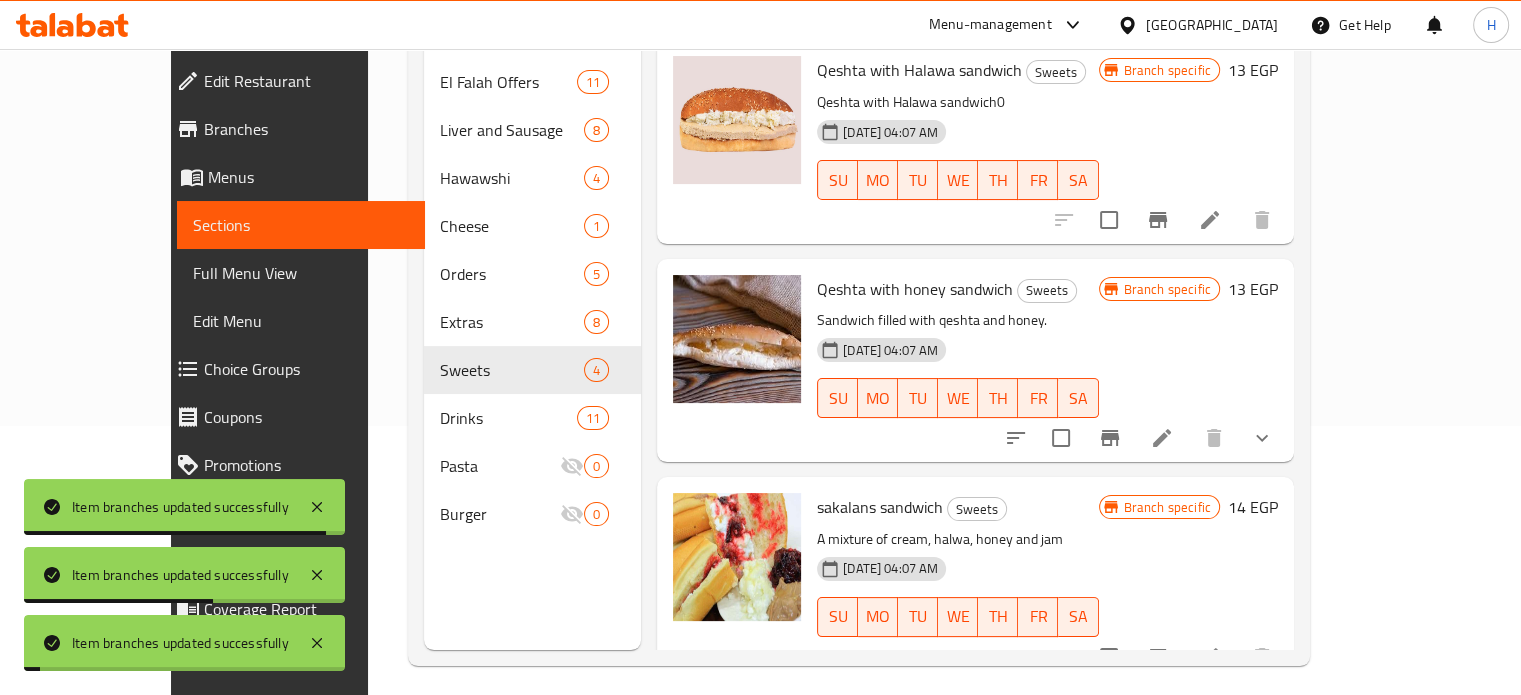 scroll, scrollTop: 280, scrollLeft: 0, axis: vertical 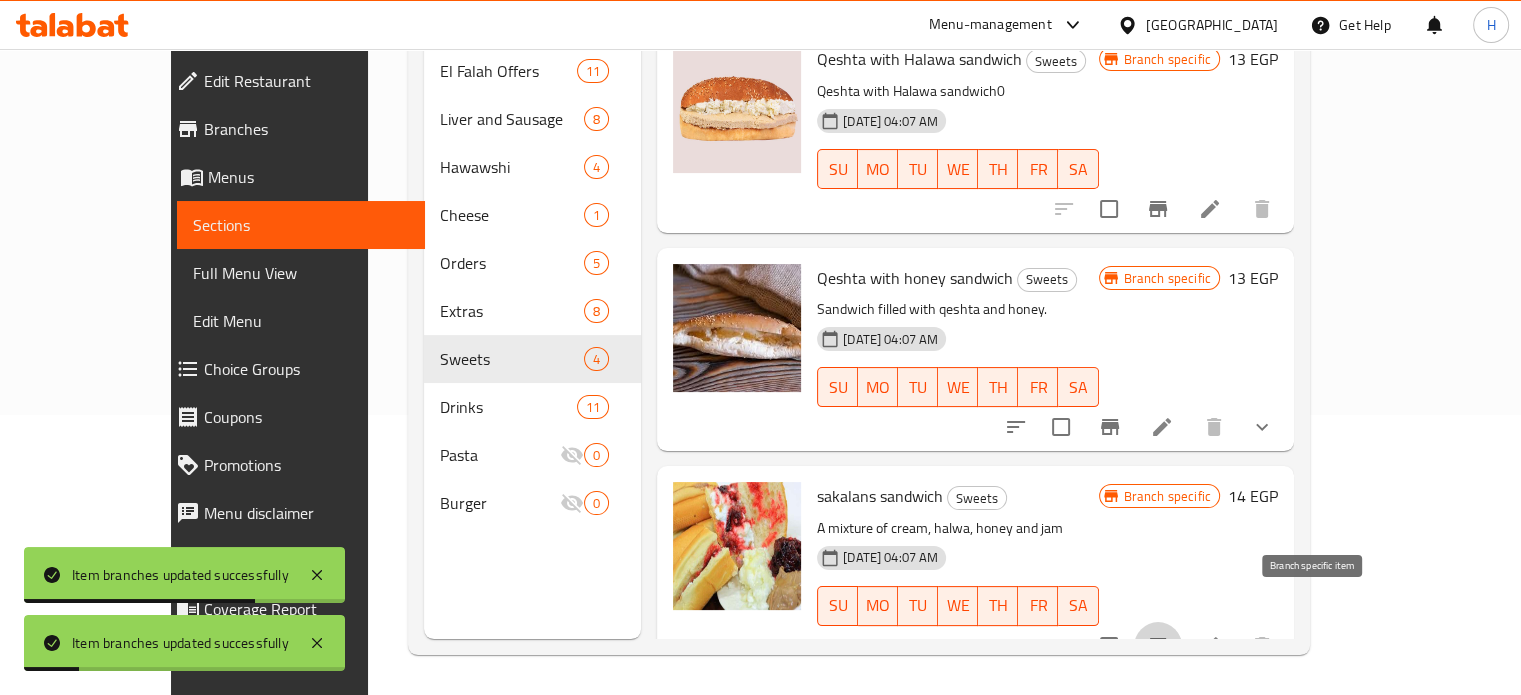 click 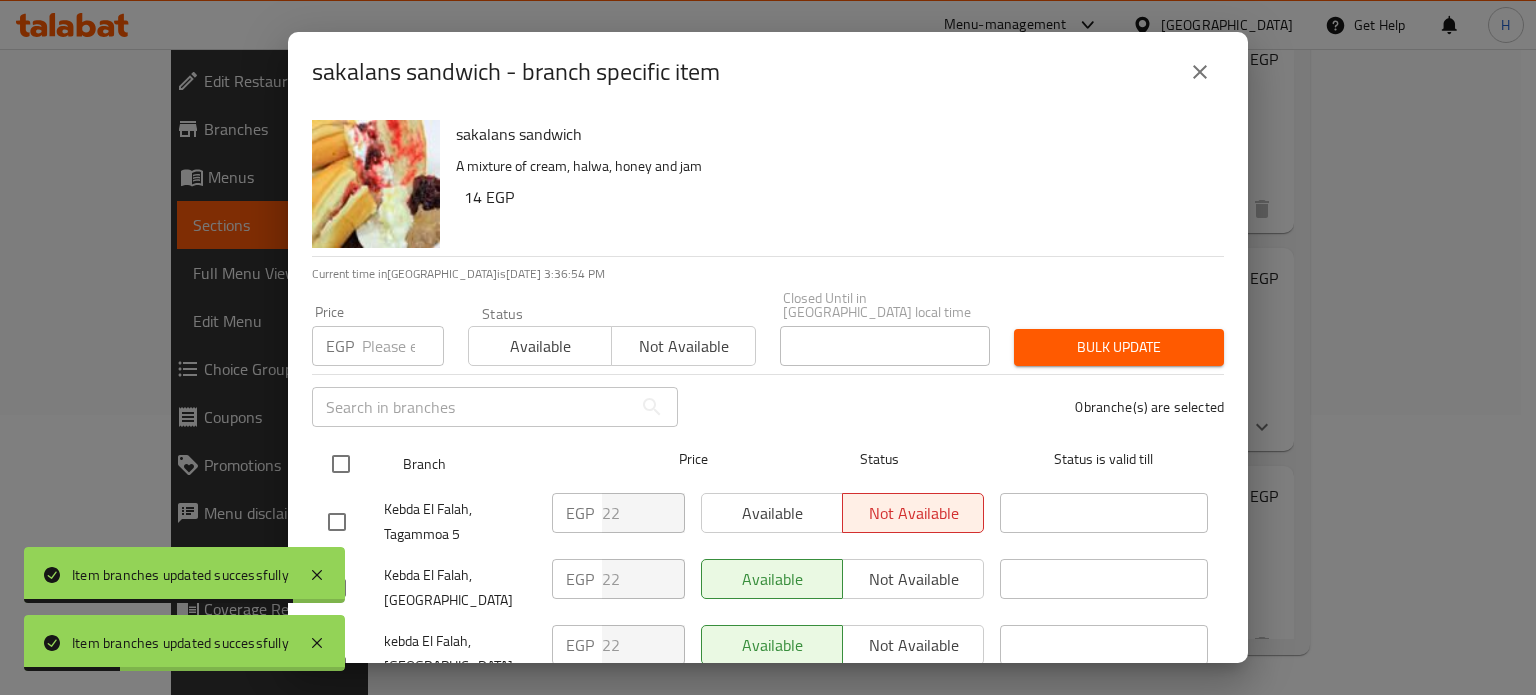 click at bounding box center (341, 464) 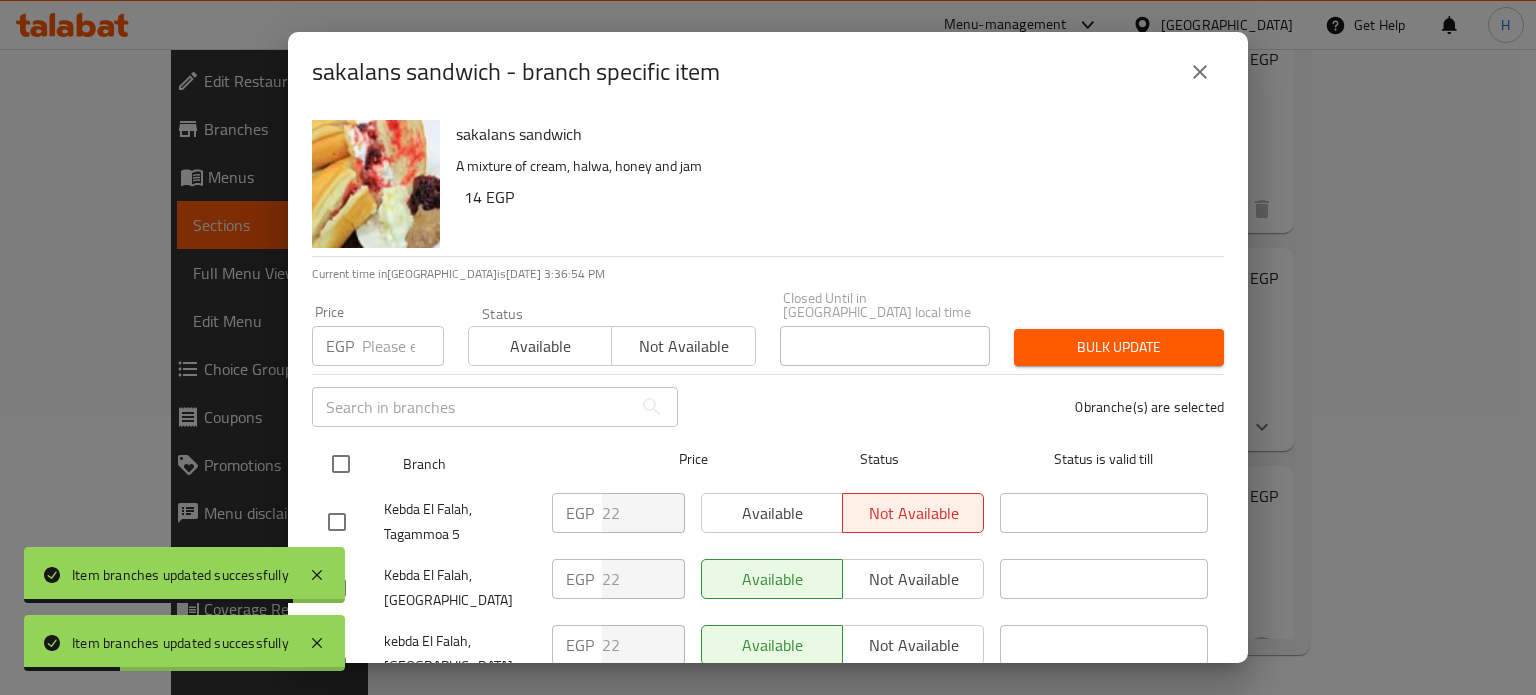 checkbox on "true" 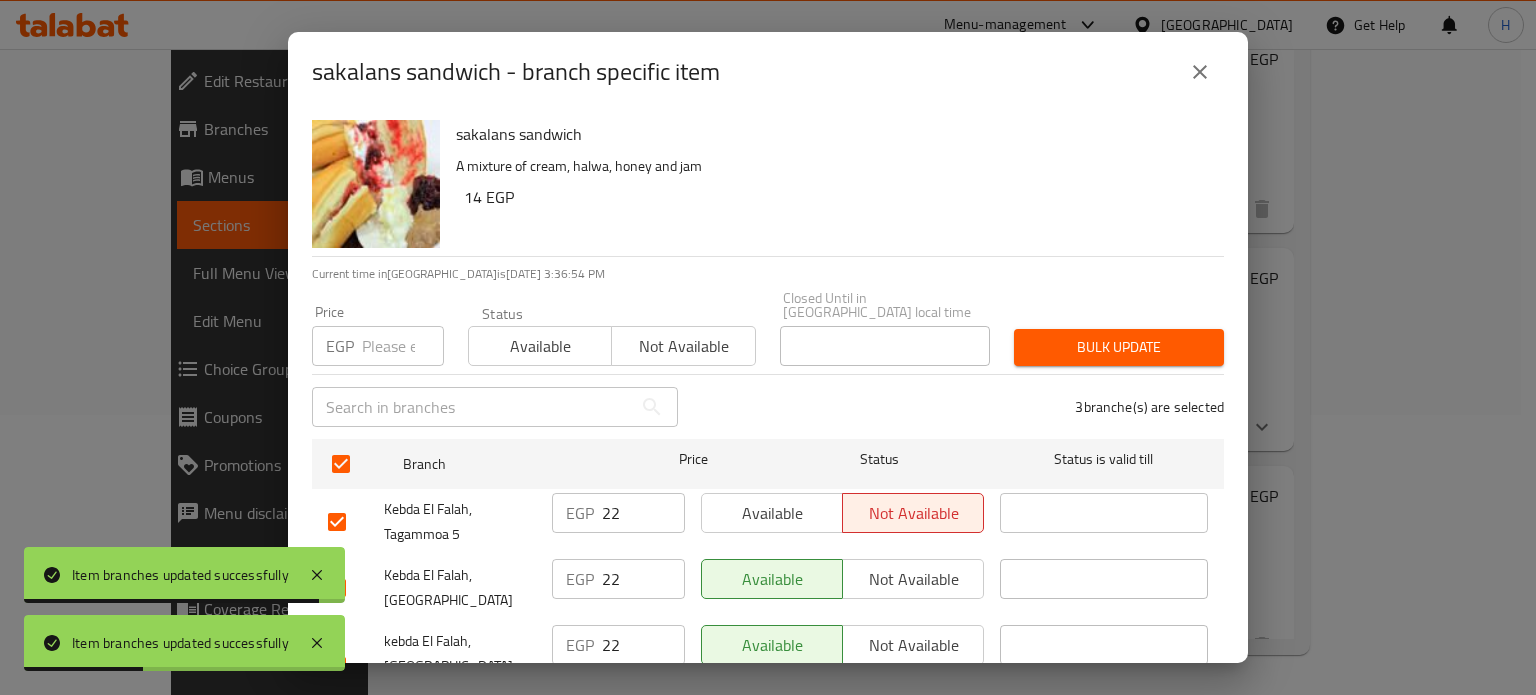click at bounding box center [403, 346] 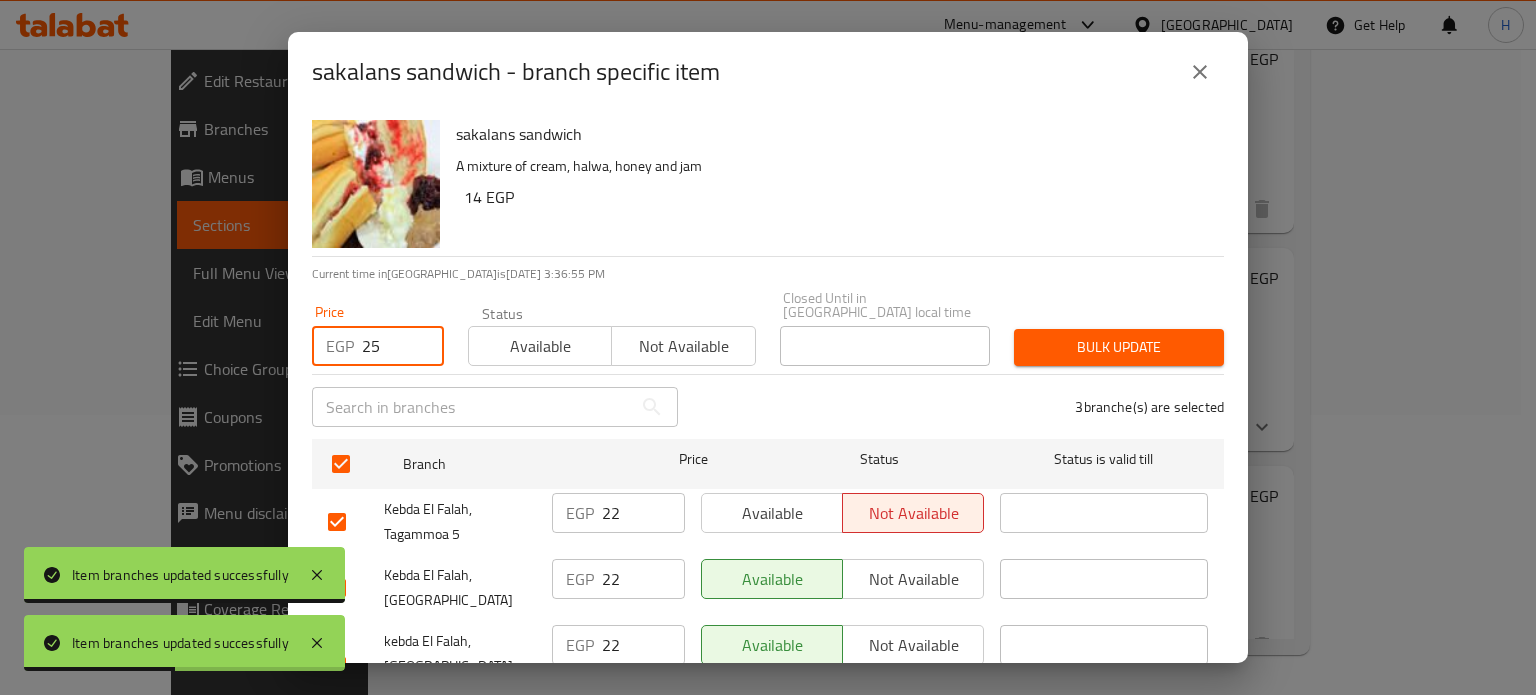 type on "25" 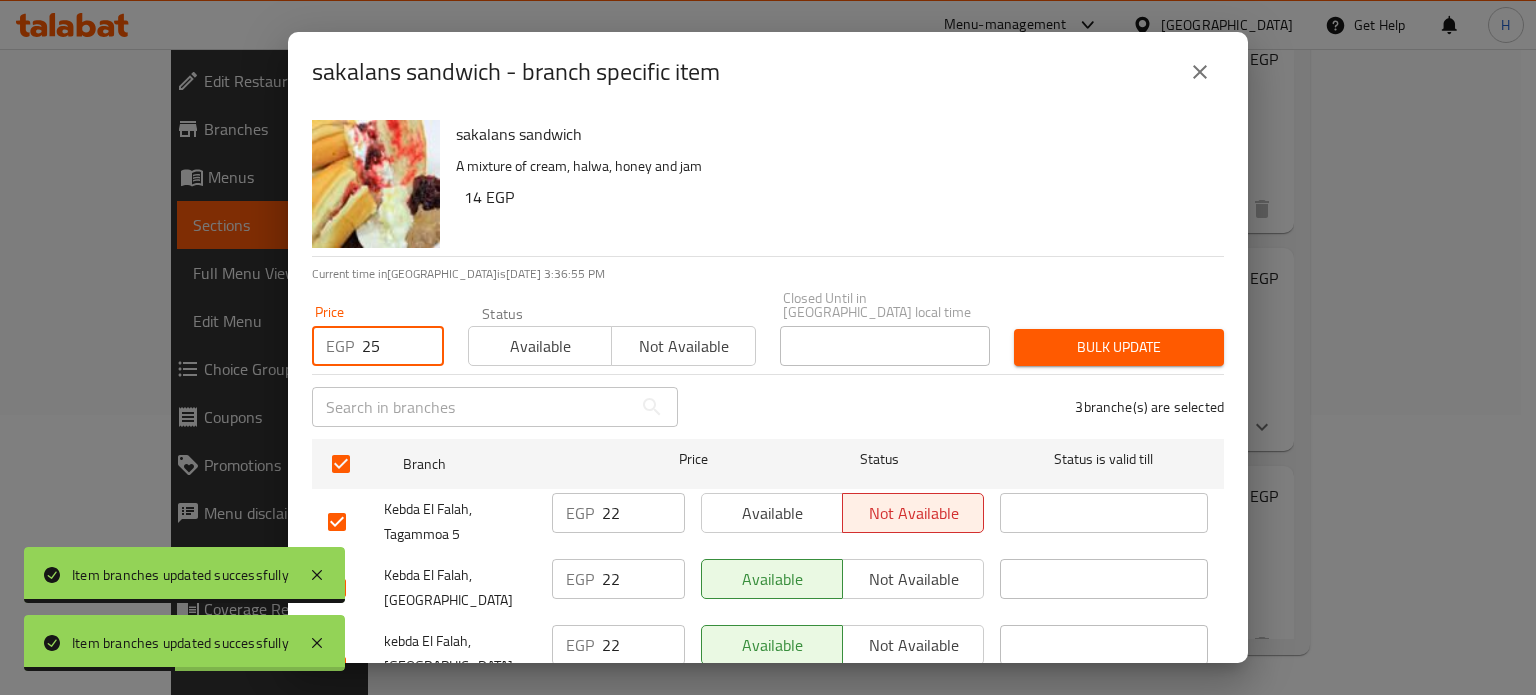 click on "Bulk update" at bounding box center [1119, 347] 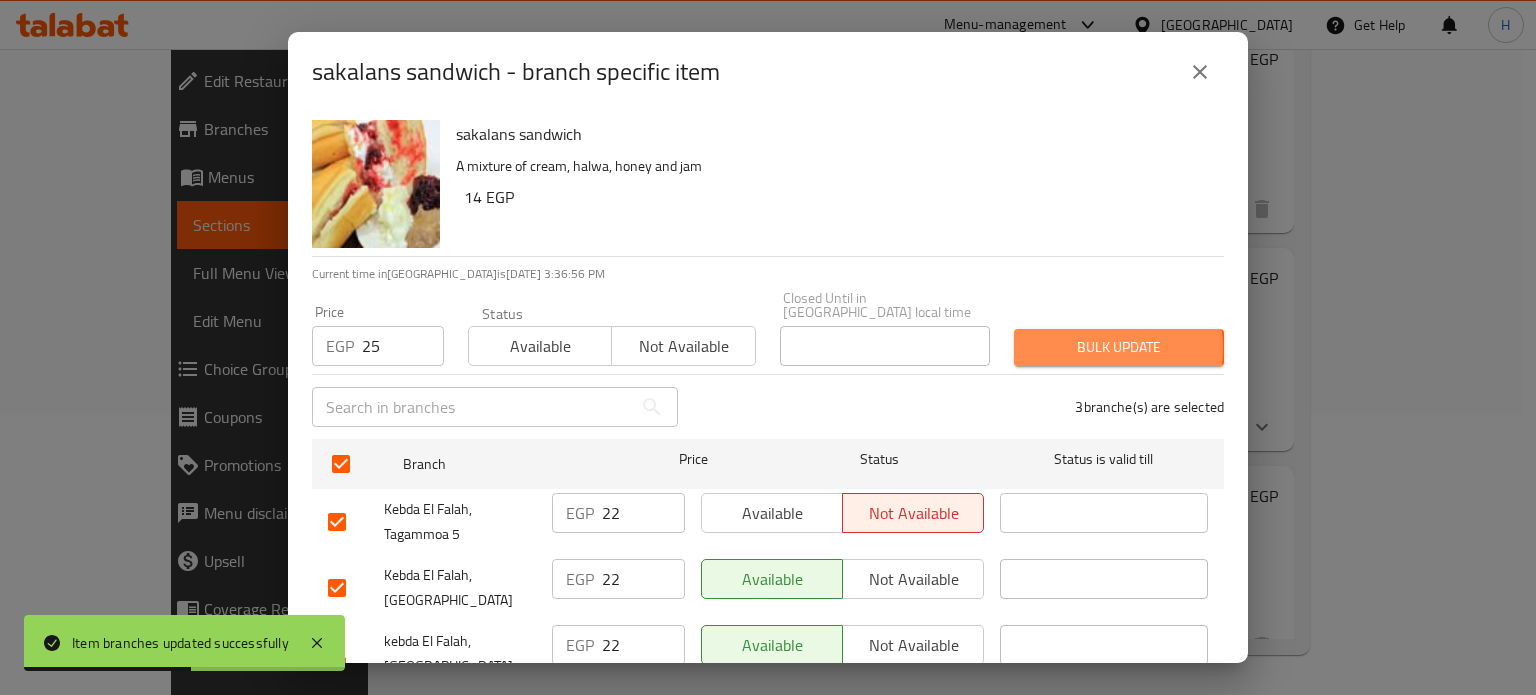 click on "Bulk update" at bounding box center (1119, 347) 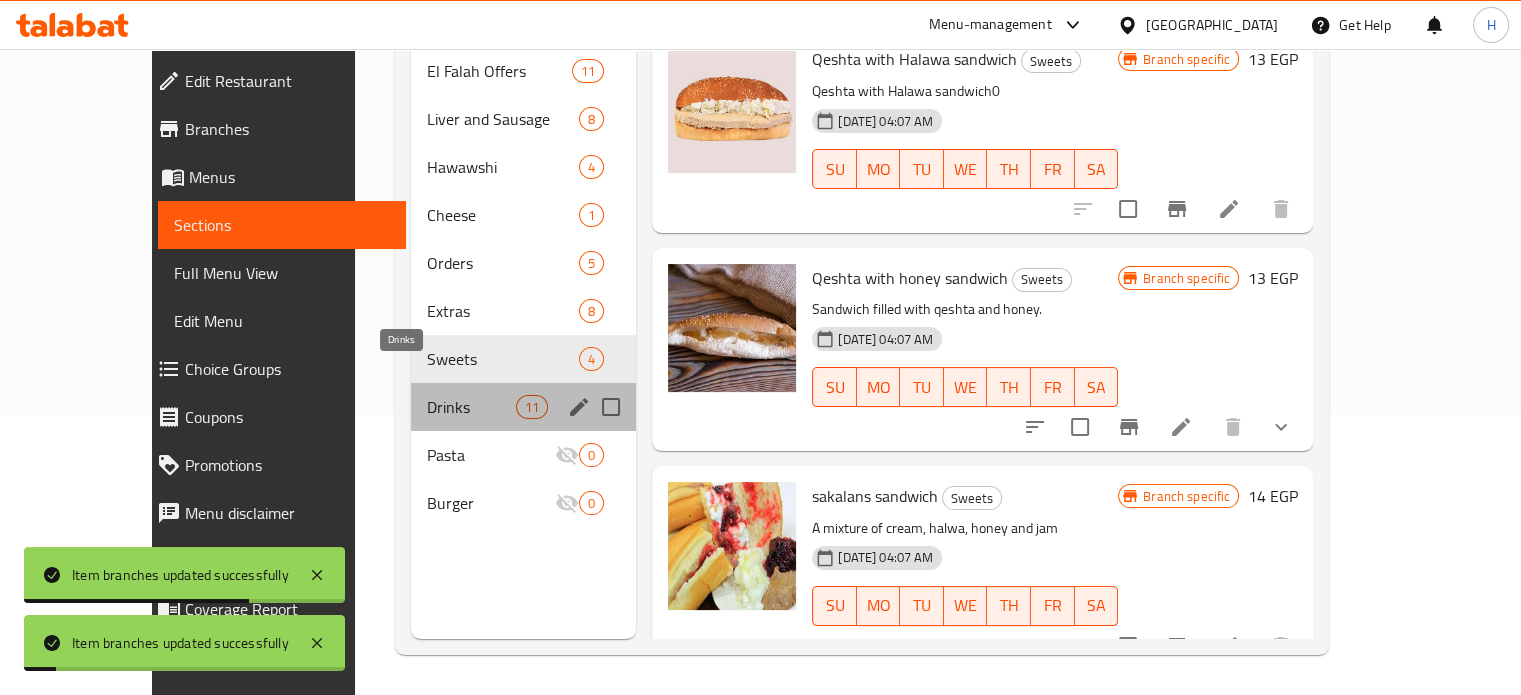 click on "Drinks" at bounding box center (471, 407) 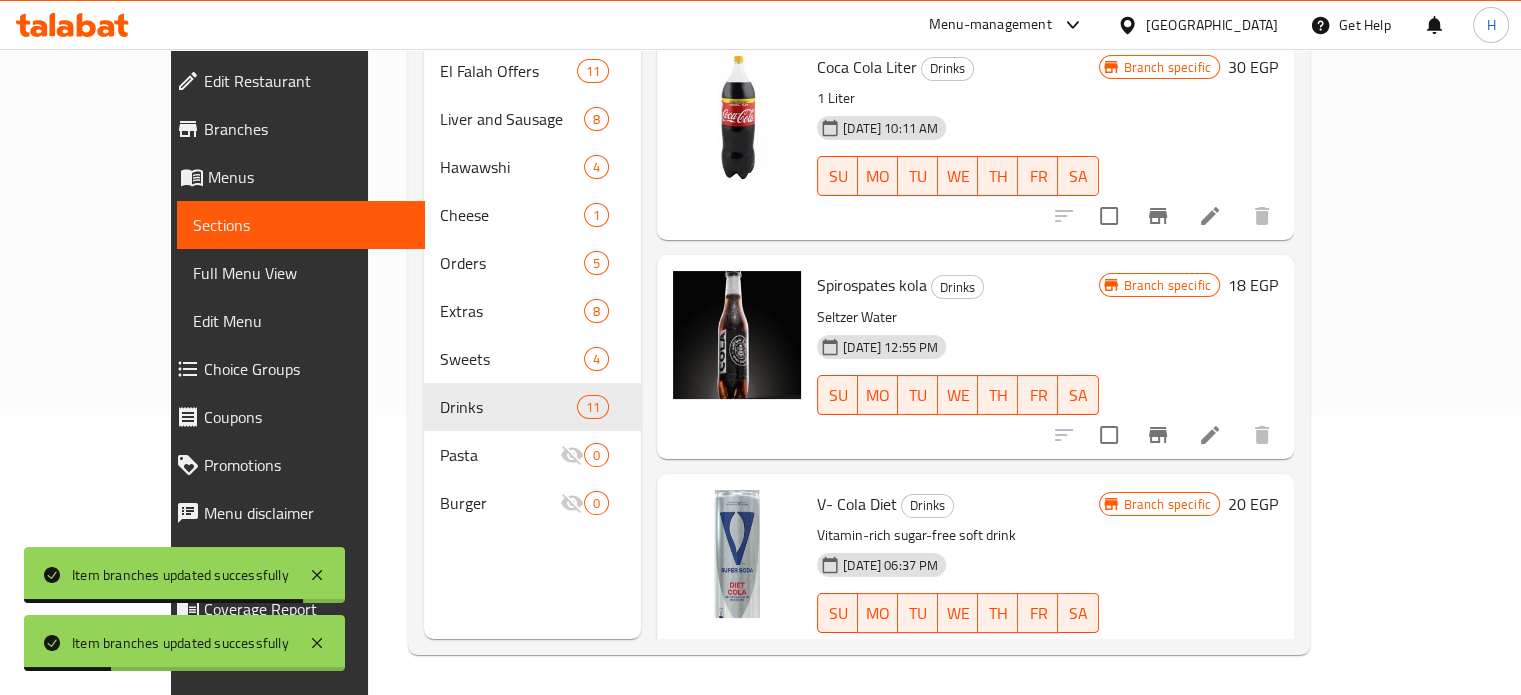 scroll, scrollTop: 0, scrollLeft: 0, axis: both 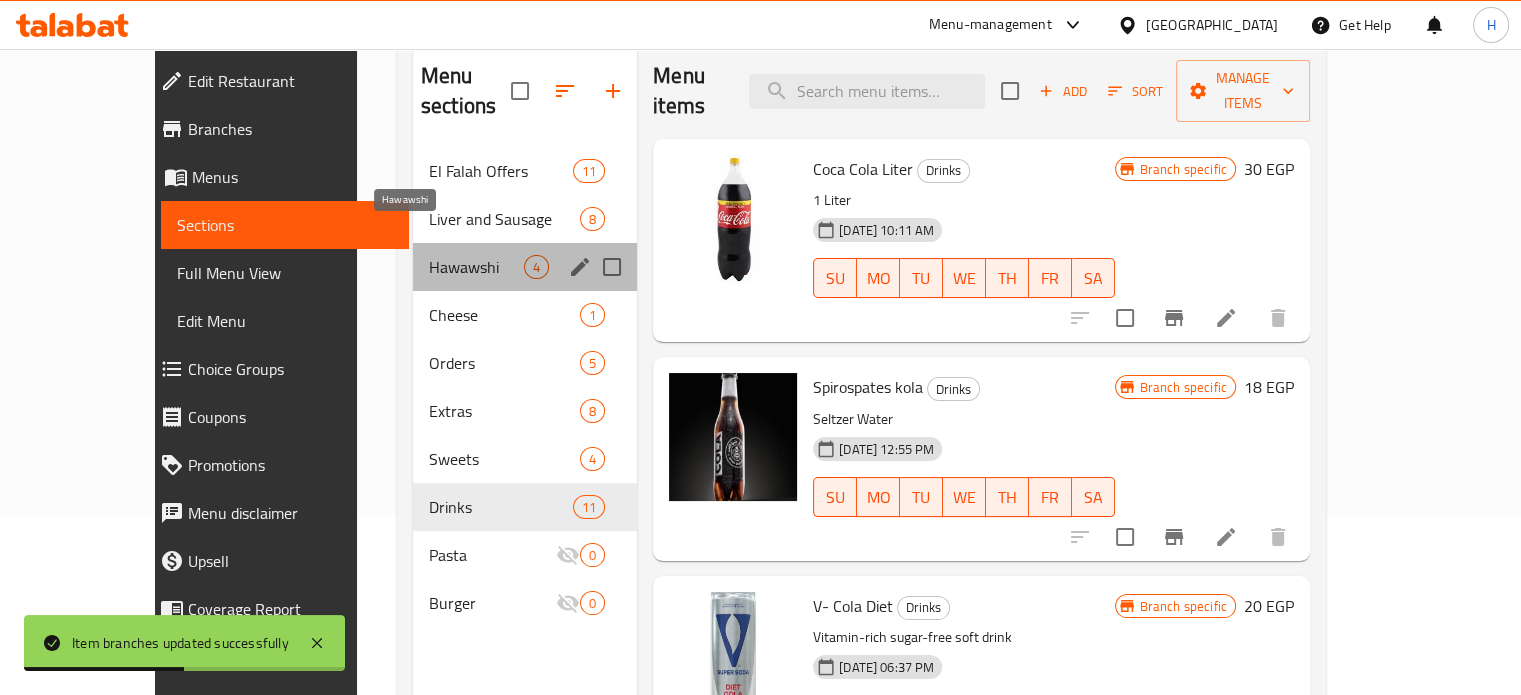 click on "Hawawshi" at bounding box center (476, 267) 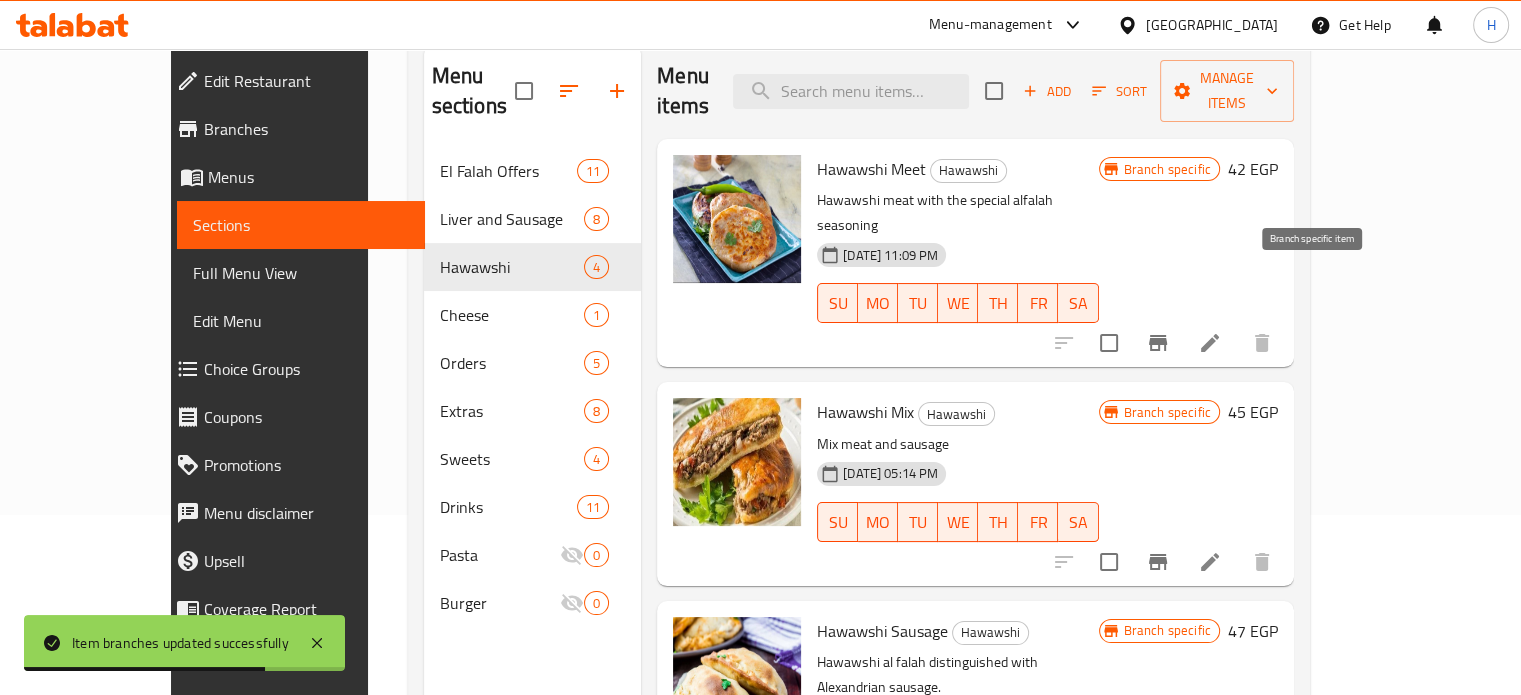click 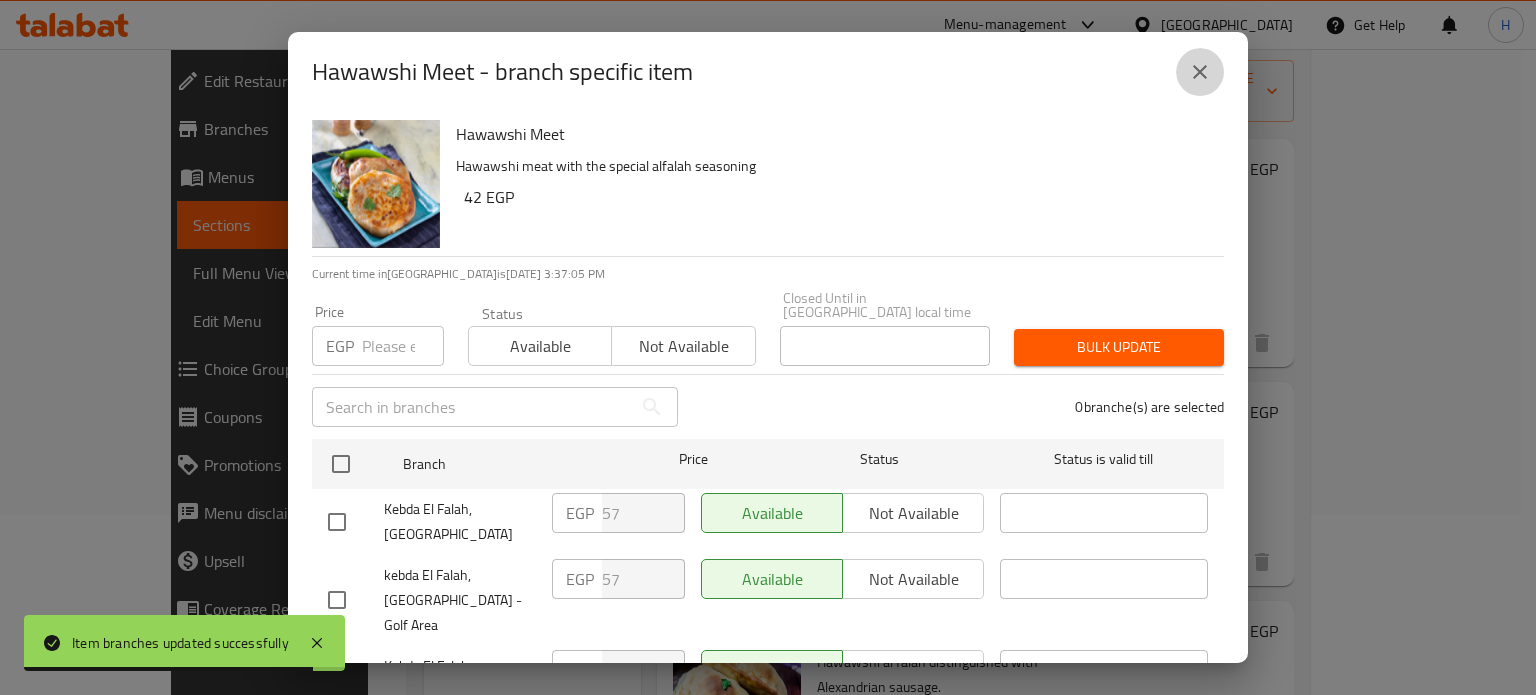 click 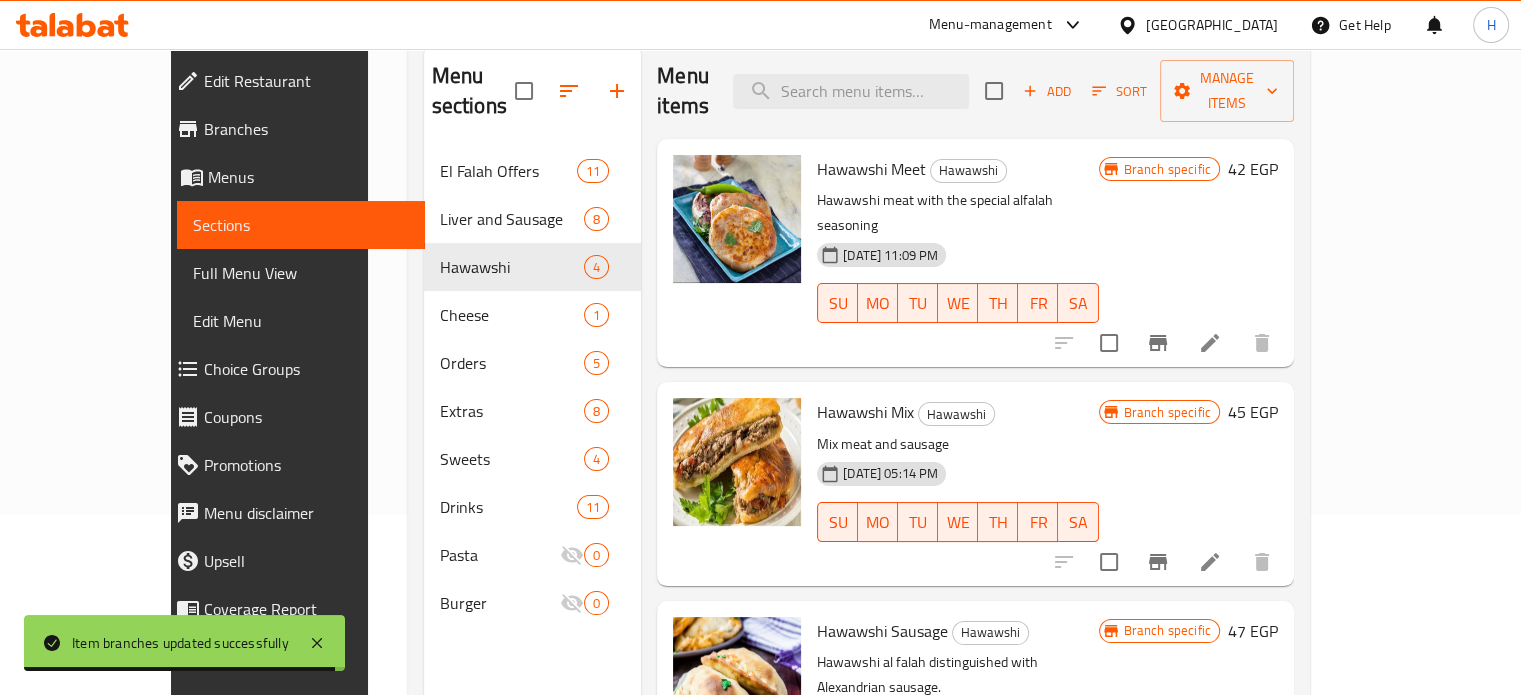 click 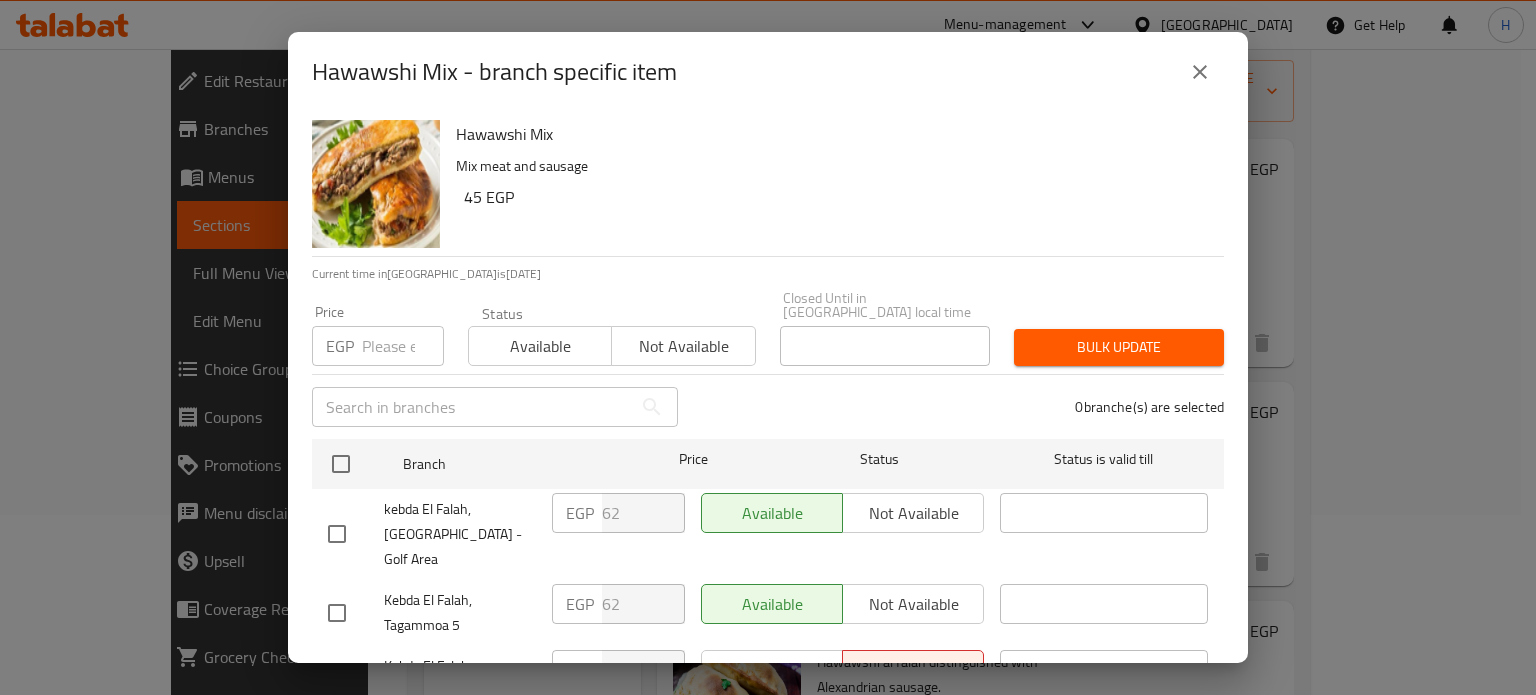 click 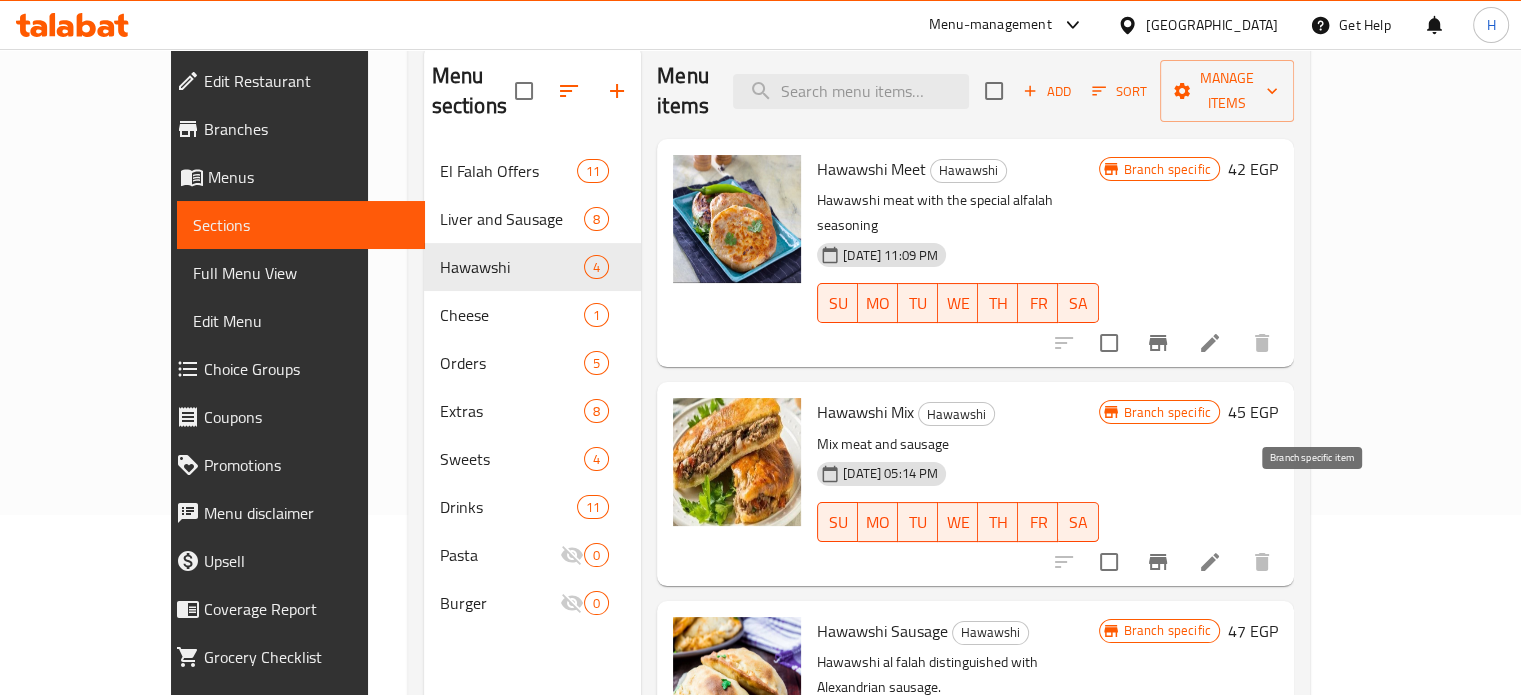 click 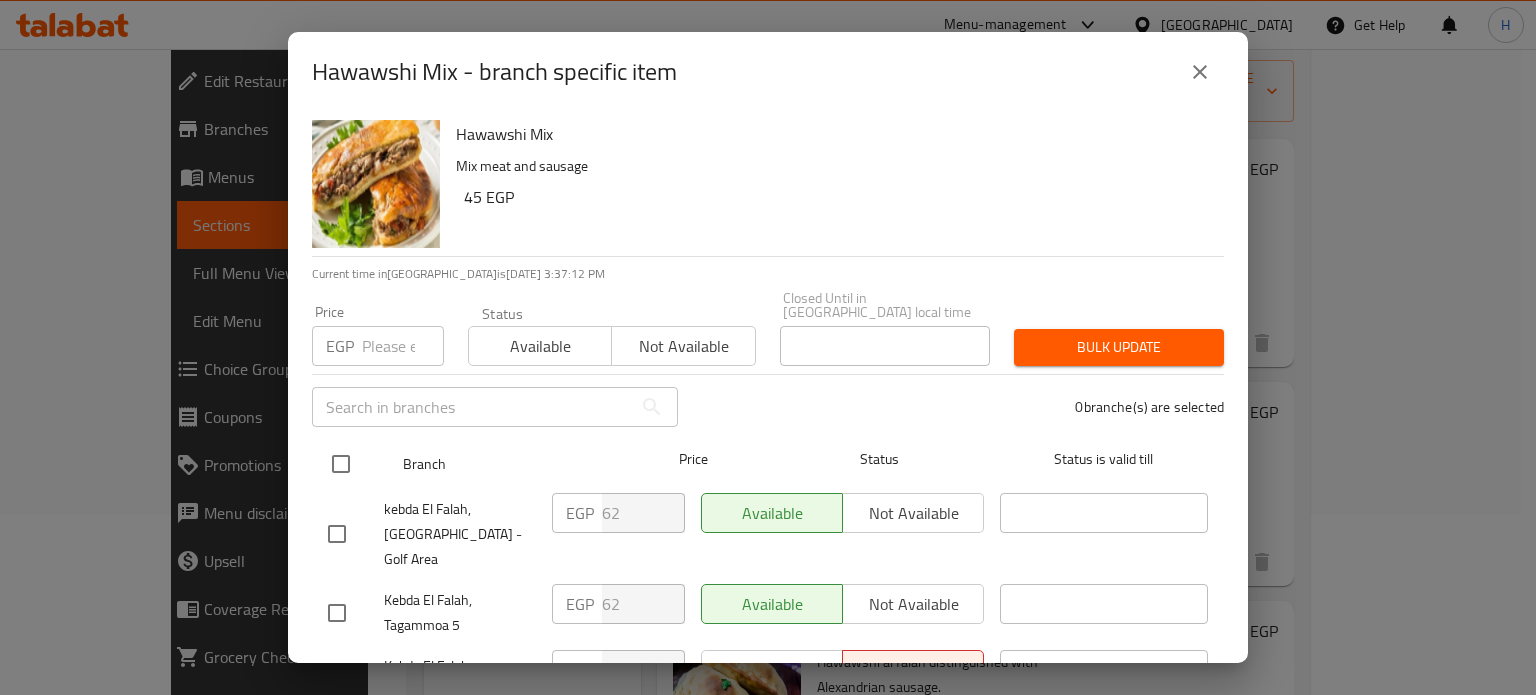 click at bounding box center [341, 464] 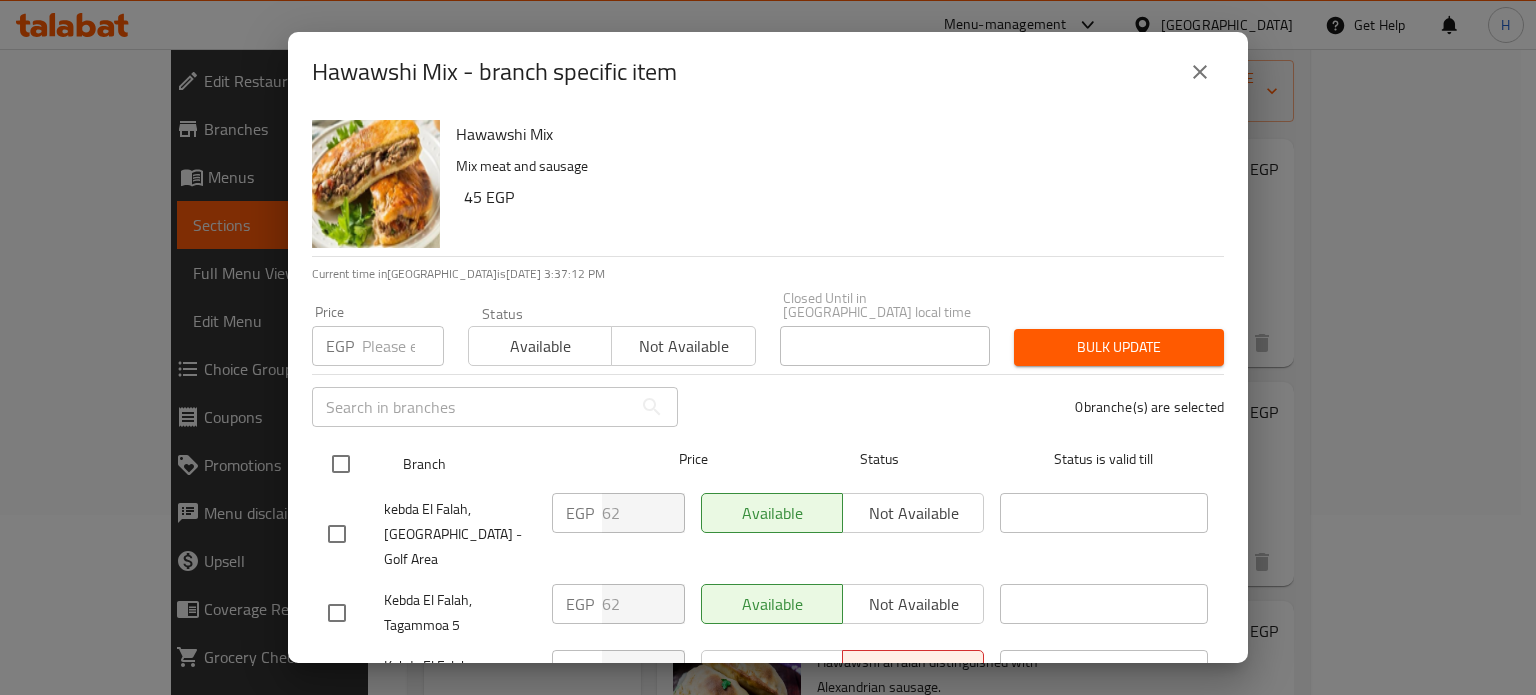 checkbox on "true" 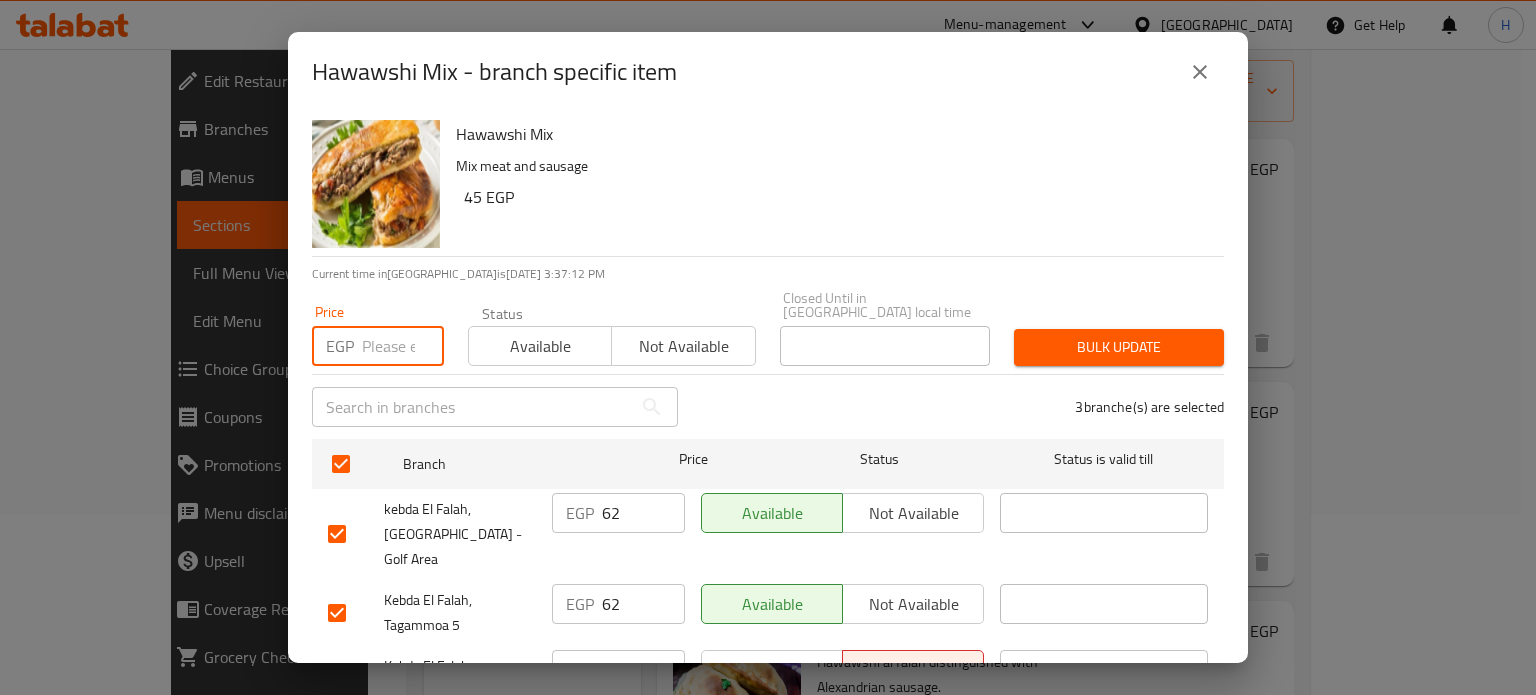 click at bounding box center (403, 346) 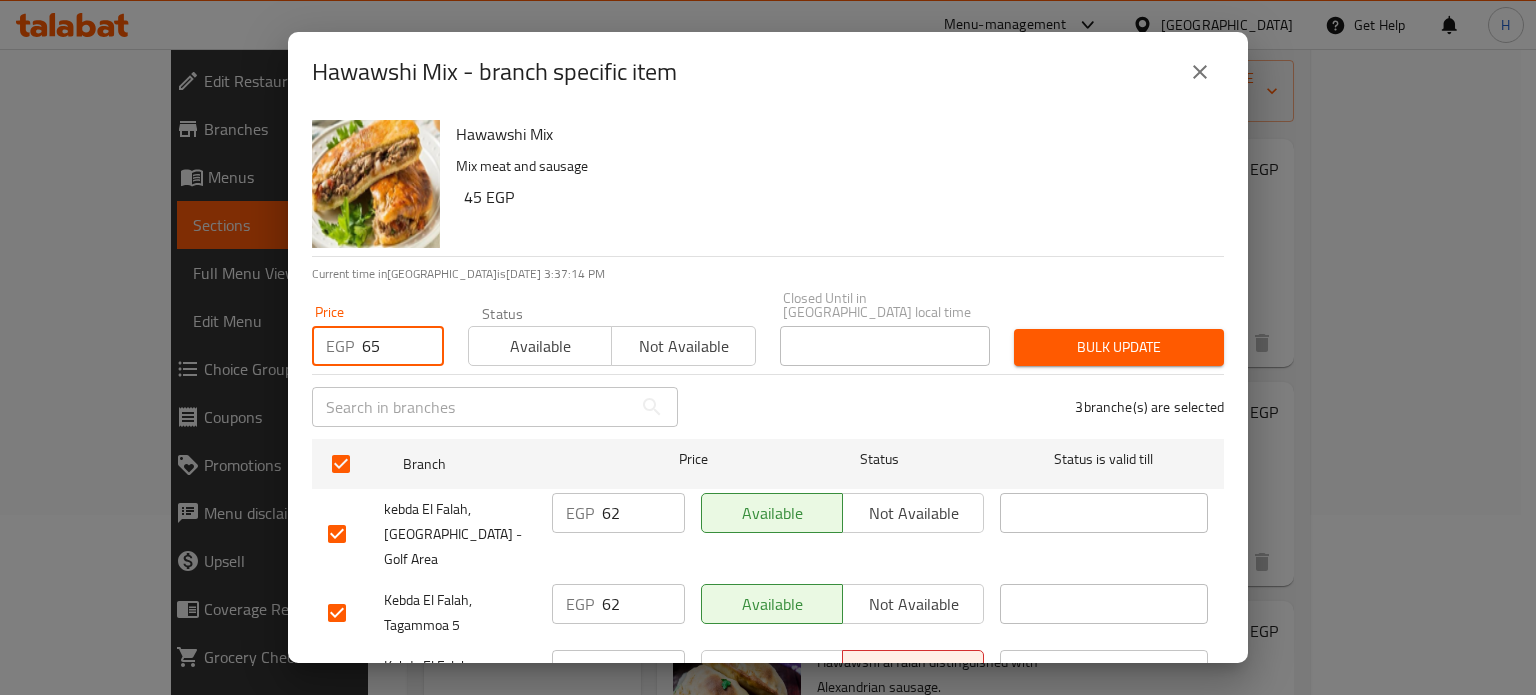 type on "65" 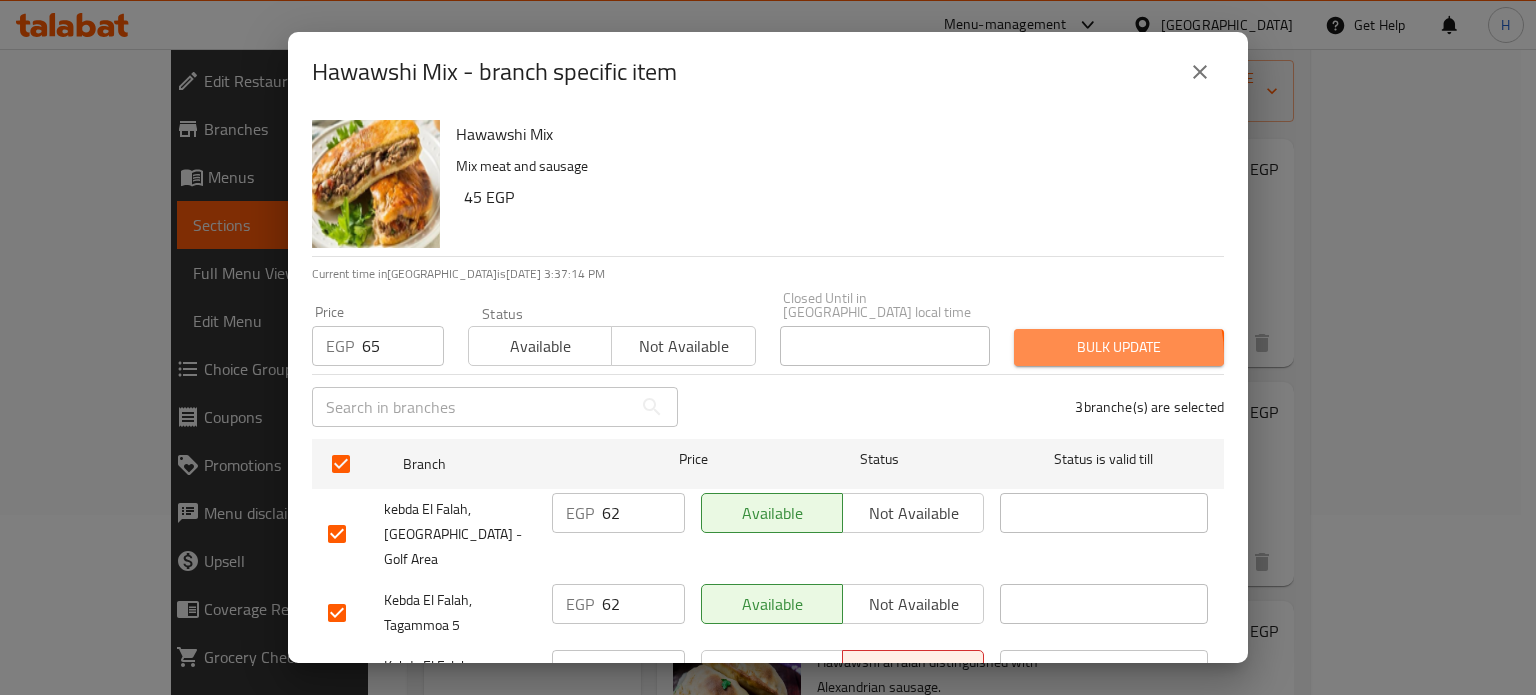 click on "Bulk update" at bounding box center [1119, 347] 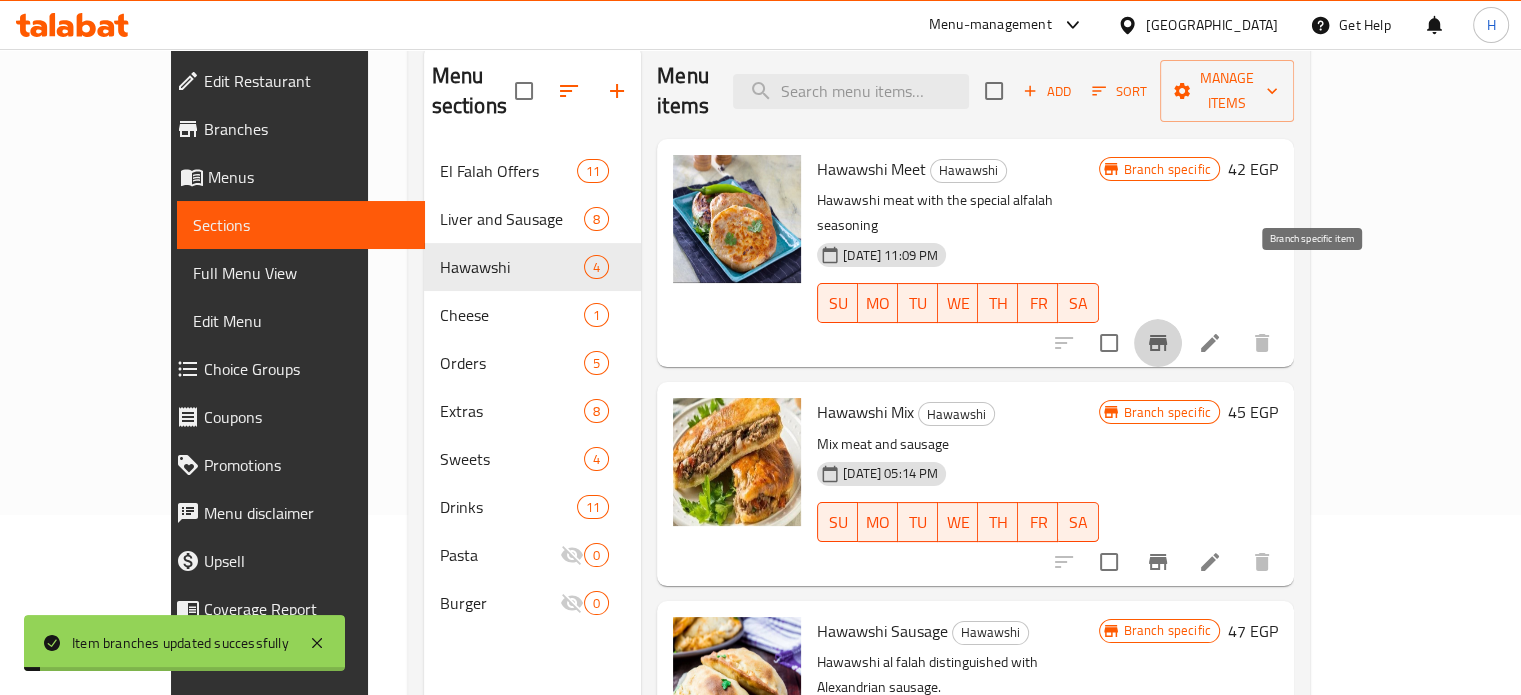 click 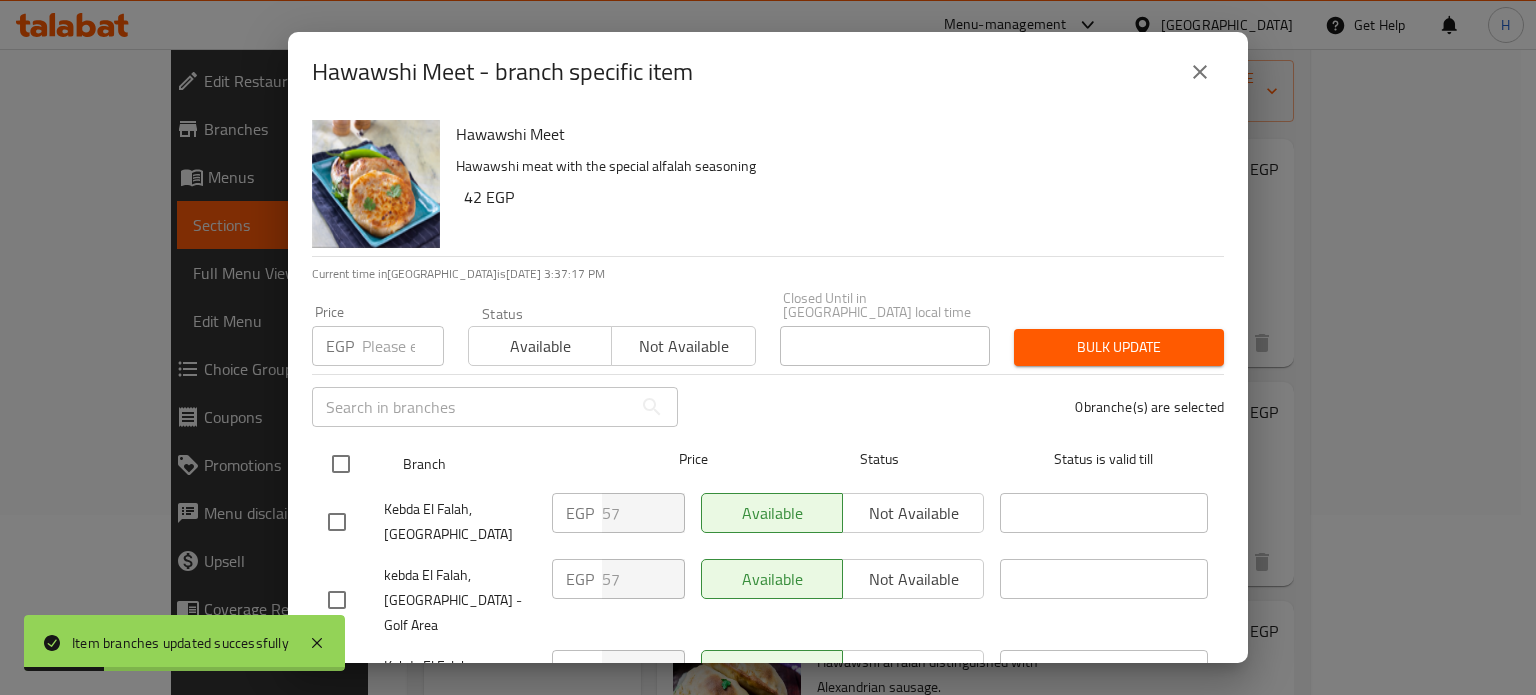 click at bounding box center (341, 464) 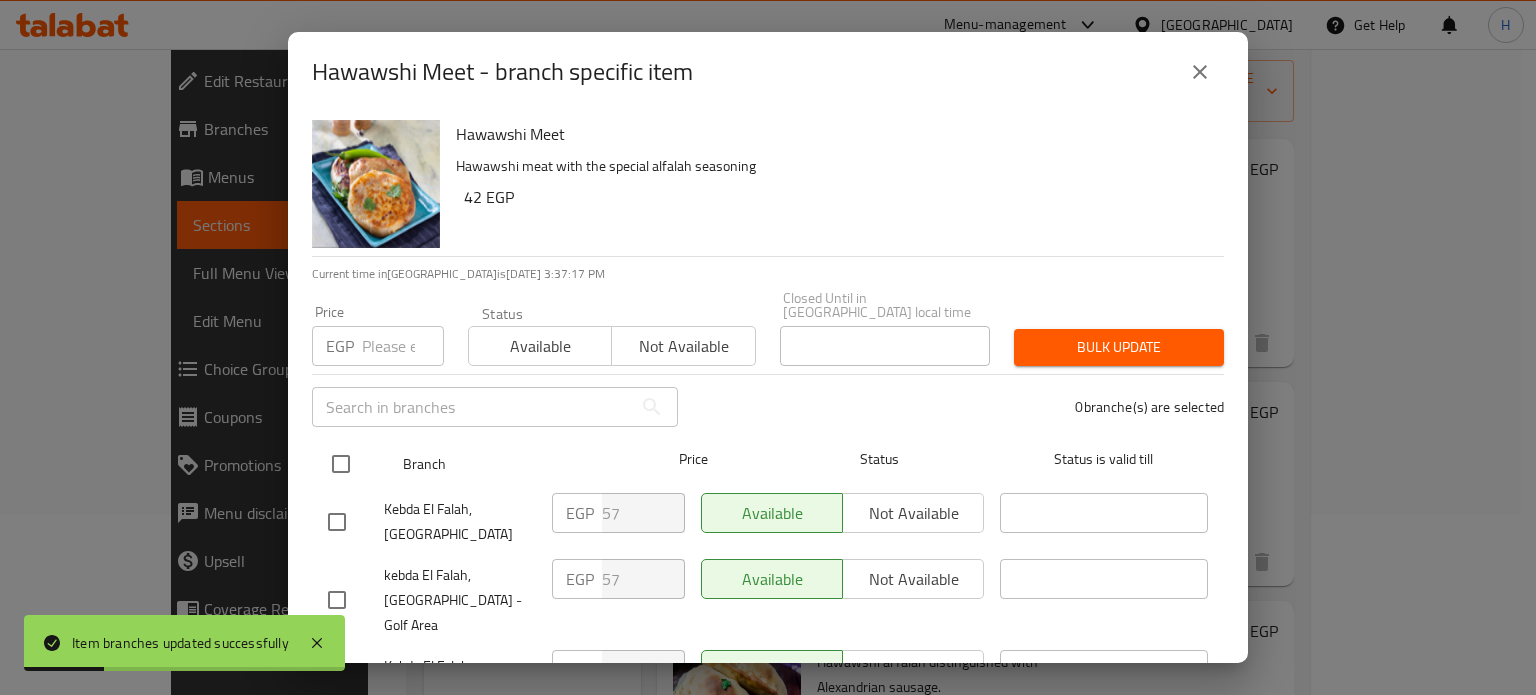 checkbox on "true" 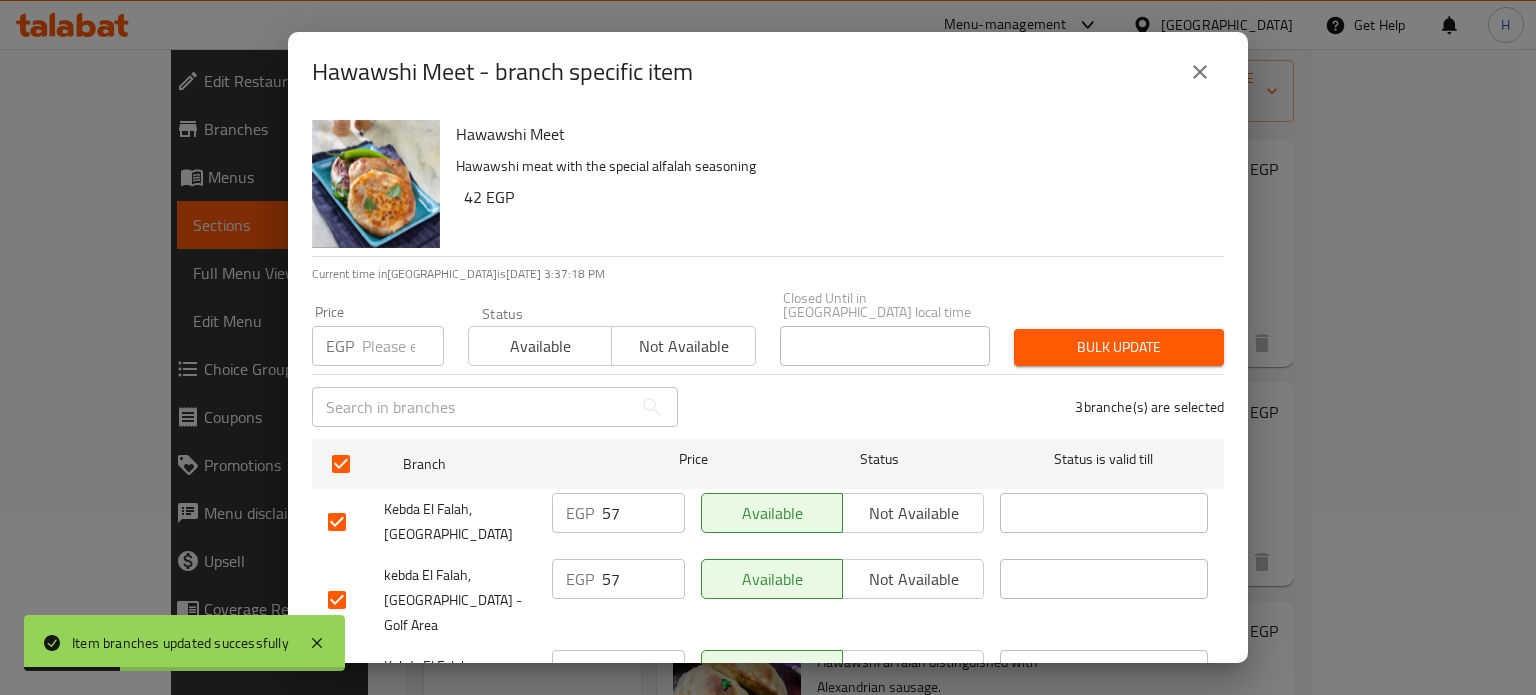 click at bounding box center (403, 346) 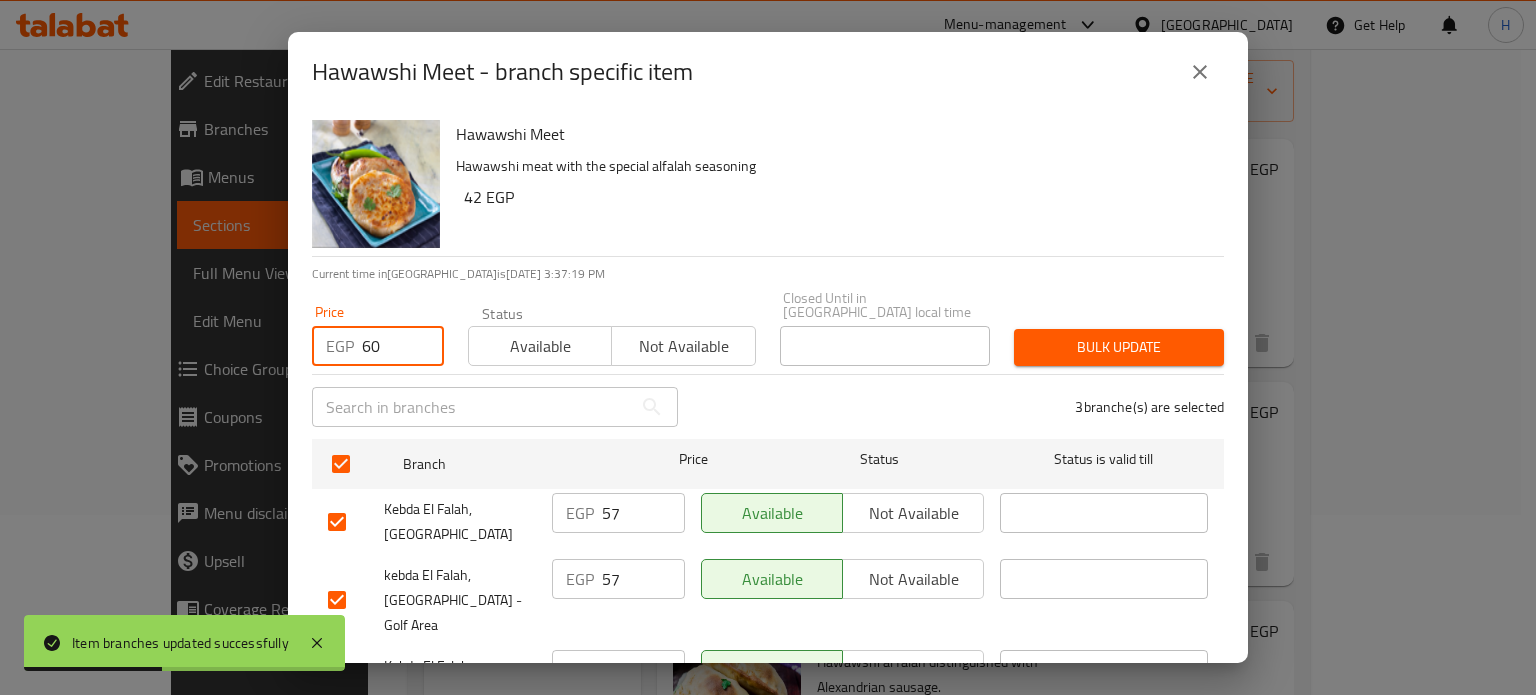 type on "60" 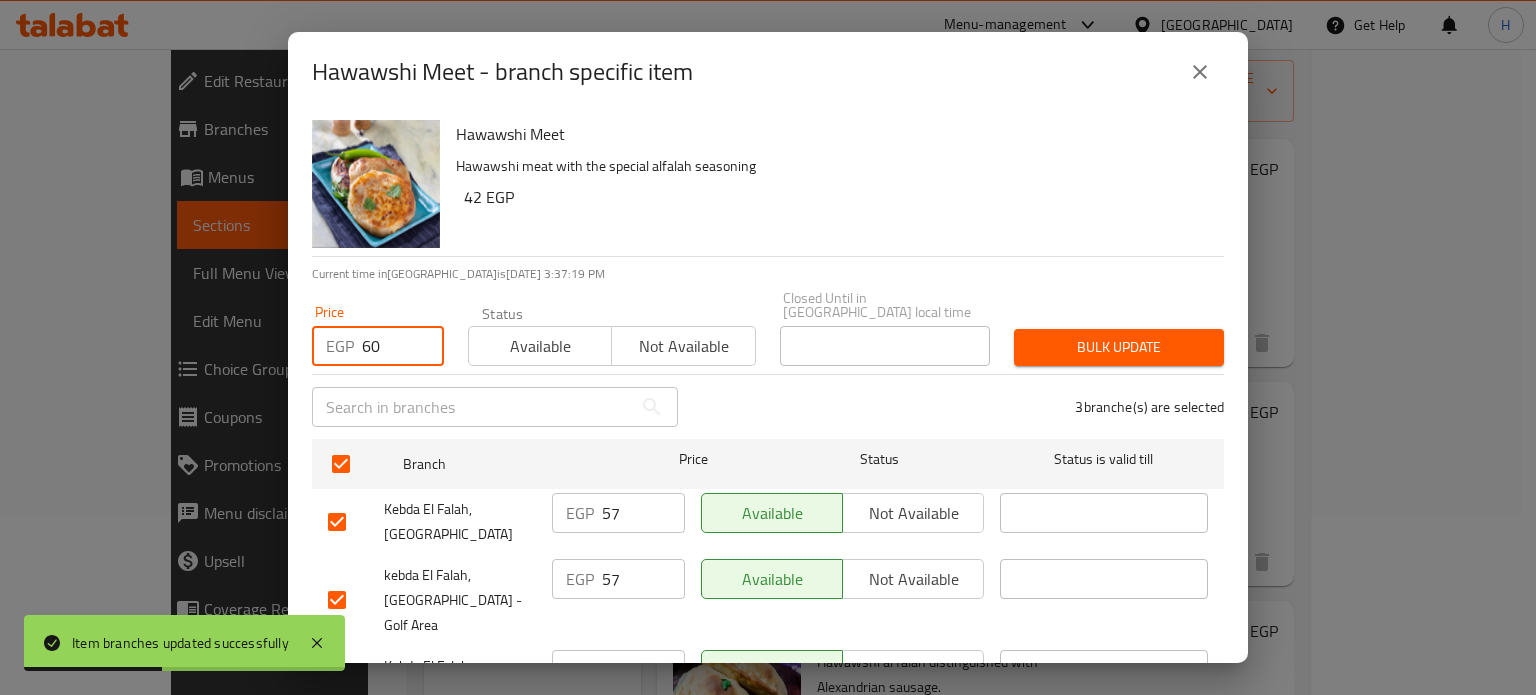click on "Bulk update" at bounding box center (1119, 347) 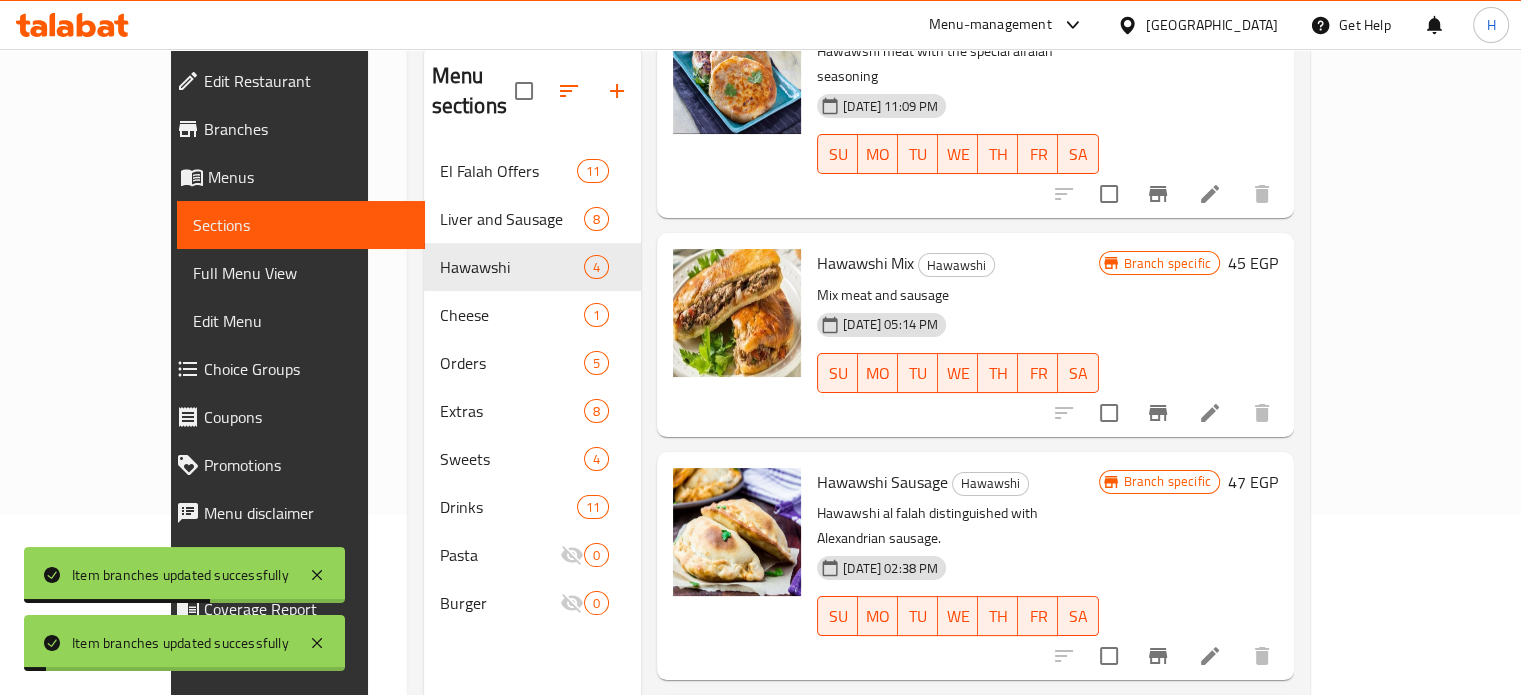 scroll, scrollTop: 200, scrollLeft: 0, axis: vertical 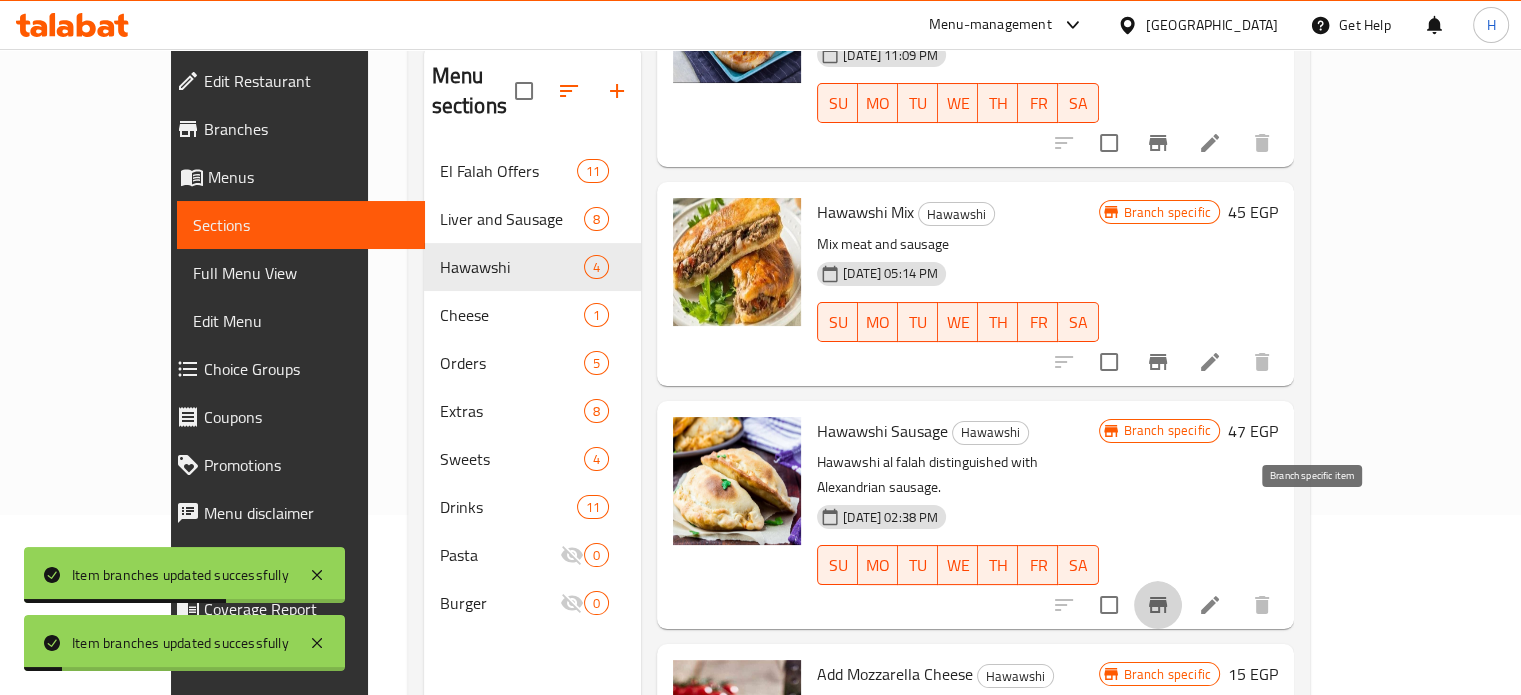 click 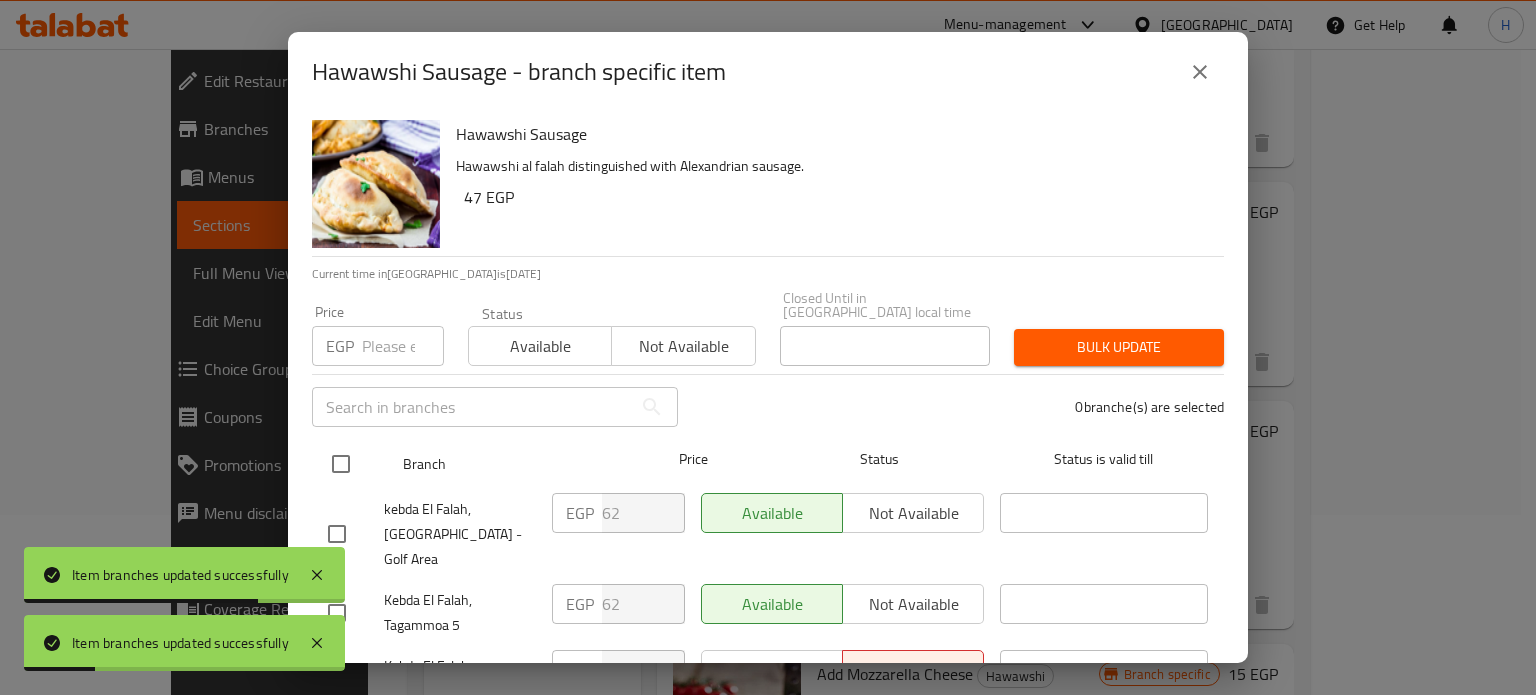 click at bounding box center [341, 464] 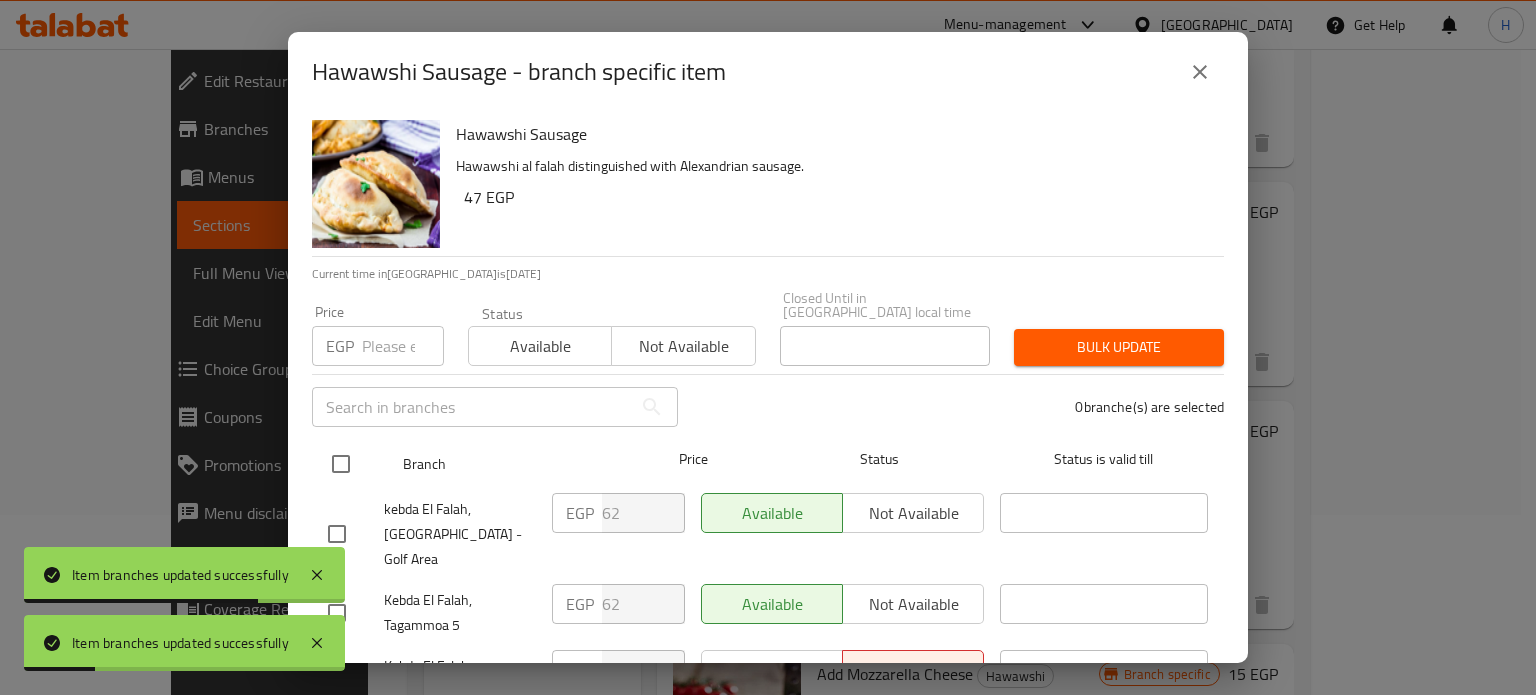 checkbox on "true" 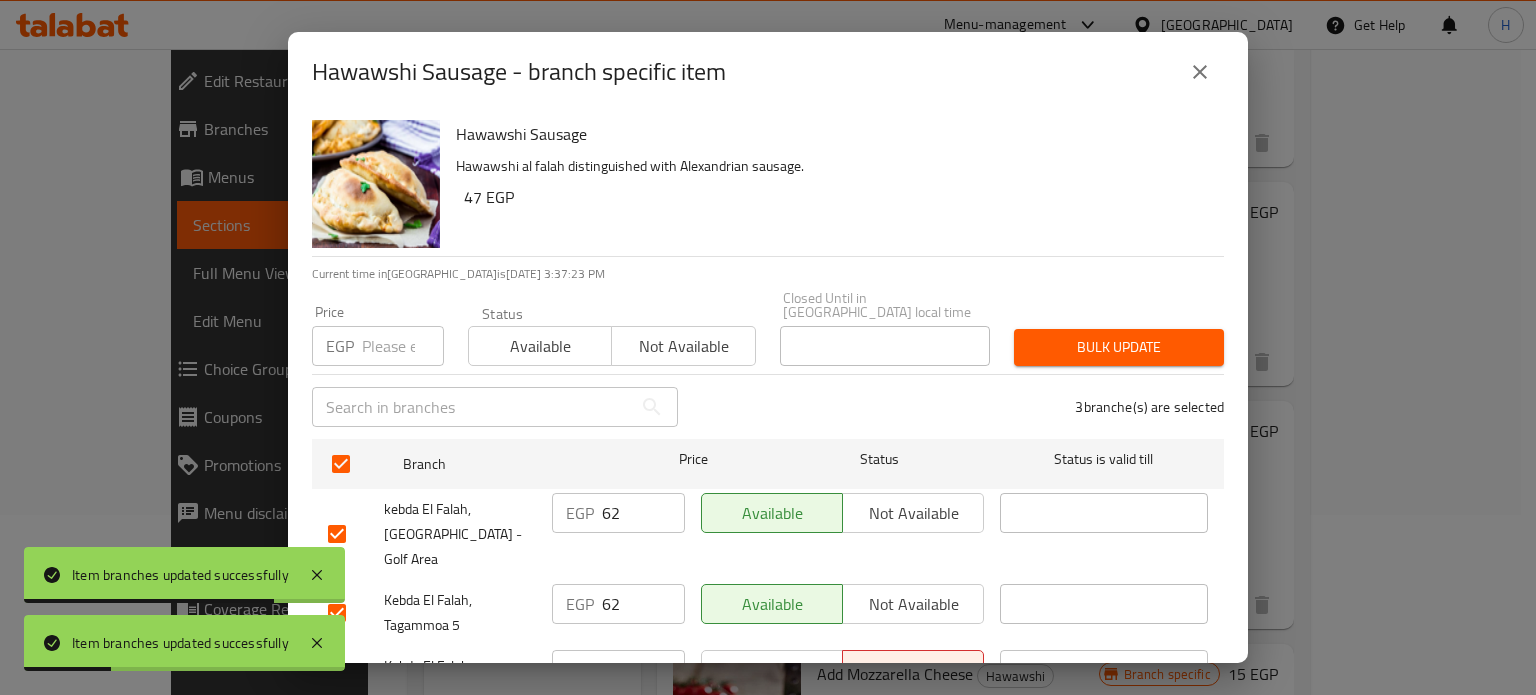 click at bounding box center (403, 346) 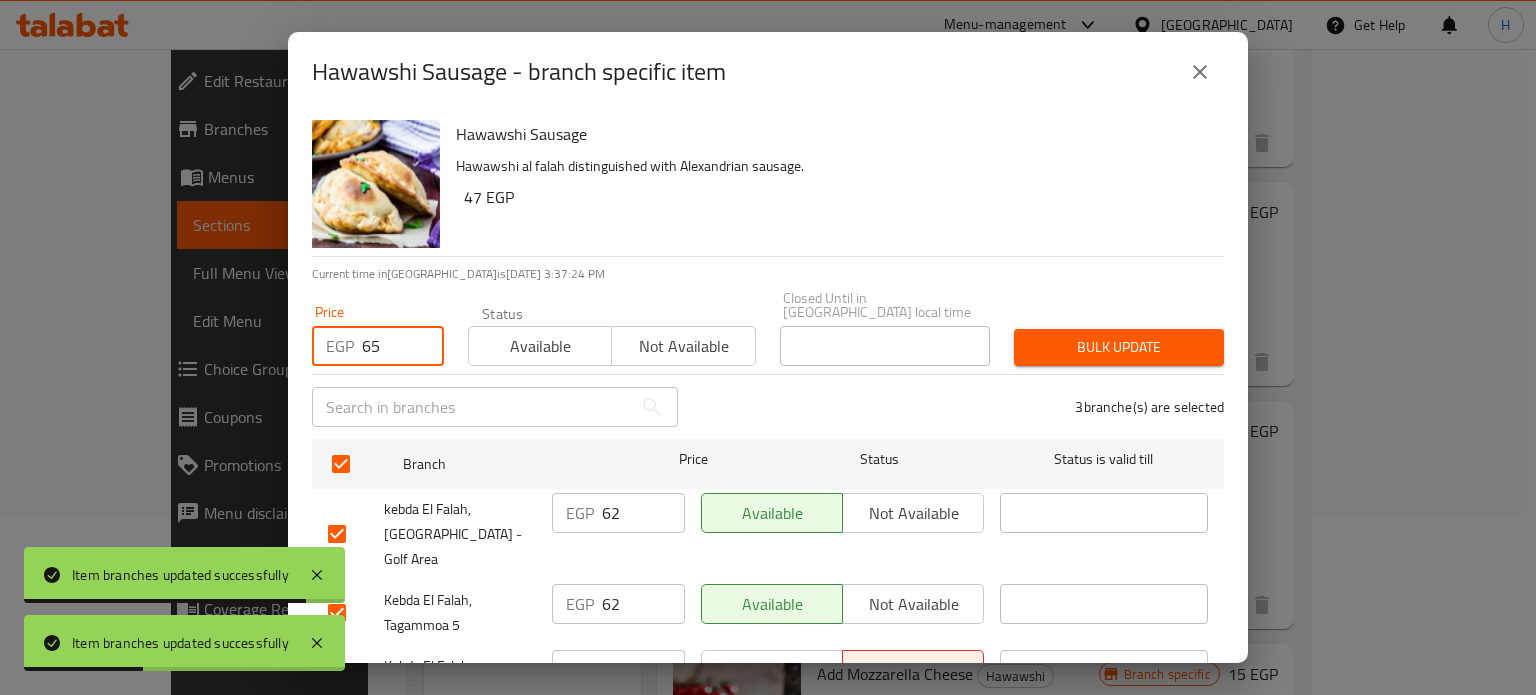 type on "65" 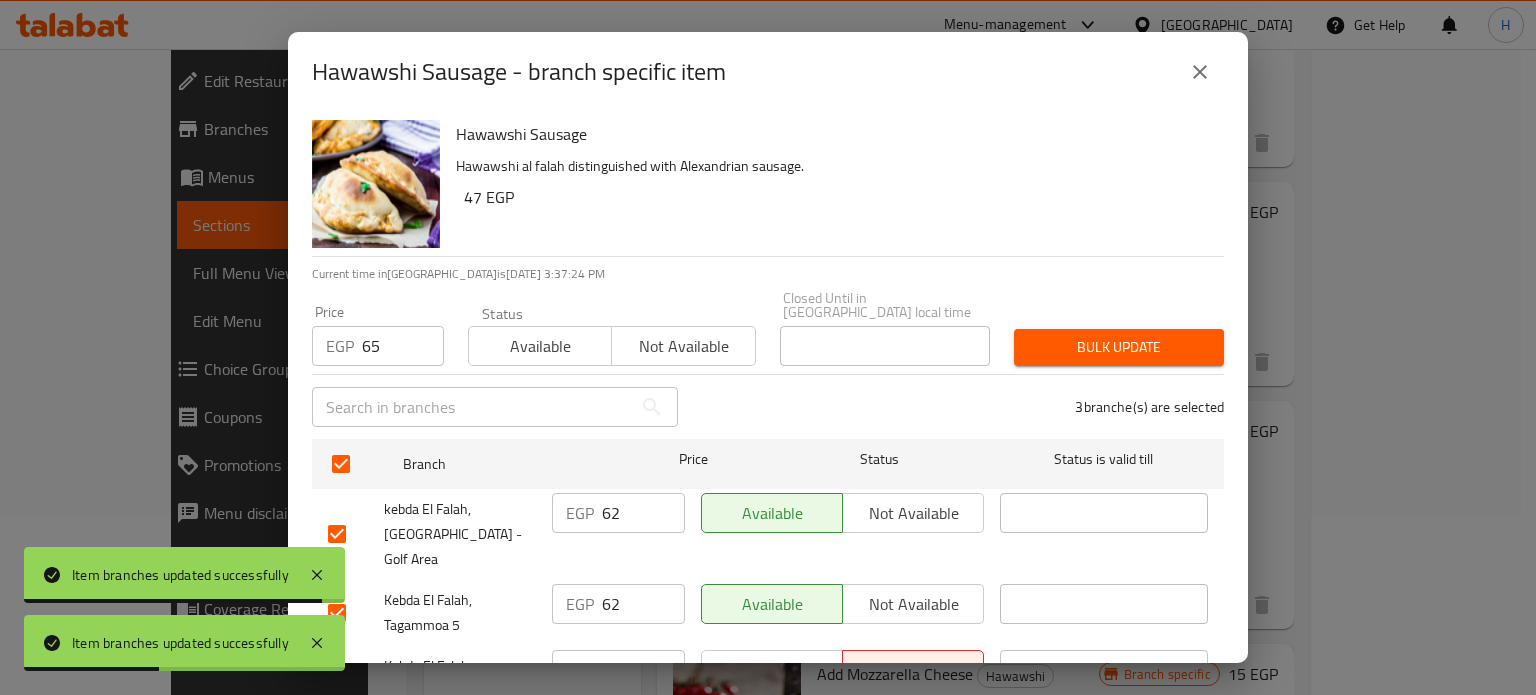 click on "Bulk update" at bounding box center [1119, 347] 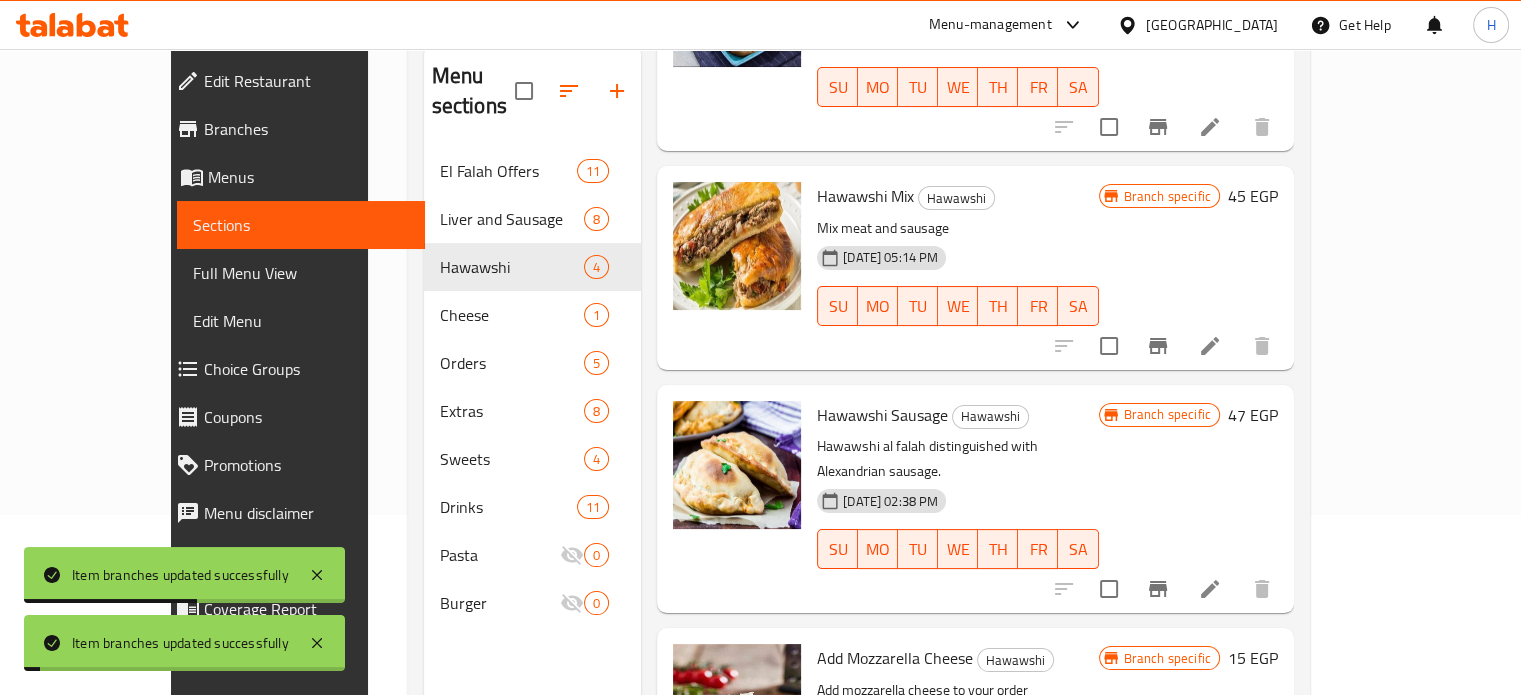 scroll, scrollTop: 228, scrollLeft: 0, axis: vertical 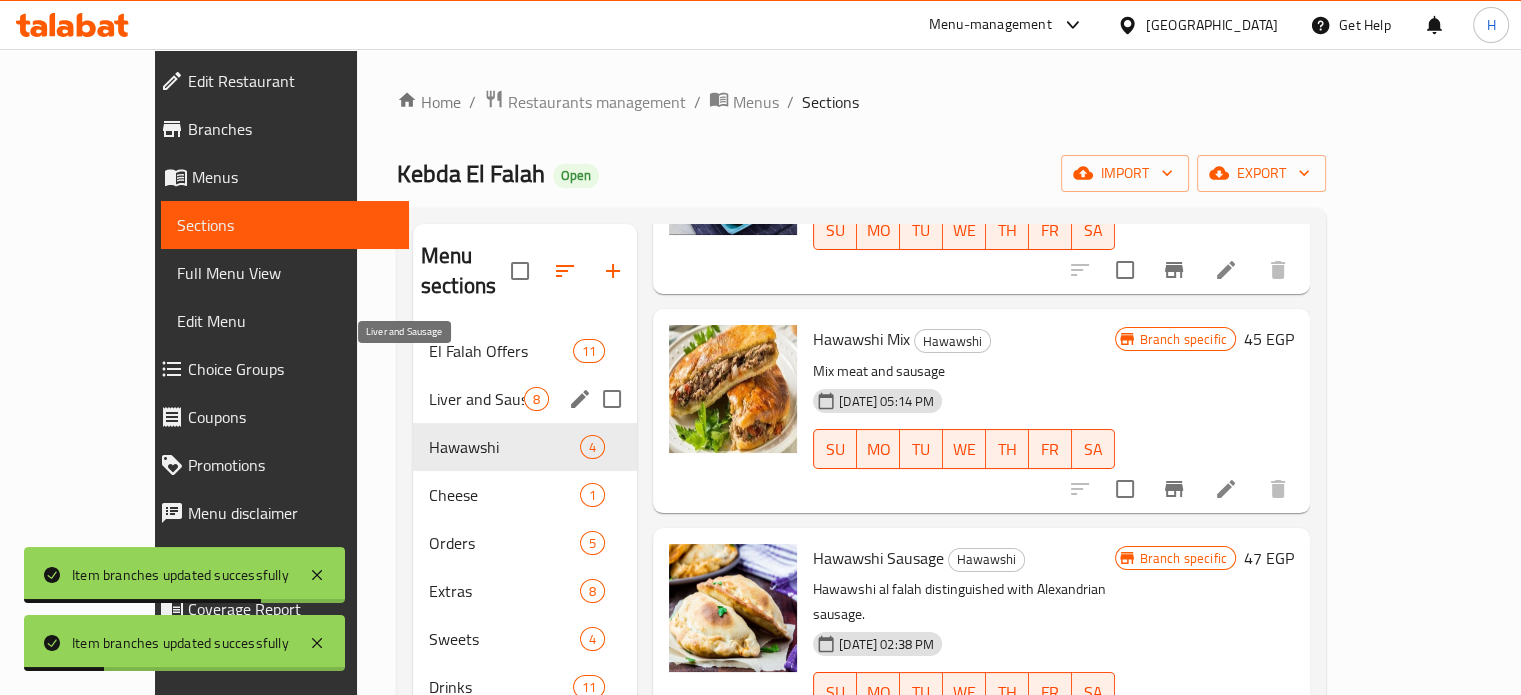 click on "Liver and Sausage" at bounding box center (476, 399) 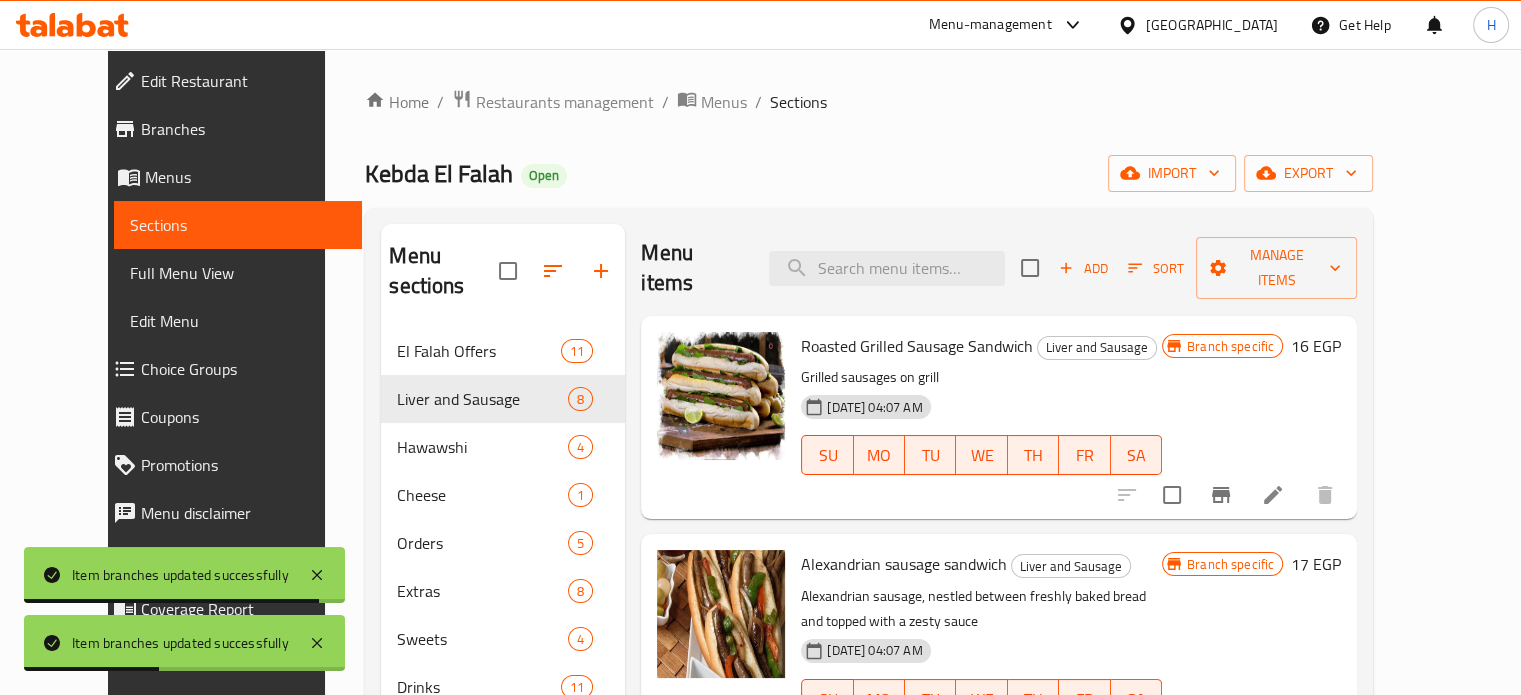 scroll, scrollTop: 0, scrollLeft: 0, axis: both 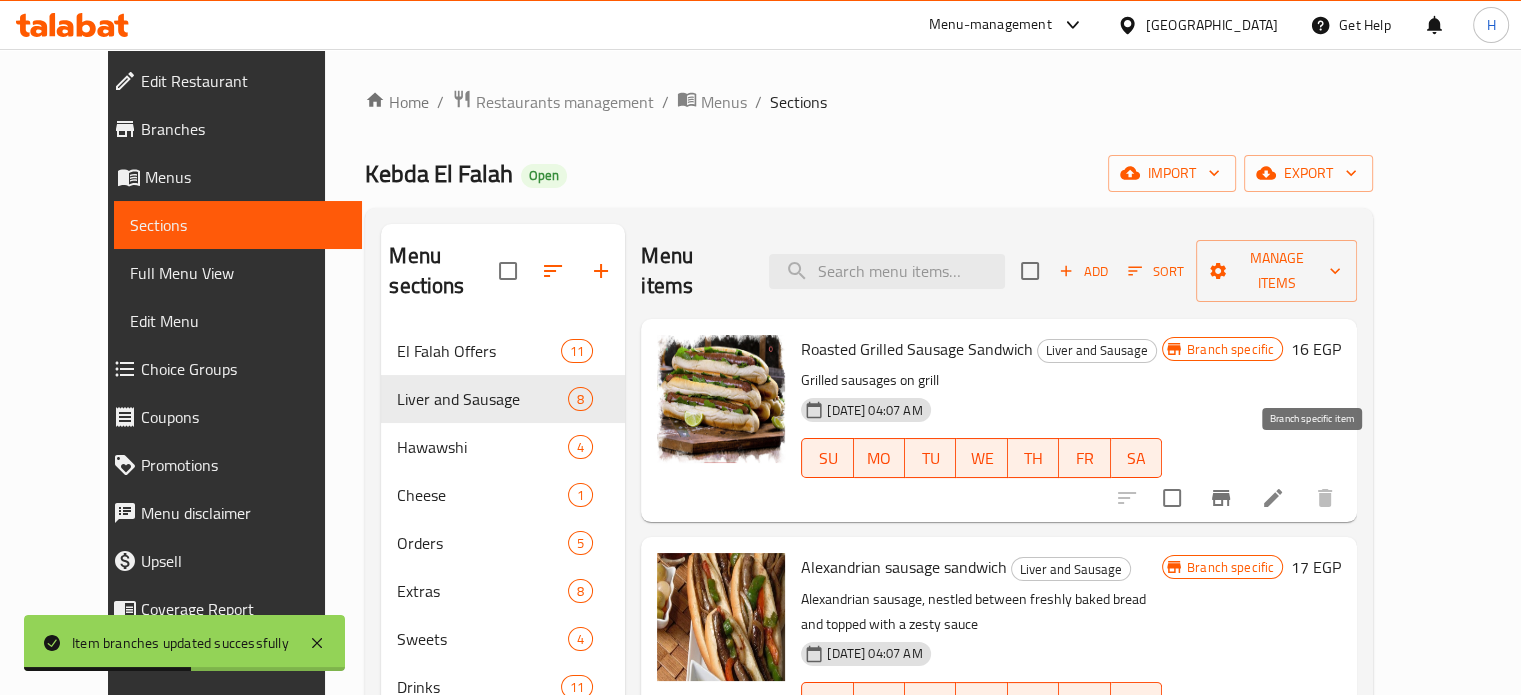 click 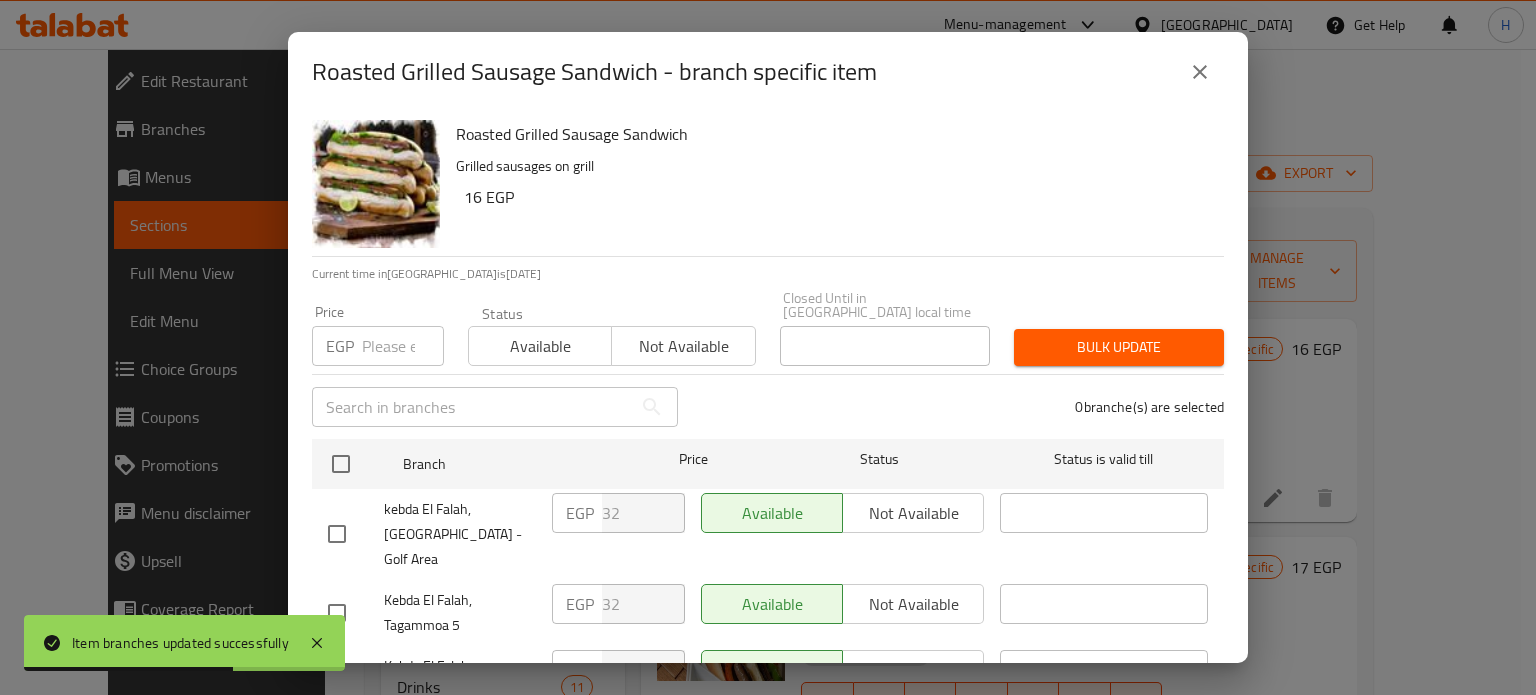 click 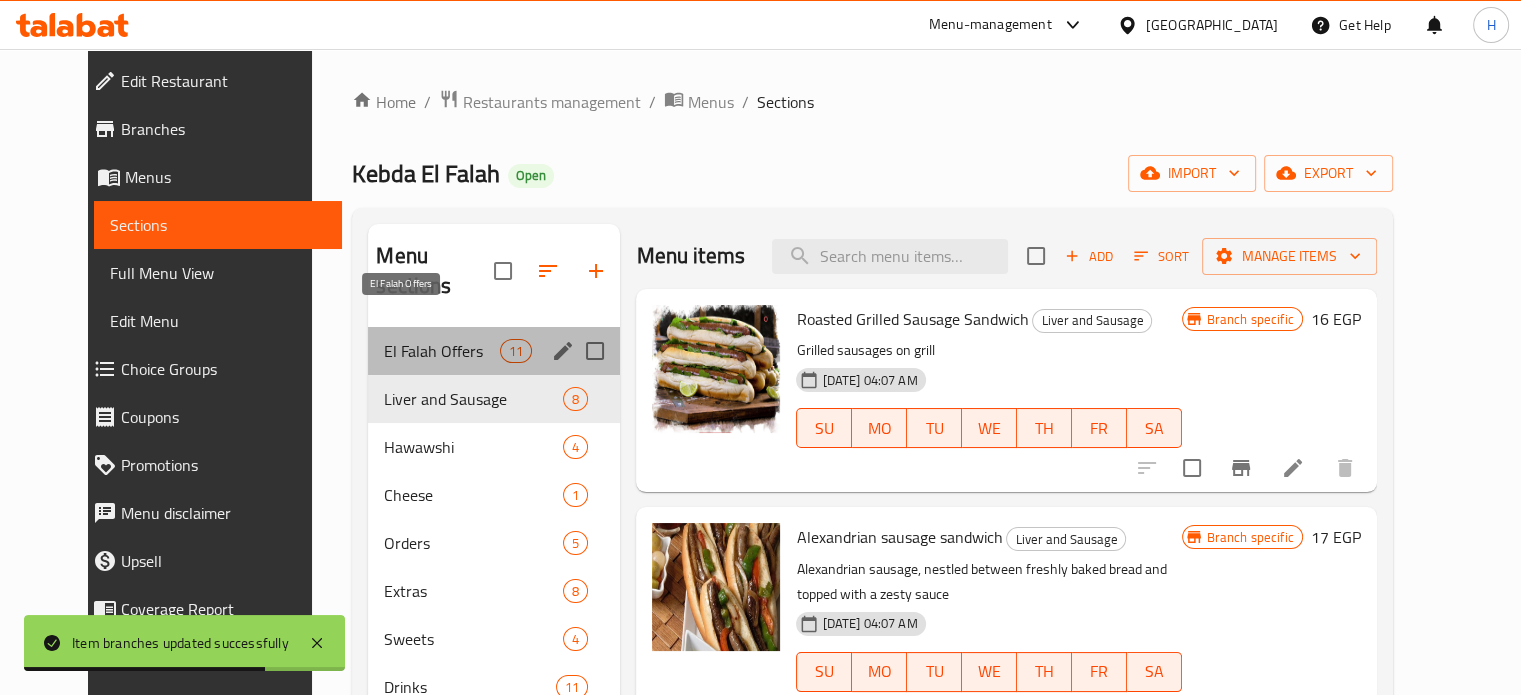 click on "El Falah Offers" at bounding box center (442, 351) 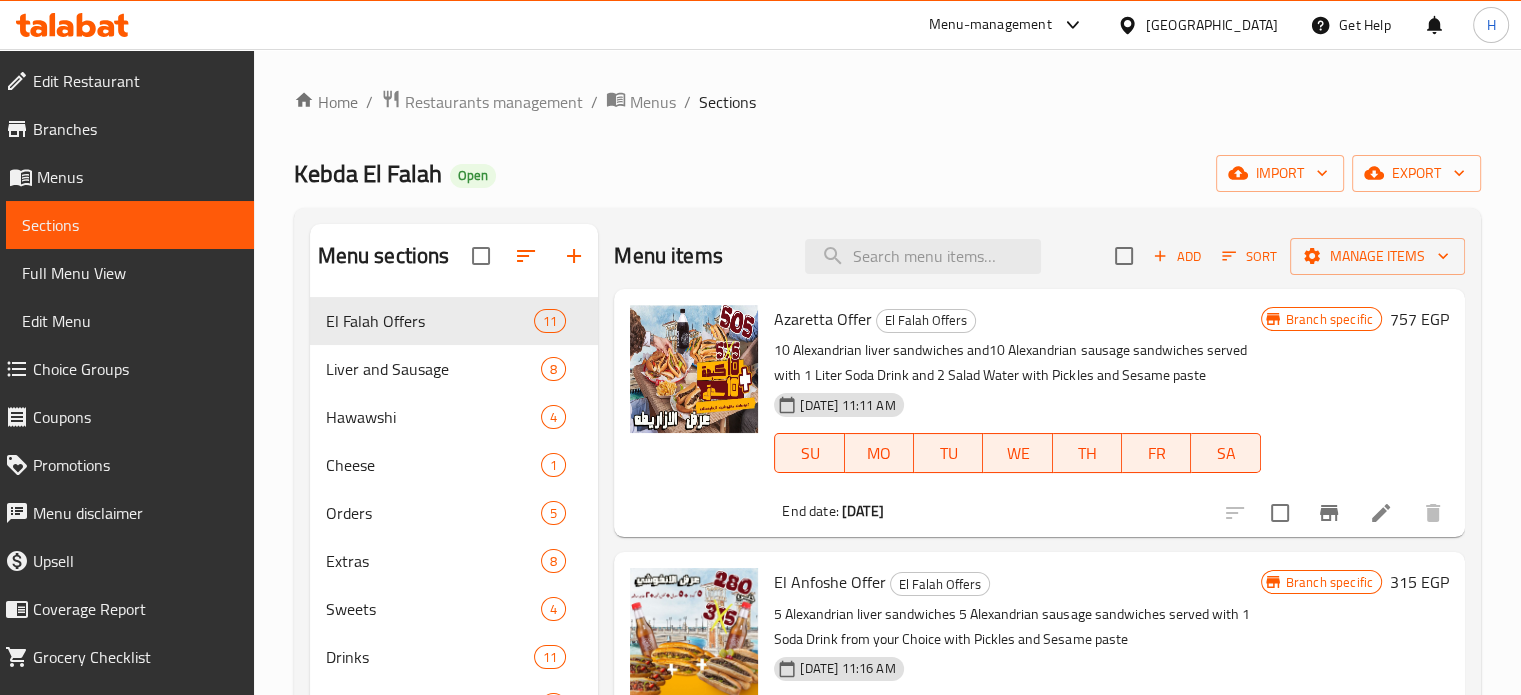 click 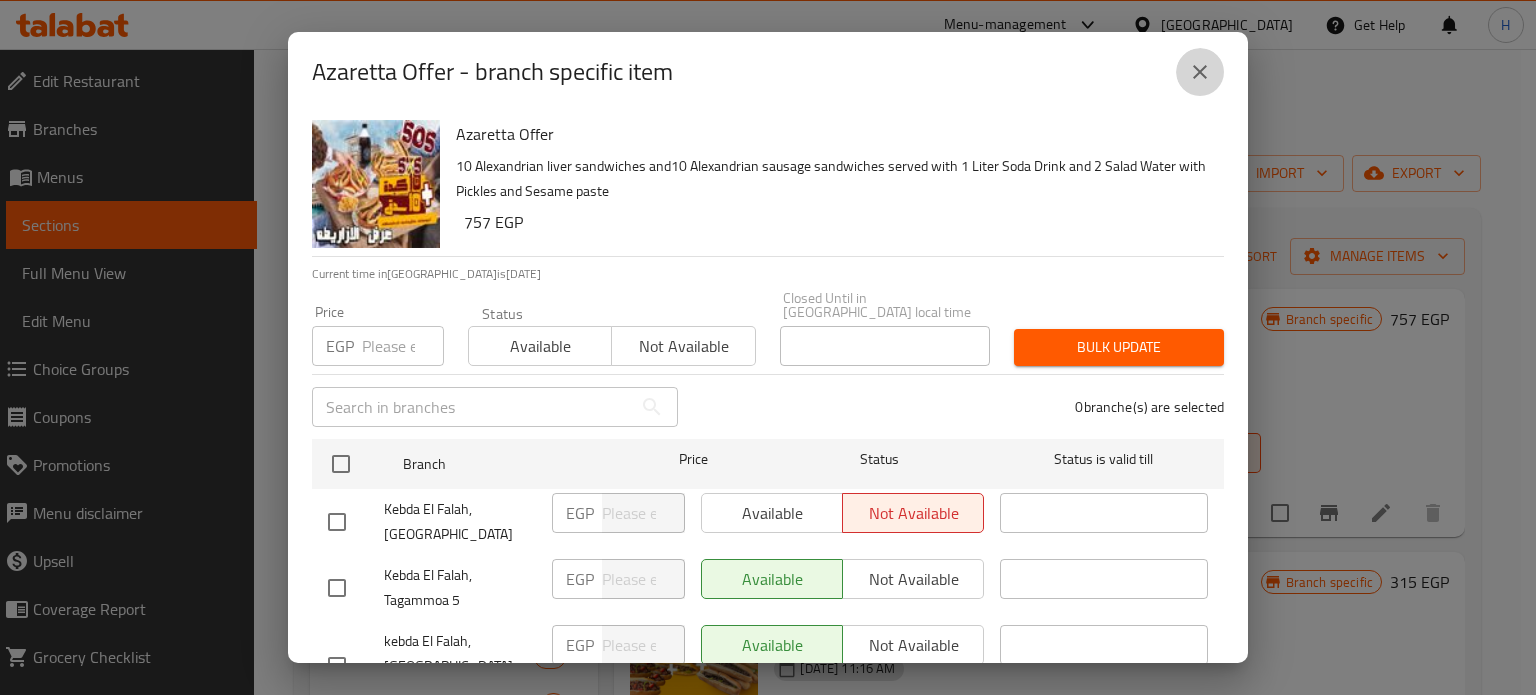 click 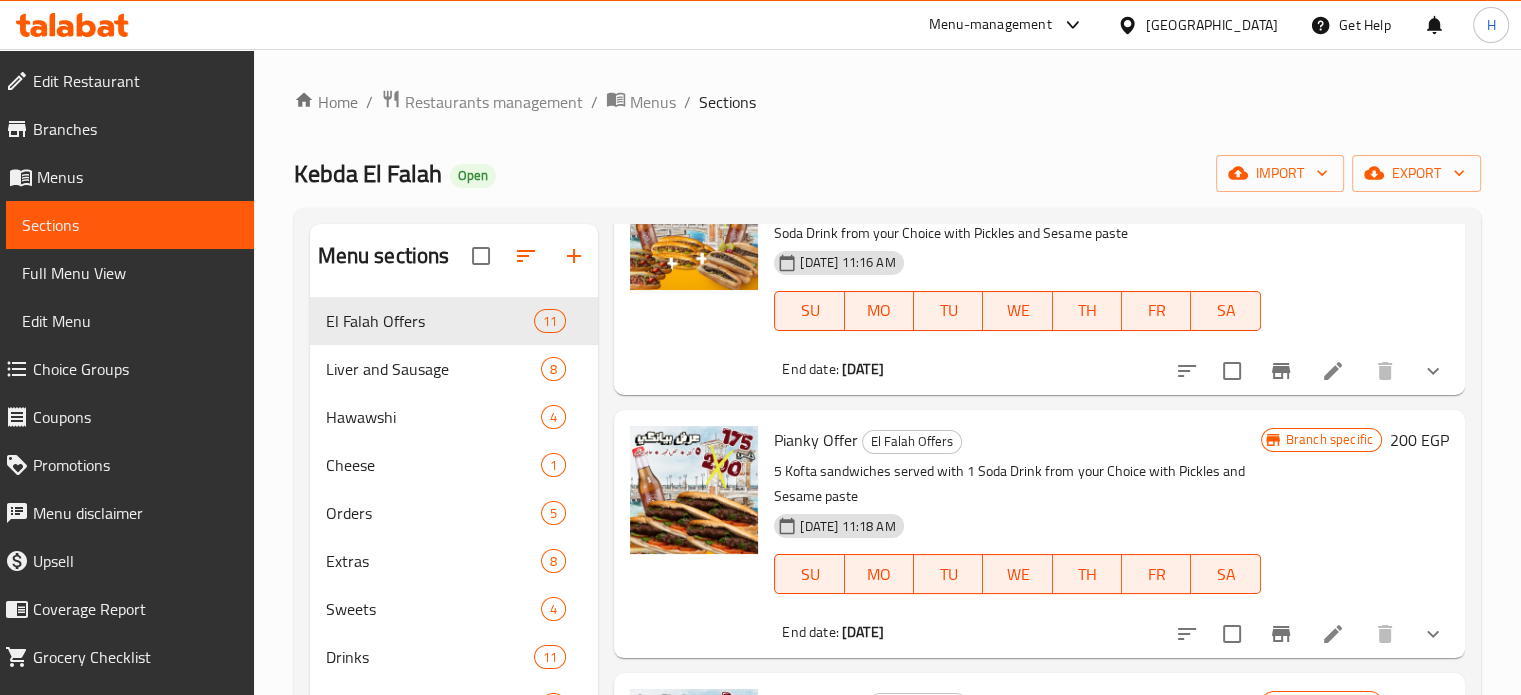 scroll, scrollTop: 400, scrollLeft: 0, axis: vertical 